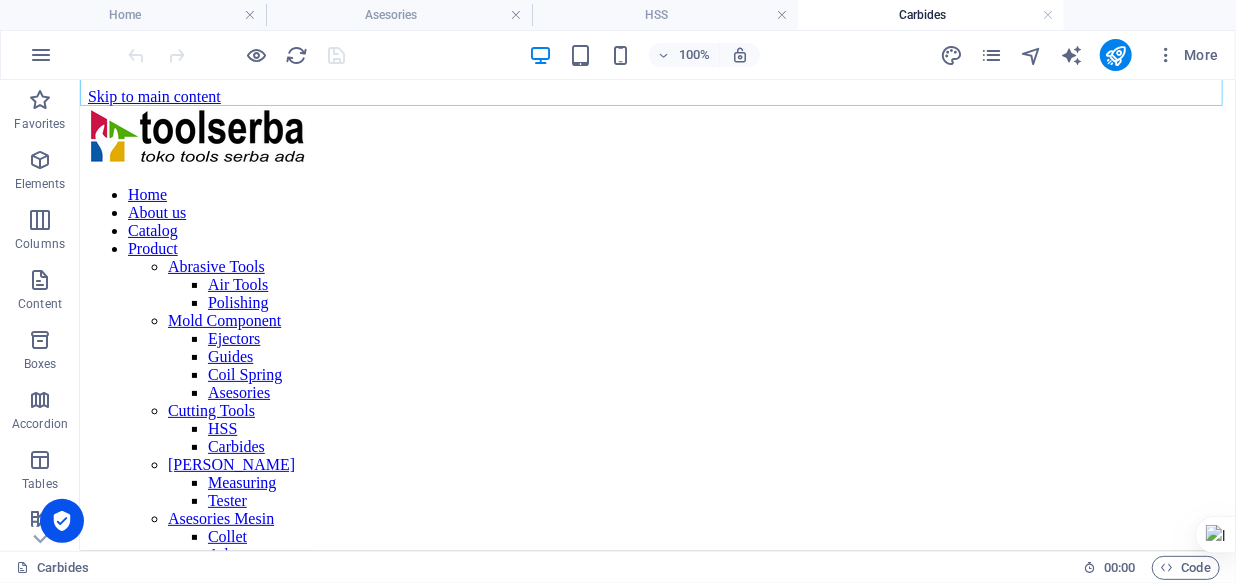 scroll, scrollTop: 0, scrollLeft: 0, axis: both 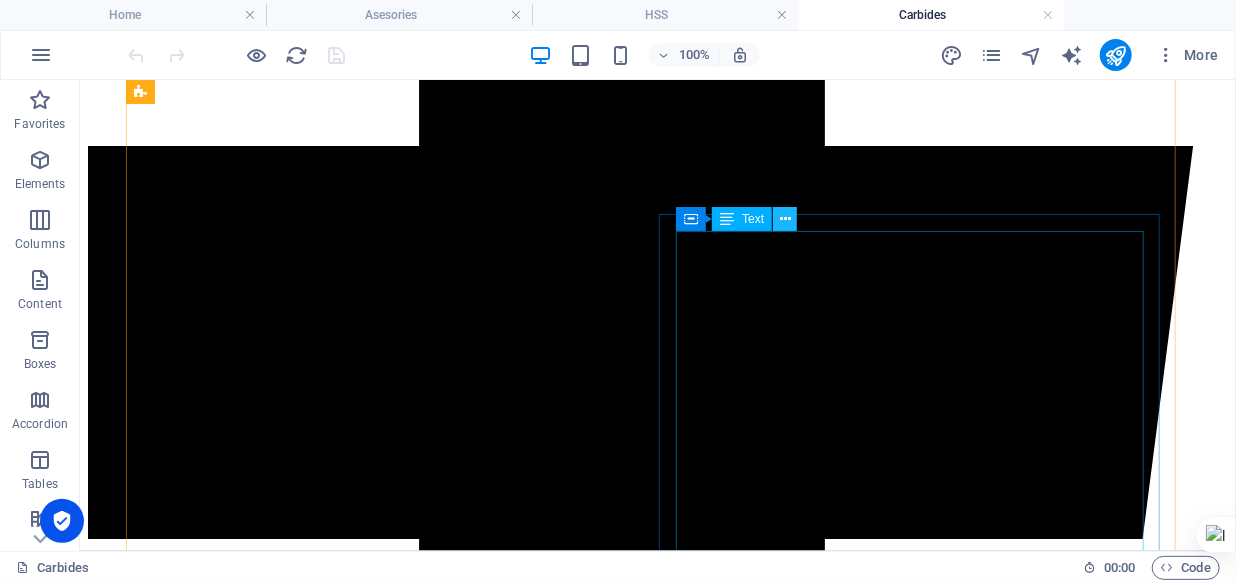 click at bounding box center [785, 219] 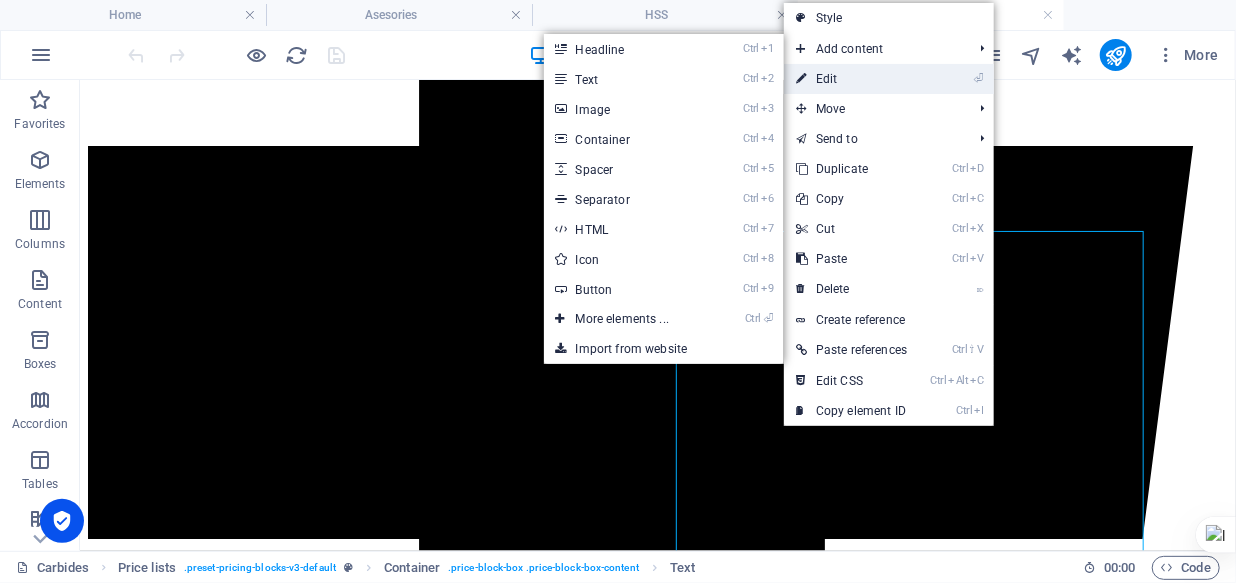 drag, startPoint x: 846, startPoint y: 74, endPoint x: 350, endPoint y: 110, distance: 497.30475 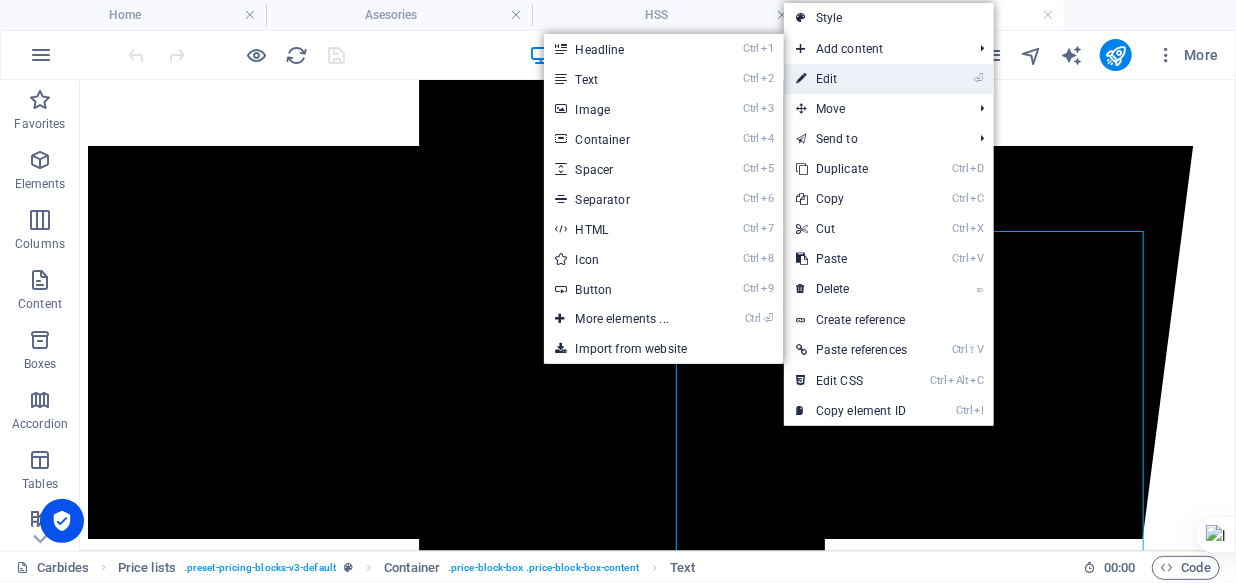 click on "⏎  Edit" at bounding box center (851, 79) 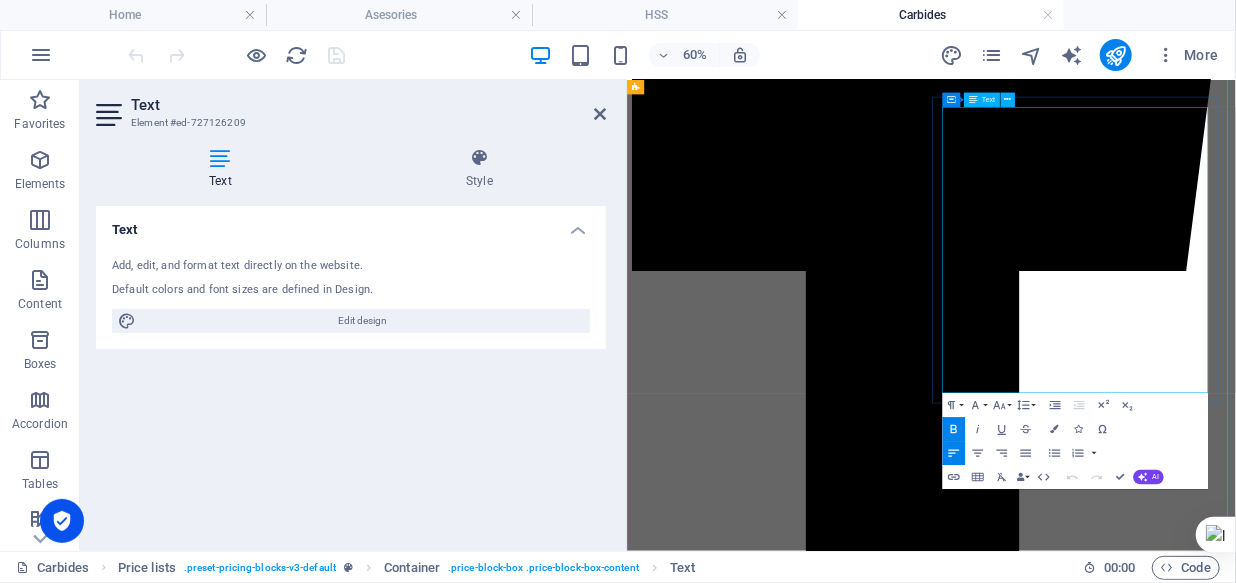 scroll, scrollTop: 907, scrollLeft: 0, axis: vertical 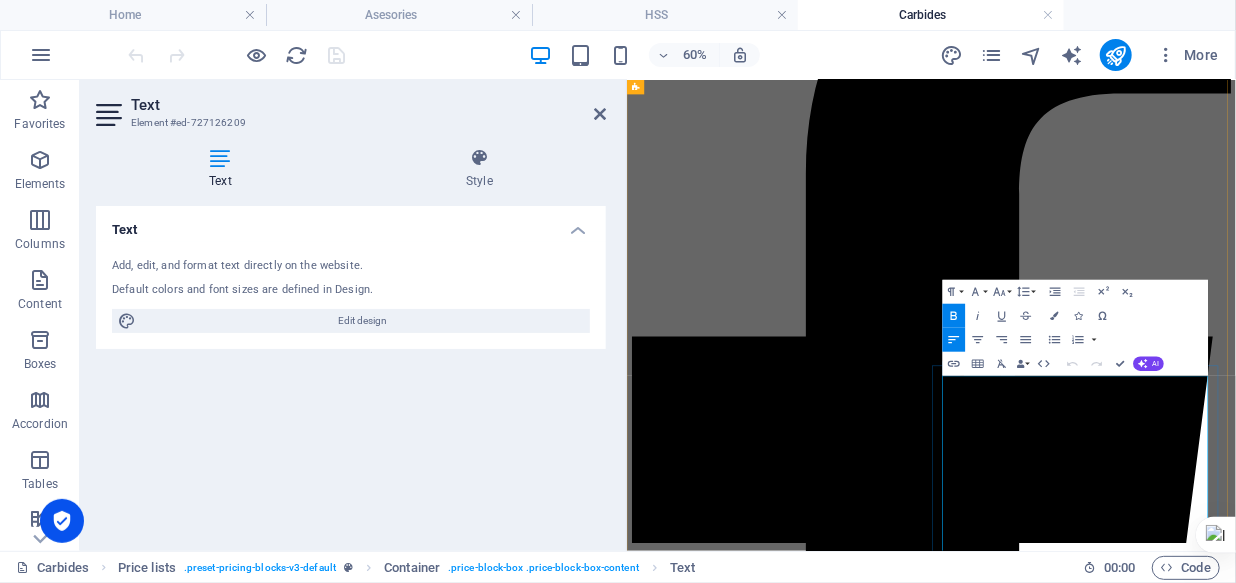 drag, startPoint x: 1217, startPoint y: 595, endPoint x: 1191, endPoint y: 595, distance: 26 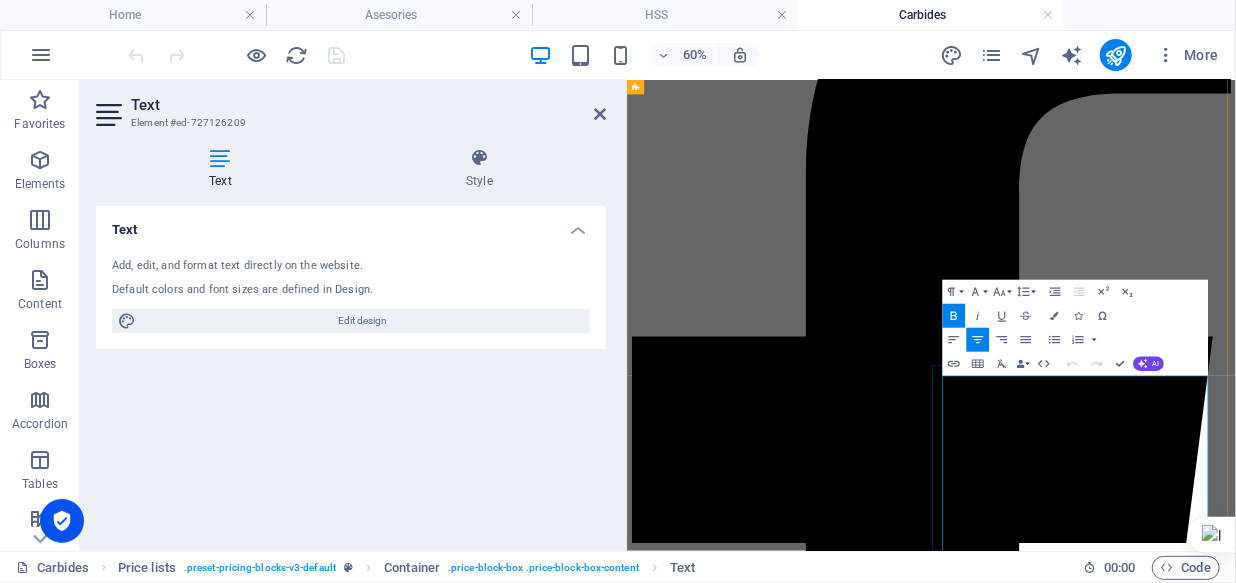copy on "Ø" 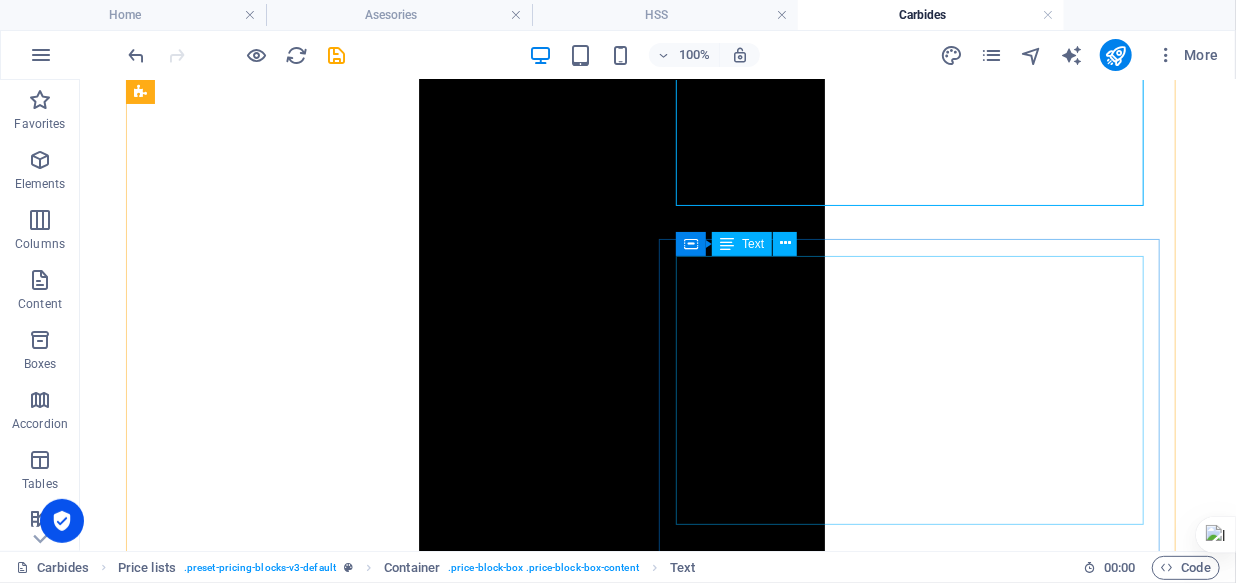 scroll, scrollTop: 1891, scrollLeft: 0, axis: vertical 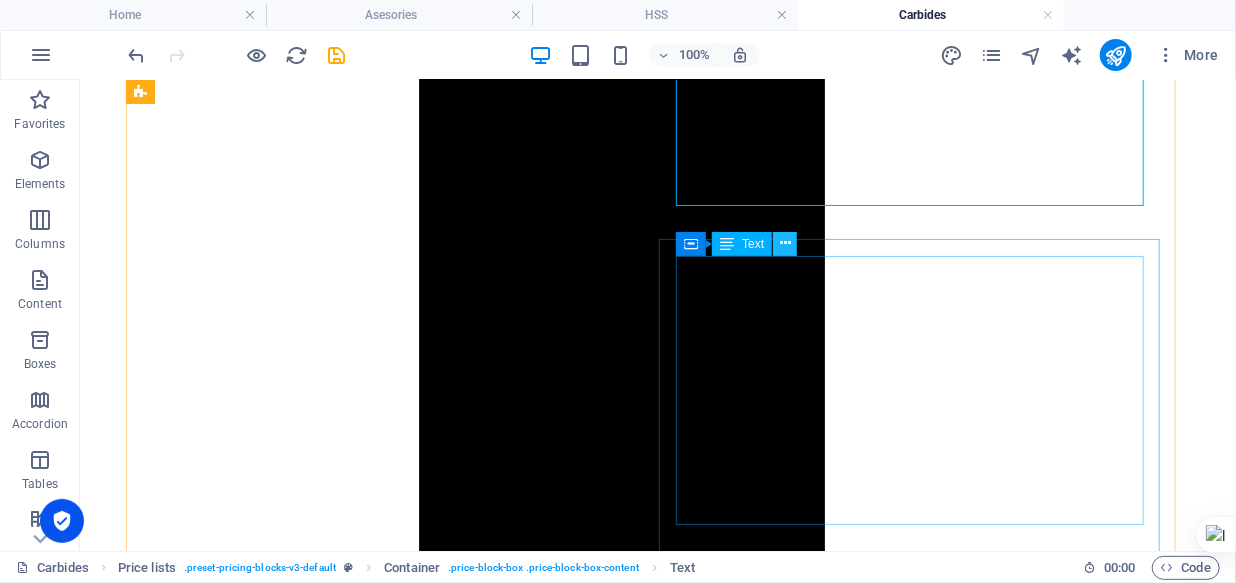 click at bounding box center [785, 243] 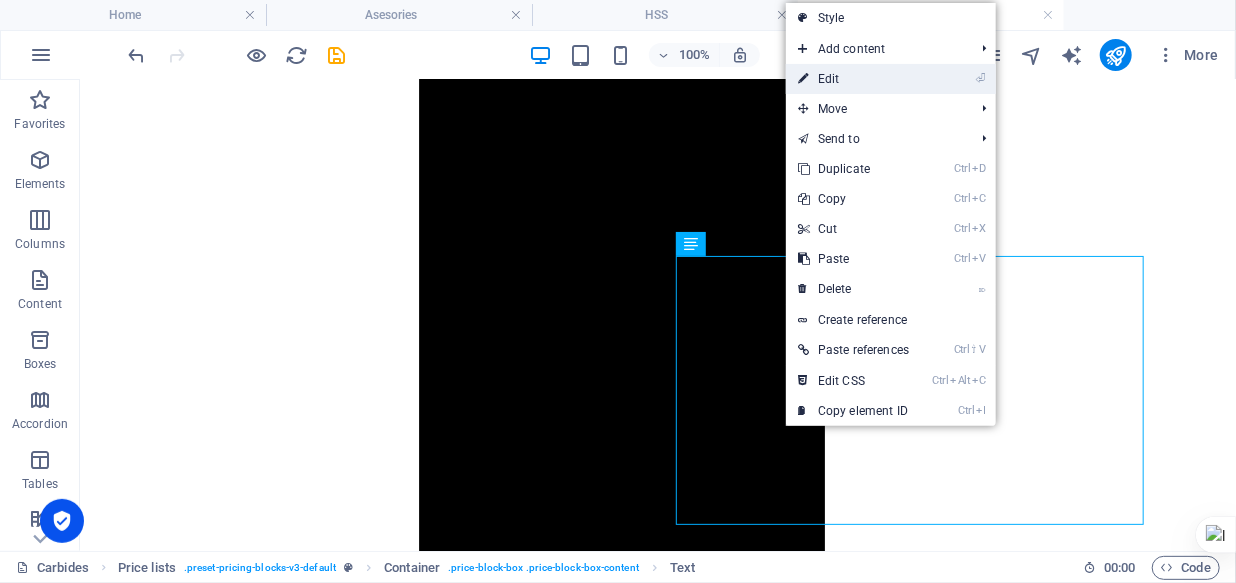 click on "⏎  Edit" at bounding box center [853, 79] 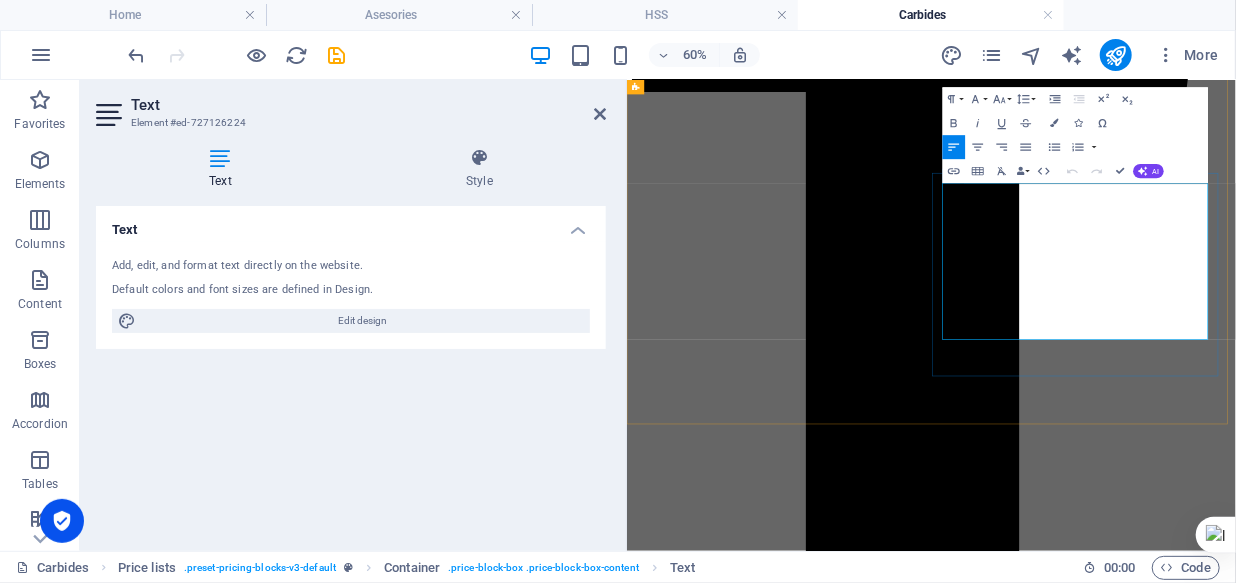 scroll, scrollTop: 1609, scrollLeft: 0, axis: vertical 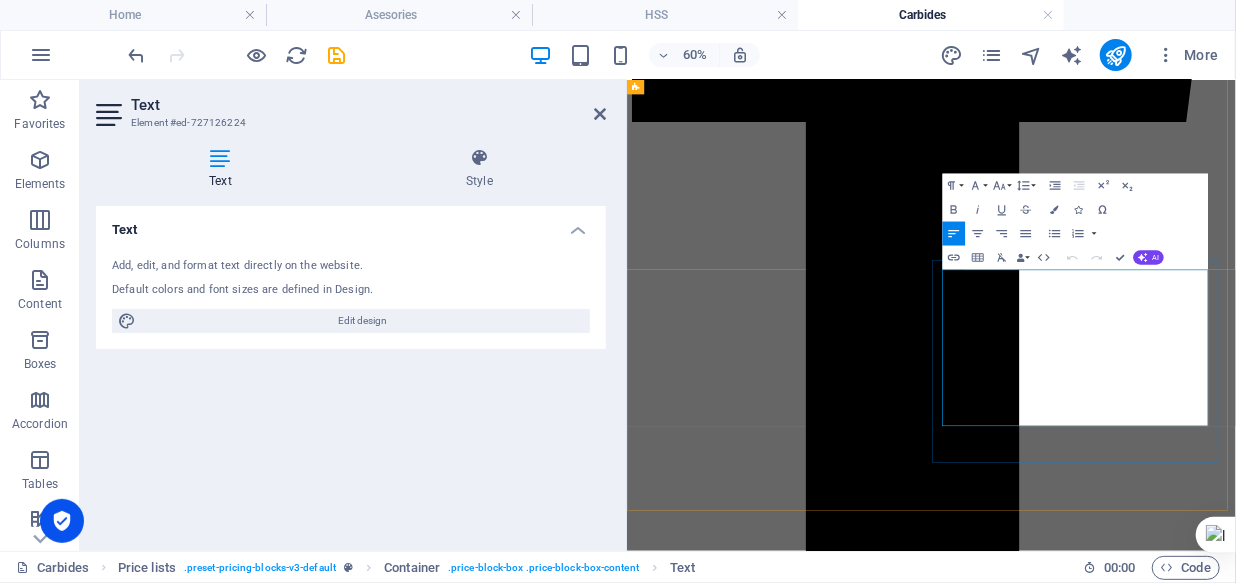 click on "Lorem ipsum dolor sit amet, consectetur." at bounding box center (769, 7044) 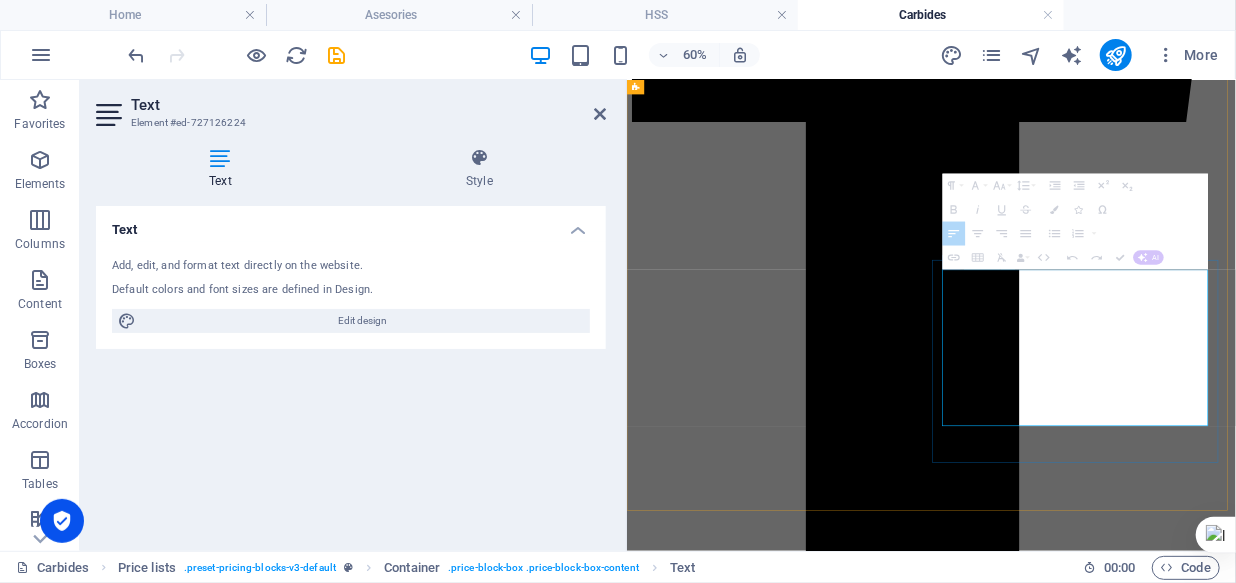 drag, startPoint x: 1218, startPoint y: 421, endPoint x: 1567, endPoint y: 409, distance: 349.20624 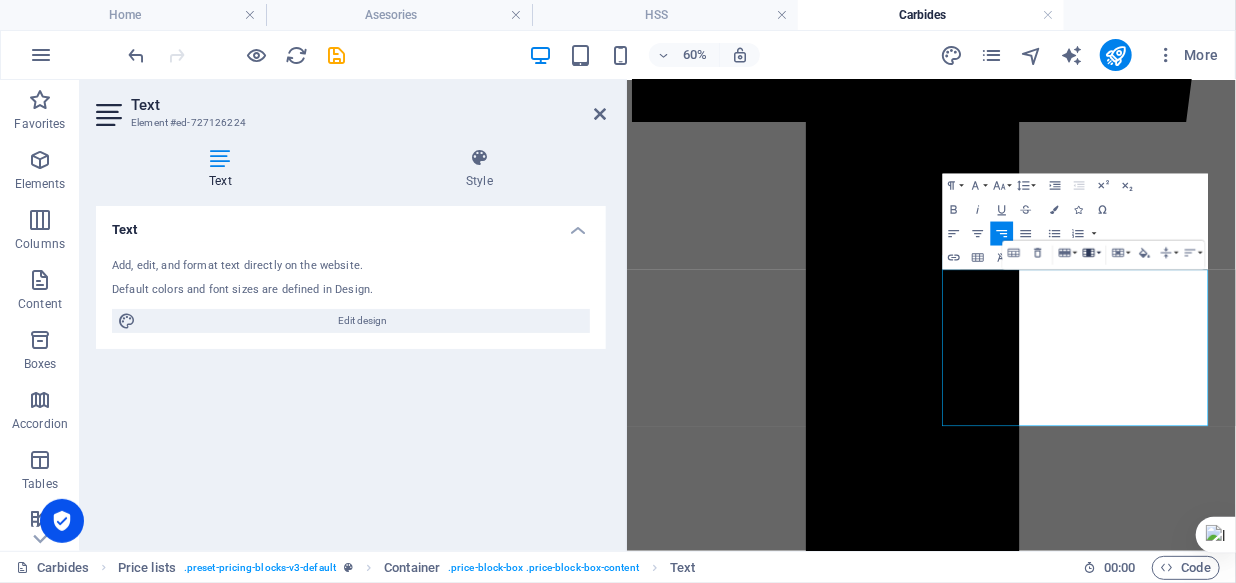 click on "Column" at bounding box center (1091, 253) 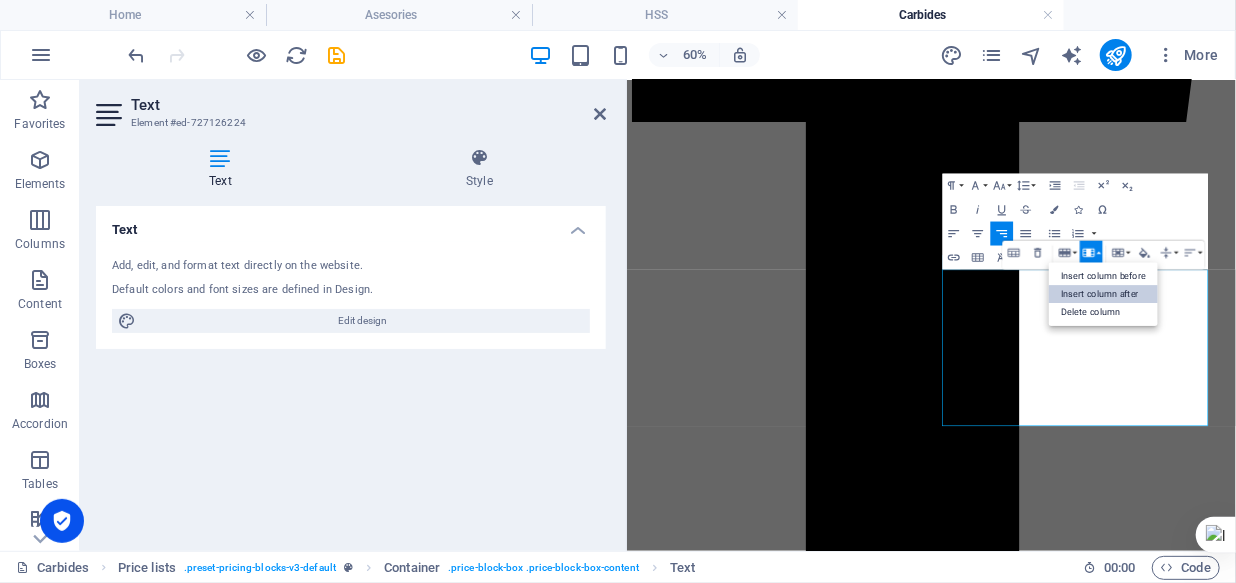 click on "Insert column after" at bounding box center [1103, 294] 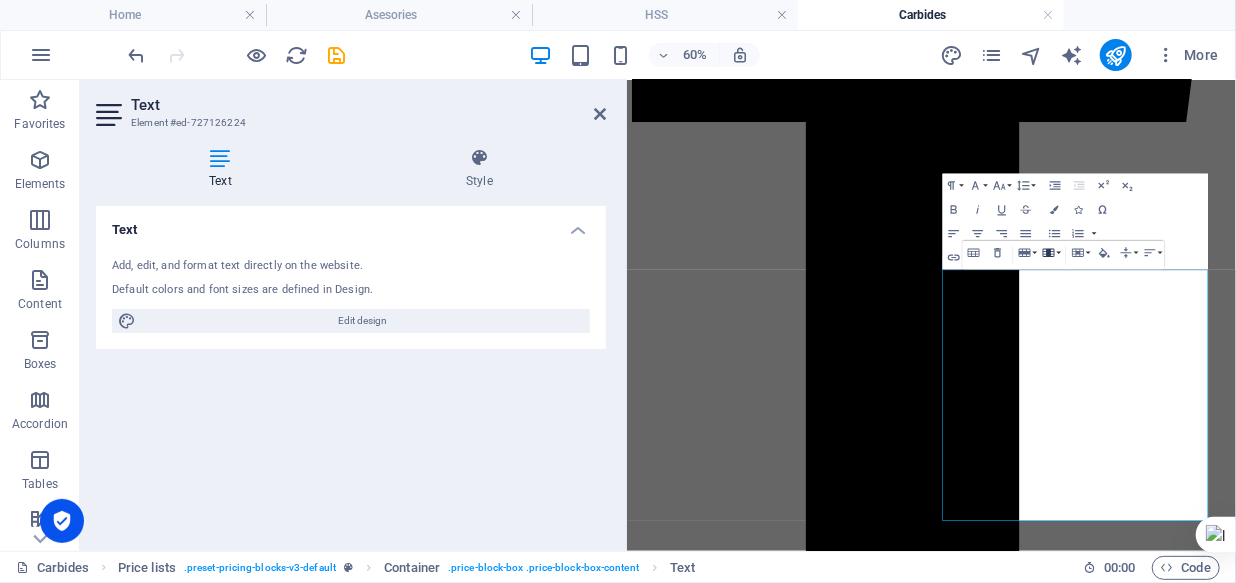 click 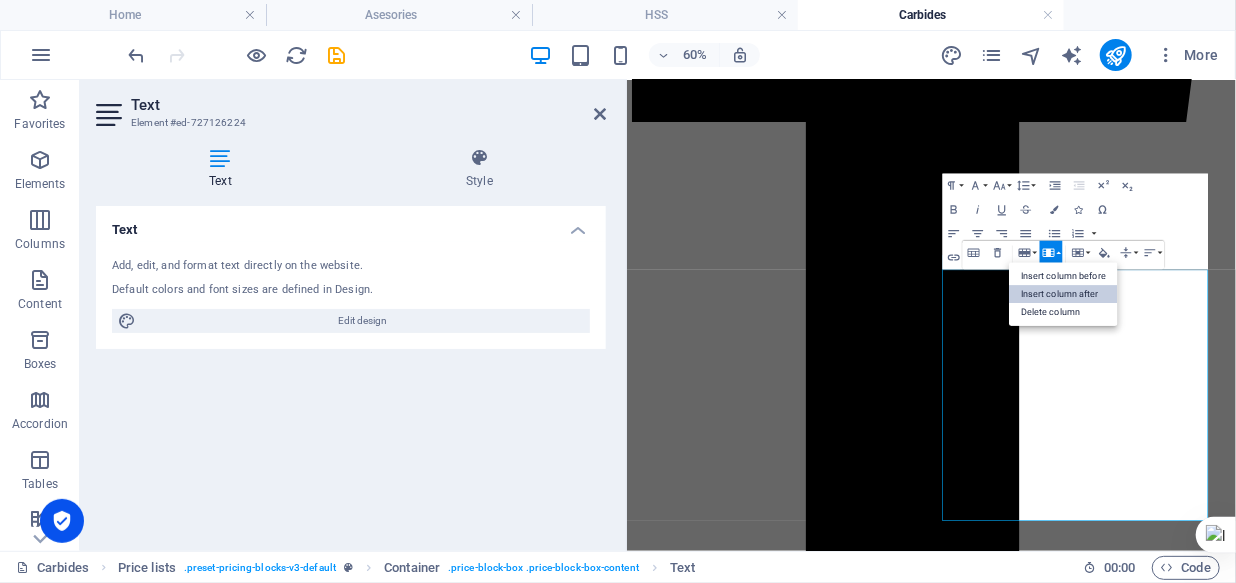 click on "Insert column after" at bounding box center [1063, 294] 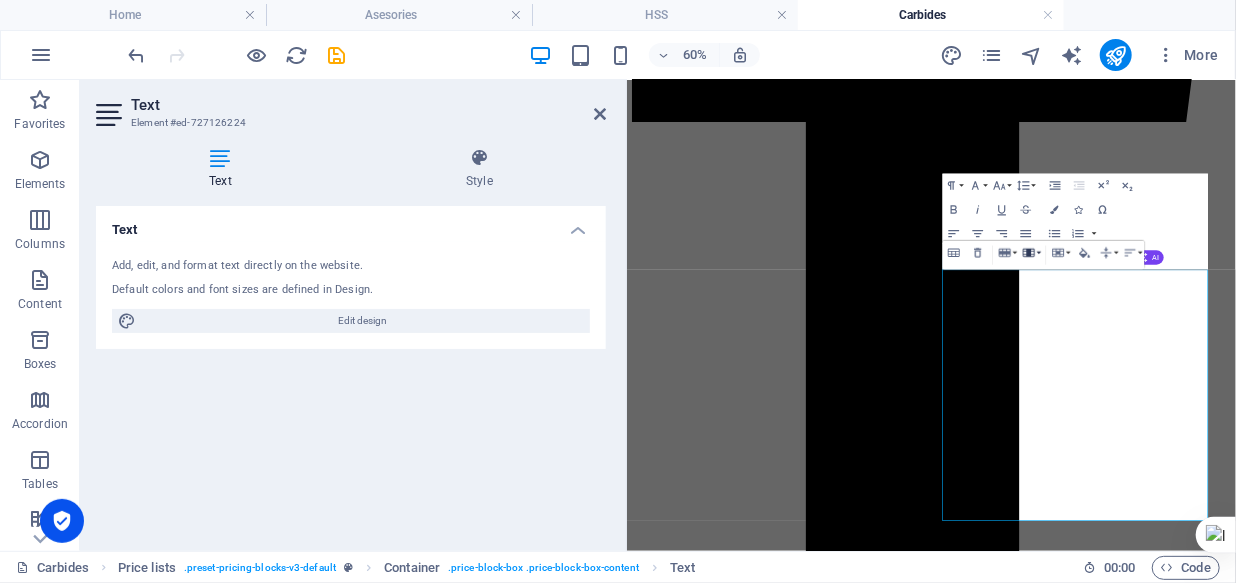 click 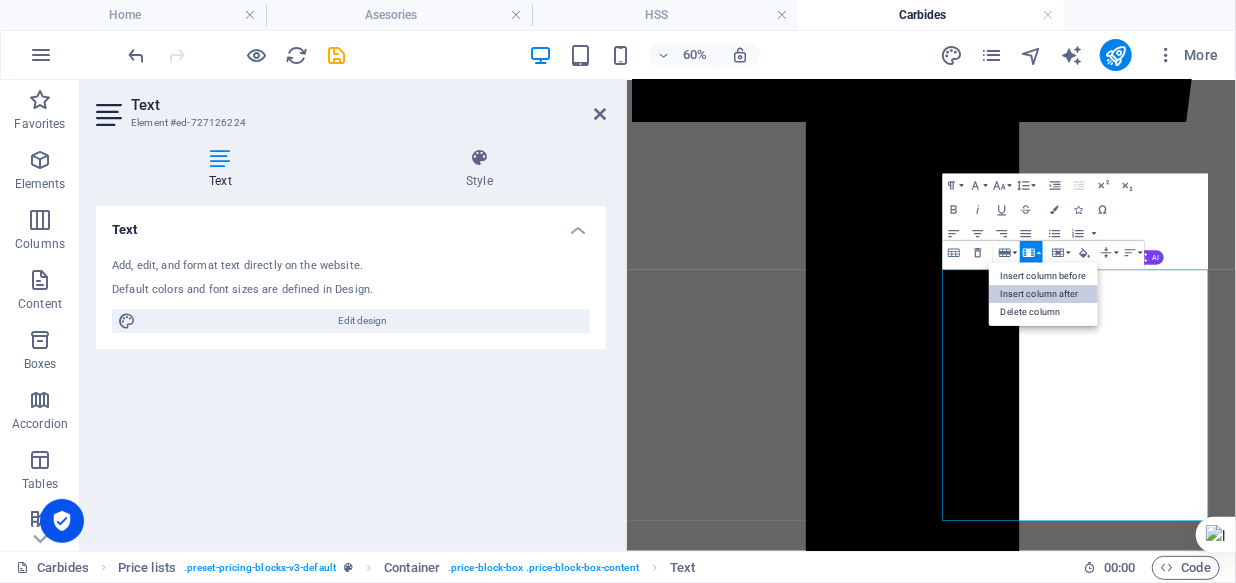 click on "Insert column after" at bounding box center (1043, 294) 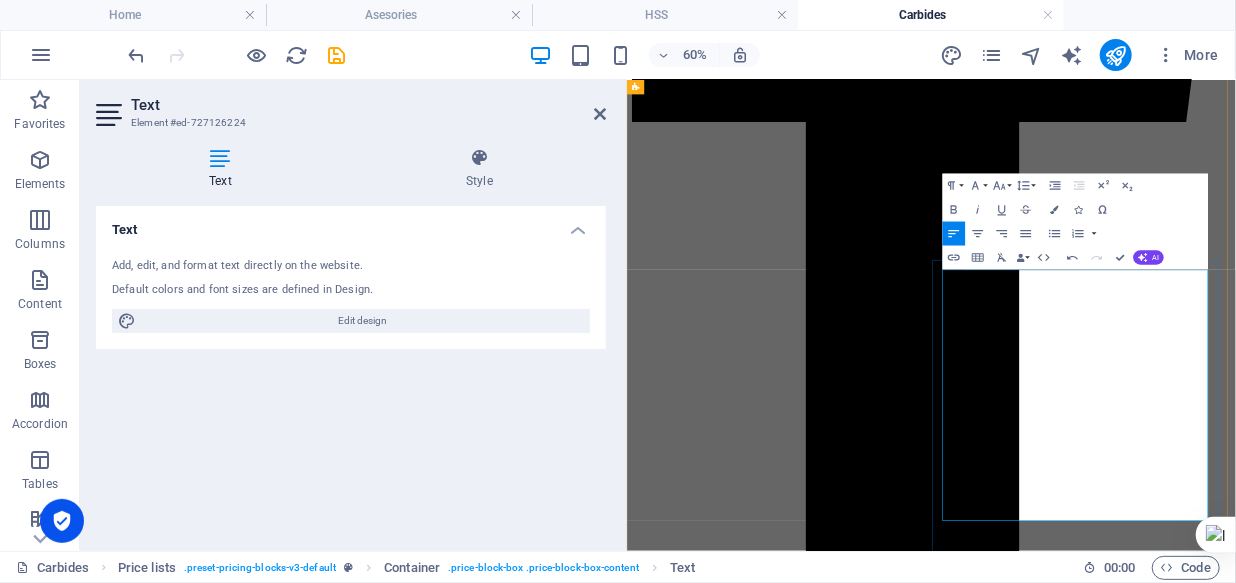 drag, startPoint x: 1291, startPoint y: 447, endPoint x: 1153, endPoint y: 409, distance: 143.13629 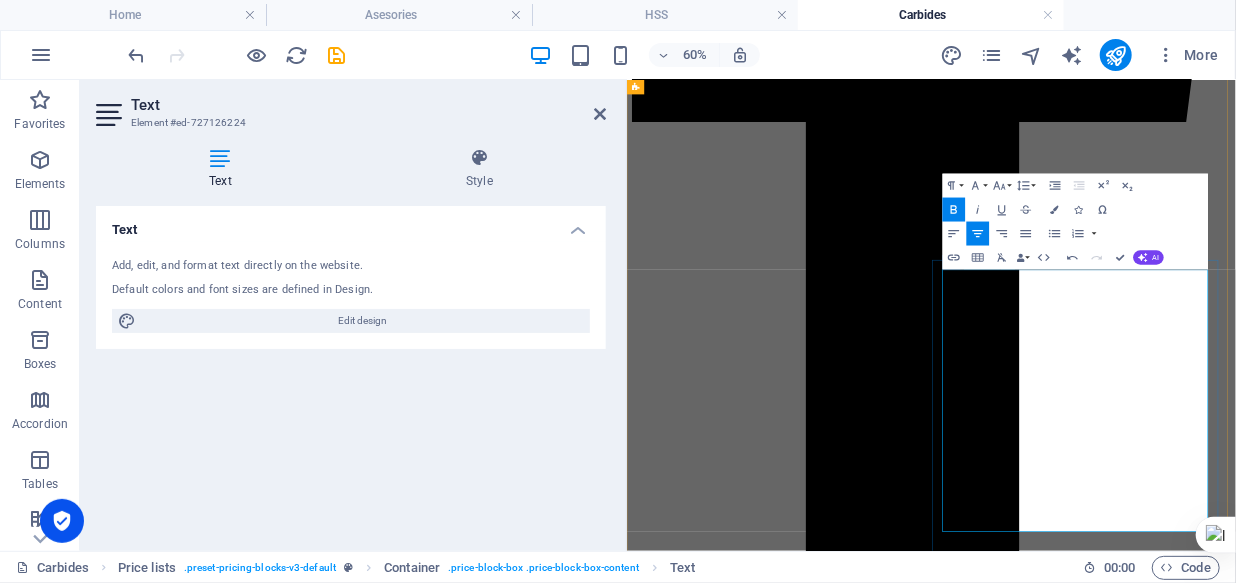 click on "Ø" at bounding box center (797, 7231) 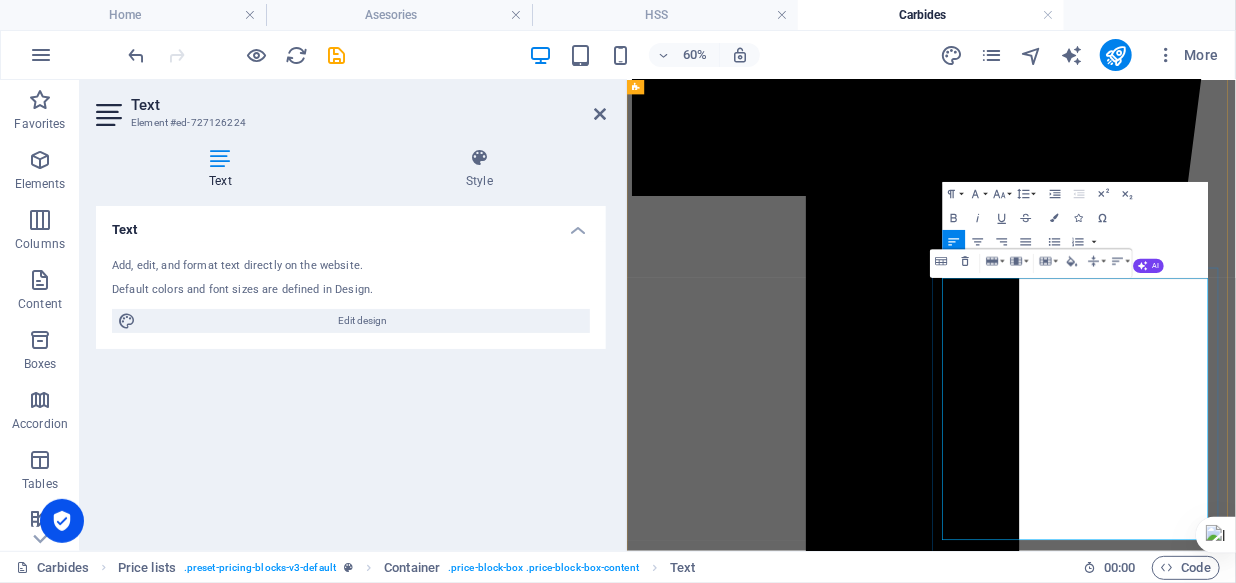 scroll, scrollTop: 1427, scrollLeft: 0, axis: vertical 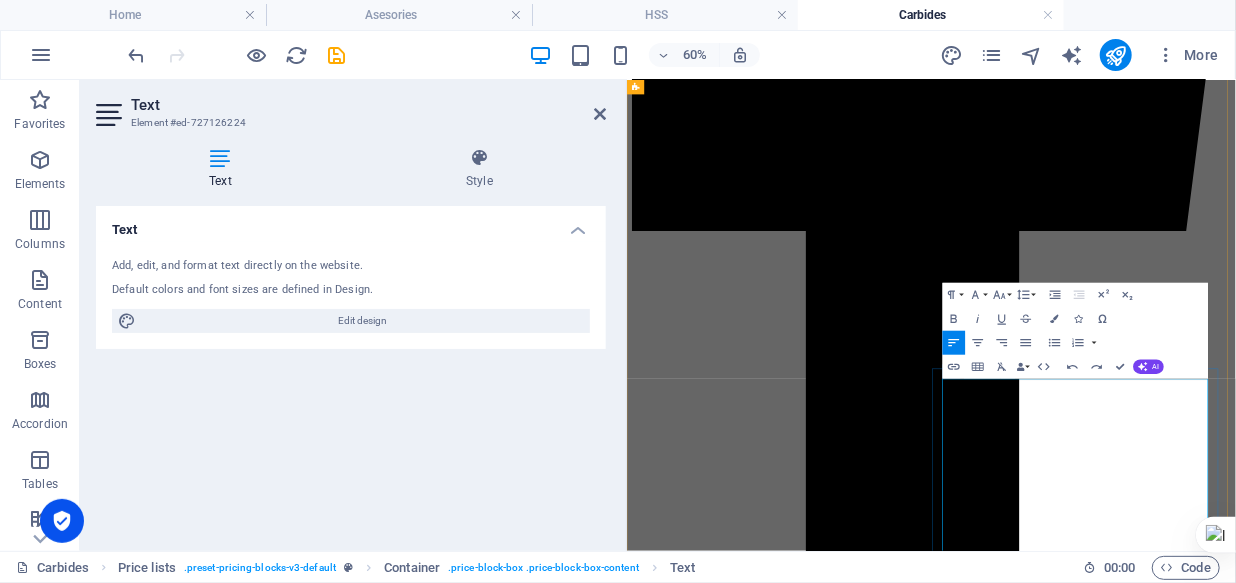 click at bounding box center [797, 7382] 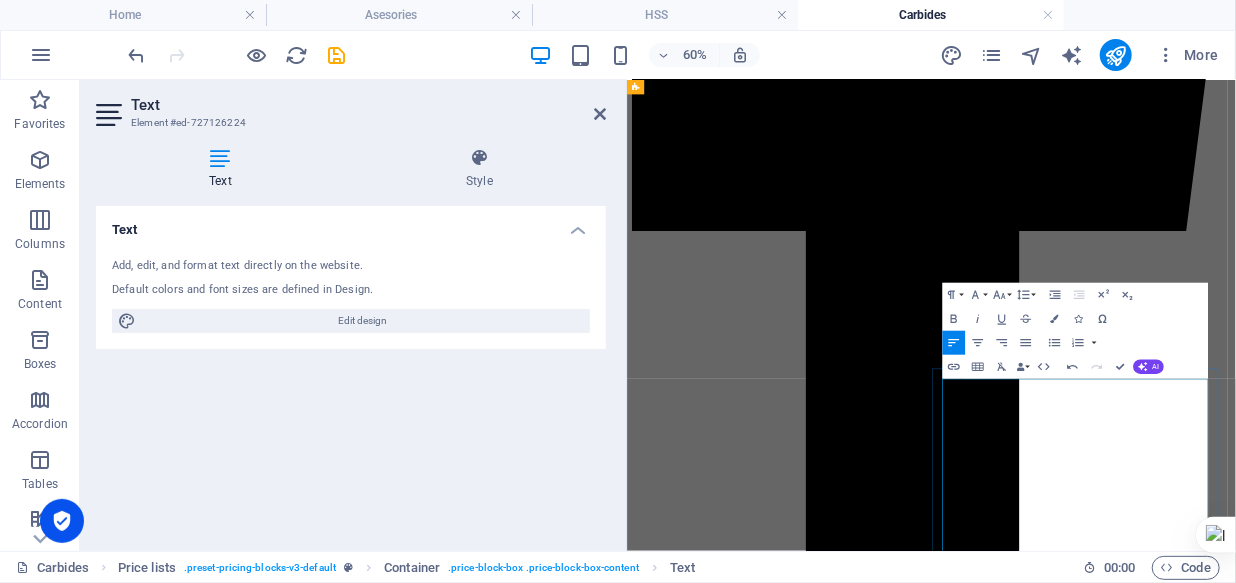 click on "Ø" at bounding box center (797, 7413) 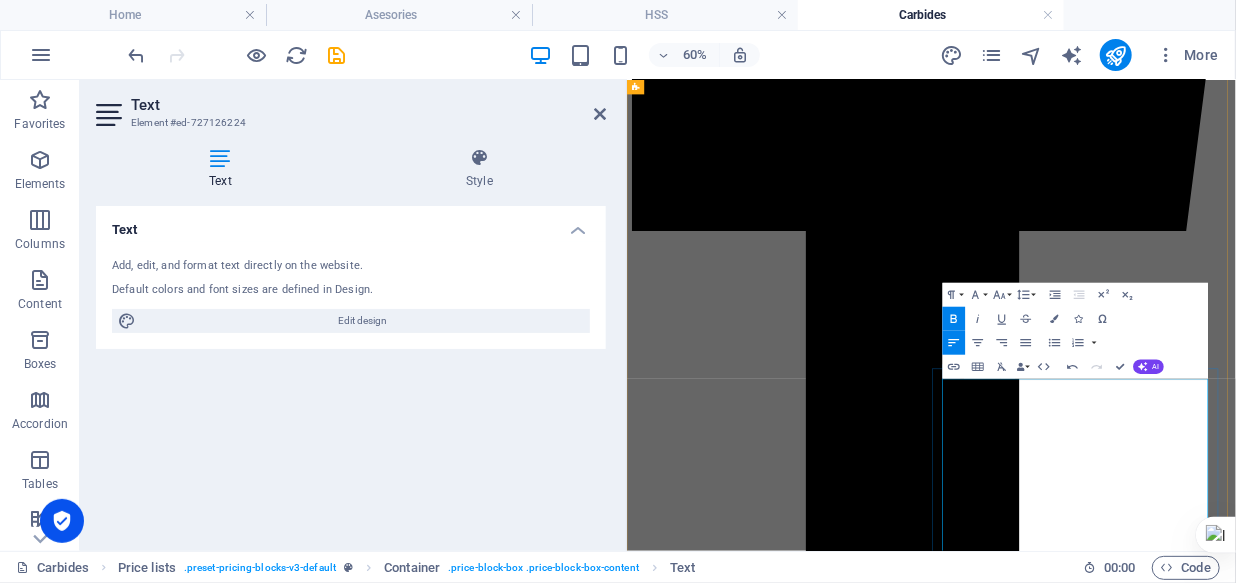click on "Ø" at bounding box center (797, 7386) 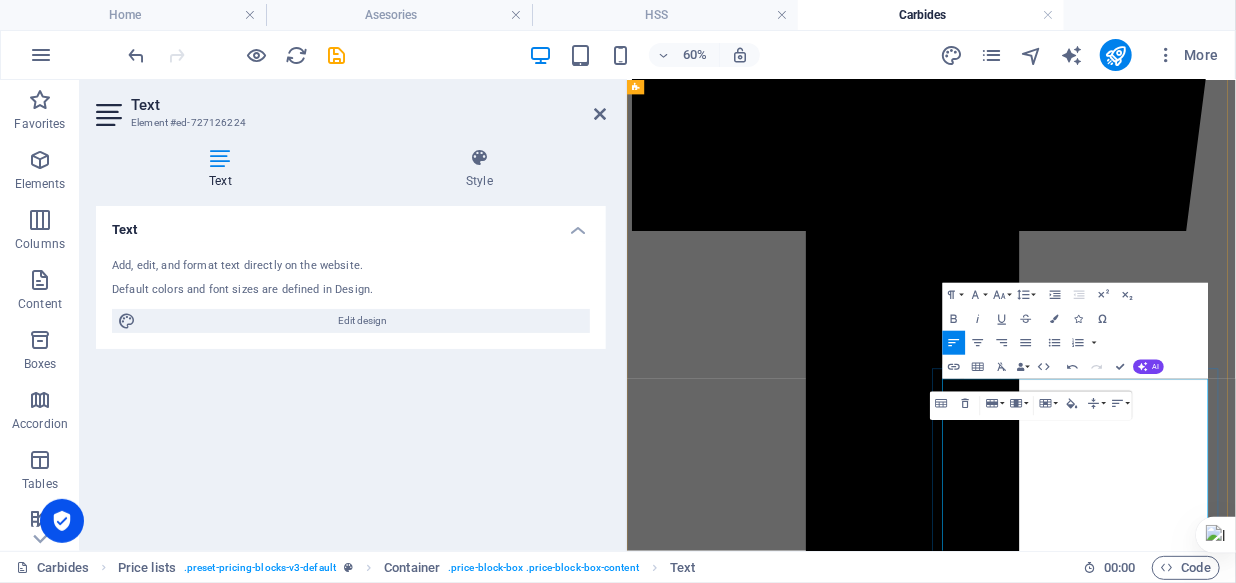 click at bounding box center [1262, 7414] 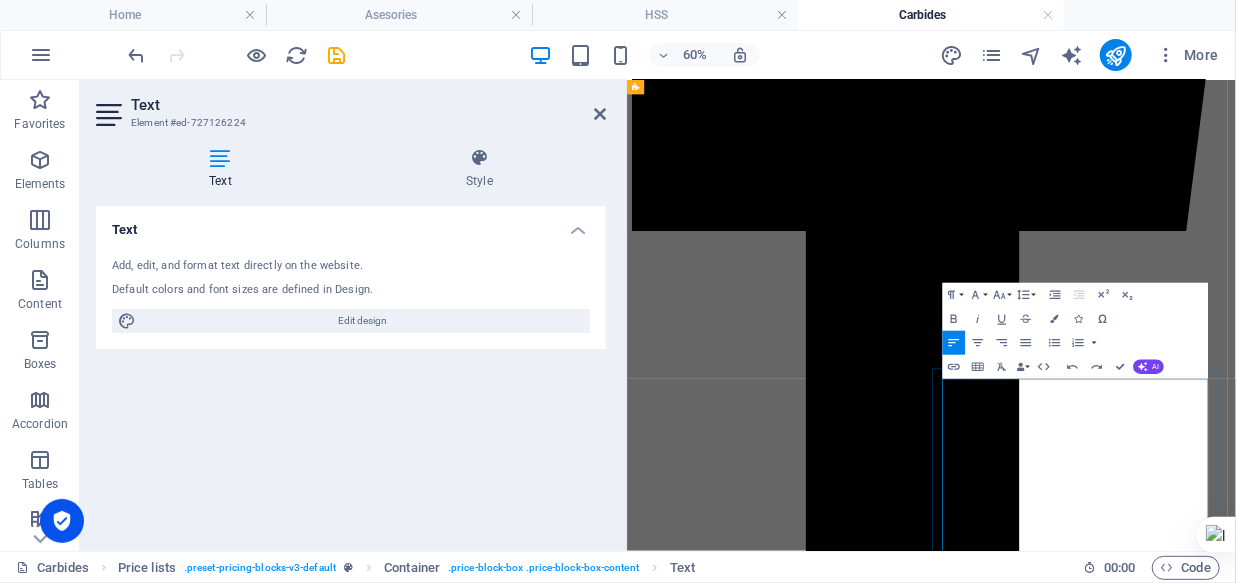 click at bounding box center (797, 7382) 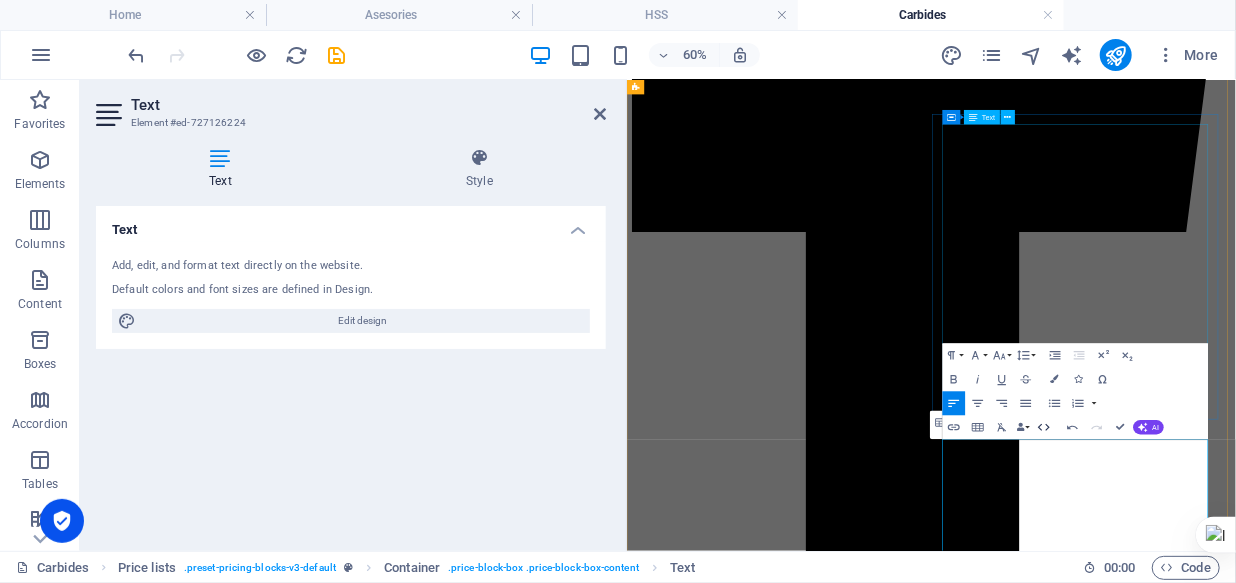 scroll, scrollTop: 1427, scrollLeft: 0, axis: vertical 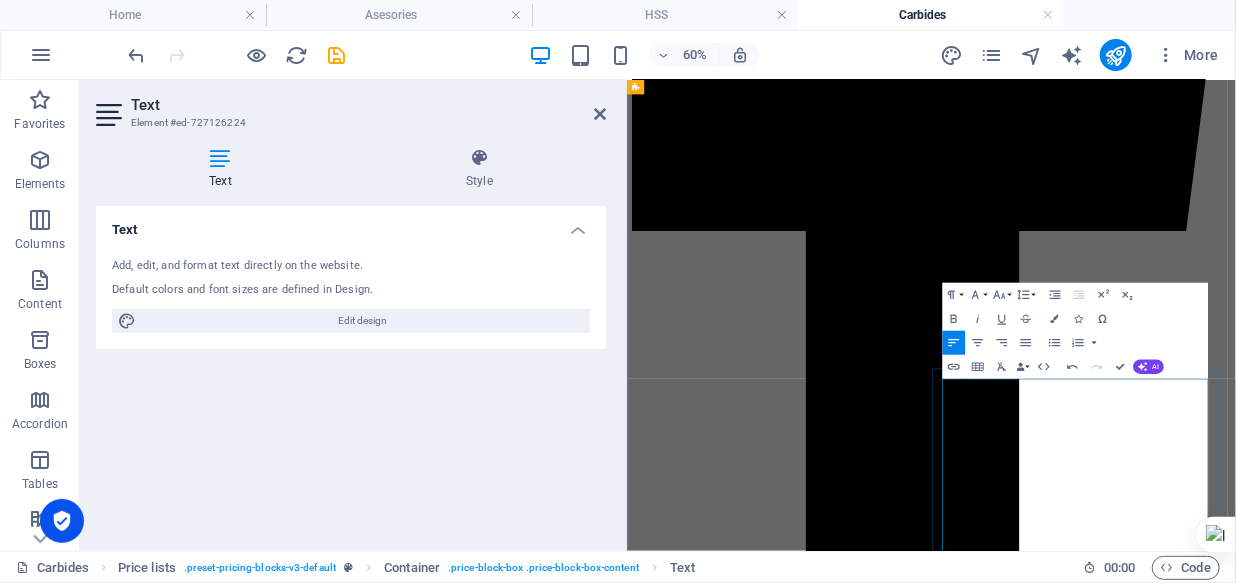 drag, startPoint x: 1323, startPoint y: 625, endPoint x: 1312, endPoint y: 601, distance: 26.400757 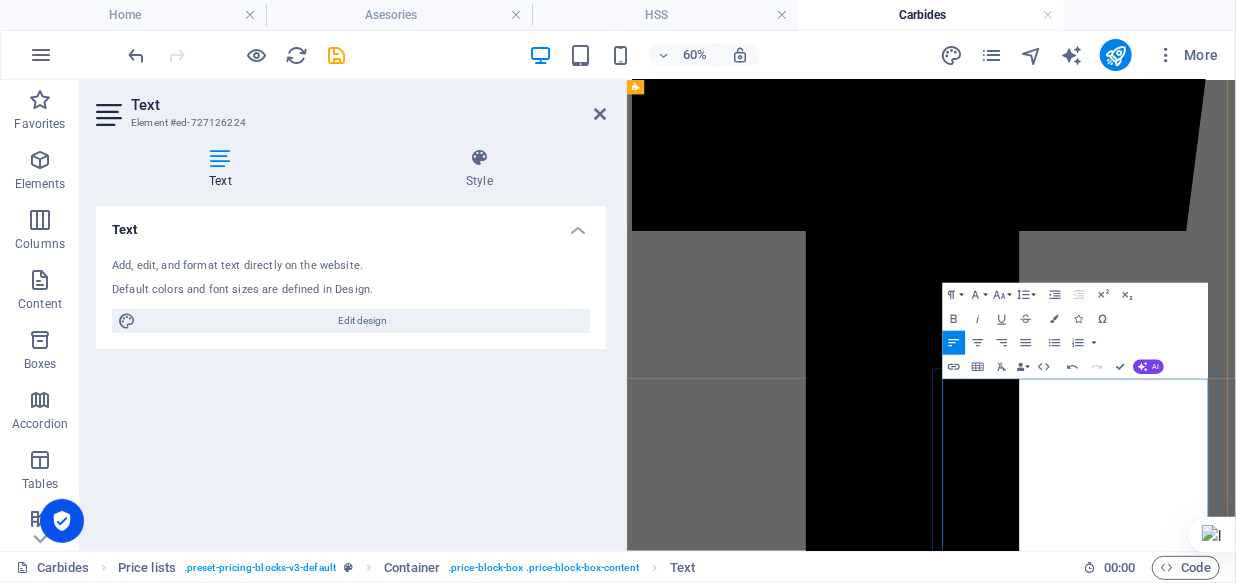 click on "$ 10" at bounding box center [976, 7382] 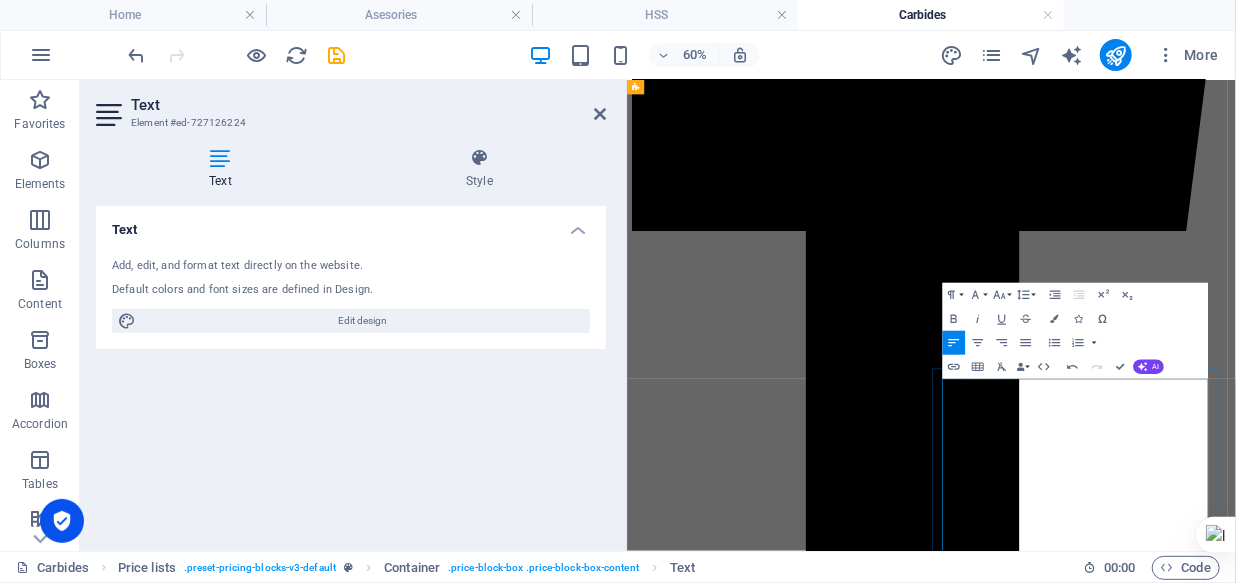 drag, startPoint x: 1327, startPoint y: 630, endPoint x: 1312, endPoint y: 607, distance: 27.45906 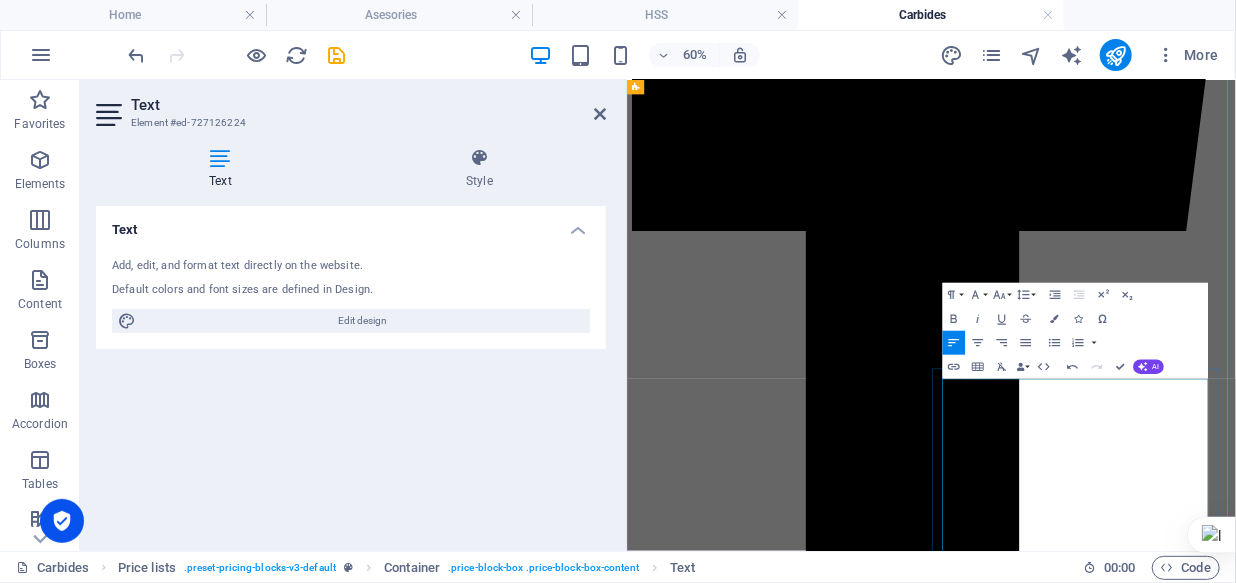 type 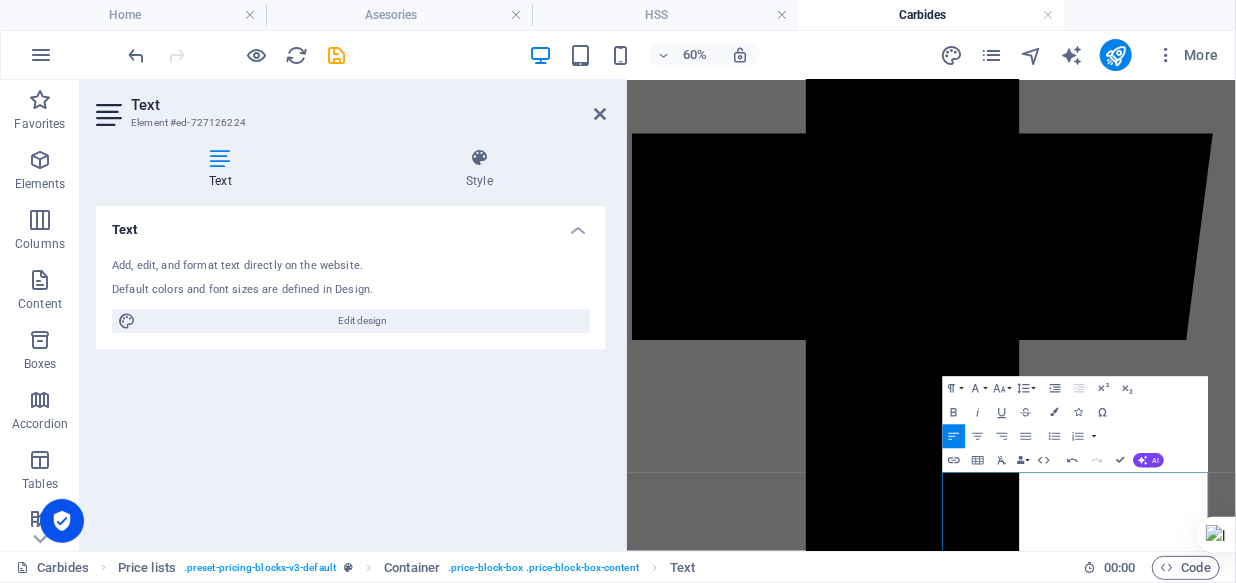 scroll, scrollTop: 1245, scrollLeft: 0, axis: vertical 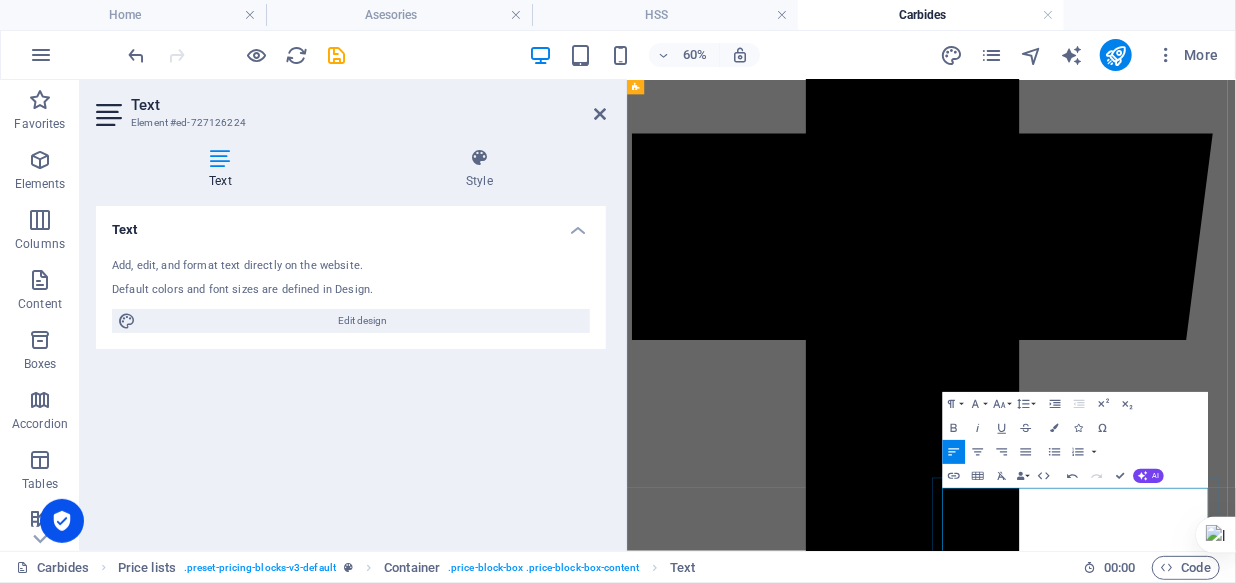 click at bounding box center [1143, 7538] 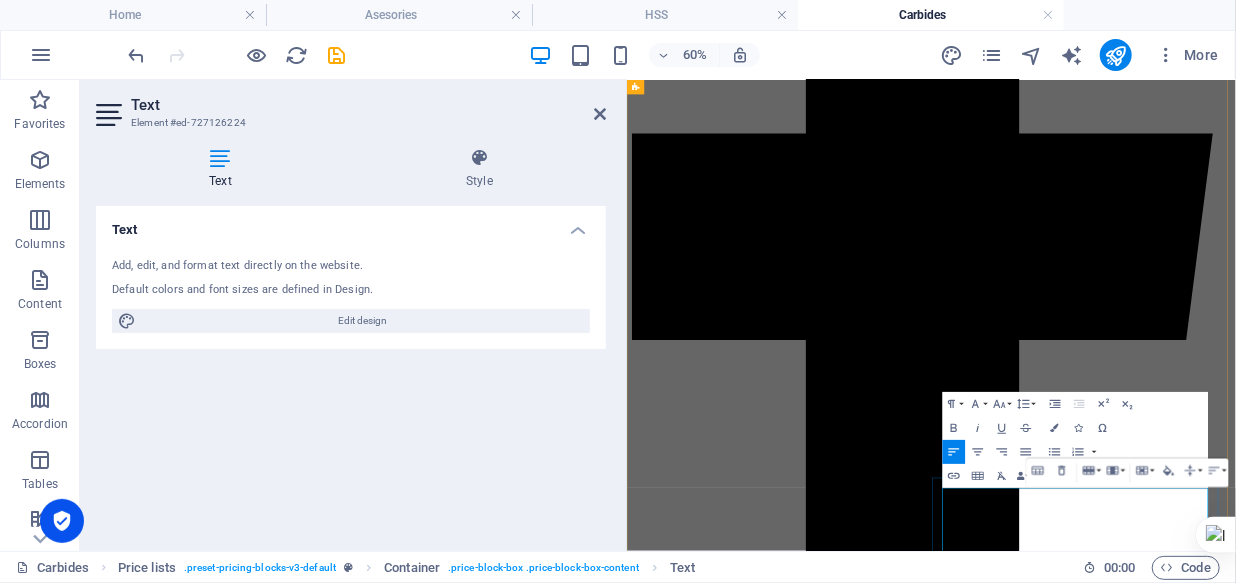 click at bounding box center [1339, 7538] 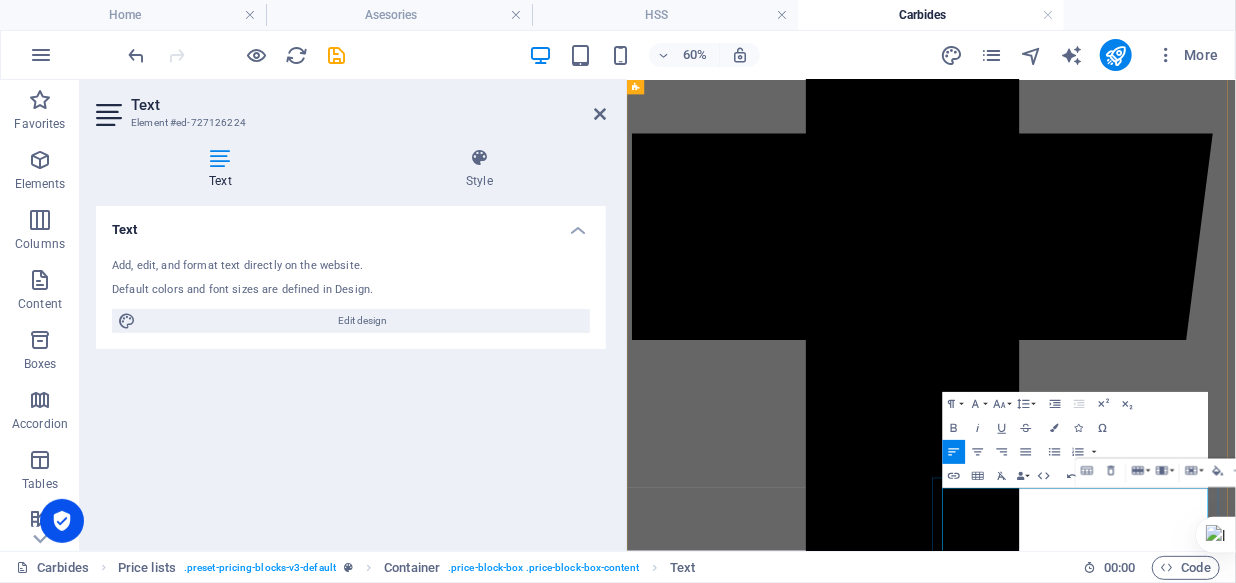 click at bounding box center [1534, 7538] 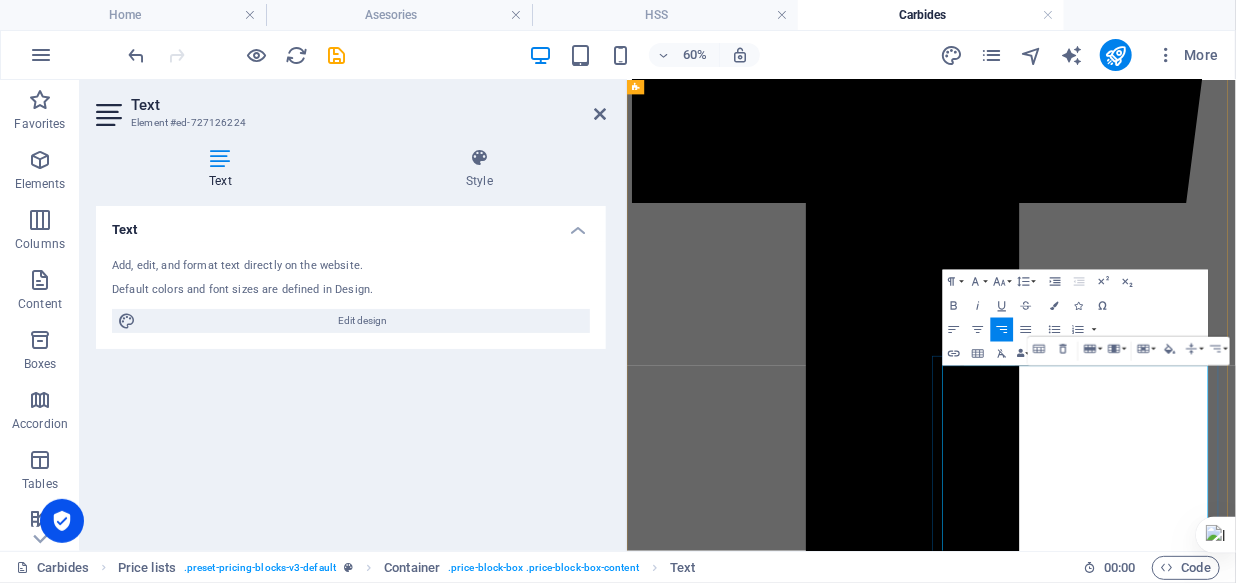 scroll, scrollTop: 1518, scrollLeft: 0, axis: vertical 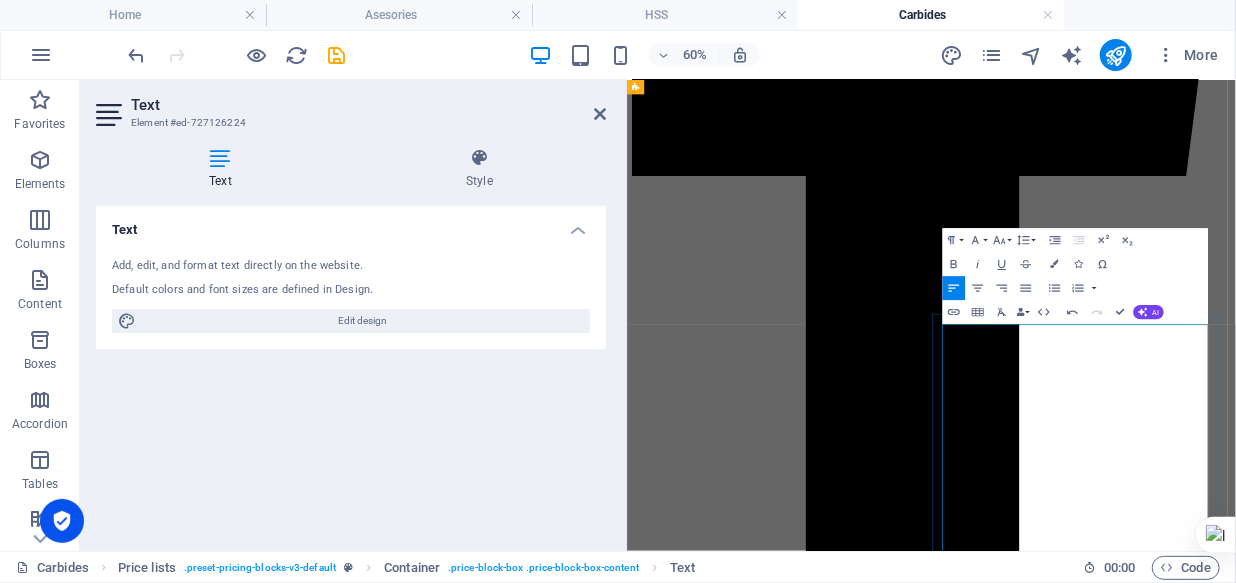 drag, startPoint x: 1252, startPoint y: 616, endPoint x: 1153, endPoint y: 554, distance: 116.81181 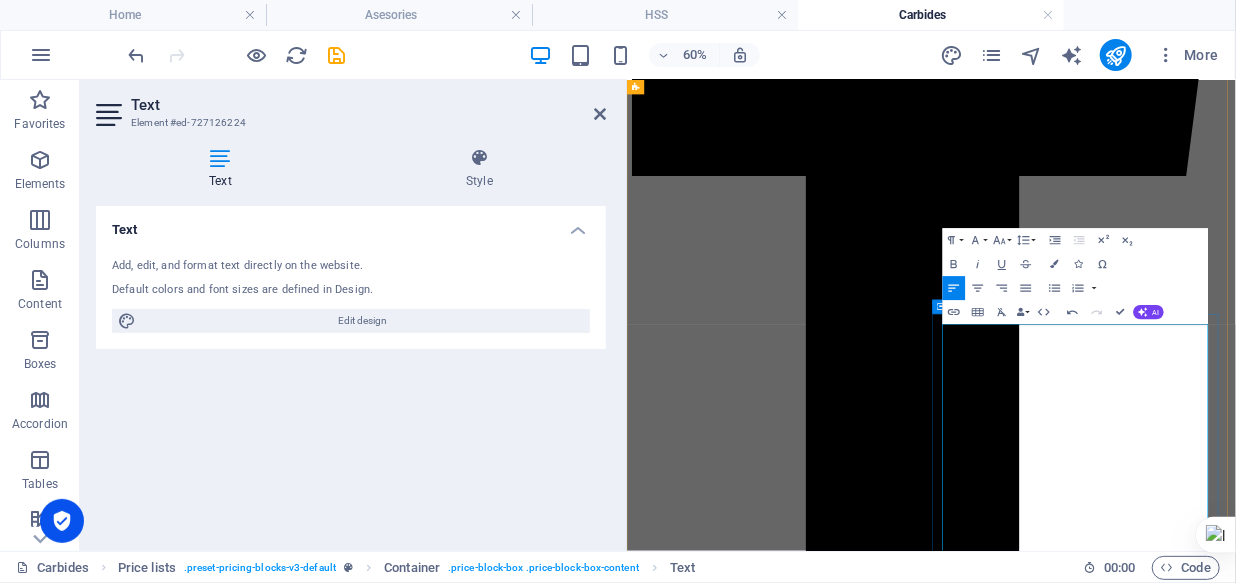 drag, startPoint x: 1243, startPoint y: 689, endPoint x: 1149, endPoint y: 627, distance: 112.60551 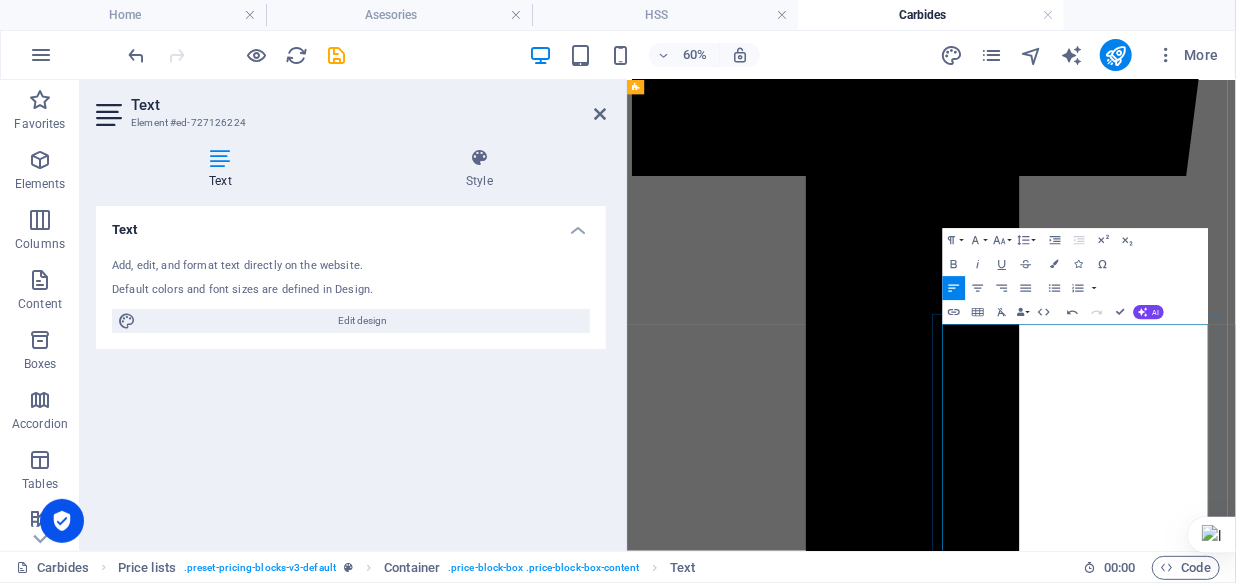 click on "5Lorem ipsum dolor sit amet, consectetur." at bounding box center [812, 7363] 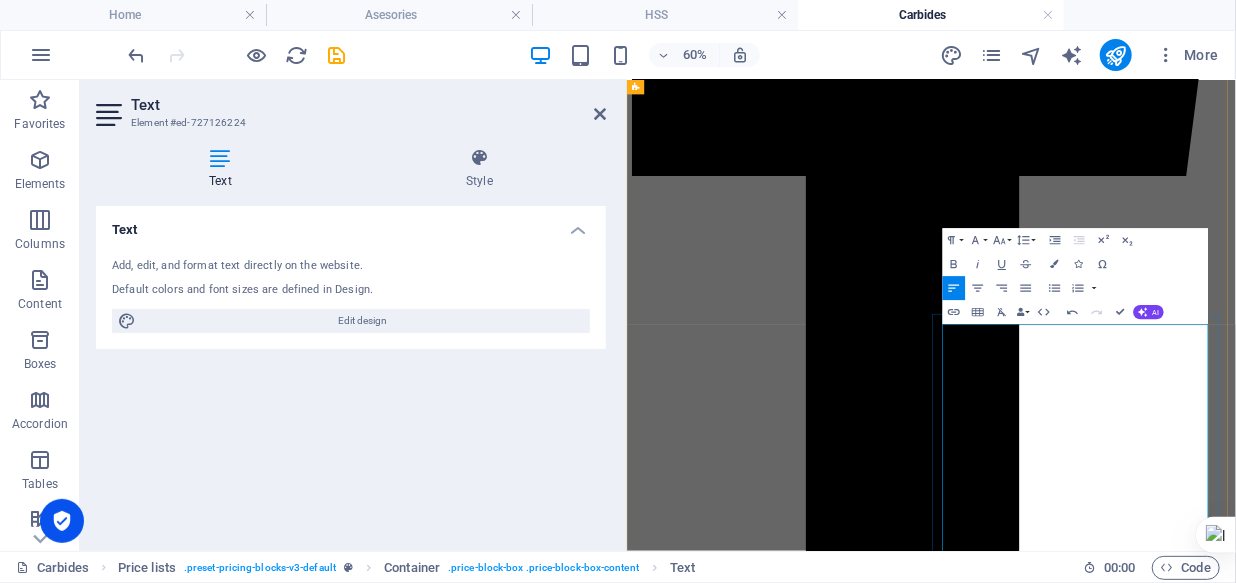drag, startPoint x: 1250, startPoint y: 691, endPoint x: 1155, endPoint y: 625, distance: 115.67627 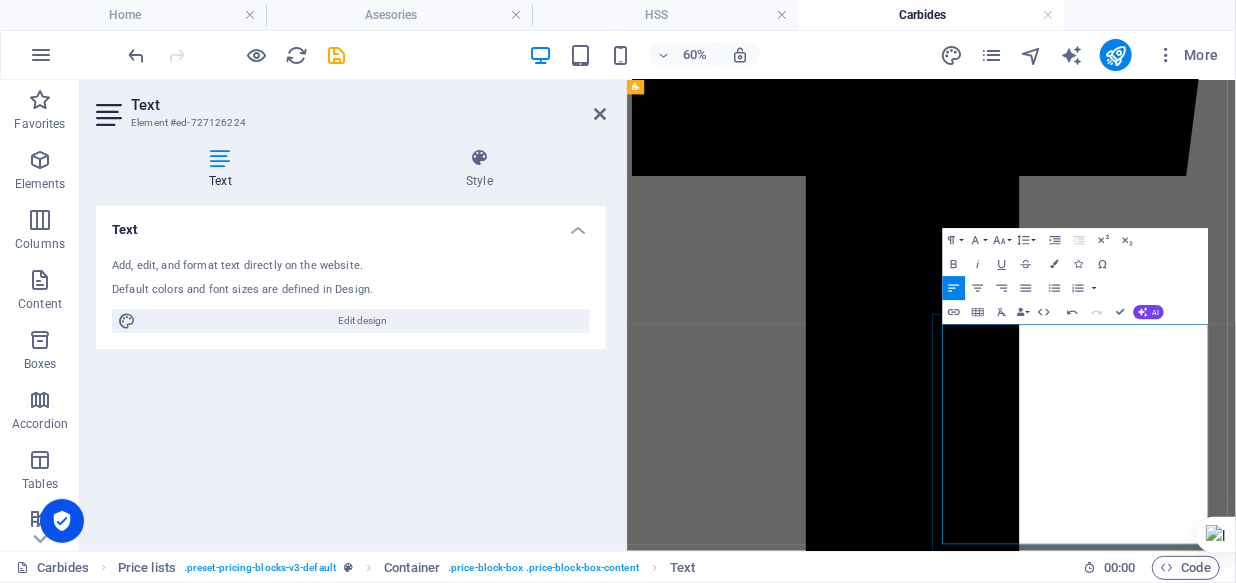 drag, startPoint x: 1256, startPoint y: 736, endPoint x: 1155, endPoint y: 685, distance: 113.14592 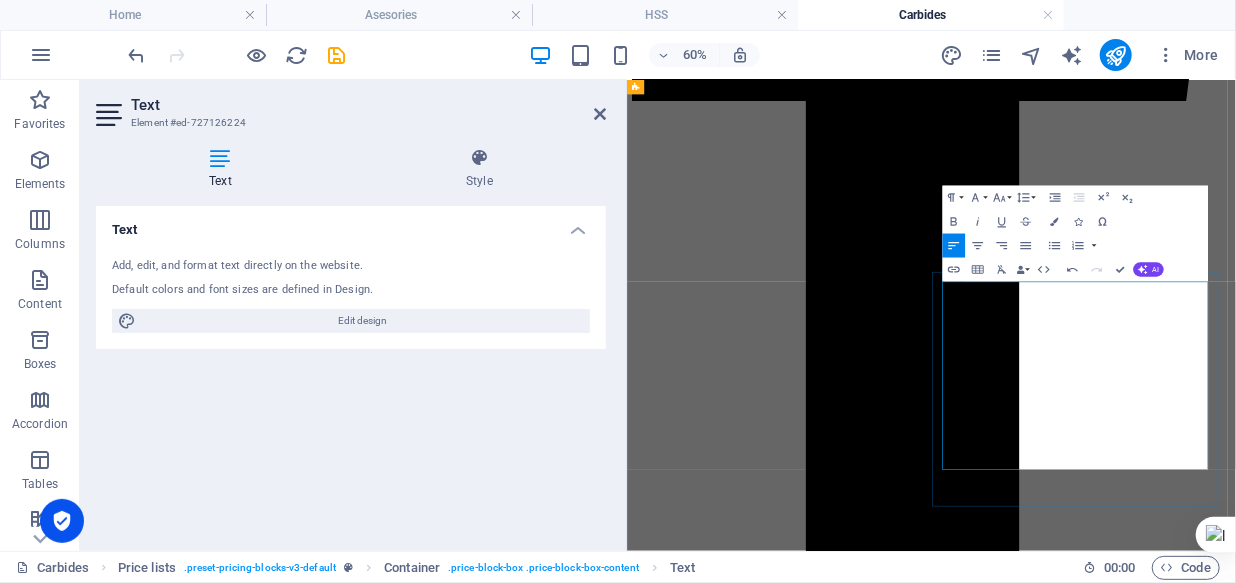 scroll, scrollTop: 1700, scrollLeft: 0, axis: vertical 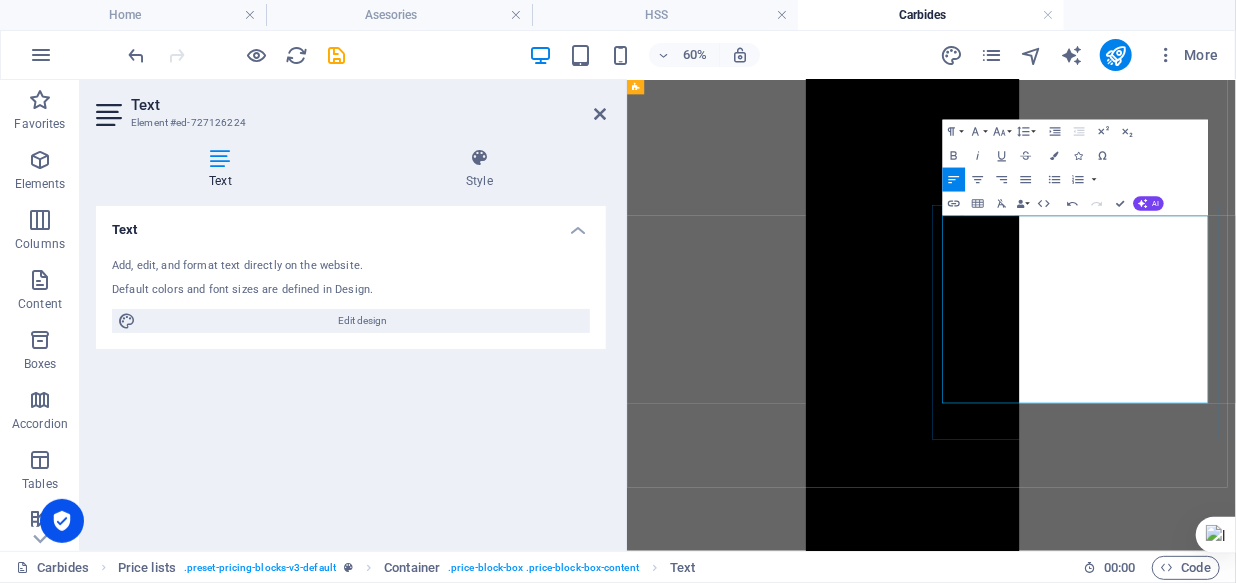 drag, startPoint x: 1244, startPoint y: 598, endPoint x: 1152, endPoint y: 551, distance: 103.31021 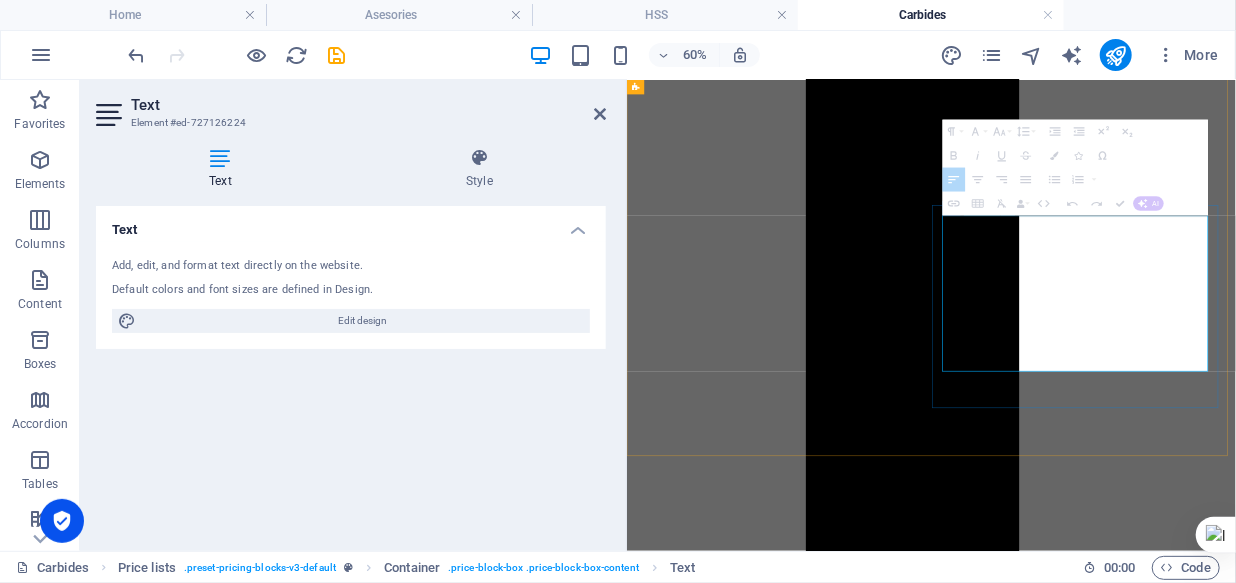 drag, startPoint x: 1243, startPoint y: 541, endPoint x: 1517, endPoint y: 536, distance: 274.04562 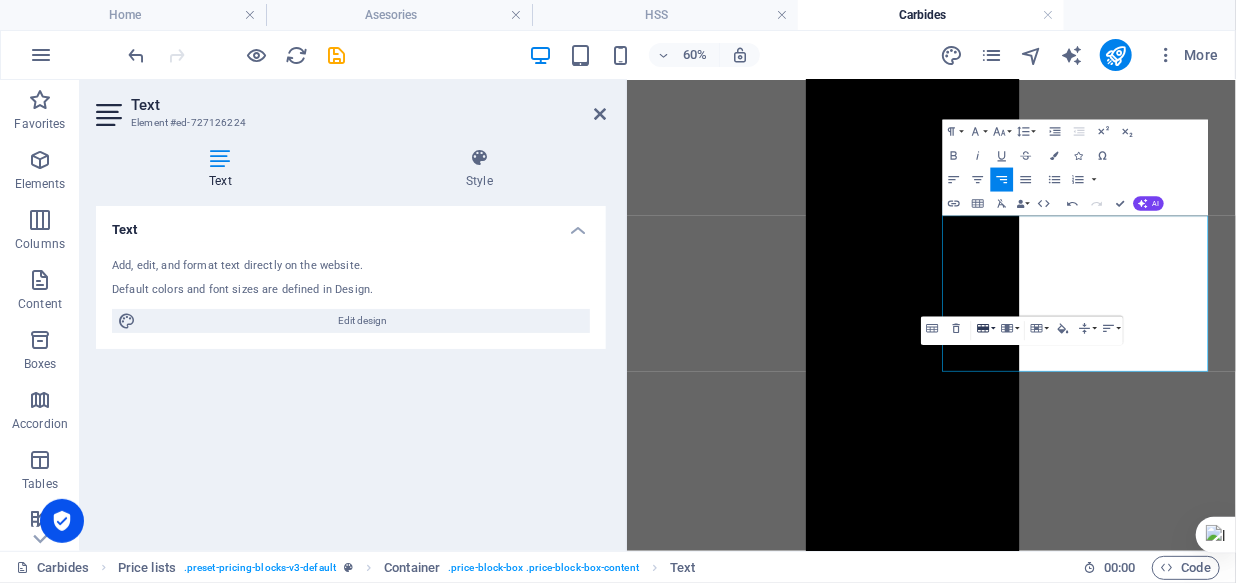 click on "Row" at bounding box center [985, 328] 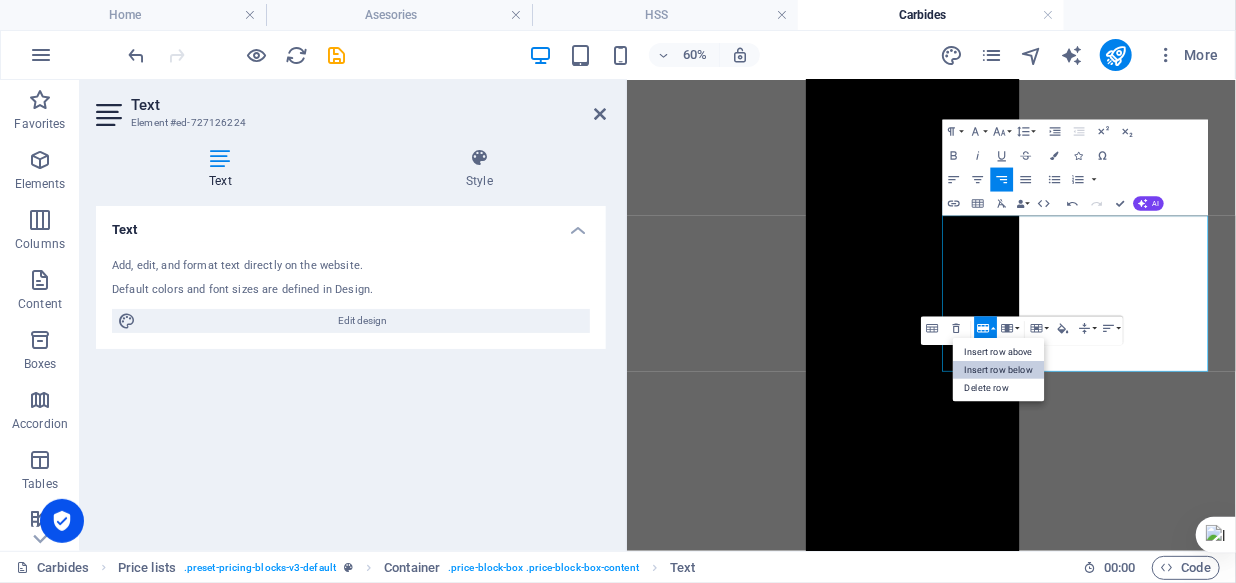 click on "Insert row below" at bounding box center (999, 370) 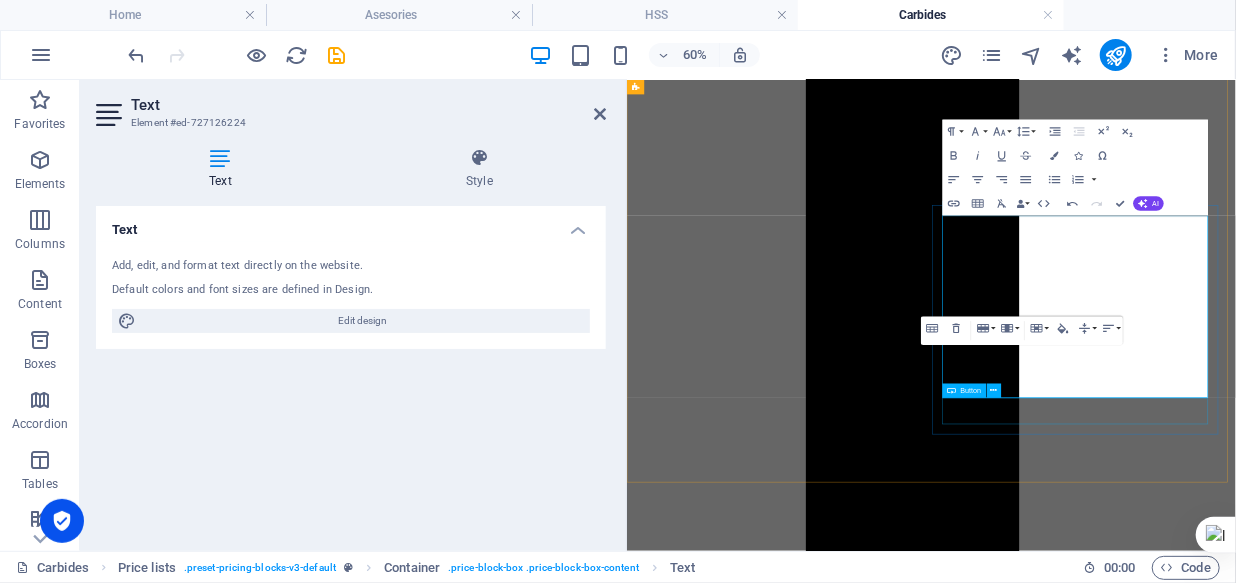 click on "Button" at bounding box center [964, 390] 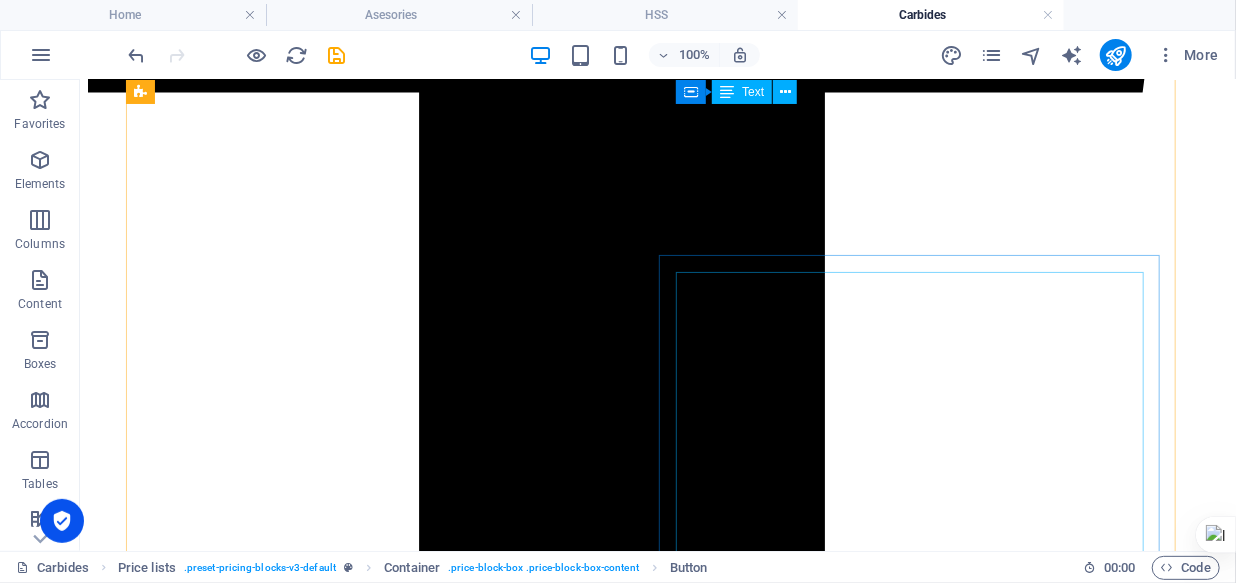 scroll, scrollTop: 1799, scrollLeft: 0, axis: vertical 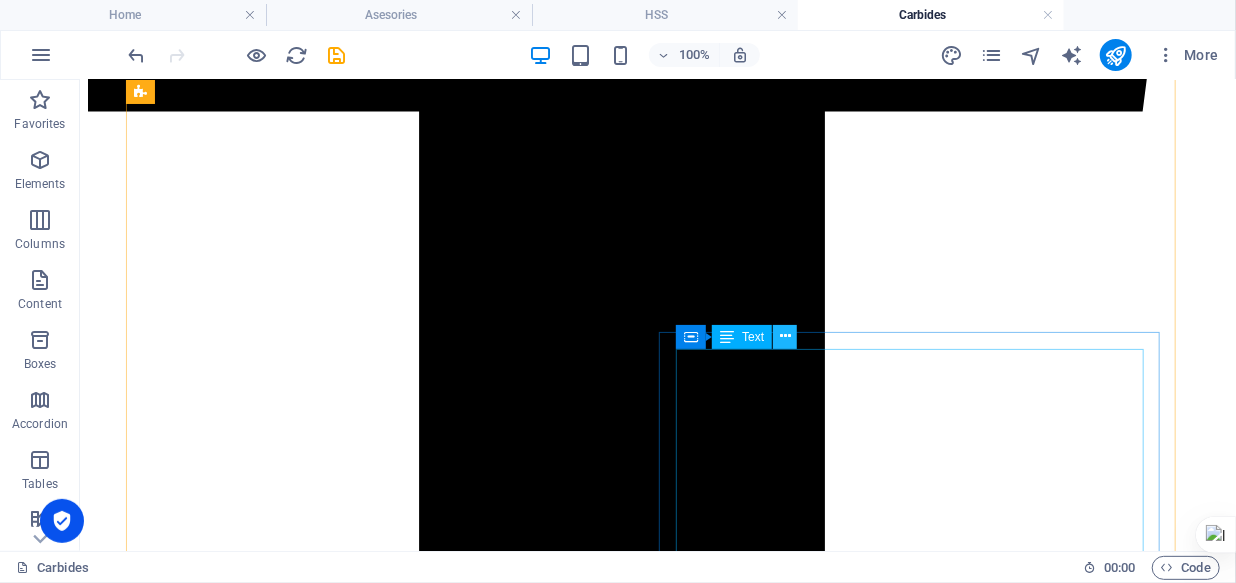 click at bounding box center [785, 337] 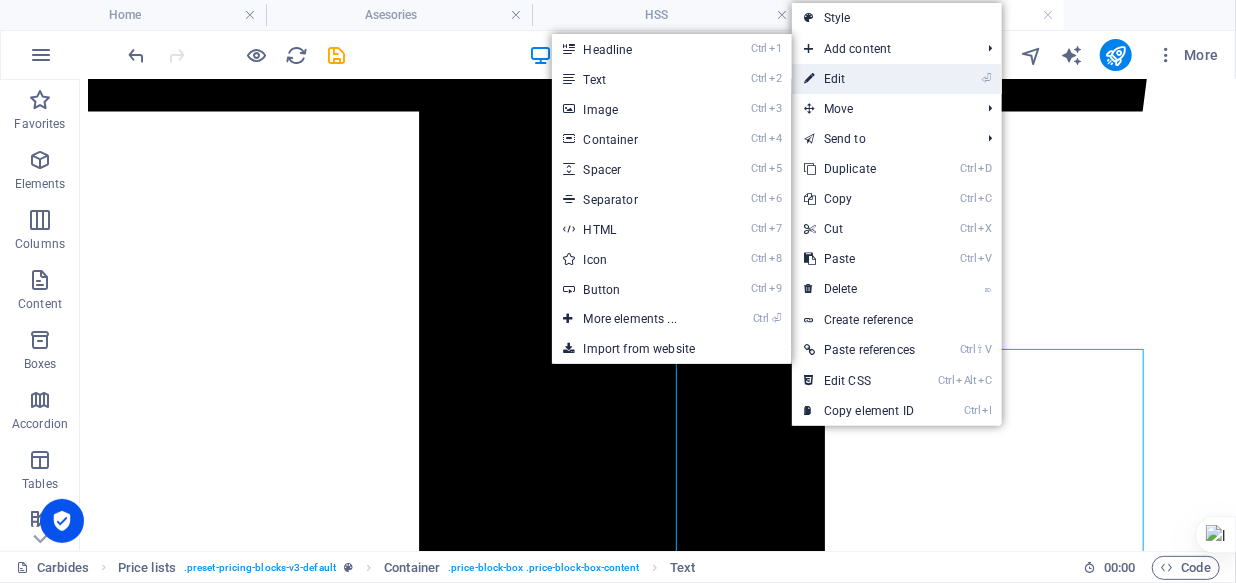 click on "⏎  Edit" at bounding box center [859, 79] 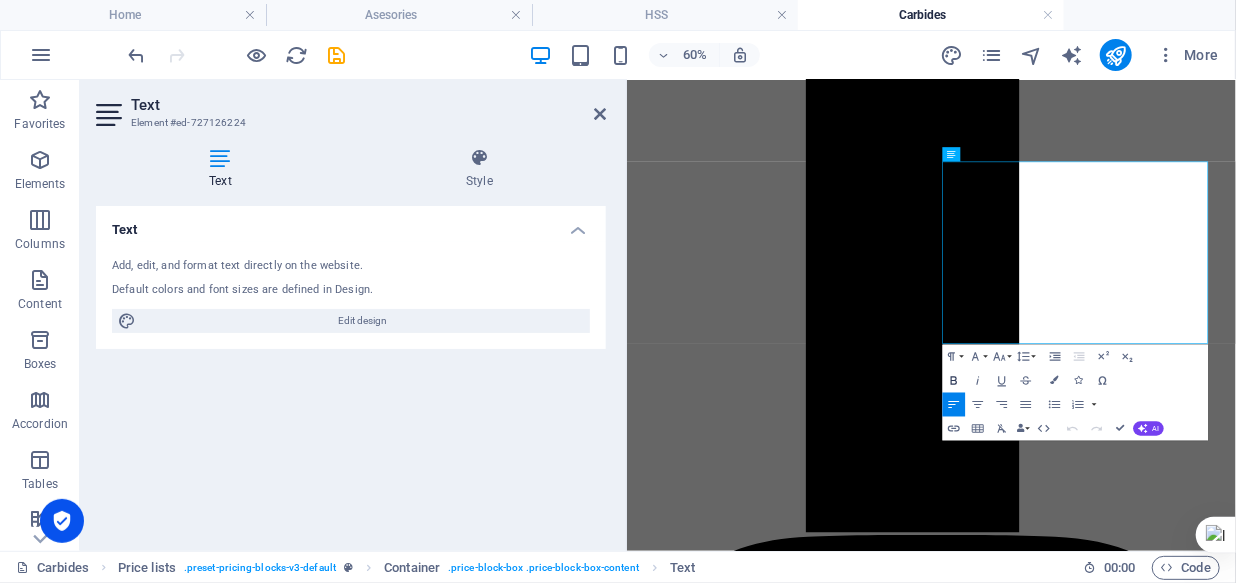 scroll, scrollTop: 1789, scrollLeft: 0, axis: vertical 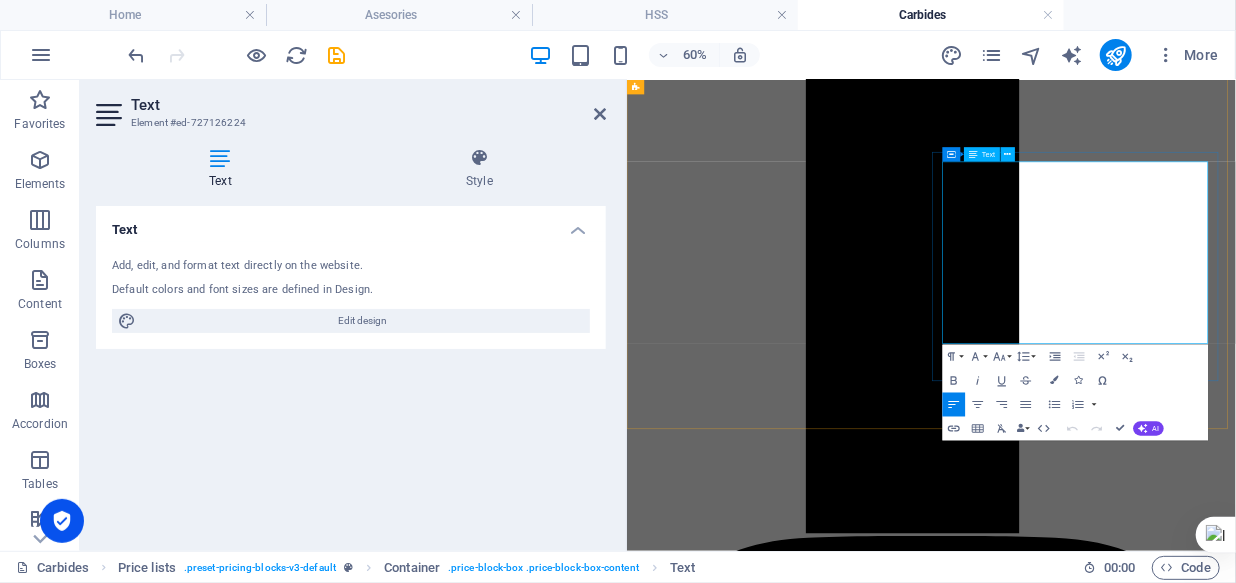 click at bounding box center [811, 7051] 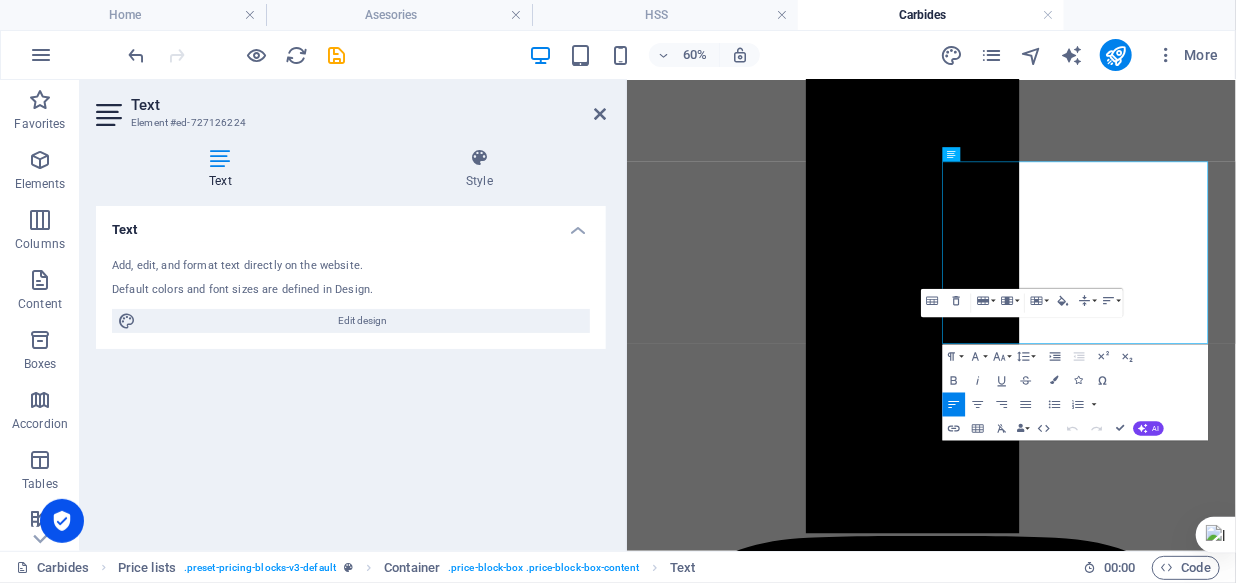 type 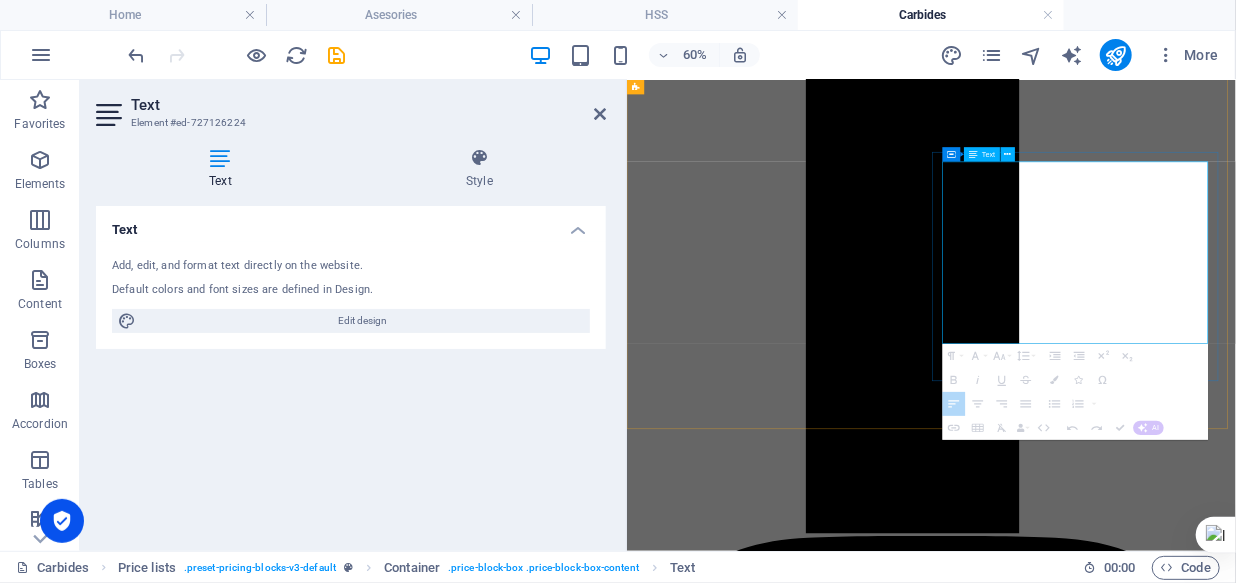 drag, startPoint x: 1315, startPoint y: 282, endPoint x: 1279, endPoint y: 282, distance: 36 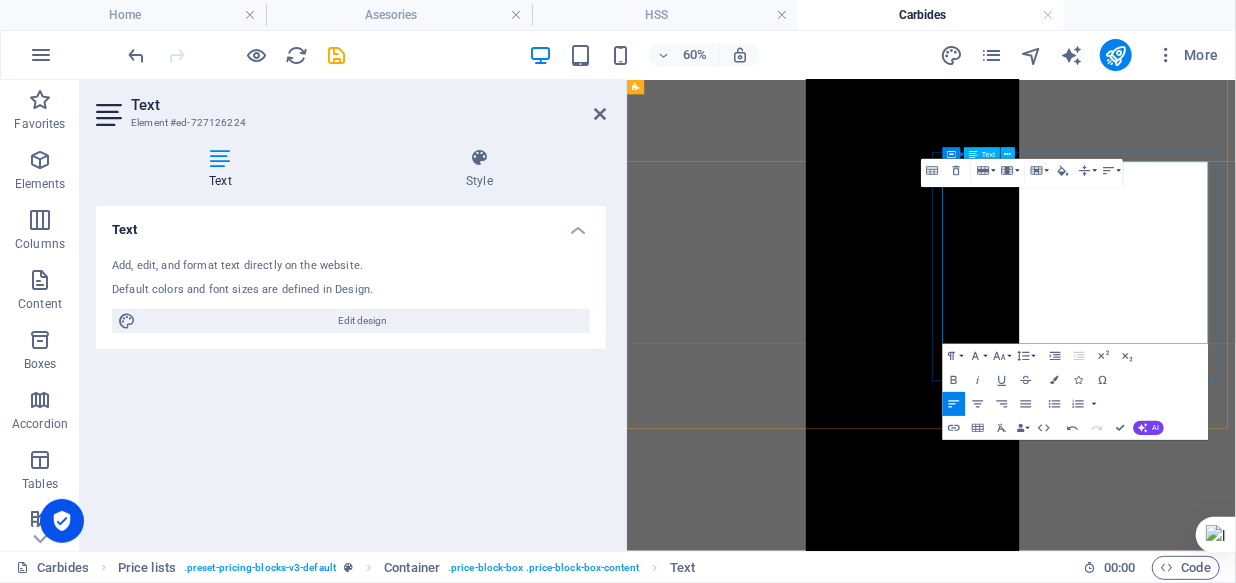 scroll, scrollTop: 1698, scrollLeft: 0, axis: vertical 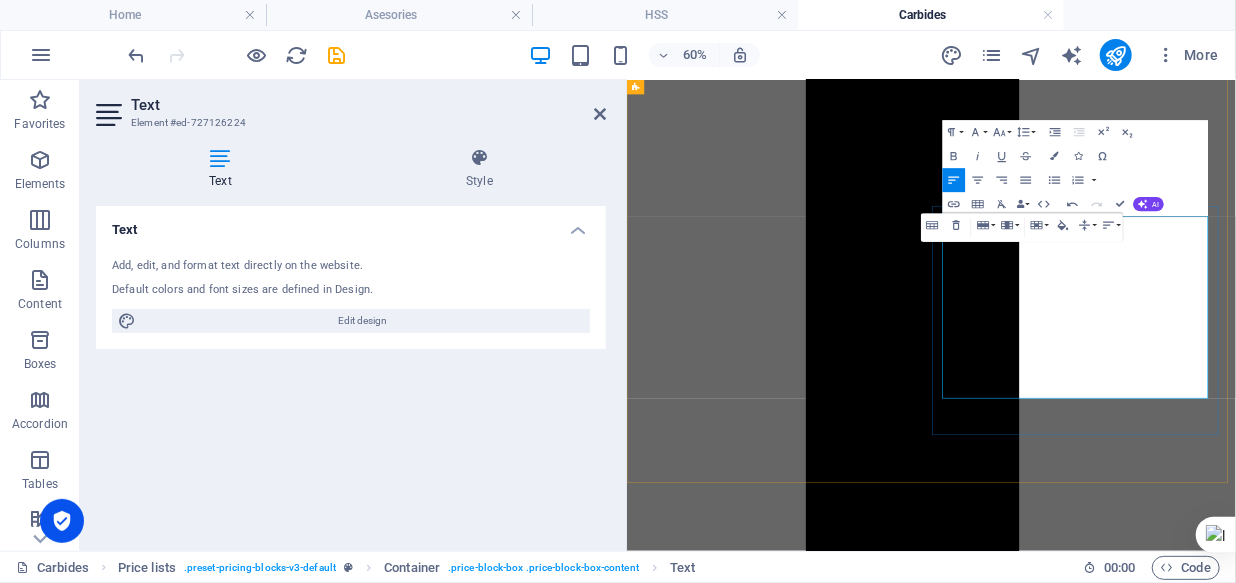 click on "$ 10" at bounding box center [1016, 7020] 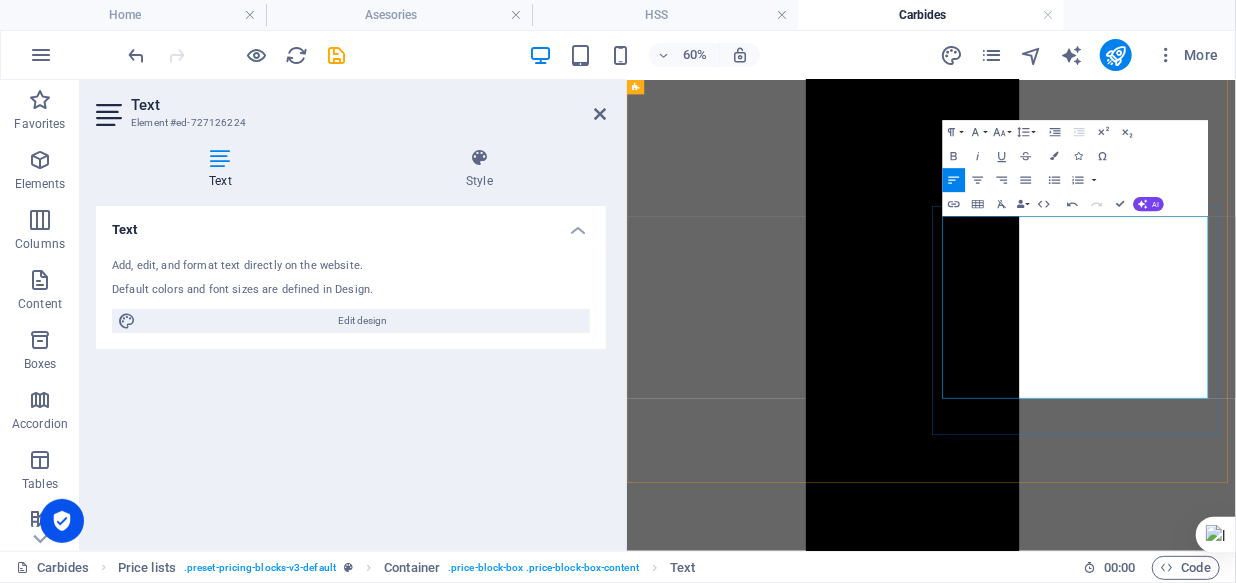 drag, startPoint x: 1315, startPoint y: 369, endPoint x: 1632, endPoint y: 291, distance: 326.4552 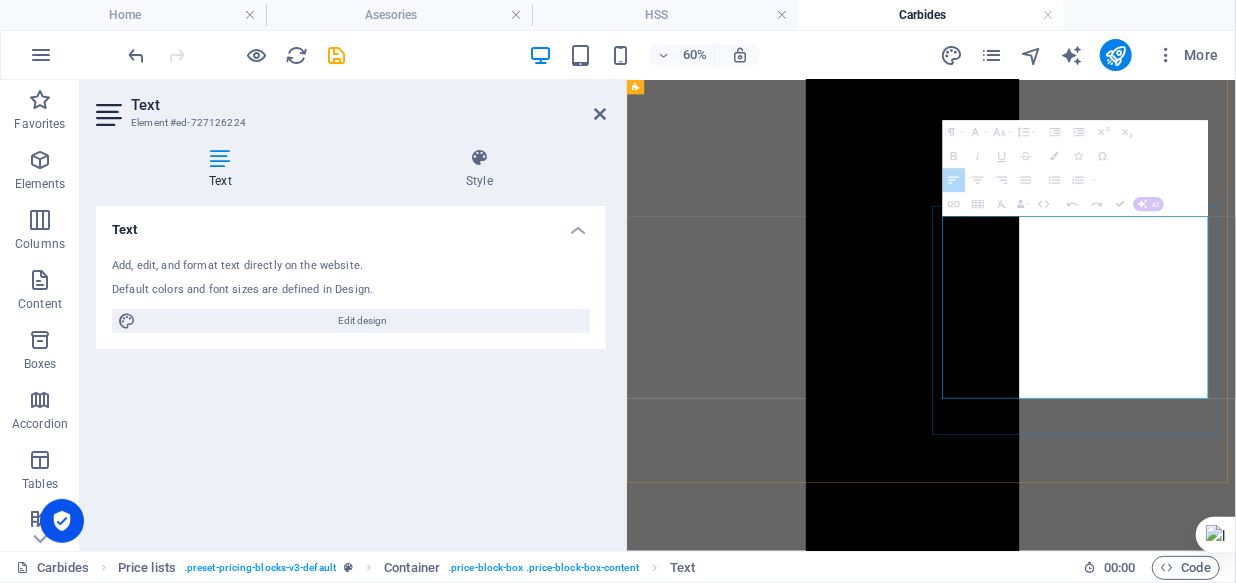drag, startPoint x: 1308, startPoint y: 421, endPoint x: 1291, endPoint y: 418, distance: 17.262676 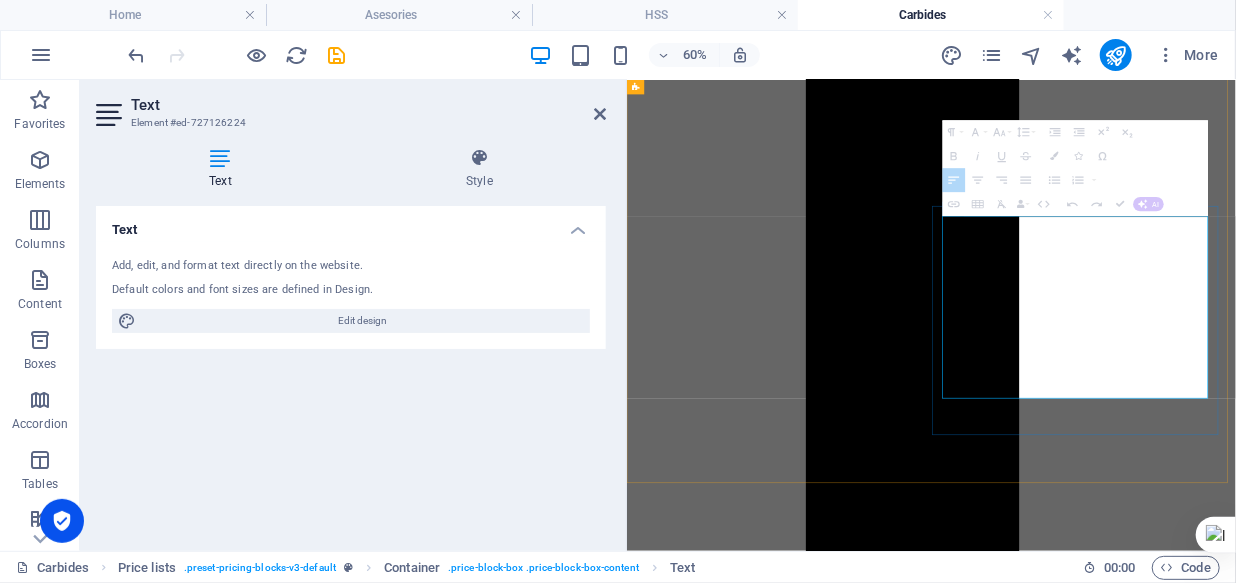 drag, startPoint x: 1312, startPoint y: 413, endPoint x: 1277, endPoint y: 410, distance: 35.128338 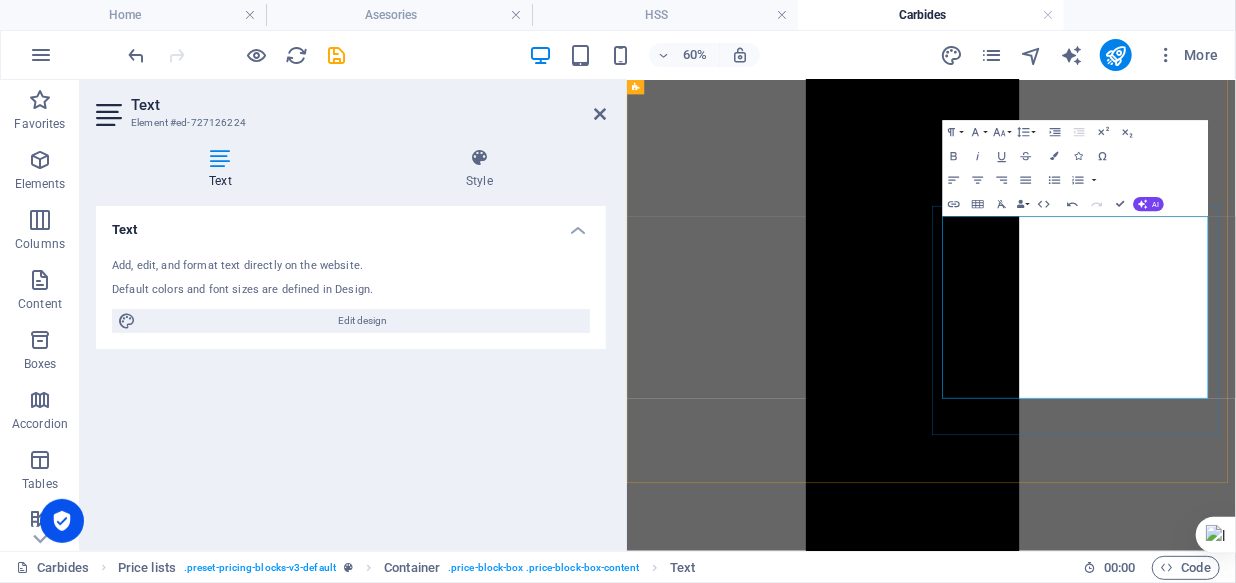 click at bounding box center (1016, 7044) 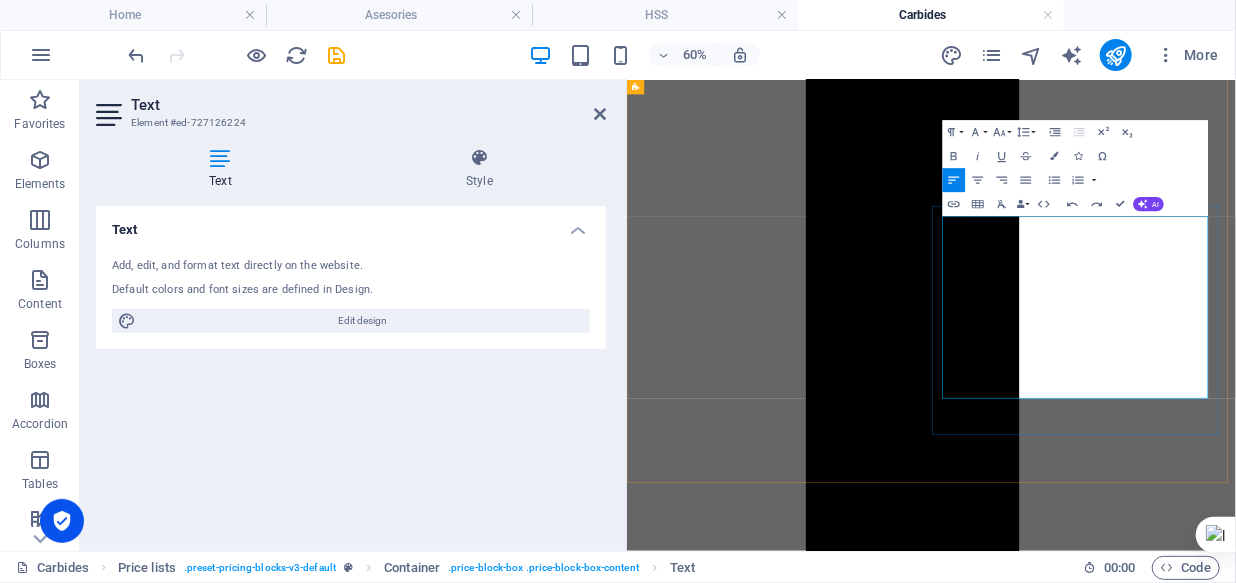 click on "$ 10" at bounding box center [1016, 7044] 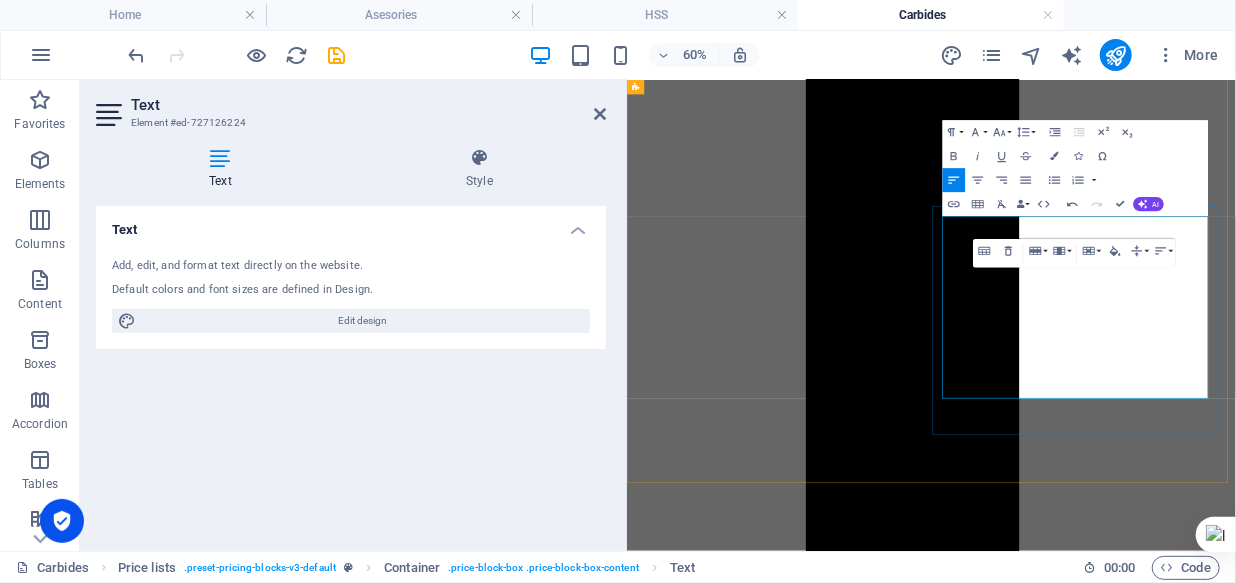 click on "$ 10" at bounding box center [1016, 7068] 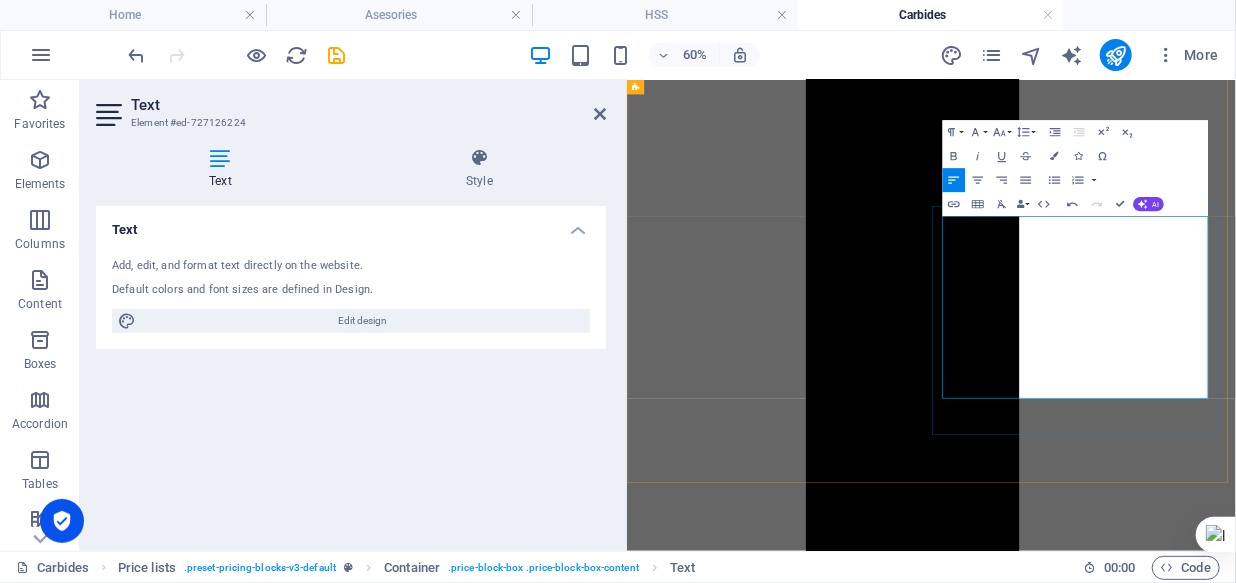 click on "$ 10" at bounding box center (1016, 7092) 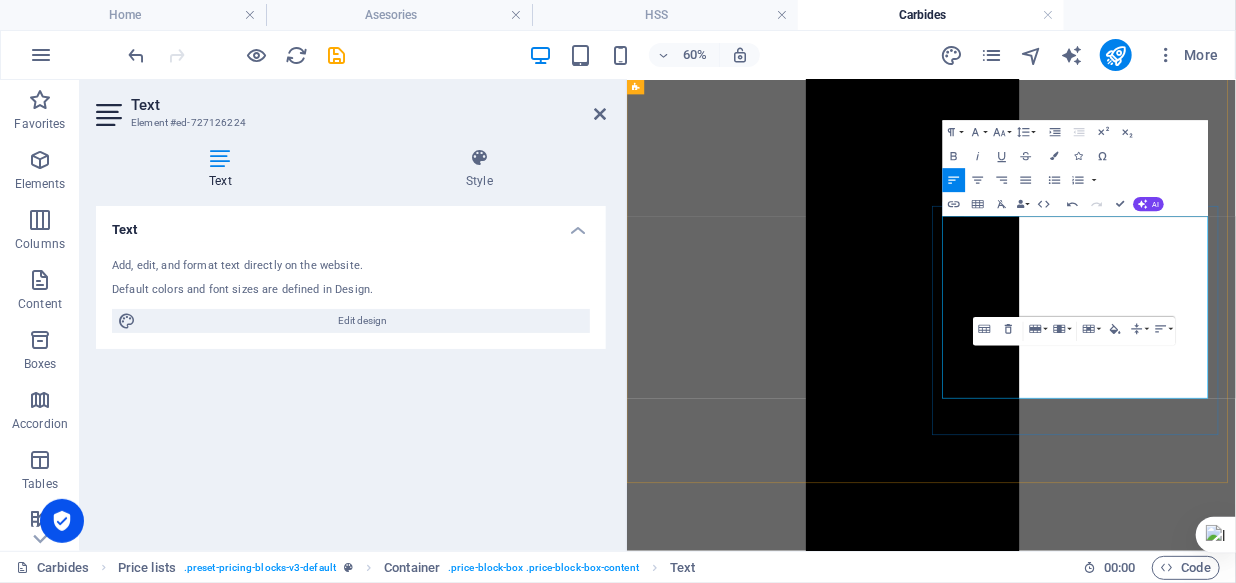 click at bounding box center [1016, 7140] 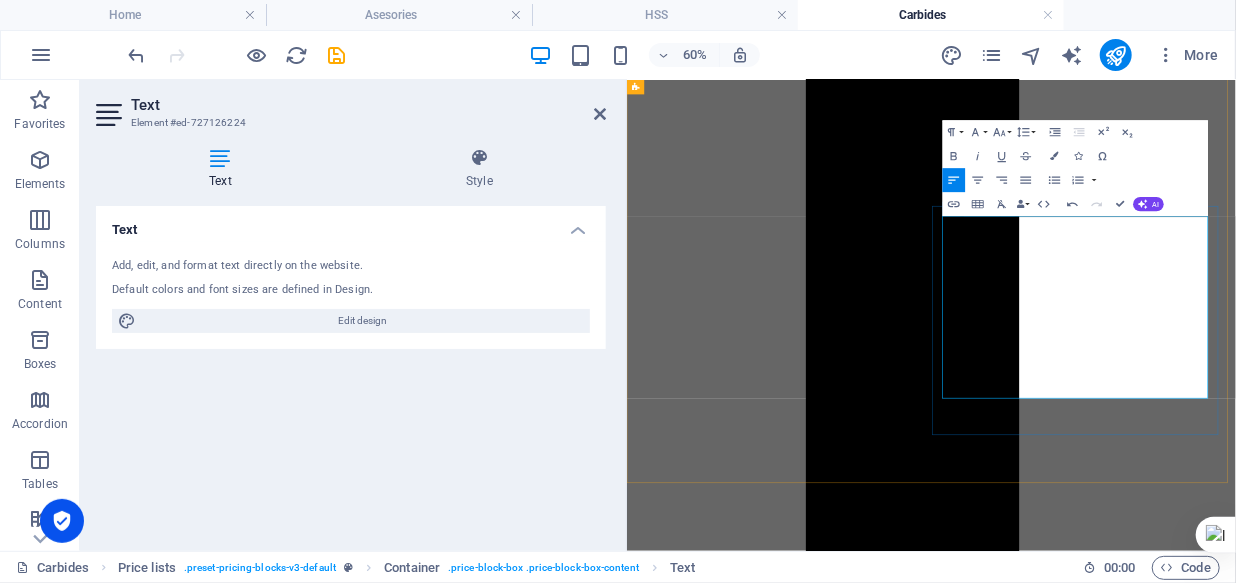 click at bounding box center (1141, 7020) 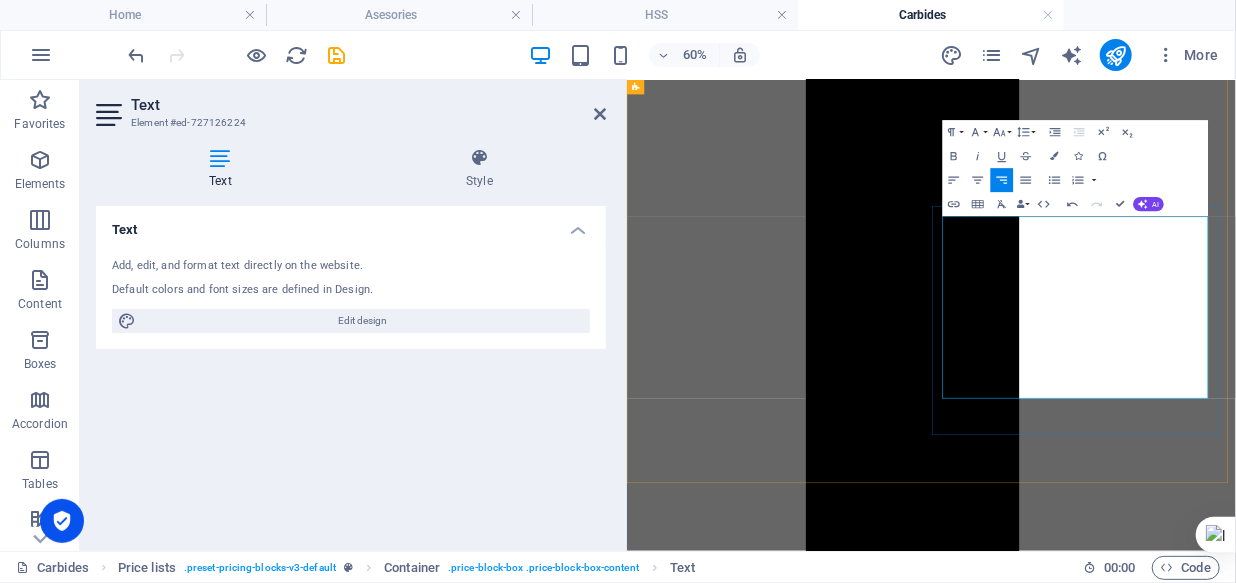 drag, startPoint x: 1194, startPoint y: 335, endPoint x: 1153, endPoint y: 330, distance: 41.303753 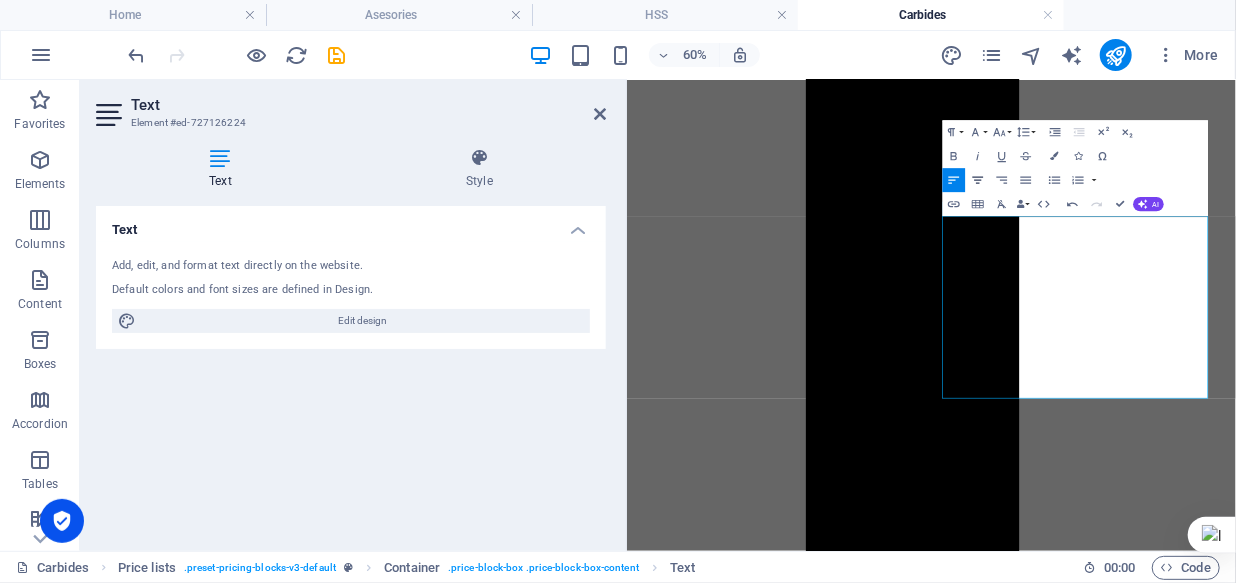 click 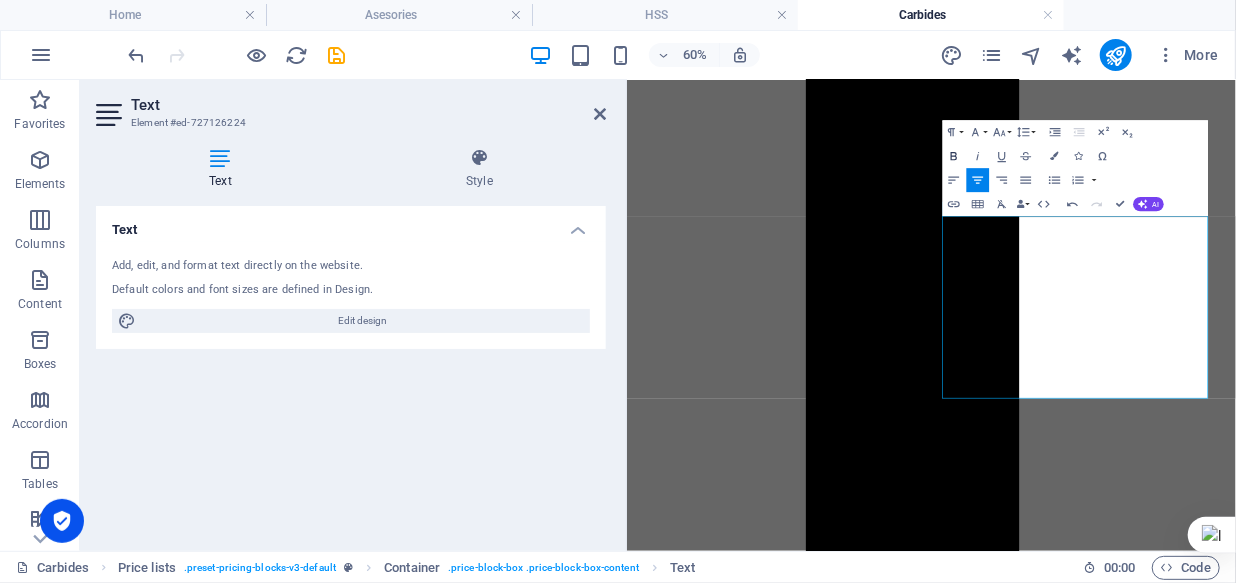 click 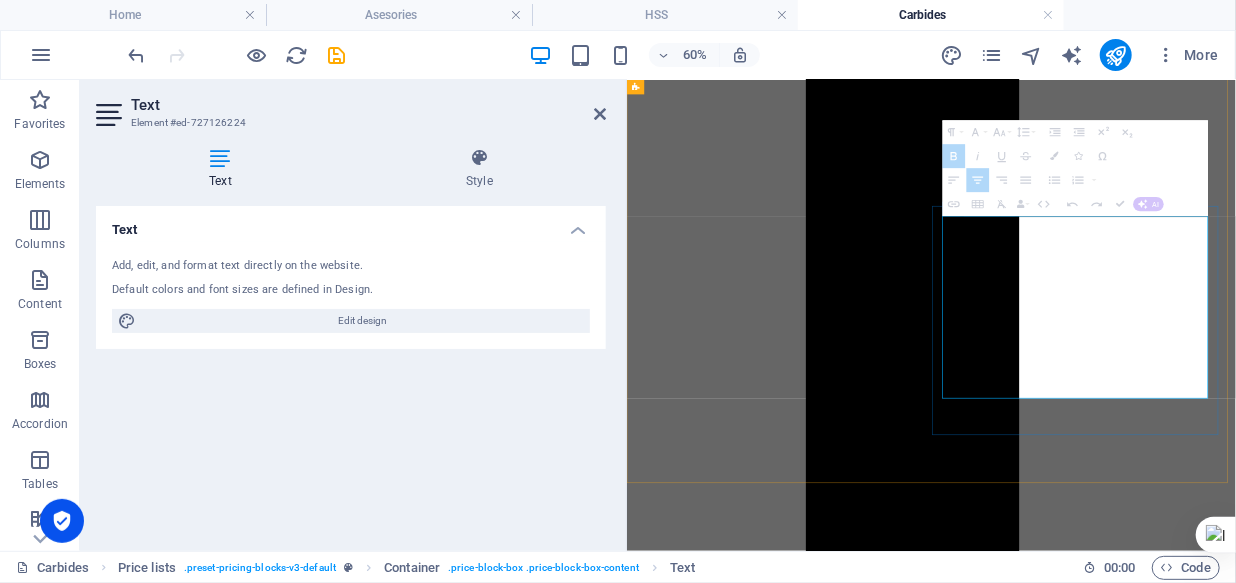 drag, startPoint x: 1279, startPoint y: 324, endPoint x: 1315, endPoint y: 324, distance: 36 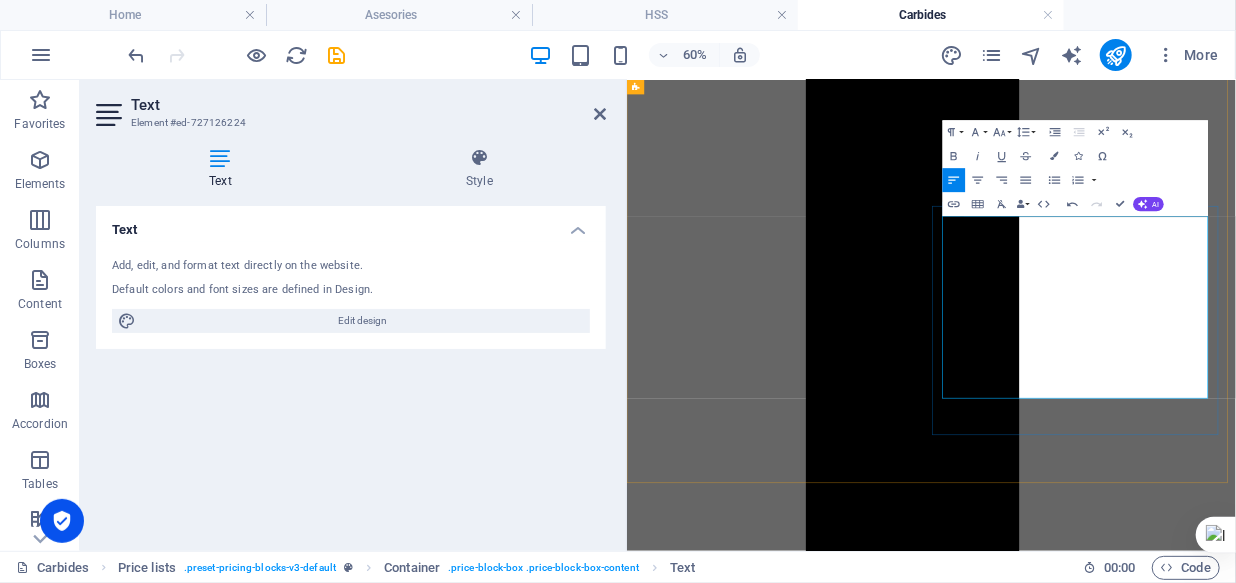click on "FLUTE" at bounding box center [1016, 6996] 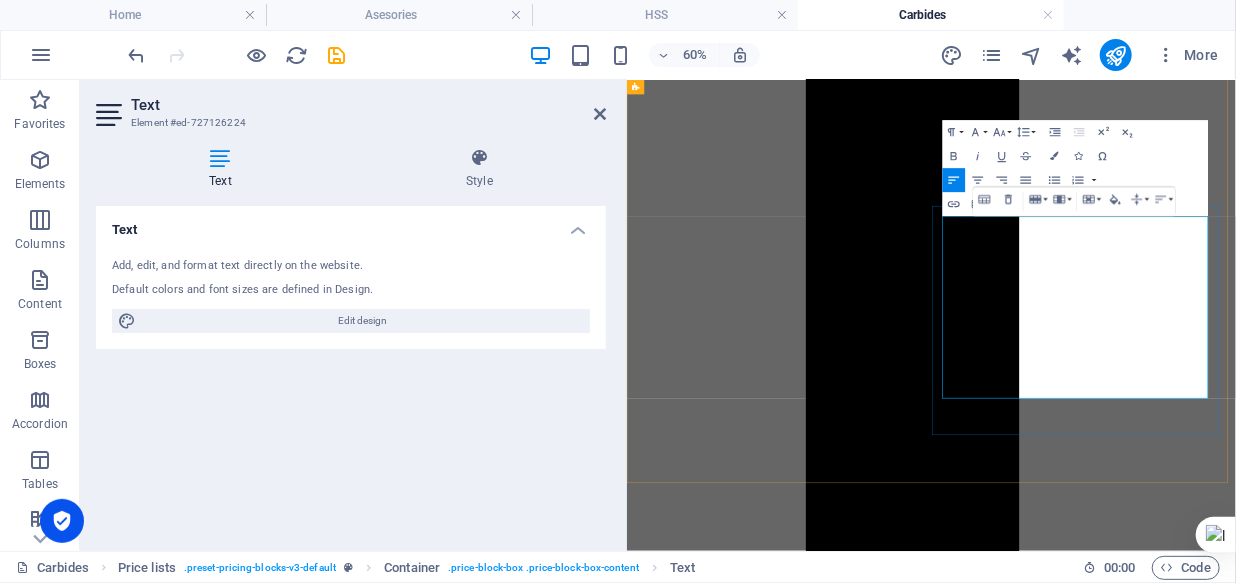 click on "FLUTE" at bounding box center [1016, 6996] 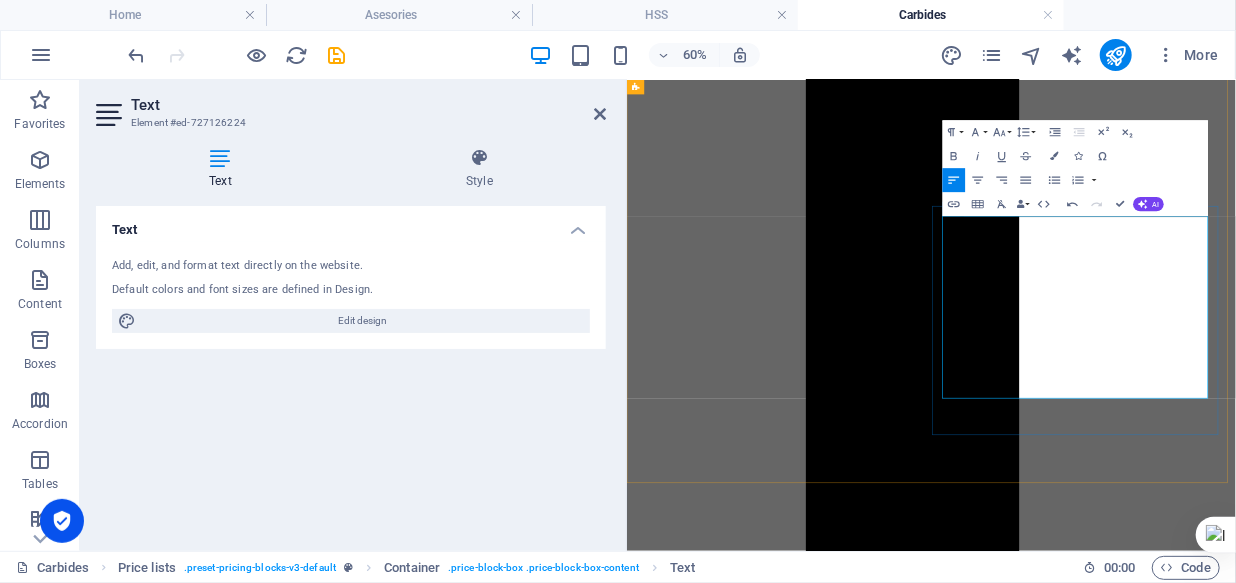 drag, startPoint x: 1317, startPoint y: 325, endPoint x: 1276, endPoint y: 325, distance: 41 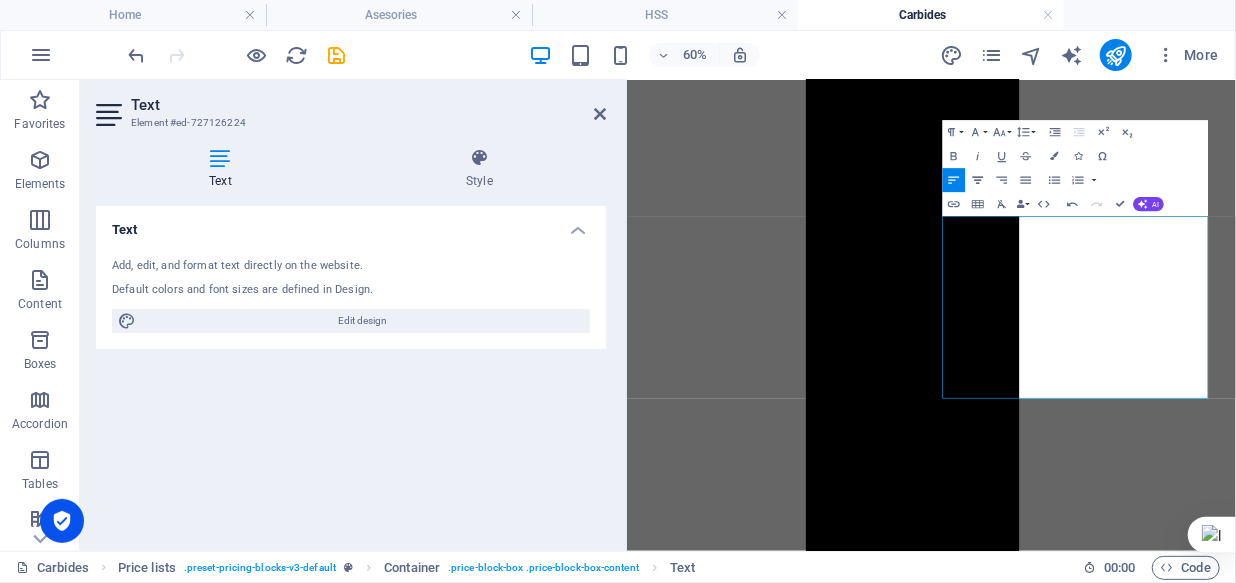 click 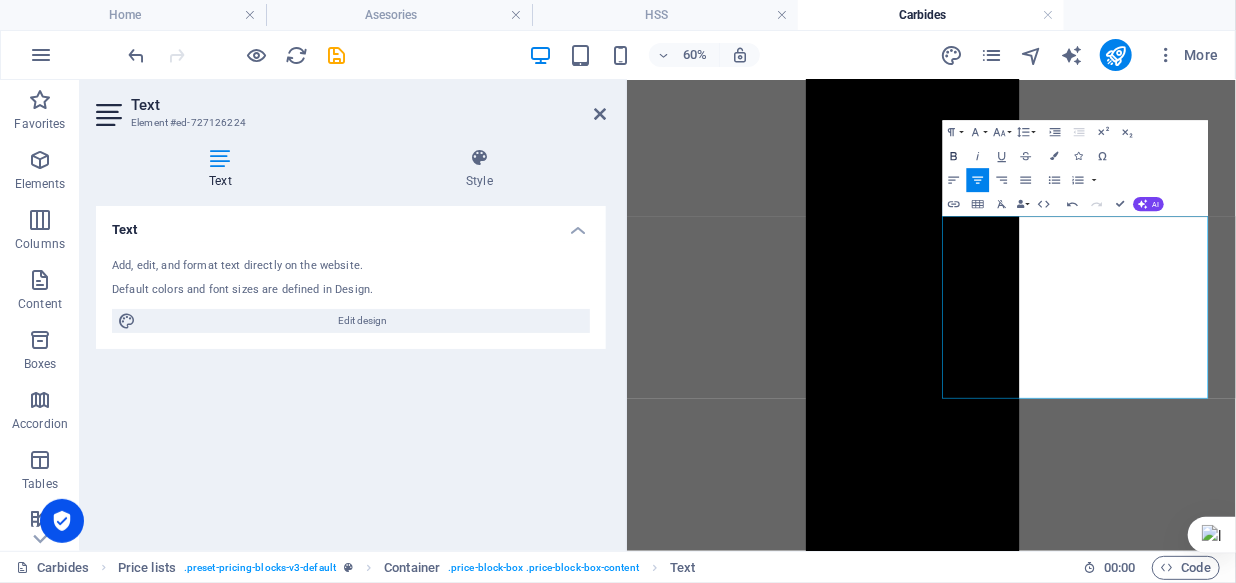 click 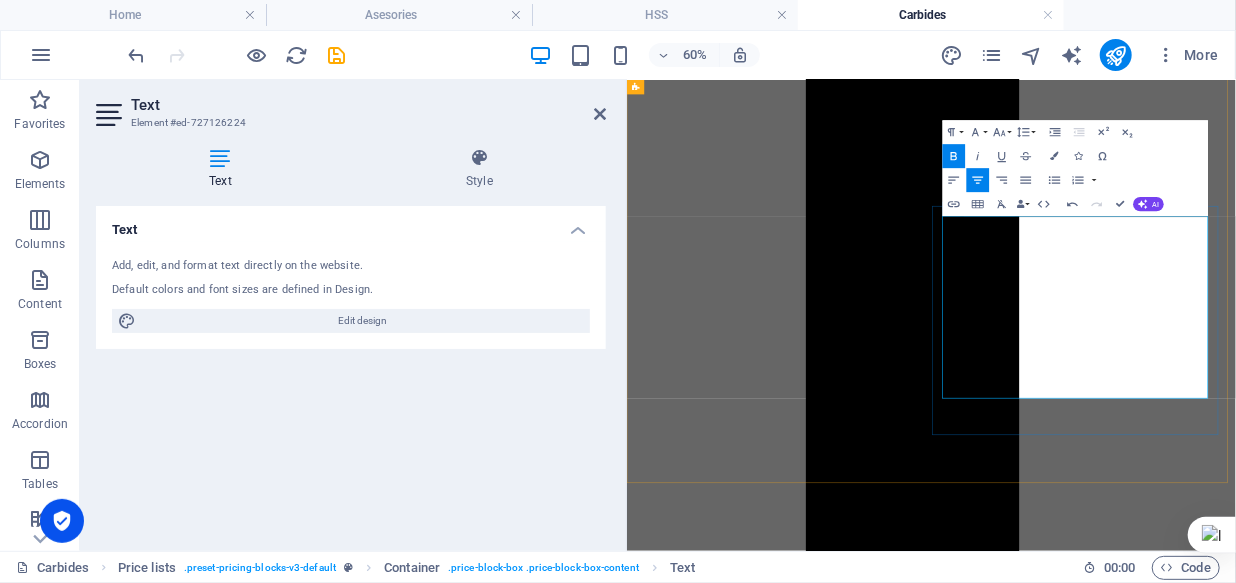click on "FLUTE" at bounding box center (1012, 6995) 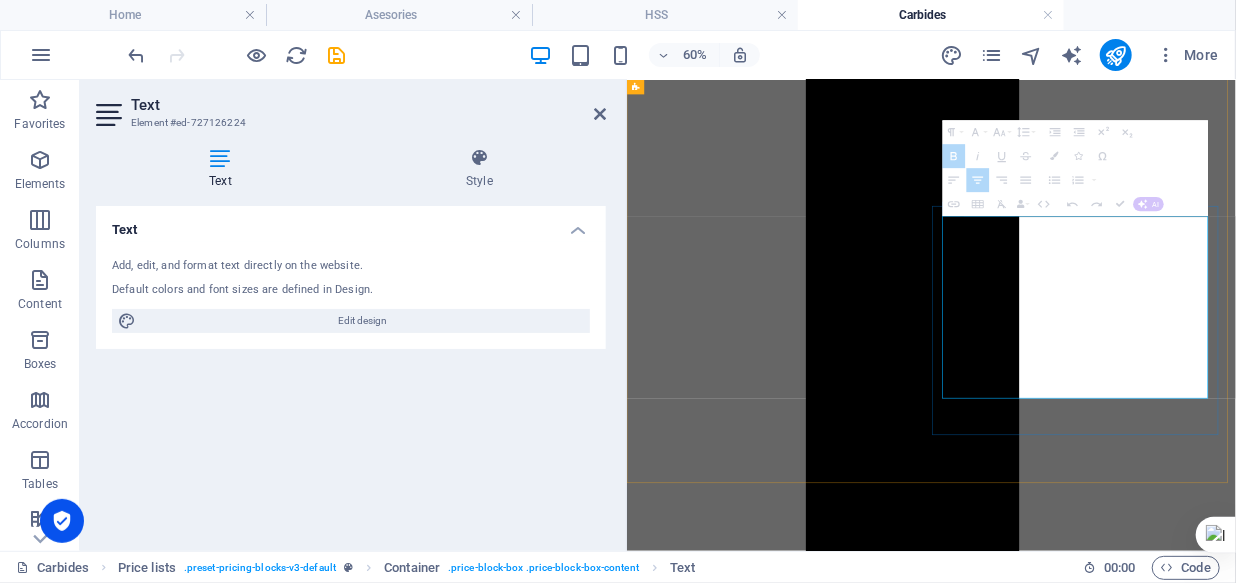 drag, startPoint x: 1385, startPoint y: 324, endPoint x: 1327, endPoint y: 324, distance: 58 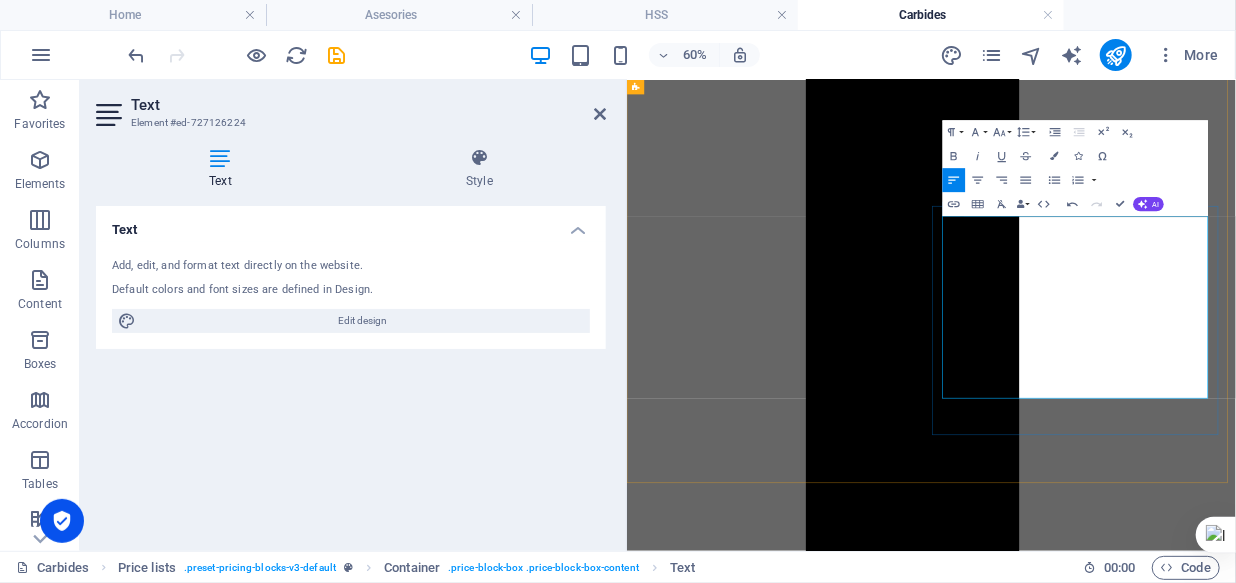 drag, startPoint x: 1377, startPoint y: 330, endPoint x: 1343, endPoint y: 330, distance: 34 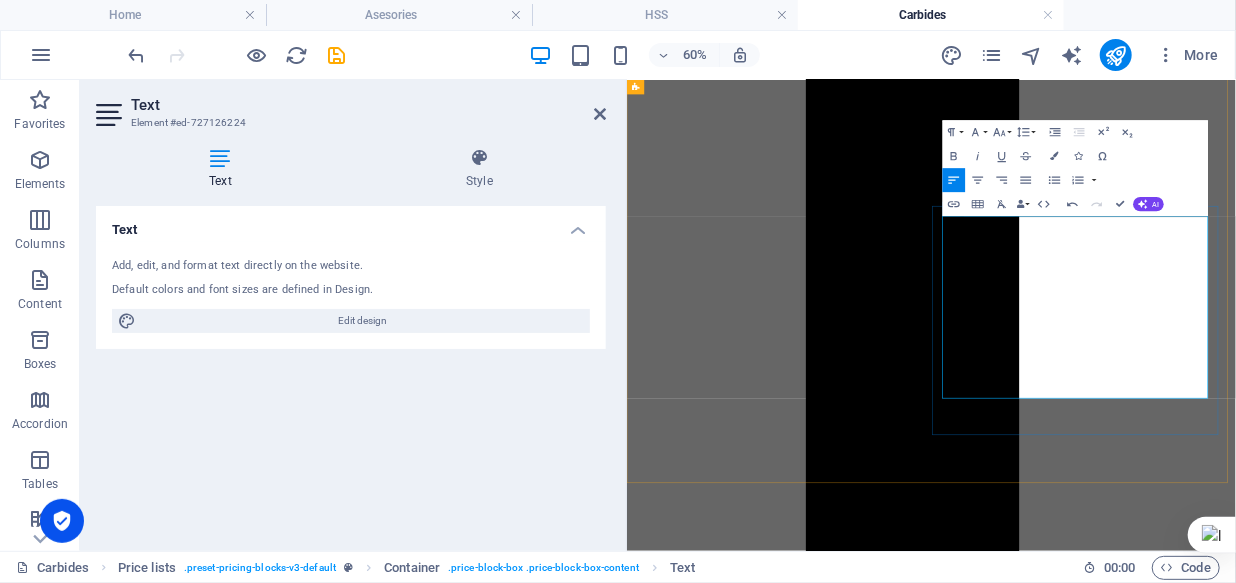 drag, startPoint x: 1388, startPoint y: 330, endPoint x: 1334, endPoint y: 330, distance: 54 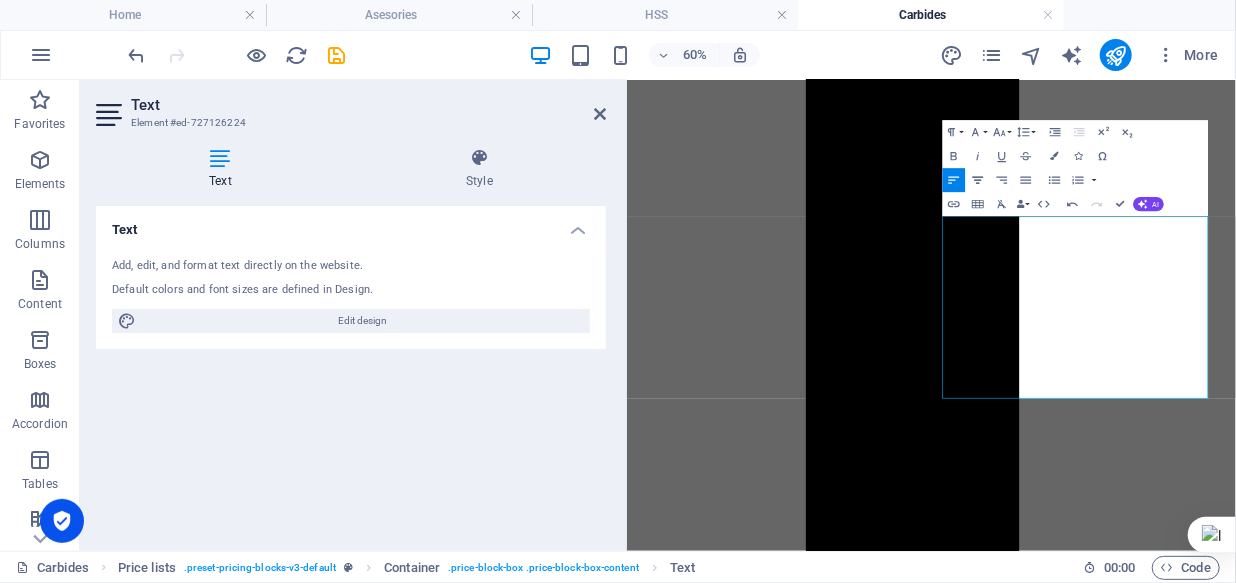 click 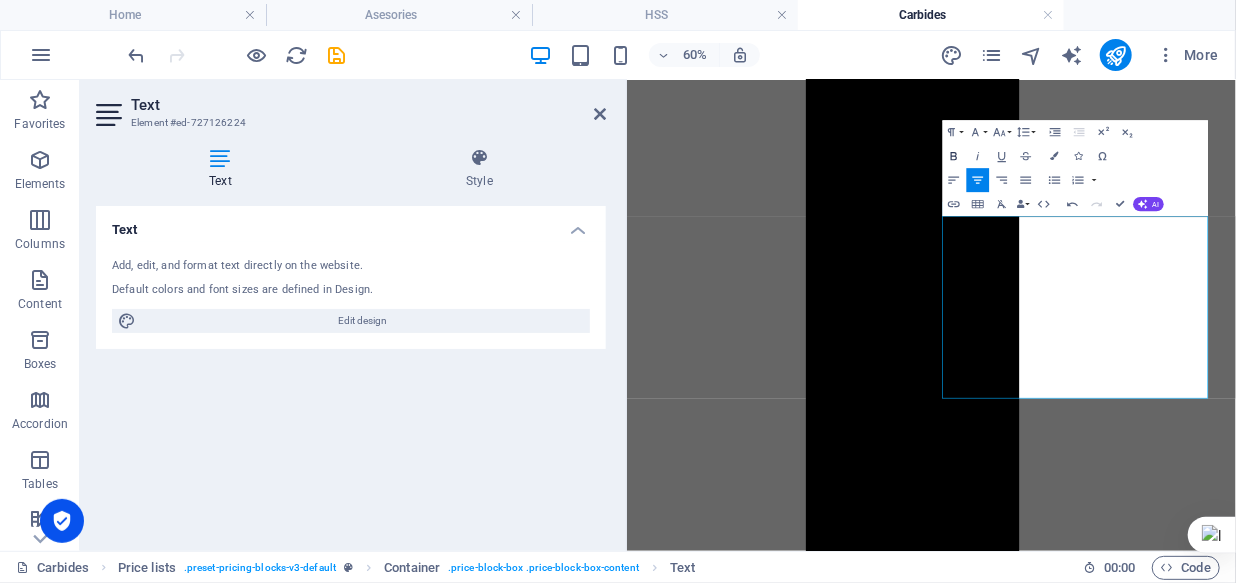 click 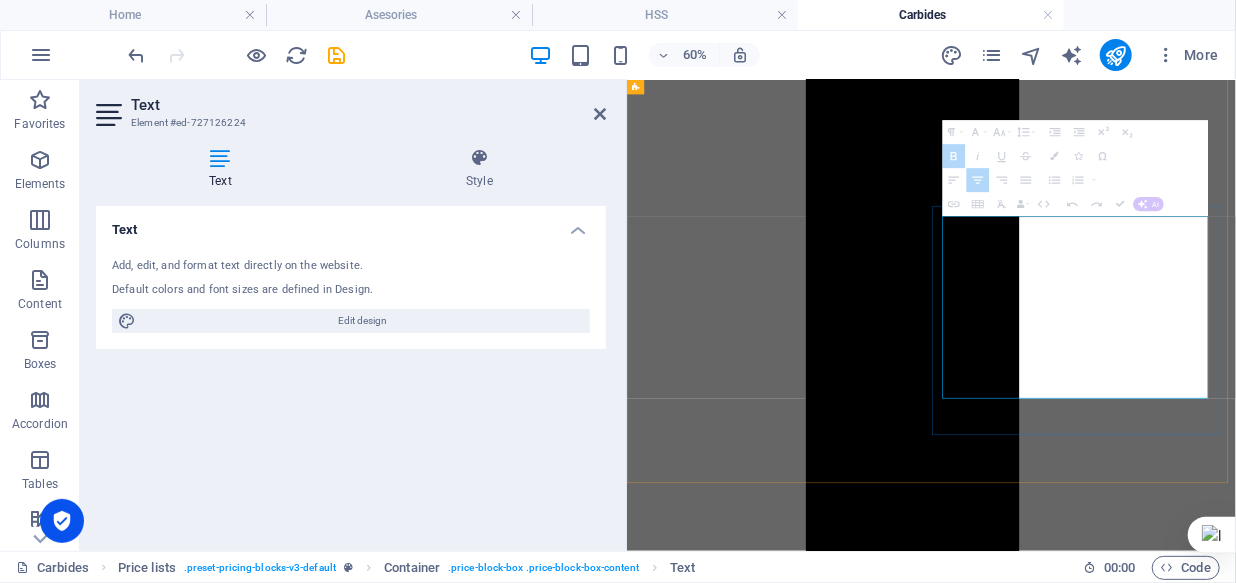 drag, startPoint x: 1468, startPoint y: 327, endPoint x: 1403, endPoint y: 327, distance: 65 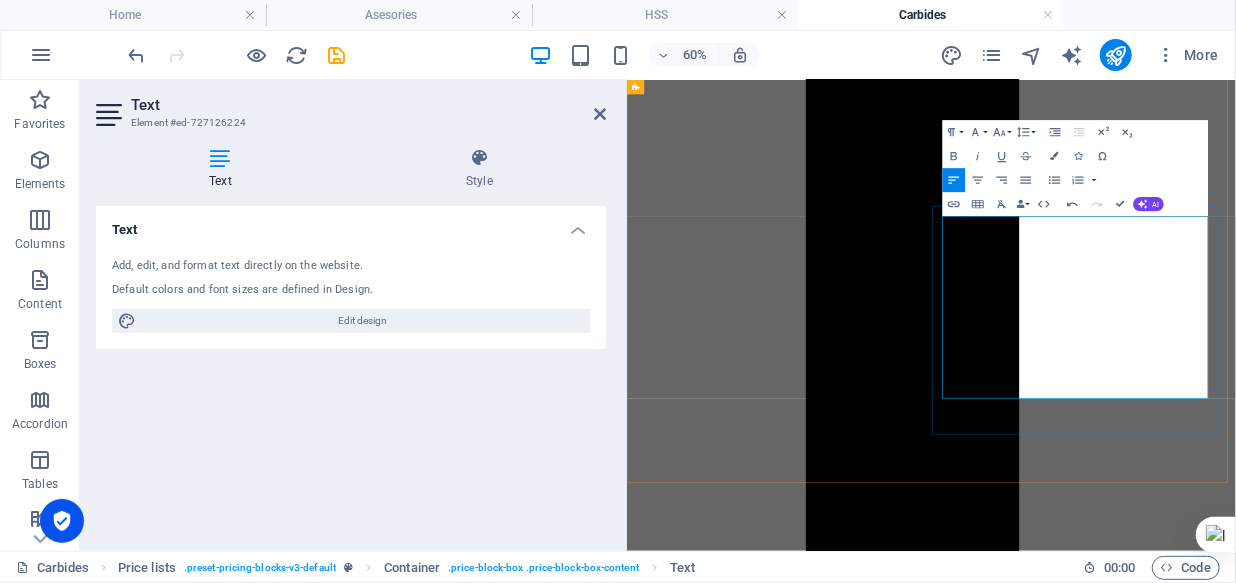 drag, startPoint x: 1465, startPoint y: 327, endPoint x: 1409, endPoint y: 327, distance: 56 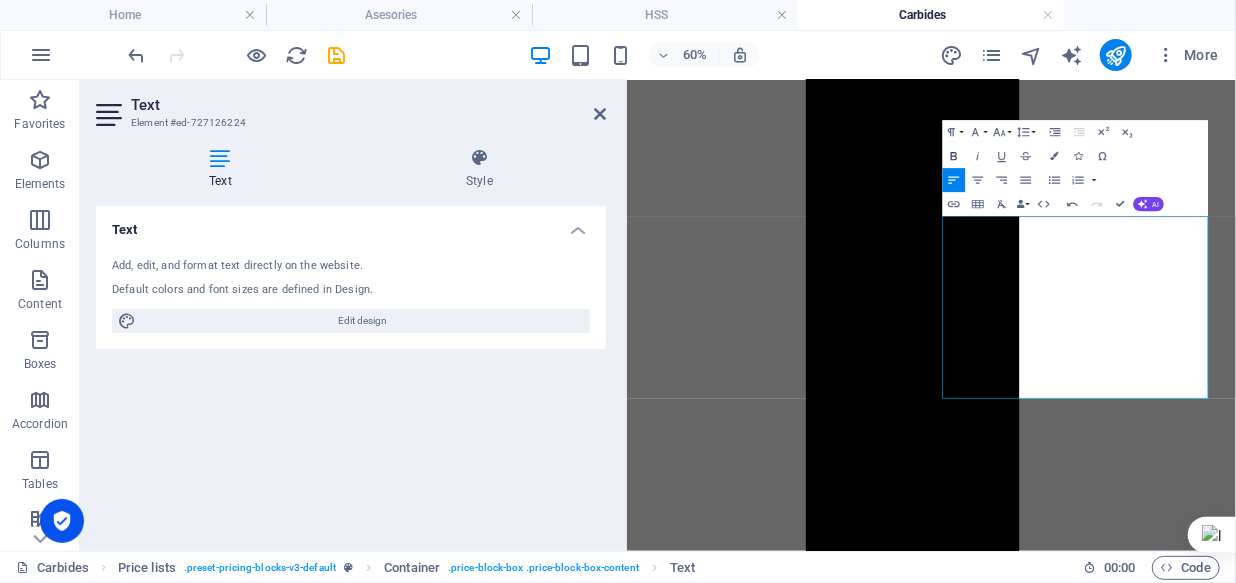 click 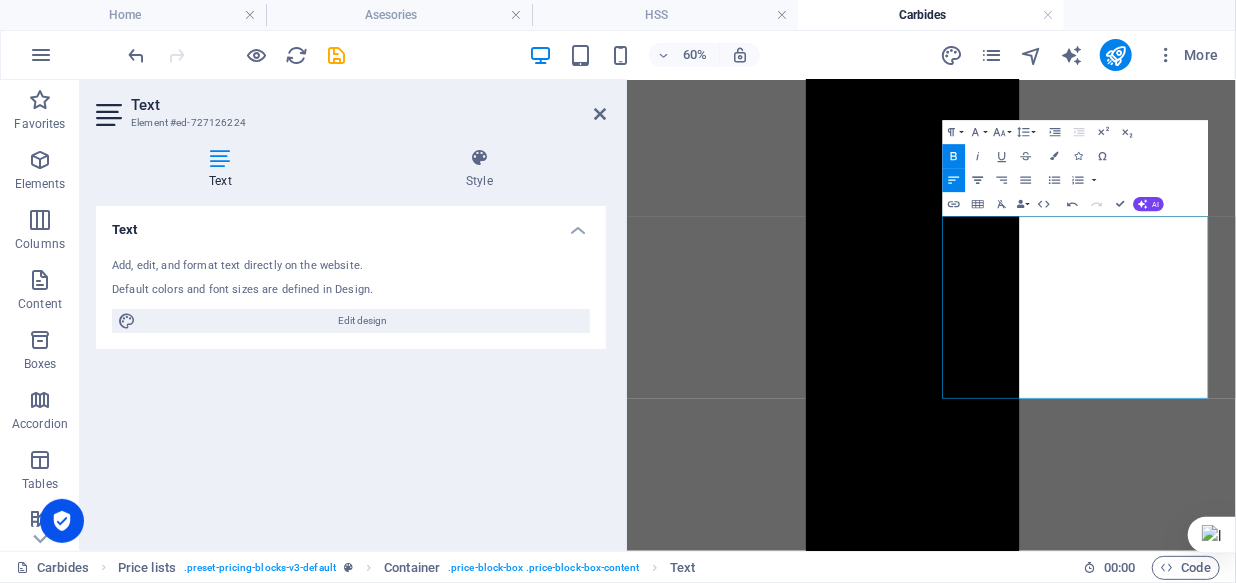click 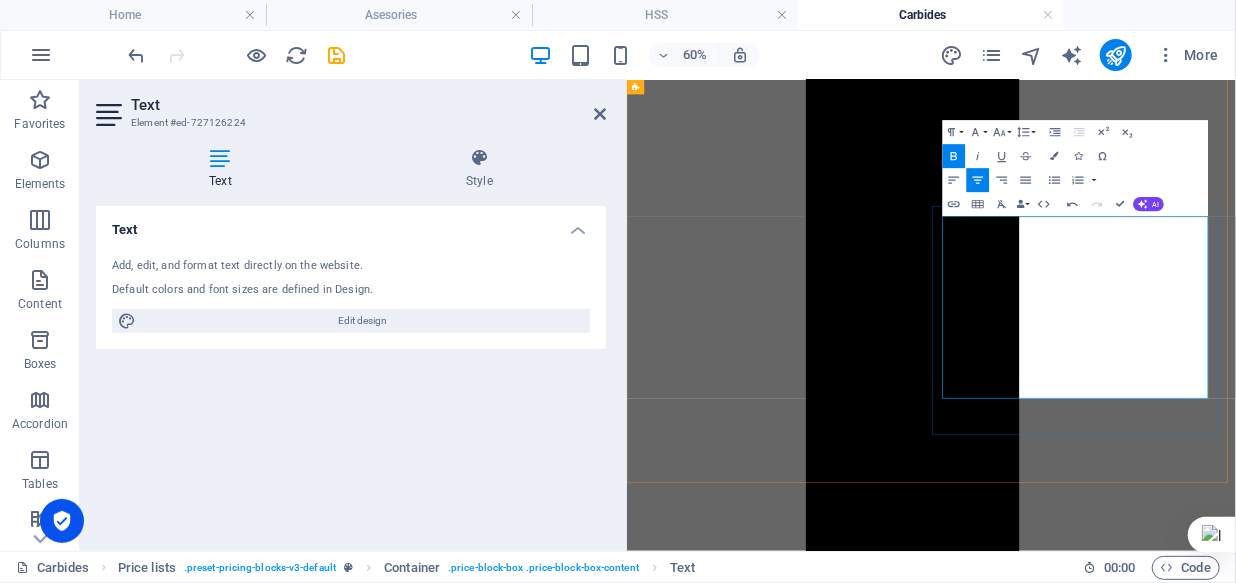 drag, startPoint x: 1488, startPoint y: 327, endPoint x: 1591, endPoint y: 327, distance: 103 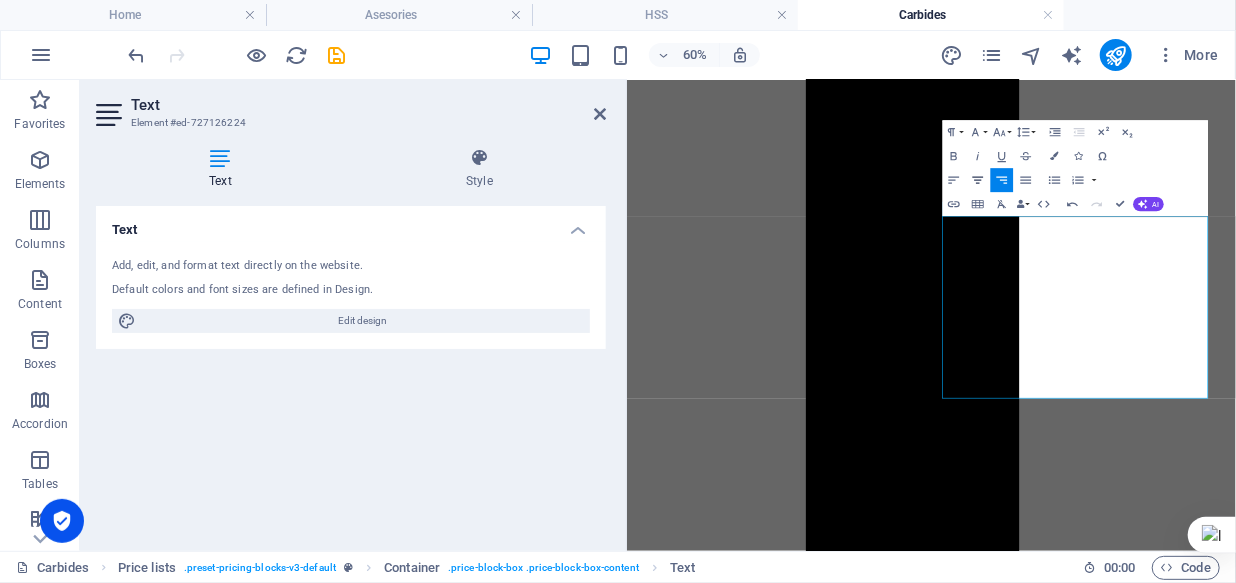 click 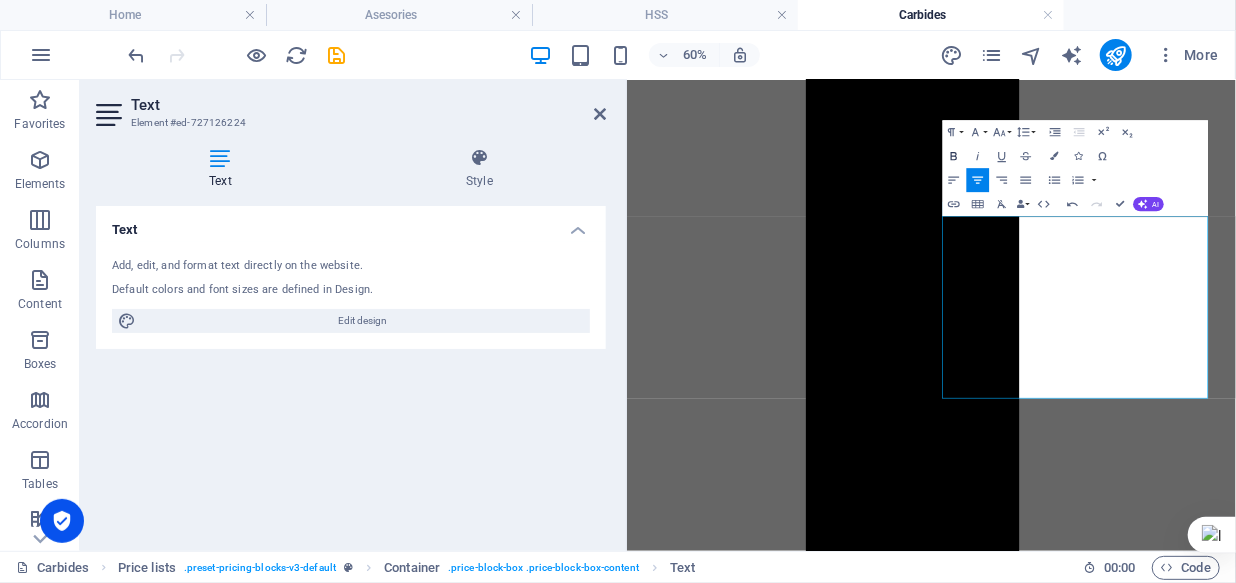 click 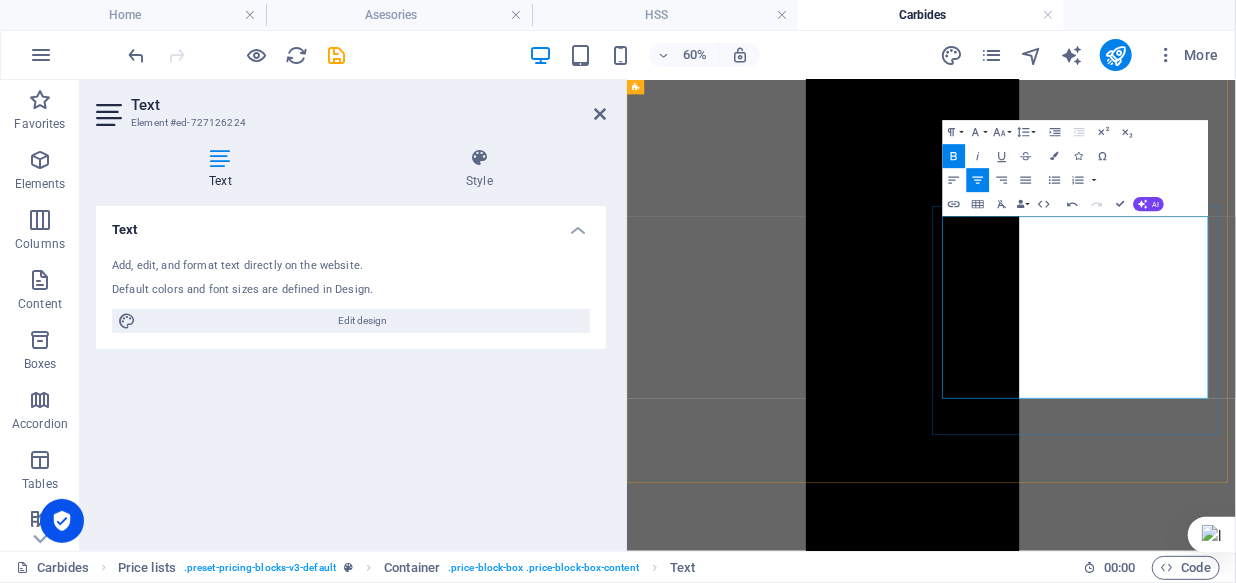 click on "88.000" at bounding box center [1535, 7020] 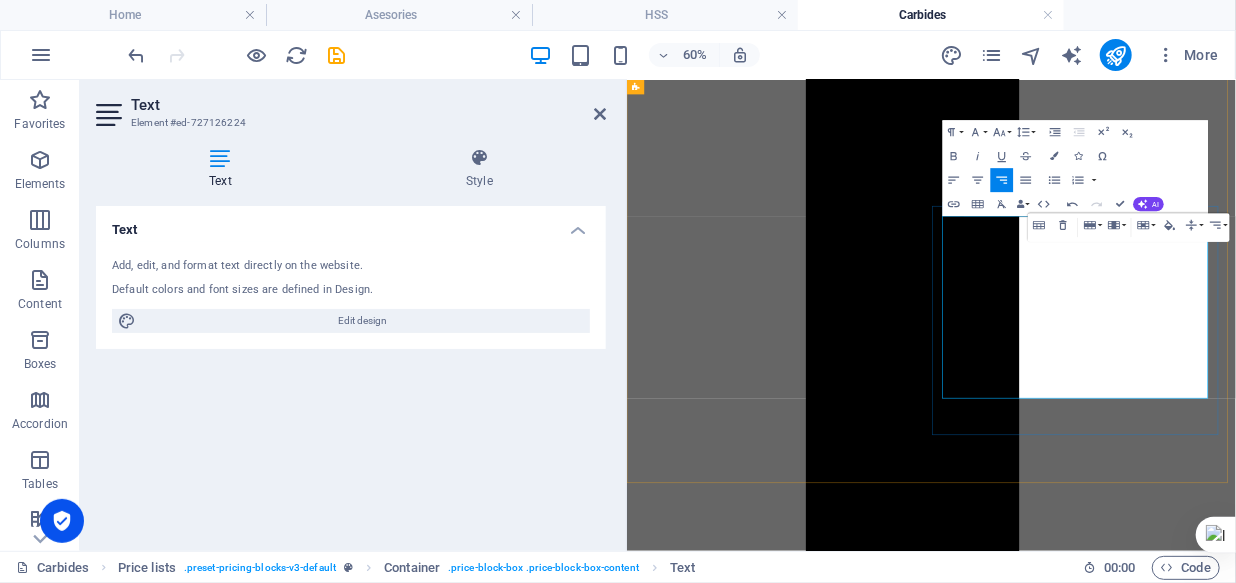 click on "88.000" at bounding box center [1535, 7020] 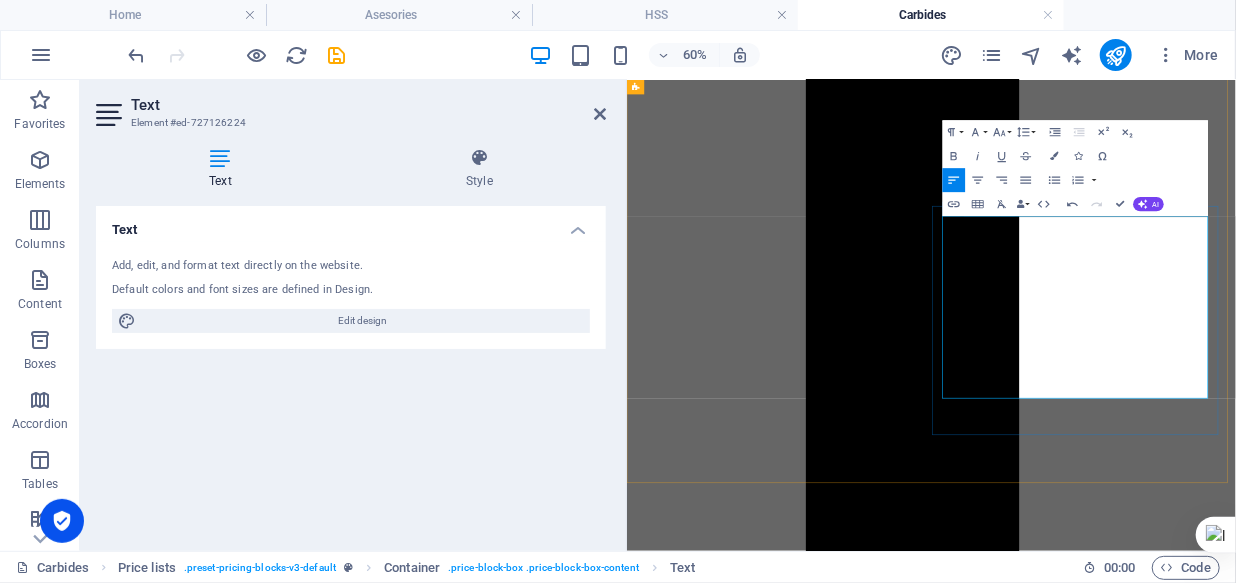 click on "3" at bounding box center [809, 7020] 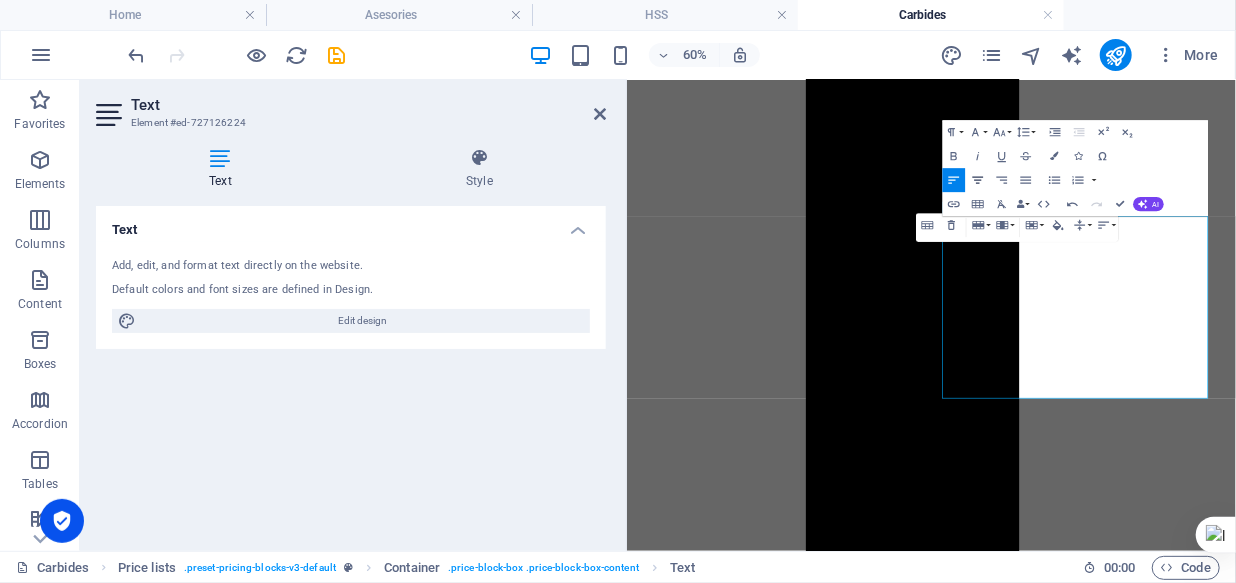 click 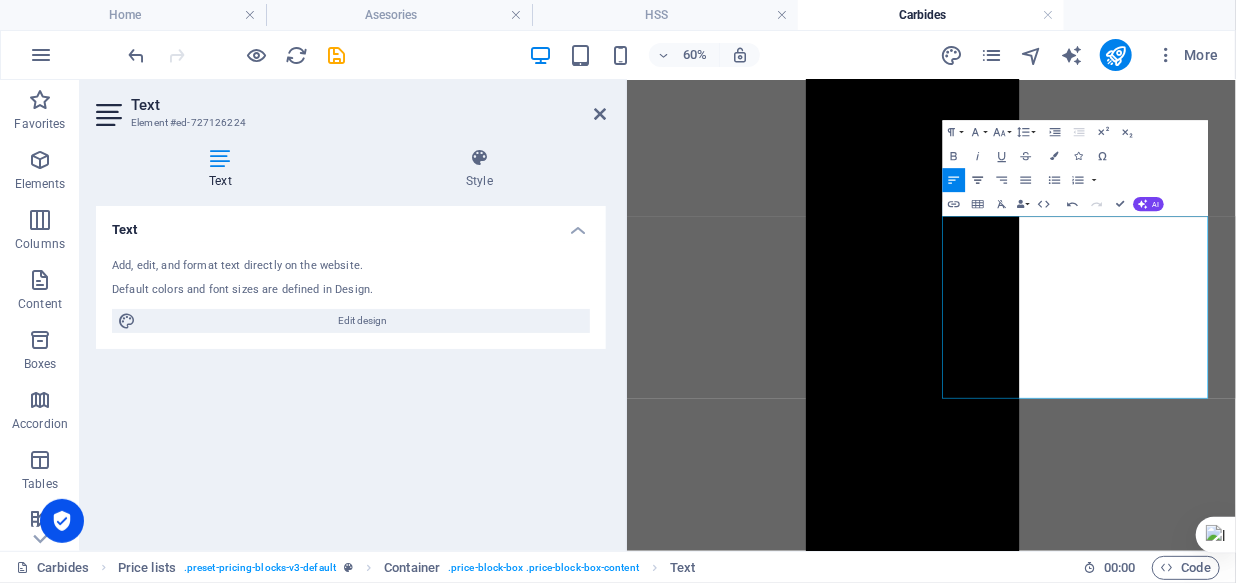 click 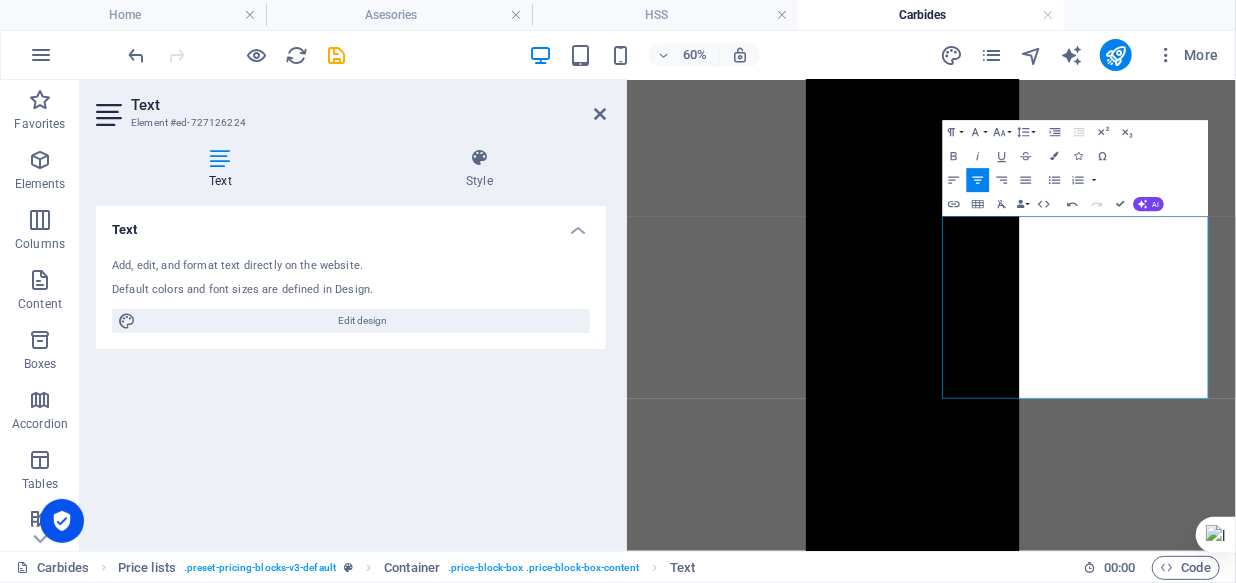 click 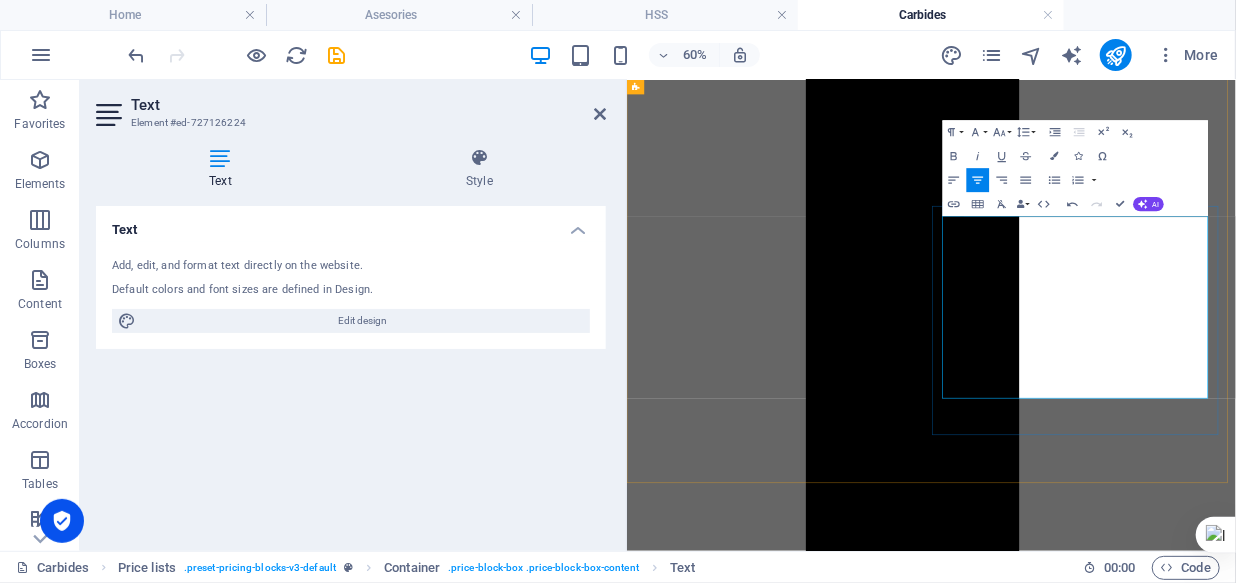 click on "4" at bounding box center [1016, 7020] 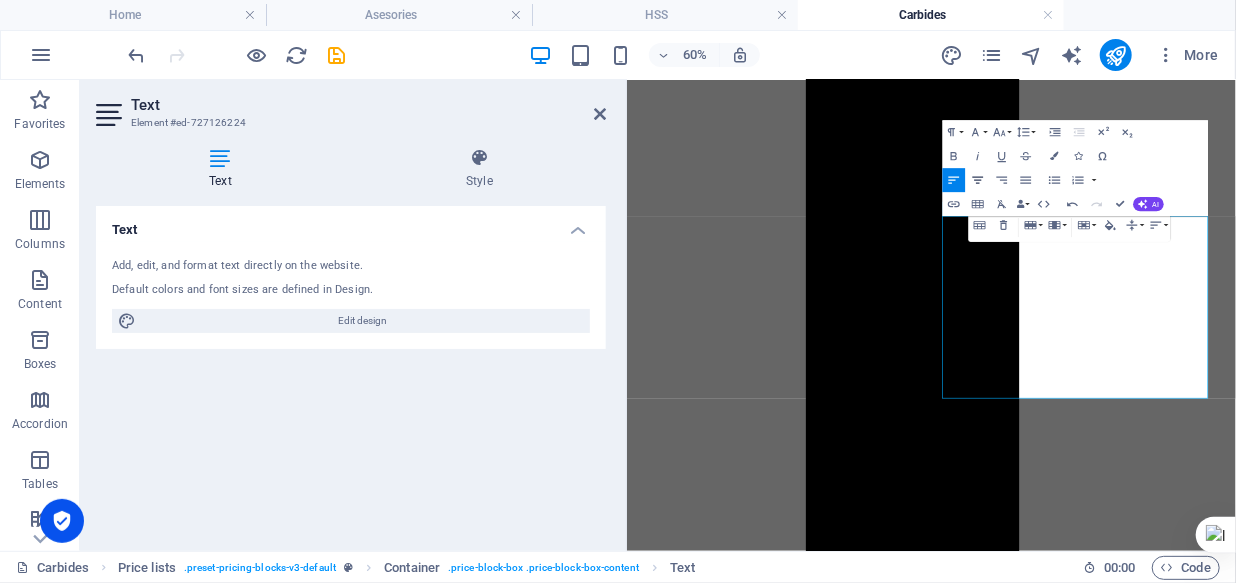 click 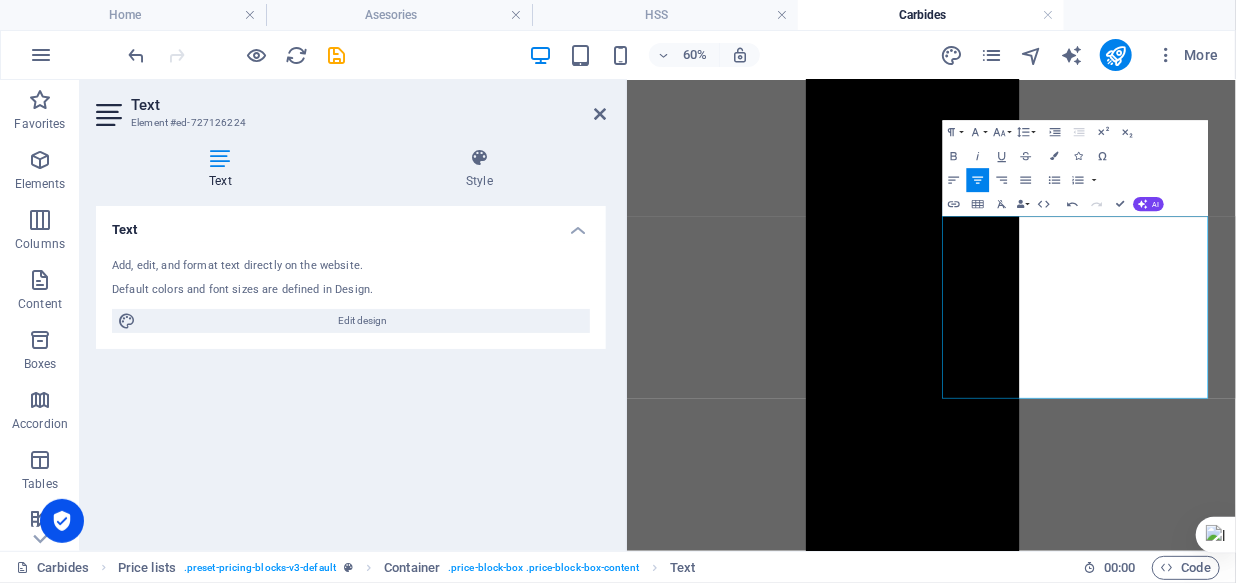 click 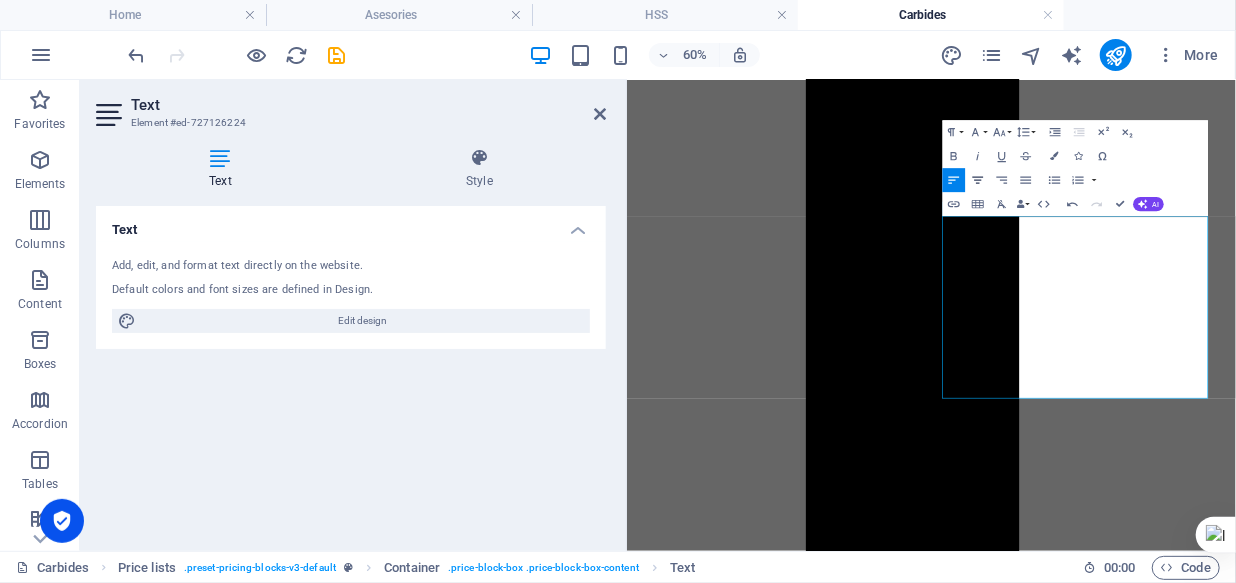 click 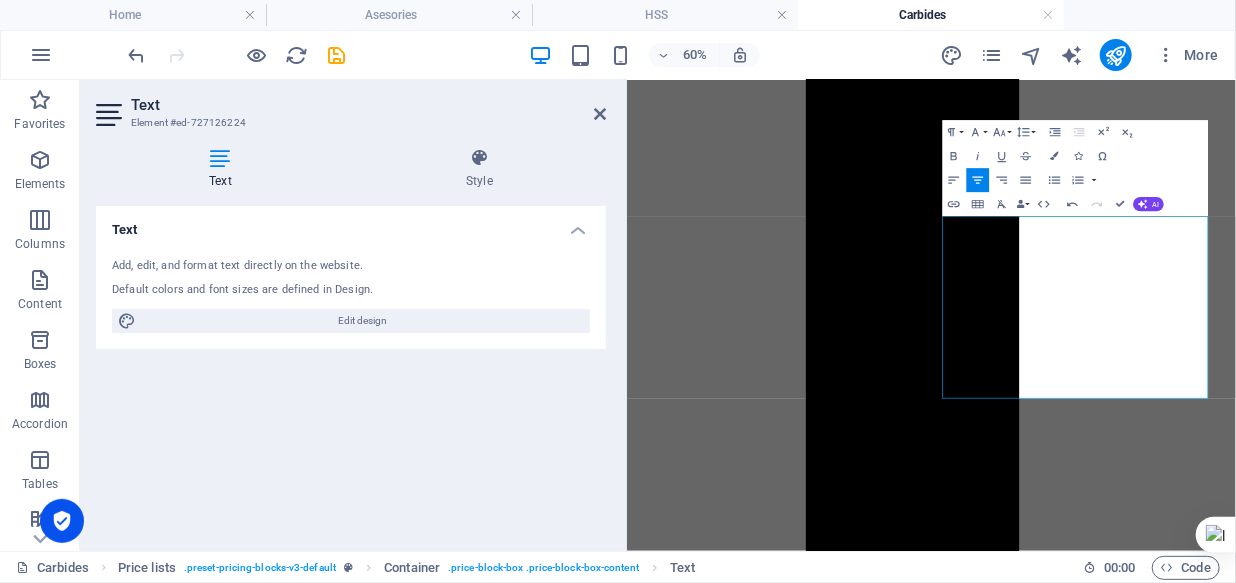 click 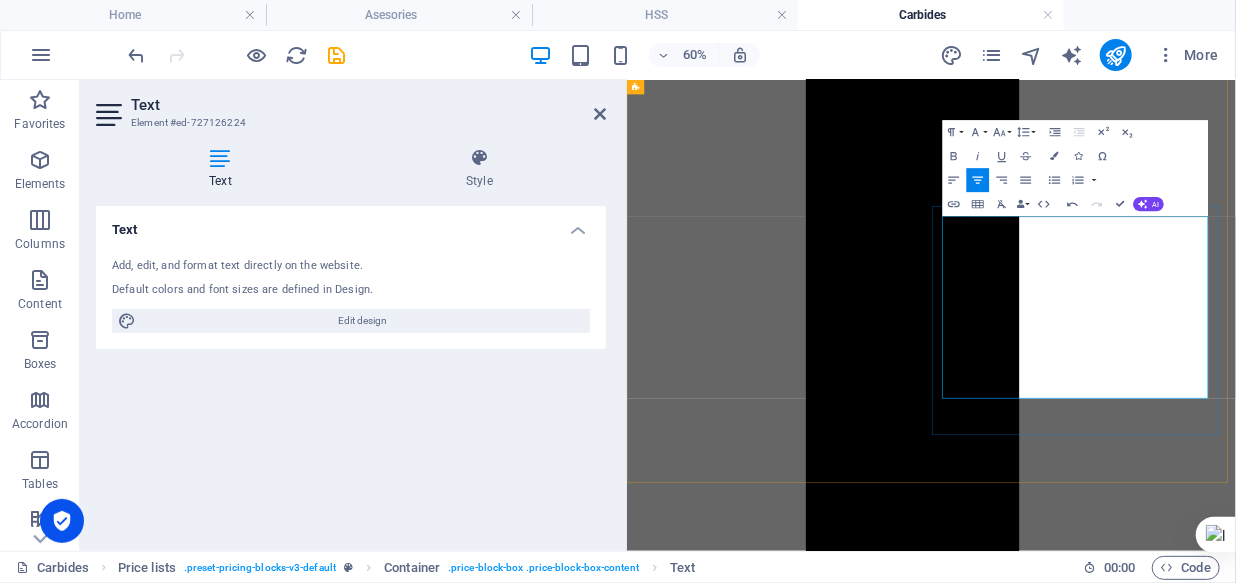 click on "3" at bounding box center (1146, 7020) 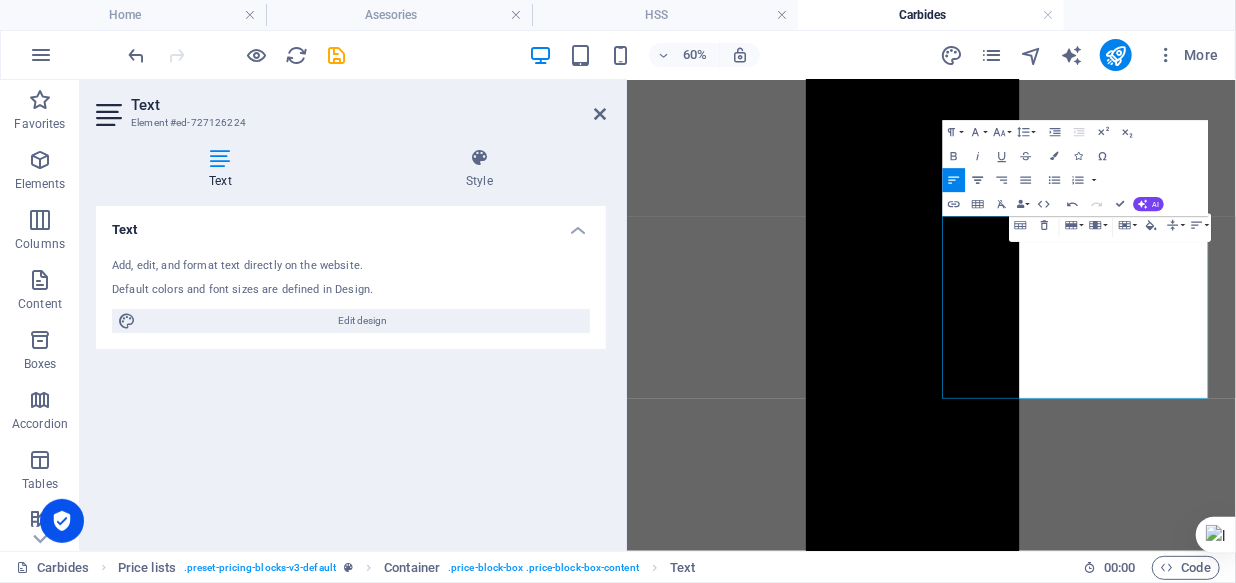 click 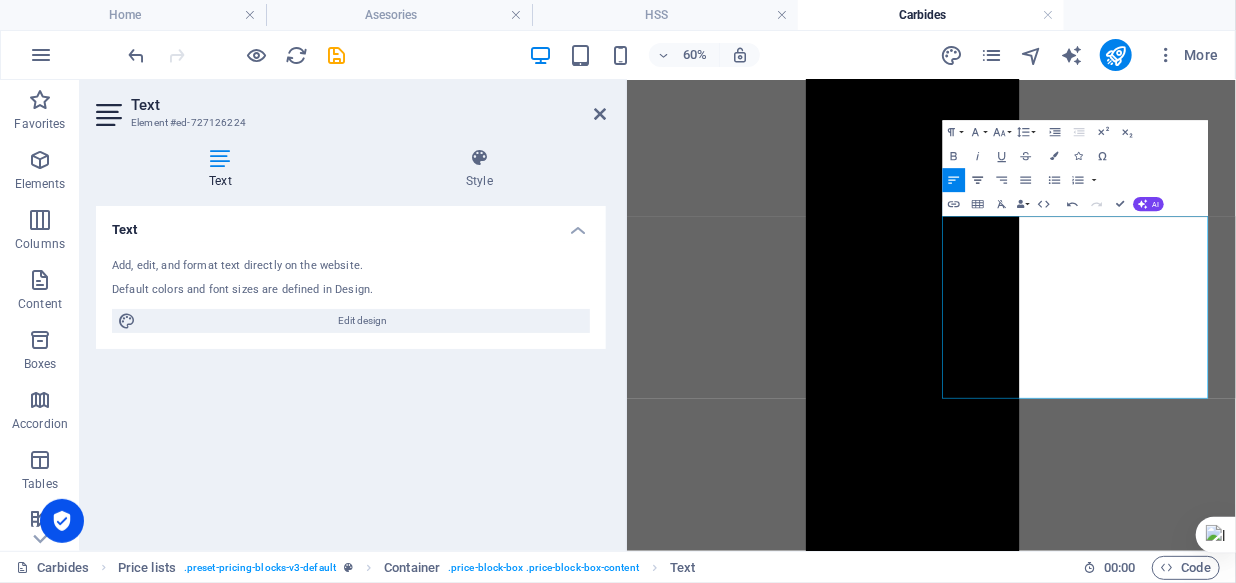 click 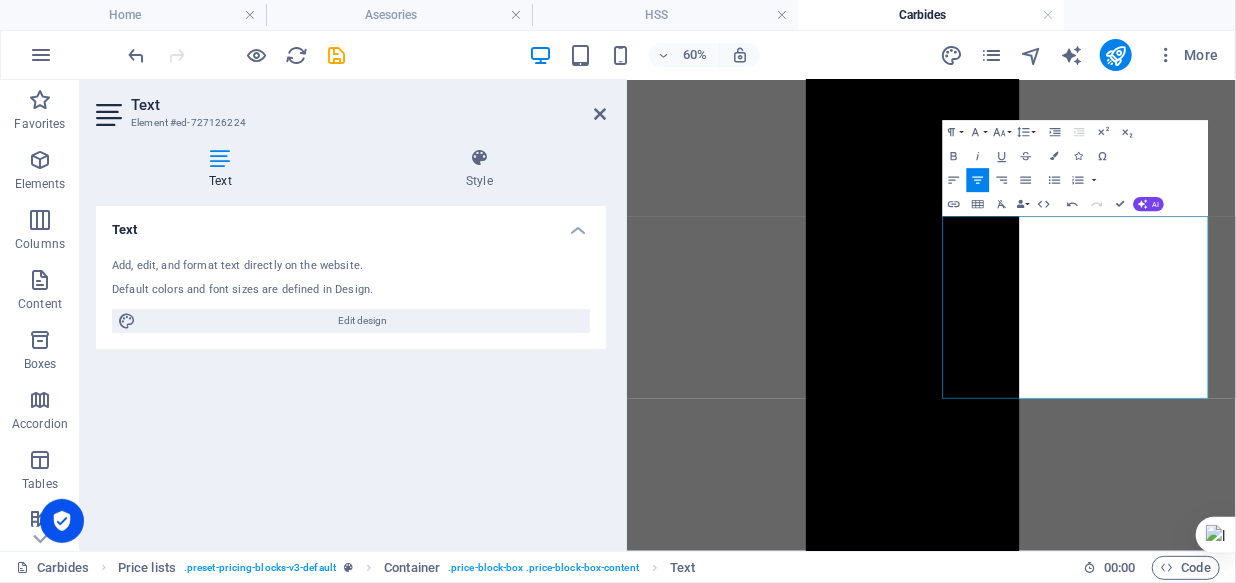 click 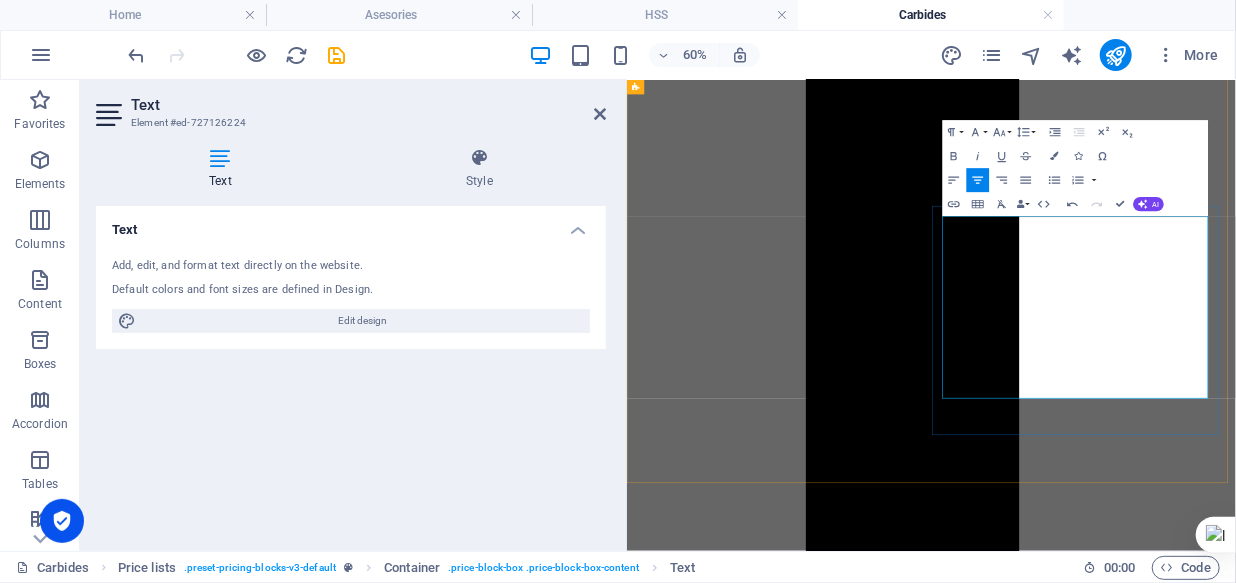 drag, startPoint x: 1441, startPoint y: 369, endPoint x: 1641, endPoint y: 283, distance: 217.70622 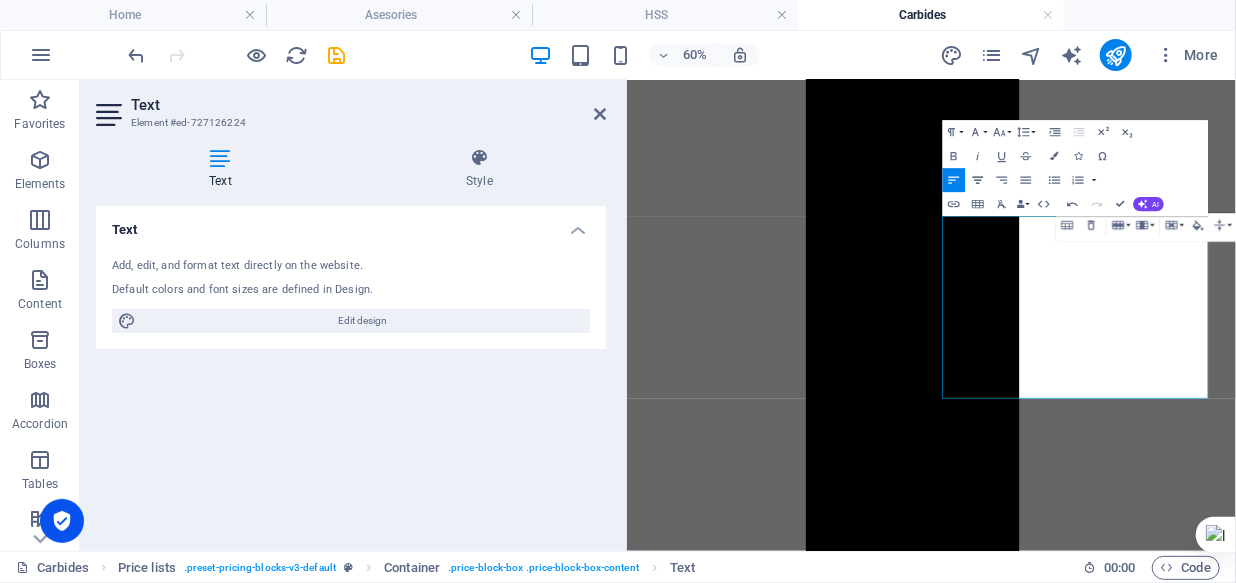 click 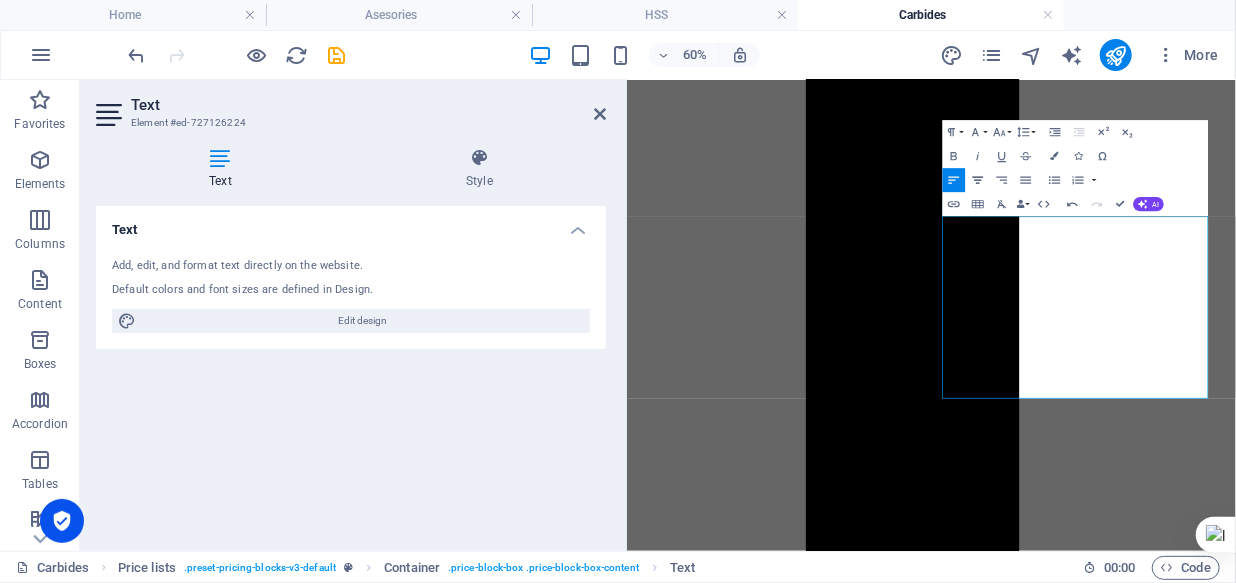 click 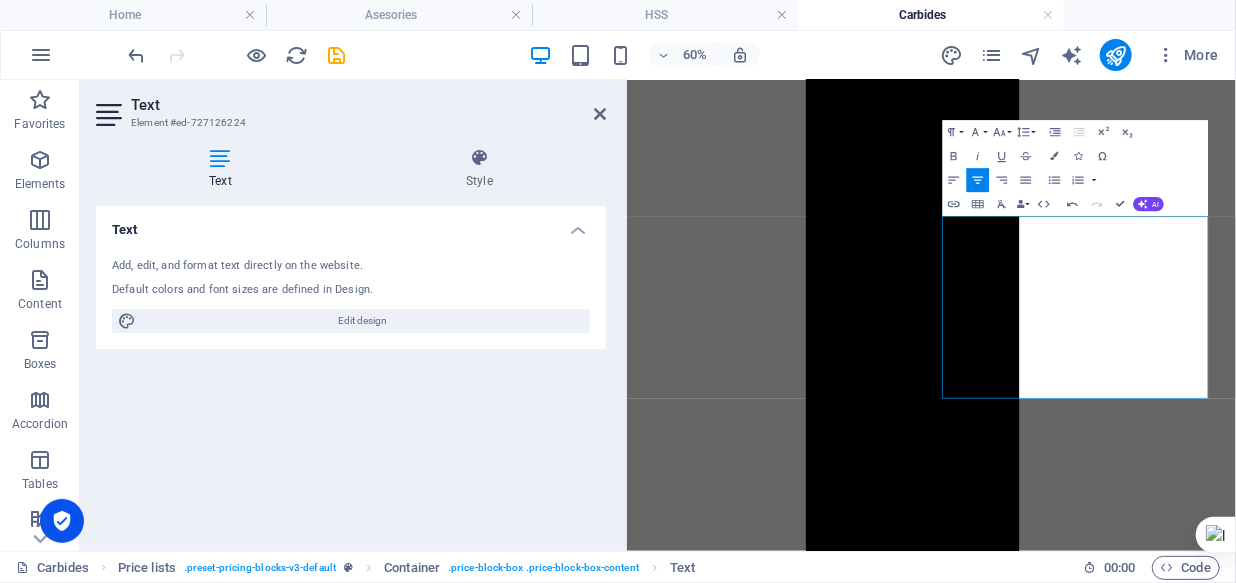 click 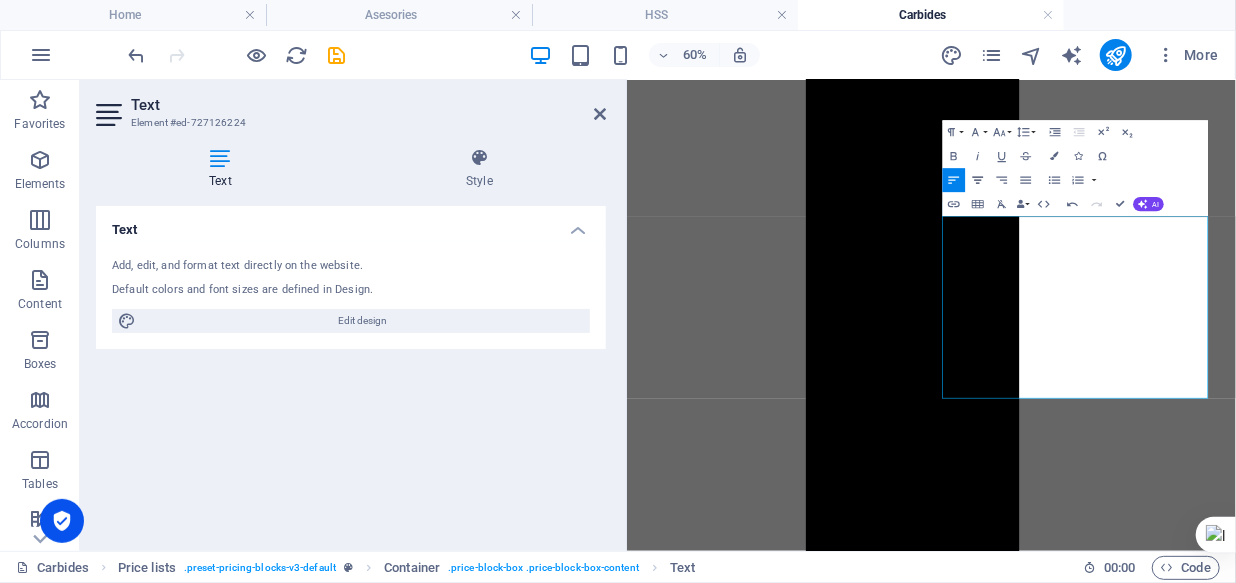 click 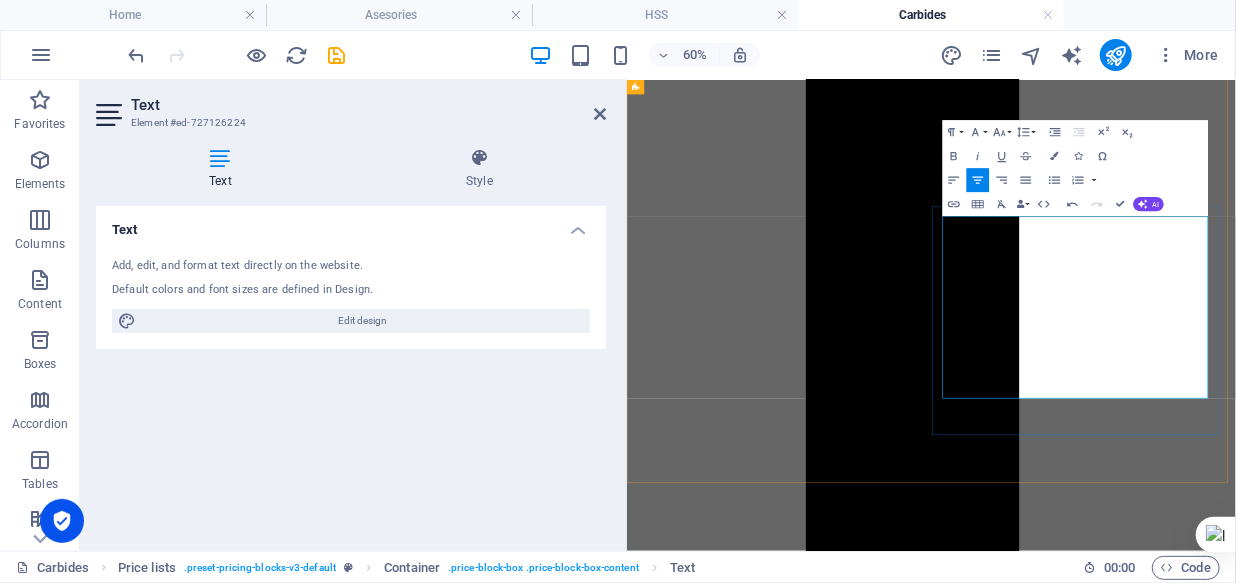 click on "50" at bounding box center (1340, 7044) 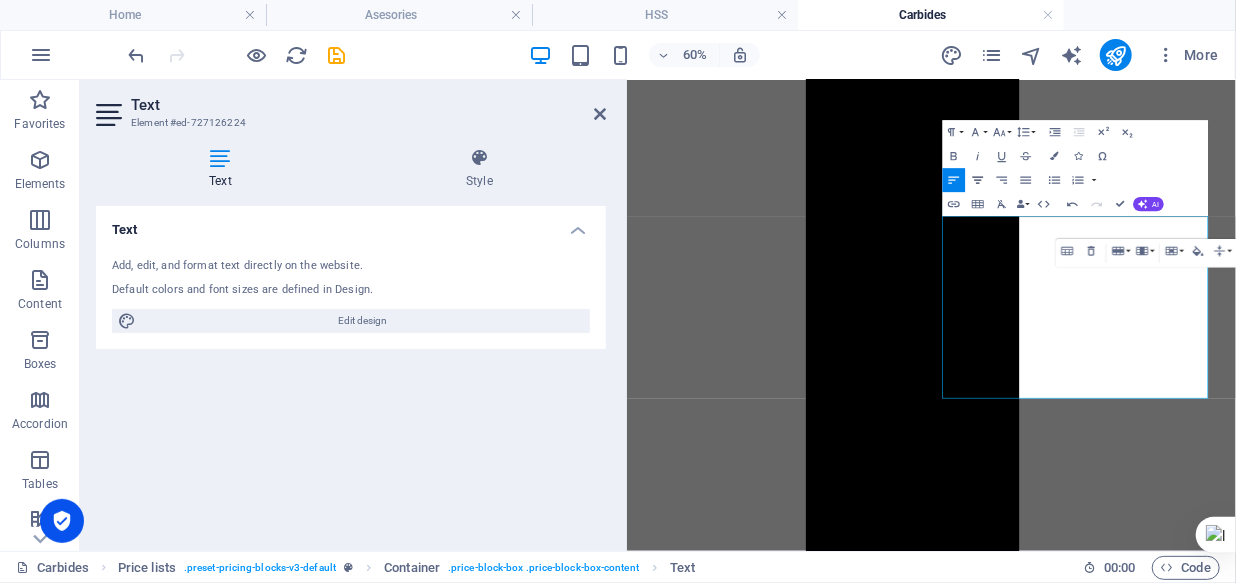 click 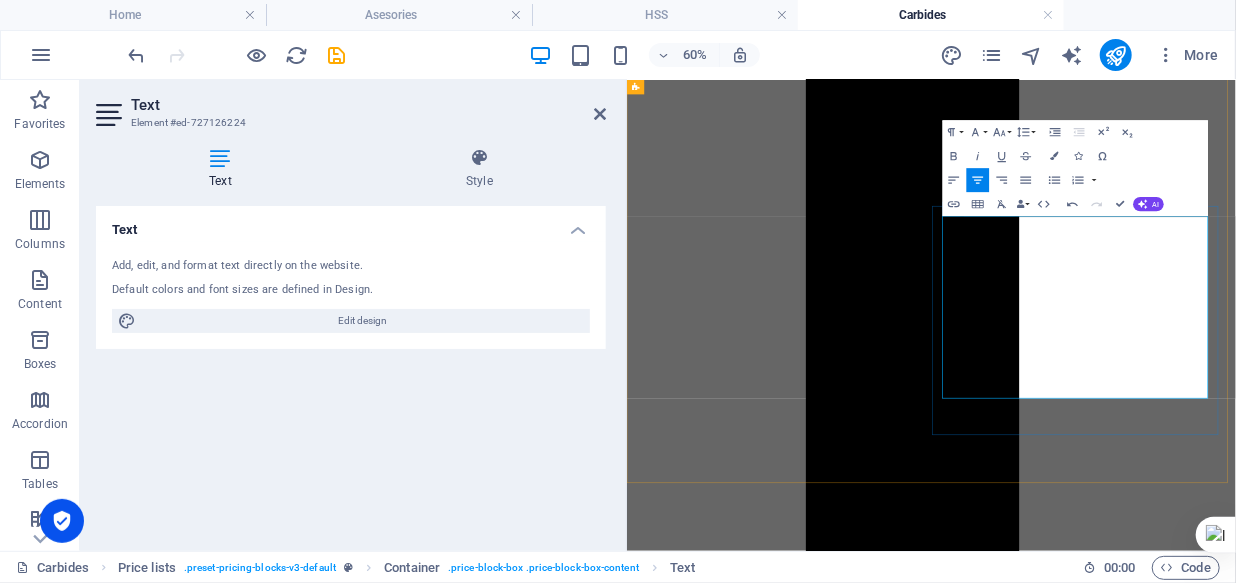 click on "88.000" at bounding box center (1535, 7020) 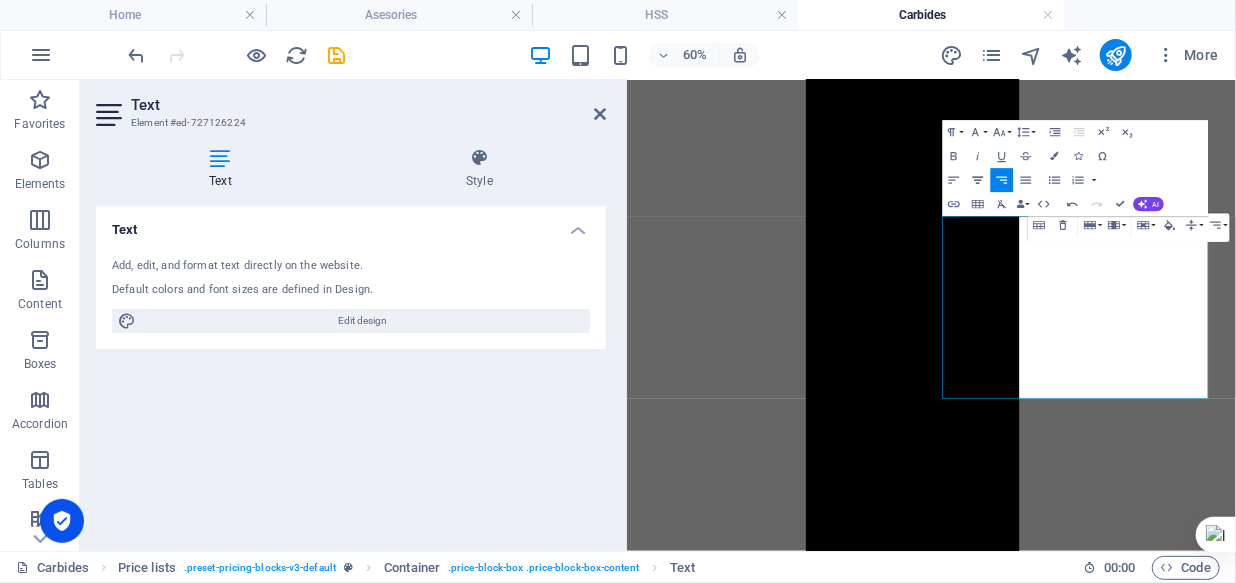 click 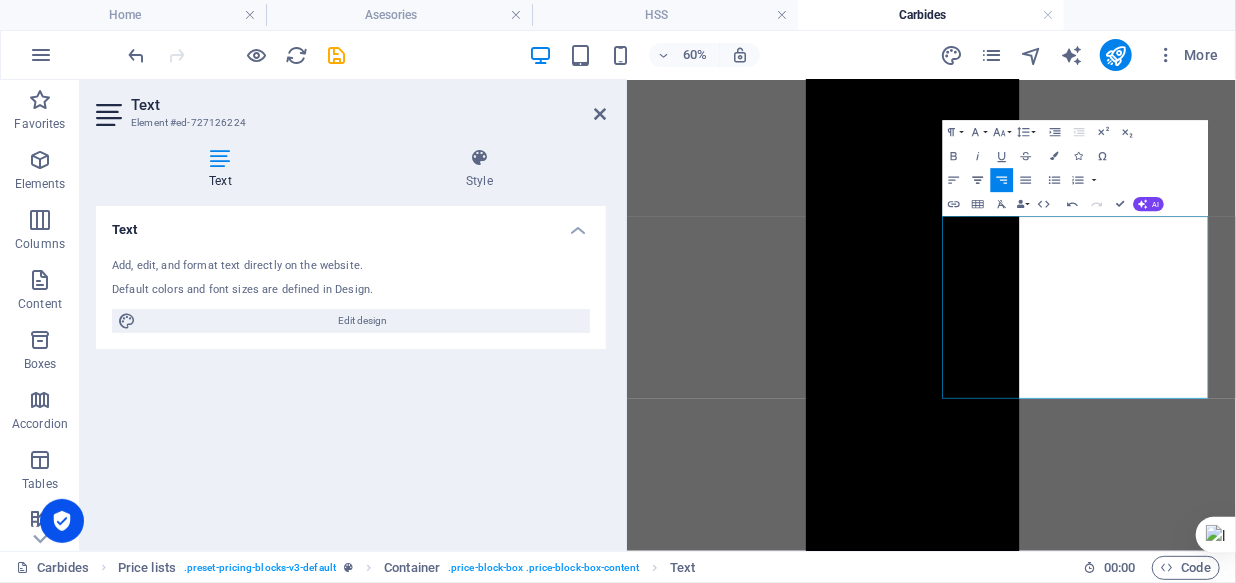 click 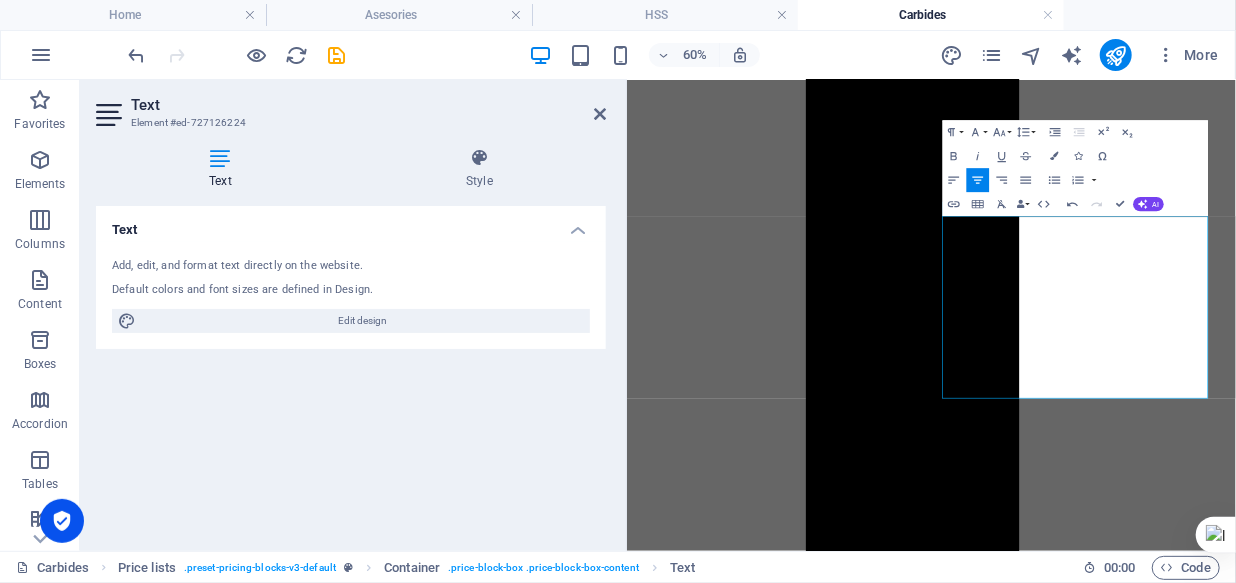 click 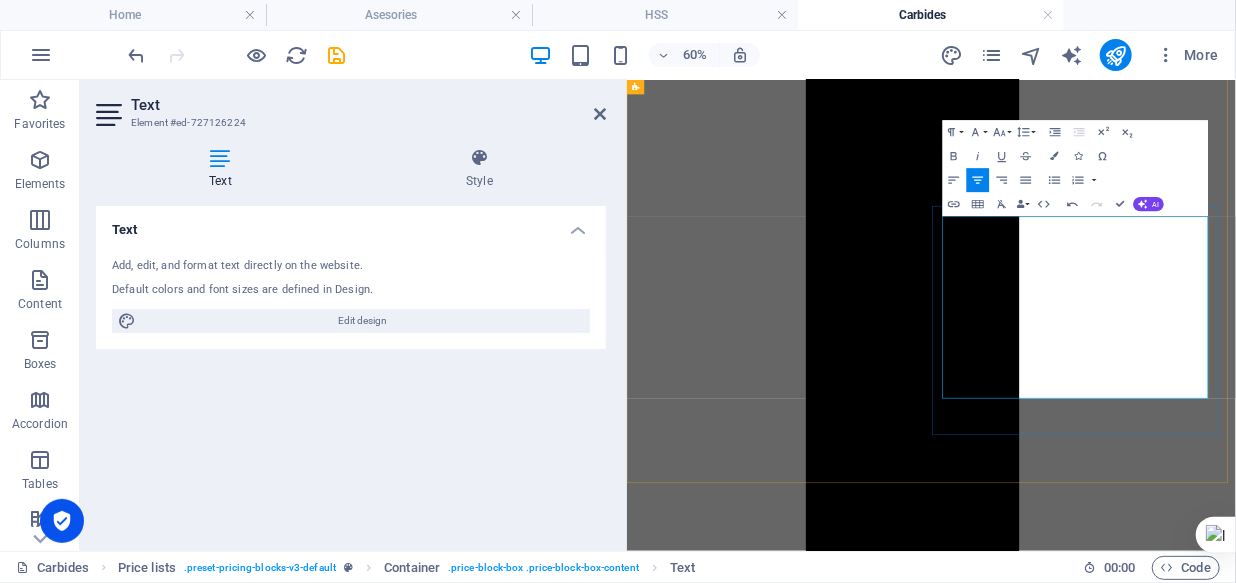 click on "88.000" at bounding box center [1535, 7044] 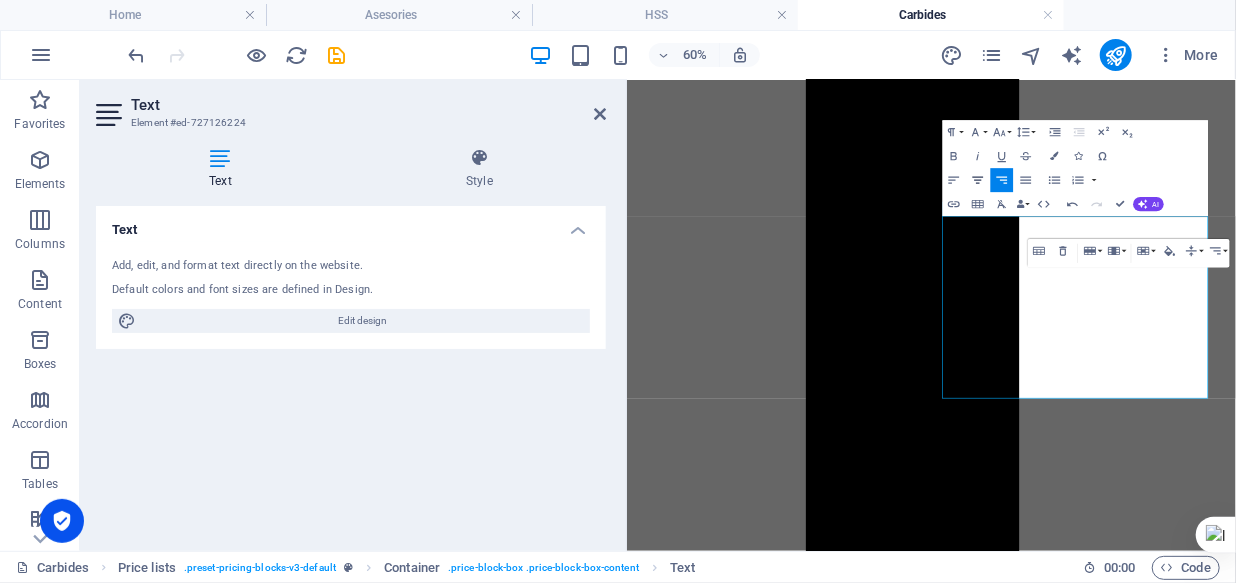click 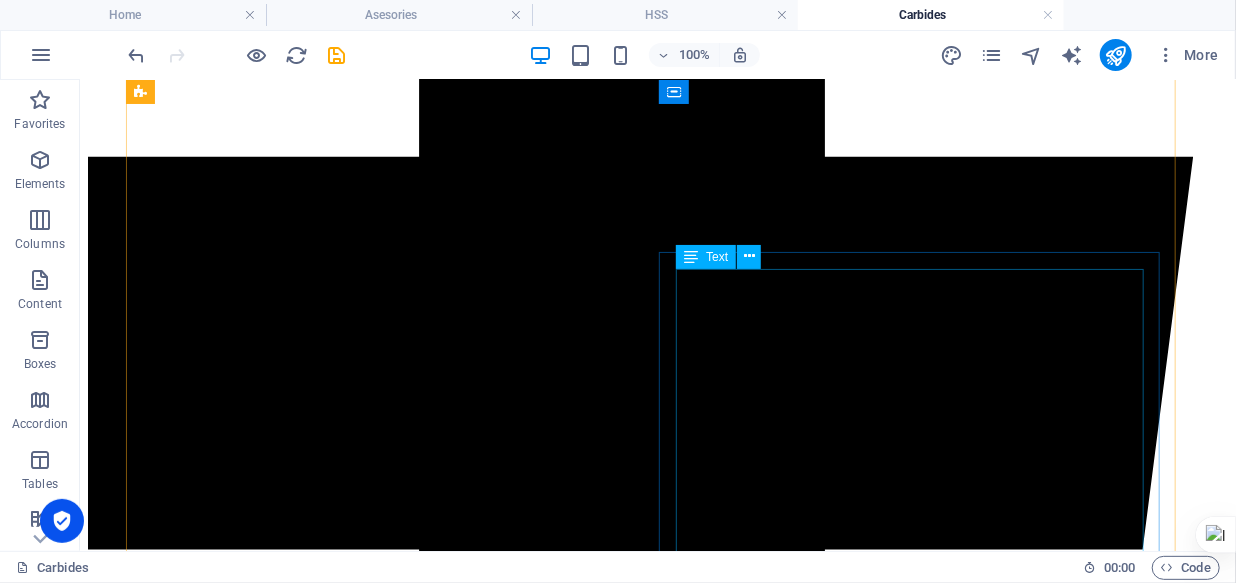scroll, scrollTop: 1334, scrollLeft: 0, axis: vertical 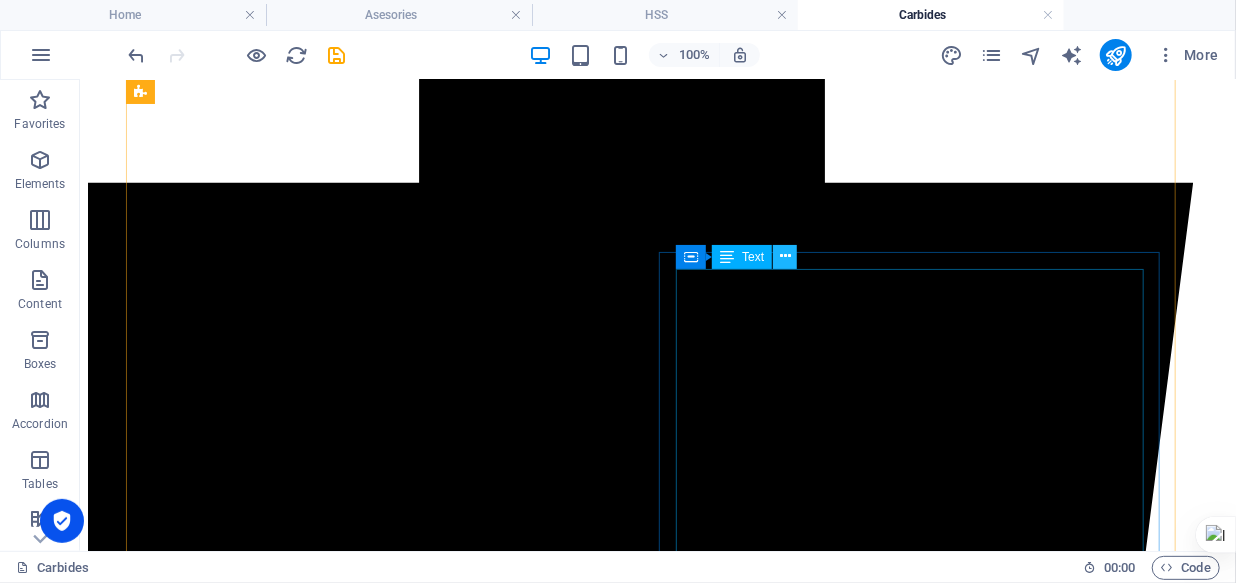 click at bounding box center [785, 256] 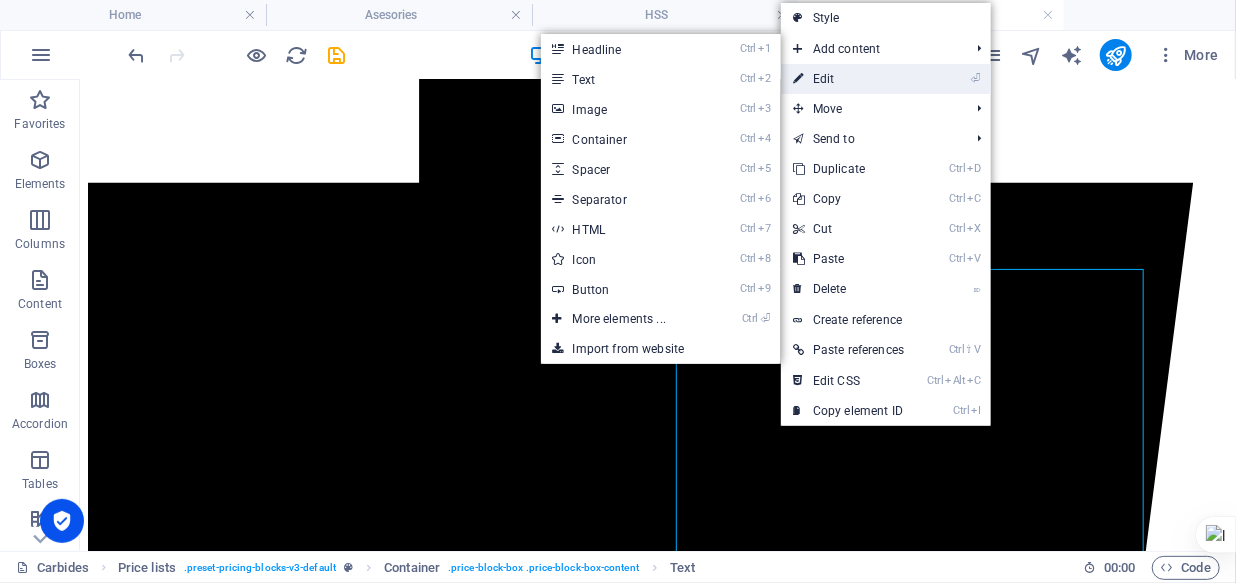 click on "⏎  Edit" at bounding box center [848, 79] 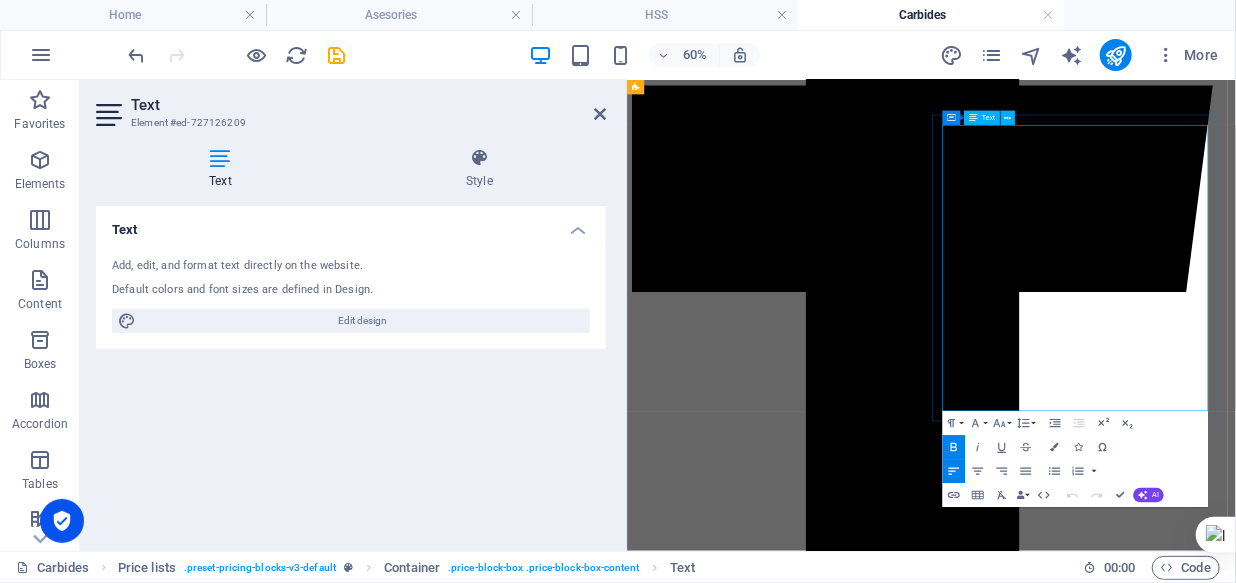 scroll, scrollTop: 1324, scrollLeft: 0, axis: vertical 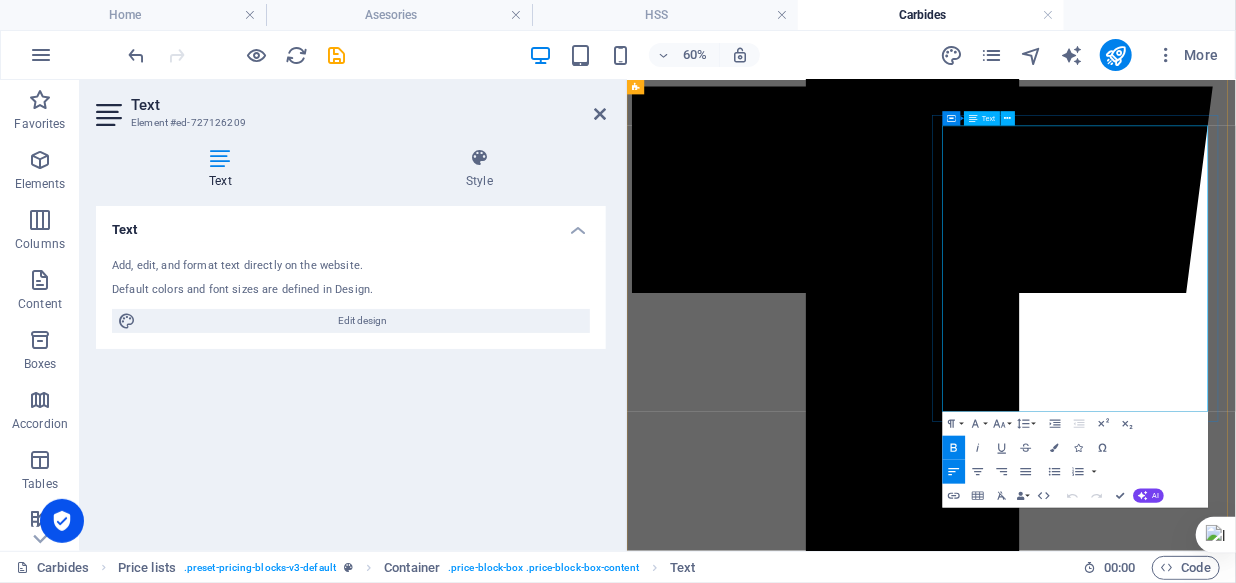 click on "HARGA/PC" at bounding box center (1048, 6680) 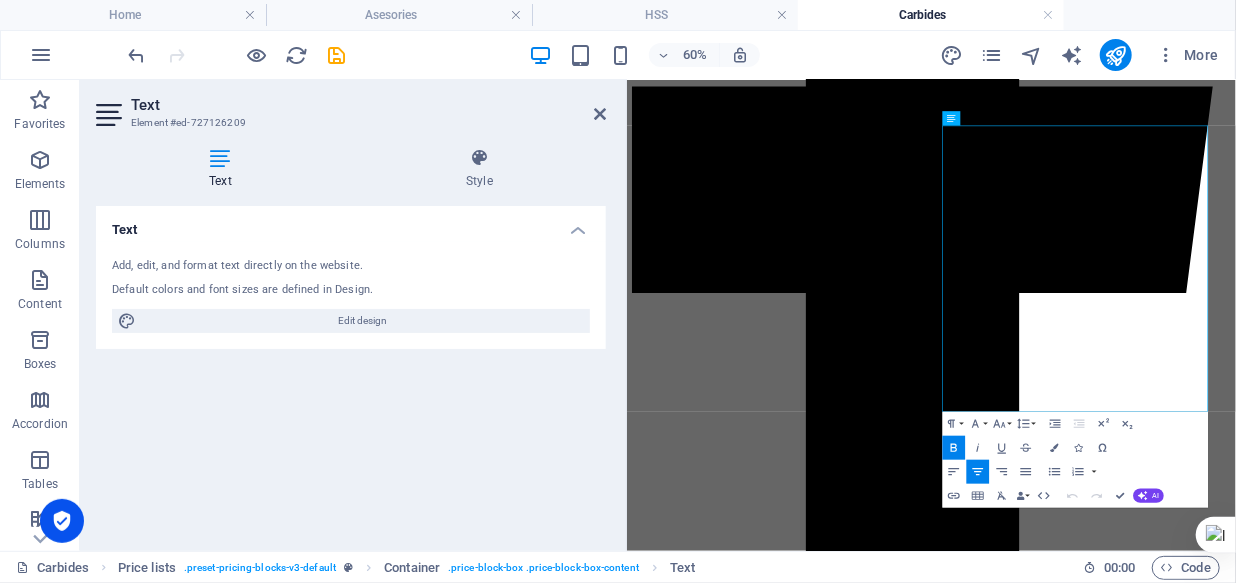 type 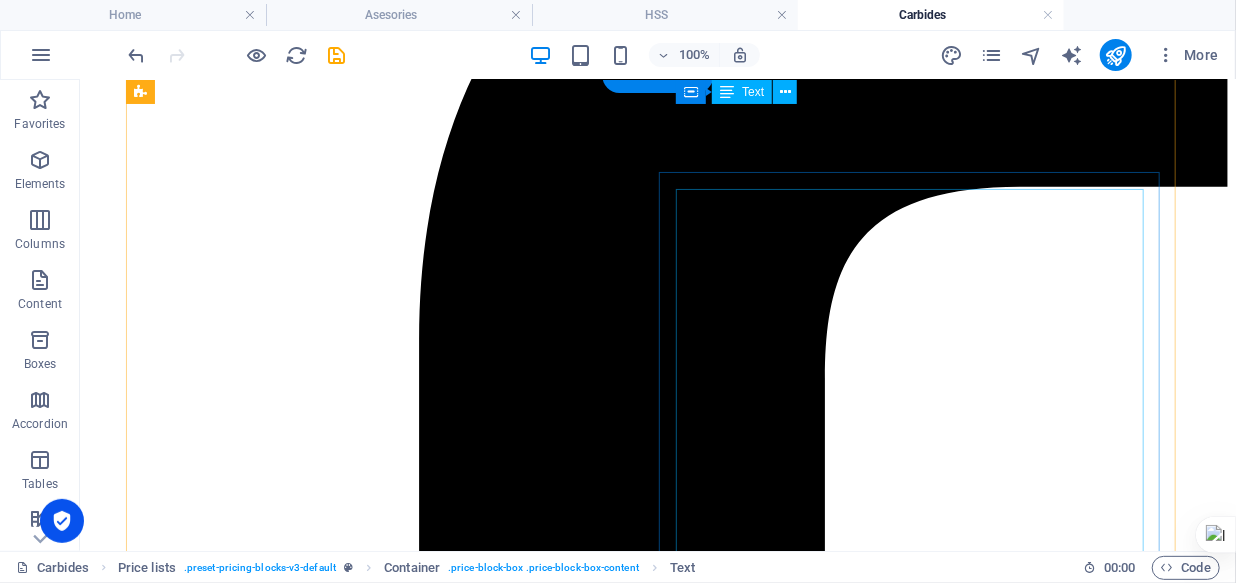 scroll, scrollTop: 779, scrollLeft: 0, axis: vertical 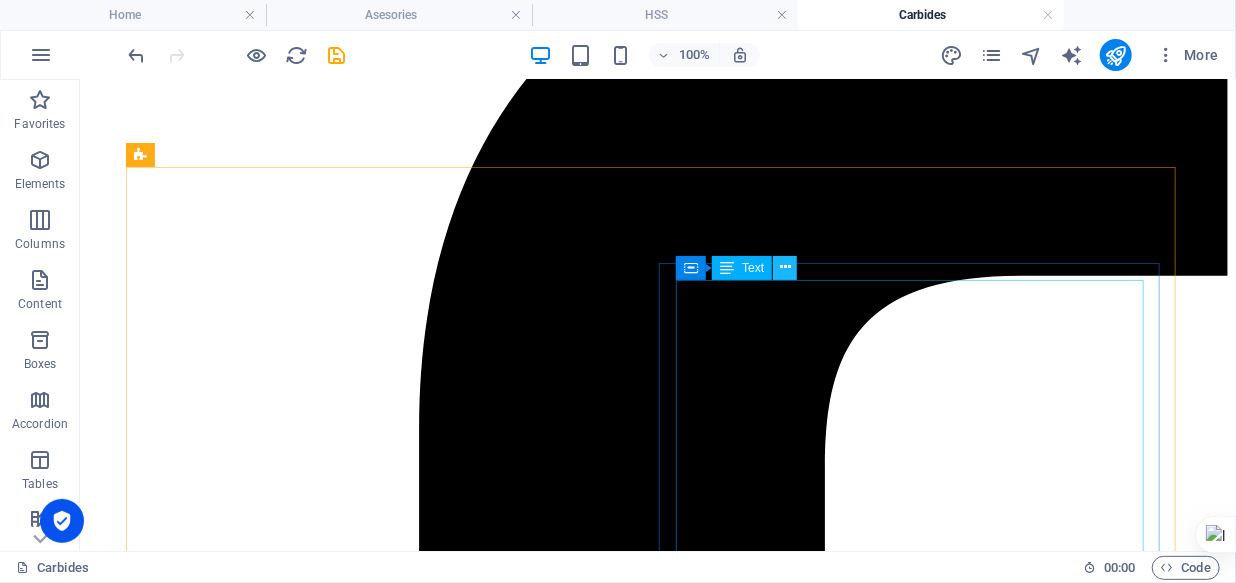 click at bounding box center [785, 267] 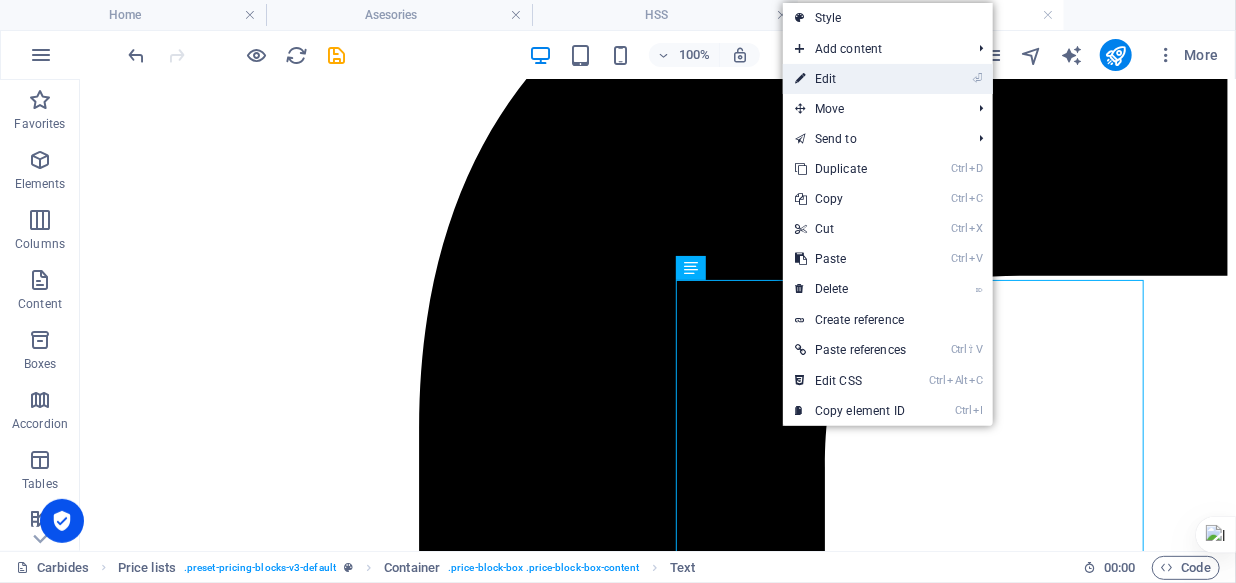 click on "⏎  Edit" at bounding box center [850, 79] 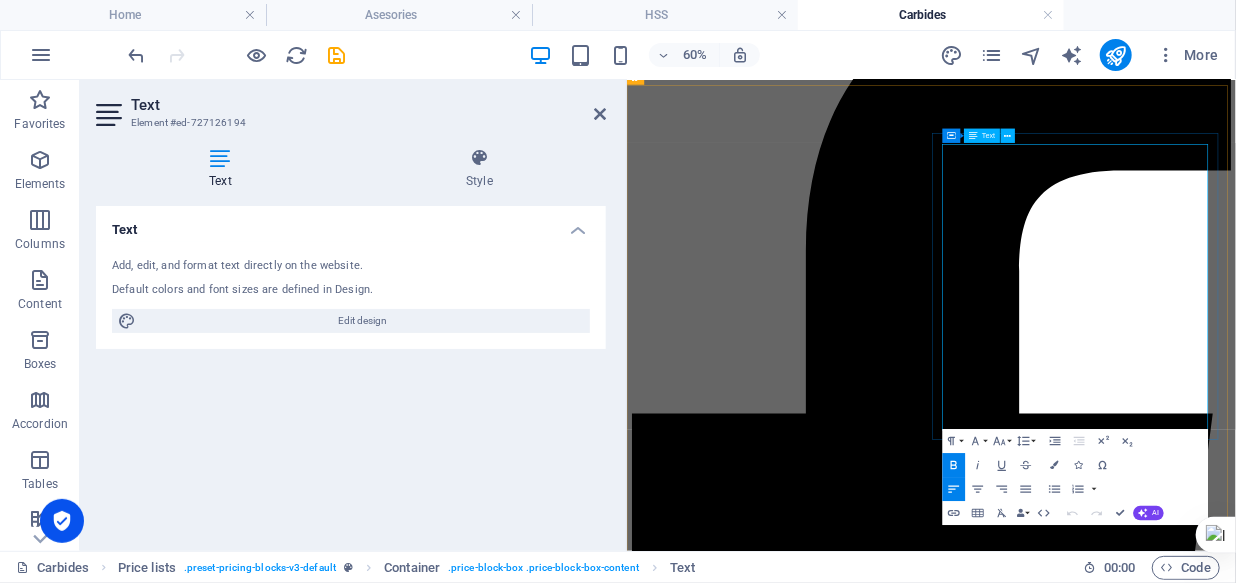 scroll, scrollTop: 770, scrollLeft: 0, axis: vertical 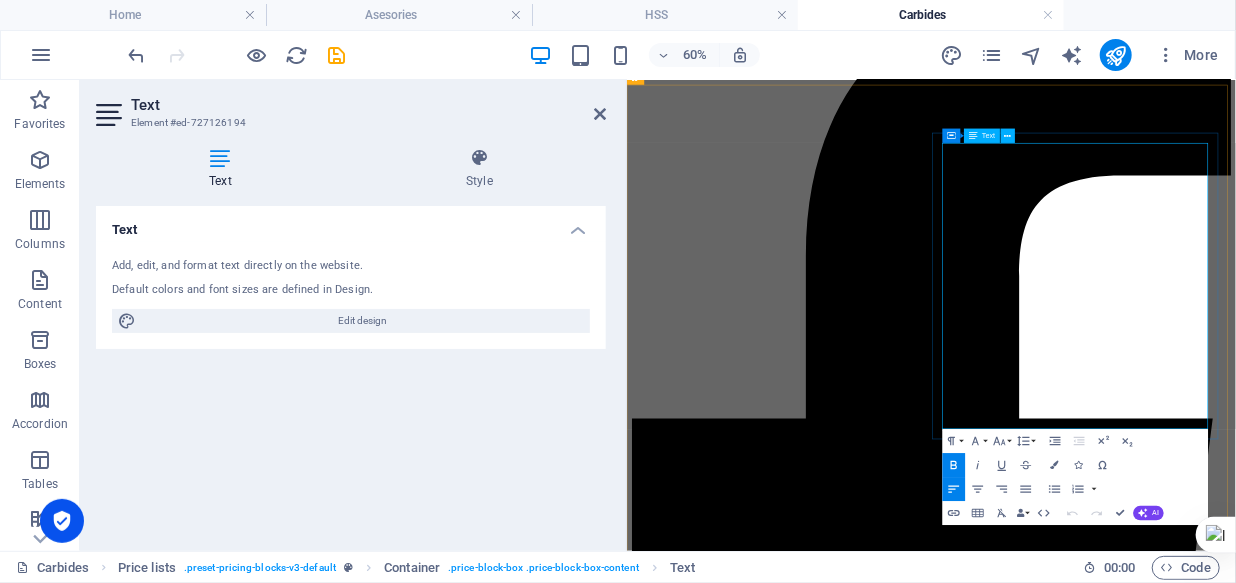 click on "HARGA/PC" at bounding box center (1021, 6414) 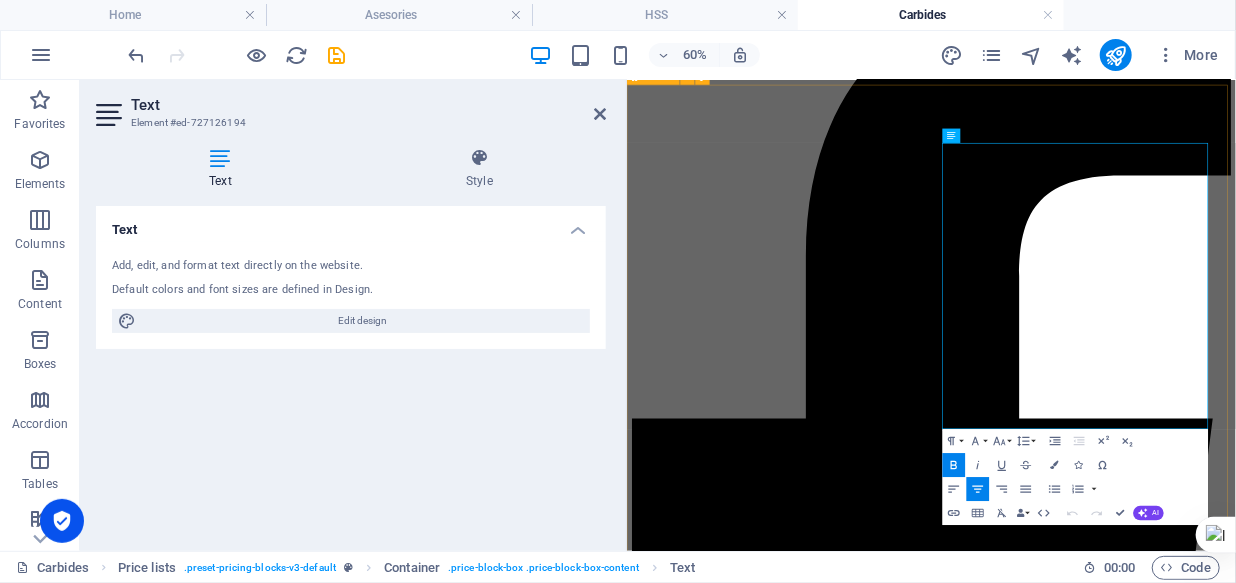 type 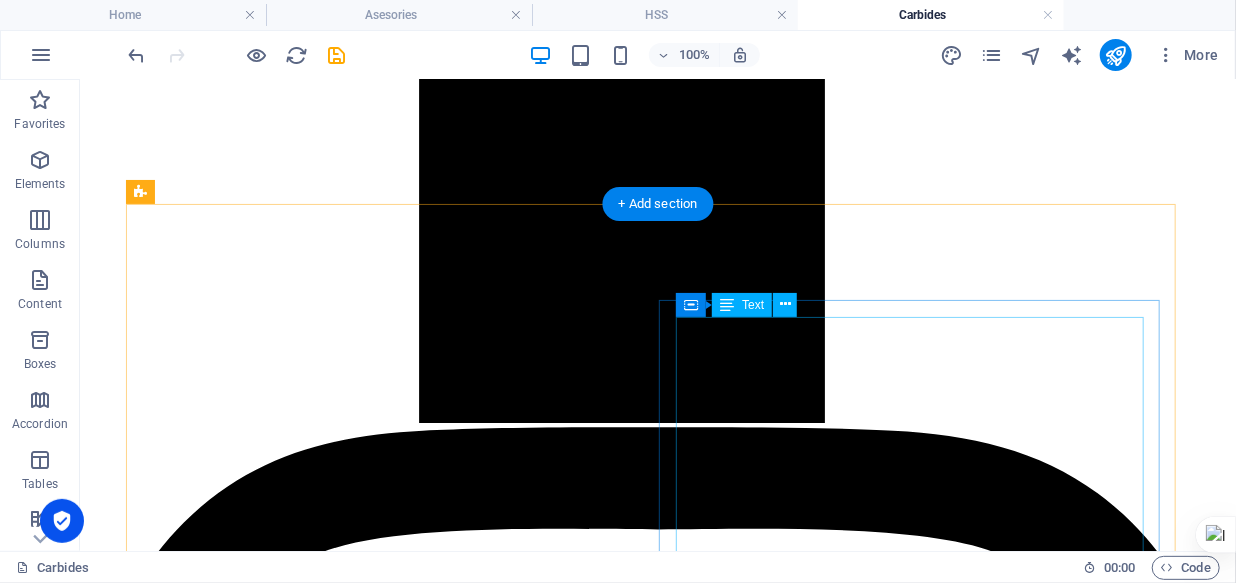 scroll, scrollTop: 2505, scrollLeft: 0, axis: vertical 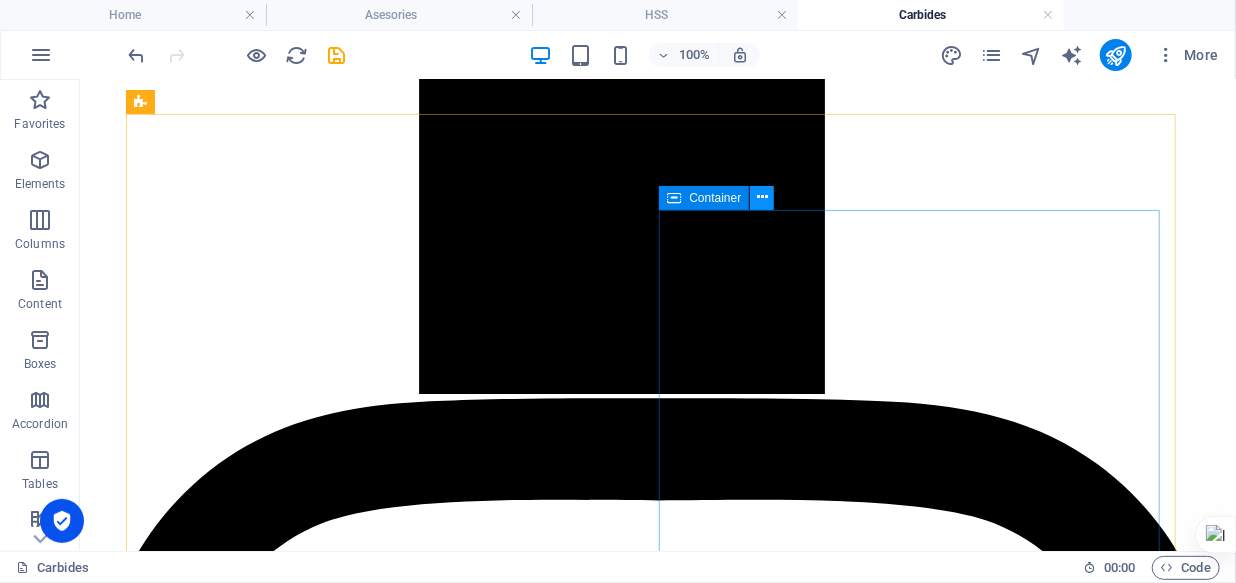 click at bounding box center [762, 197] 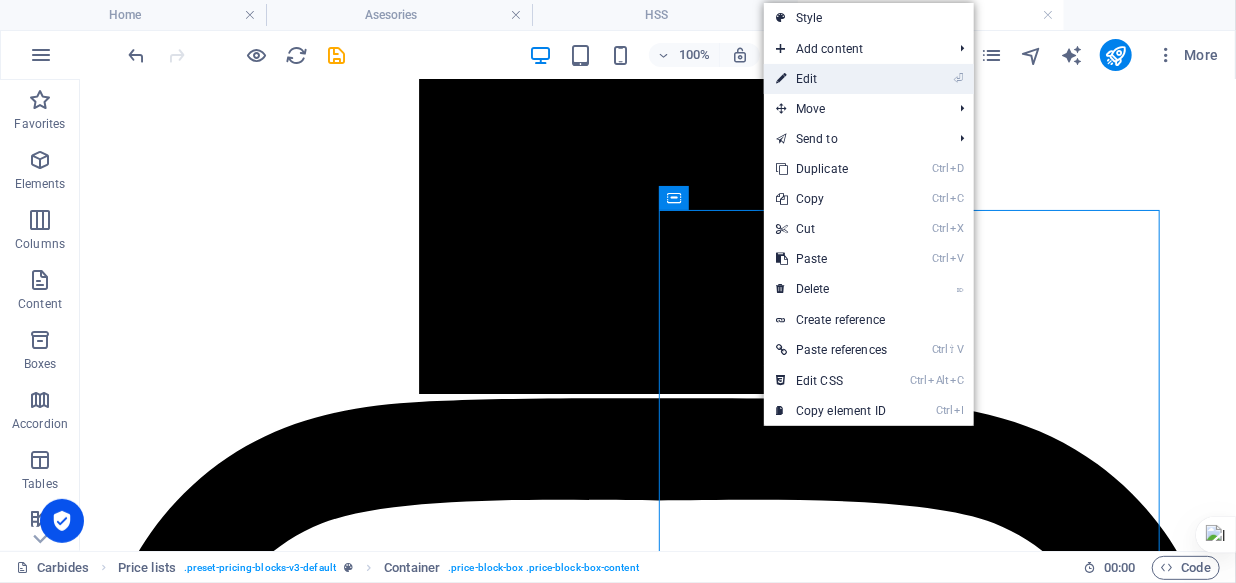 click on "⏎  Edit" at bounding box center [831, 79] 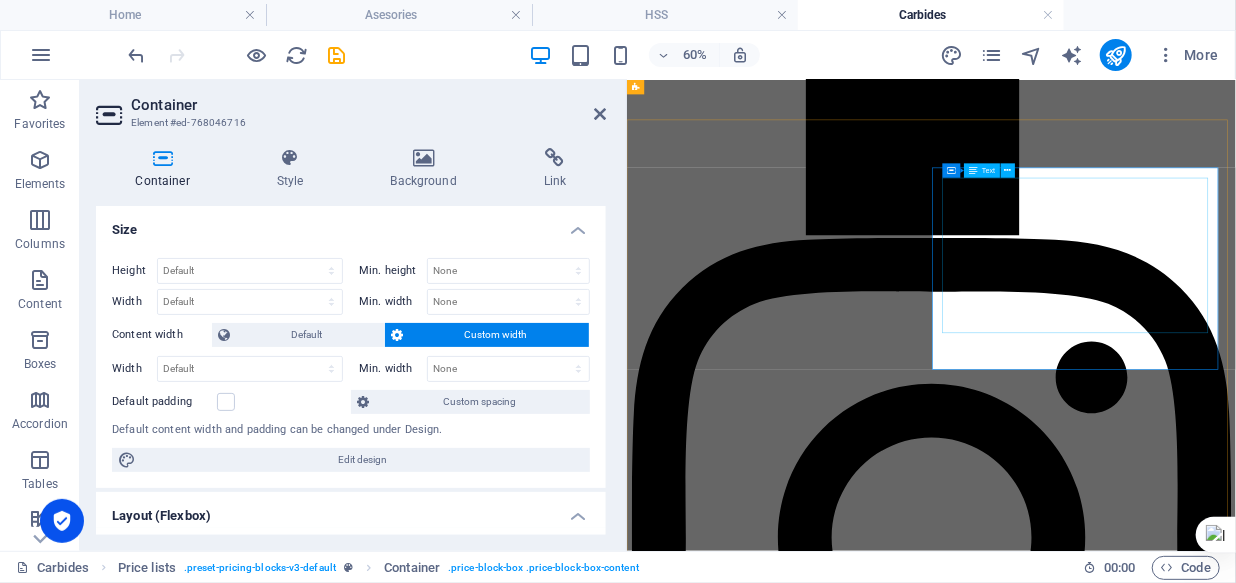scroll, scrollTop: 2225, scrollLeft: 0, axis: vertical 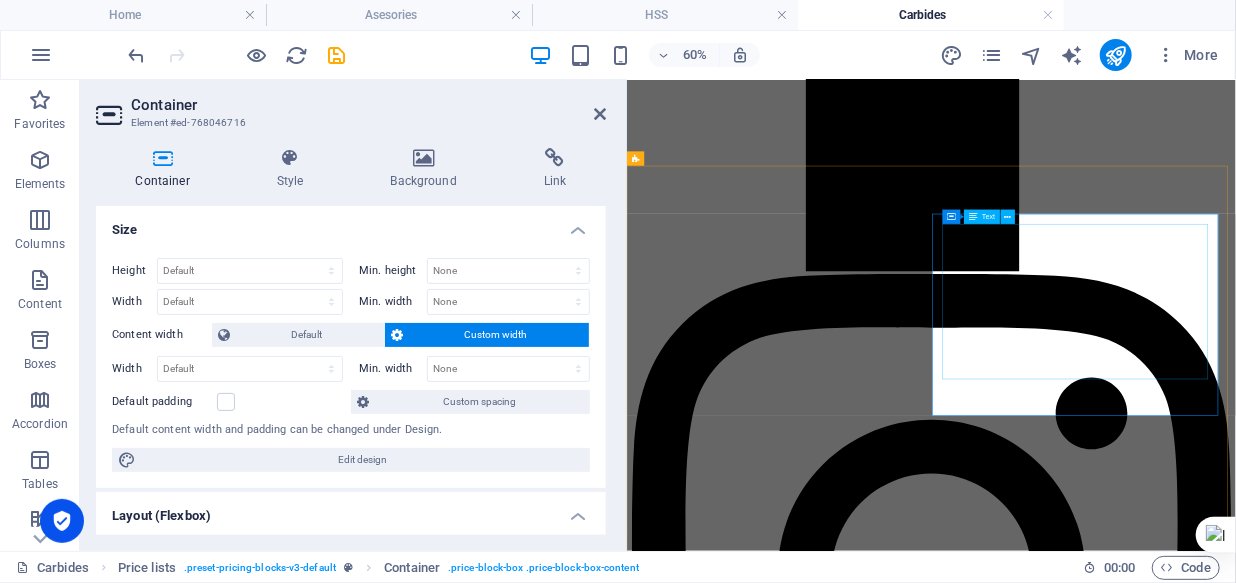 click on "Lorem ipsum dolor sit amet, consectetur. $ 10 Lorem ipsum dolor sit amet, consectetur. $ 10 Lorem ipsum dolor sit amet, consectetur. $ 10 Lorem ipsum dolor sit amet, consectetur. $ 10 Lorem ipsum dolor sit amet, consectetur. $ 10 Lorem ipsum dolor sit amet, consectetur. $ 10" at bounding box center (1133, 7126) 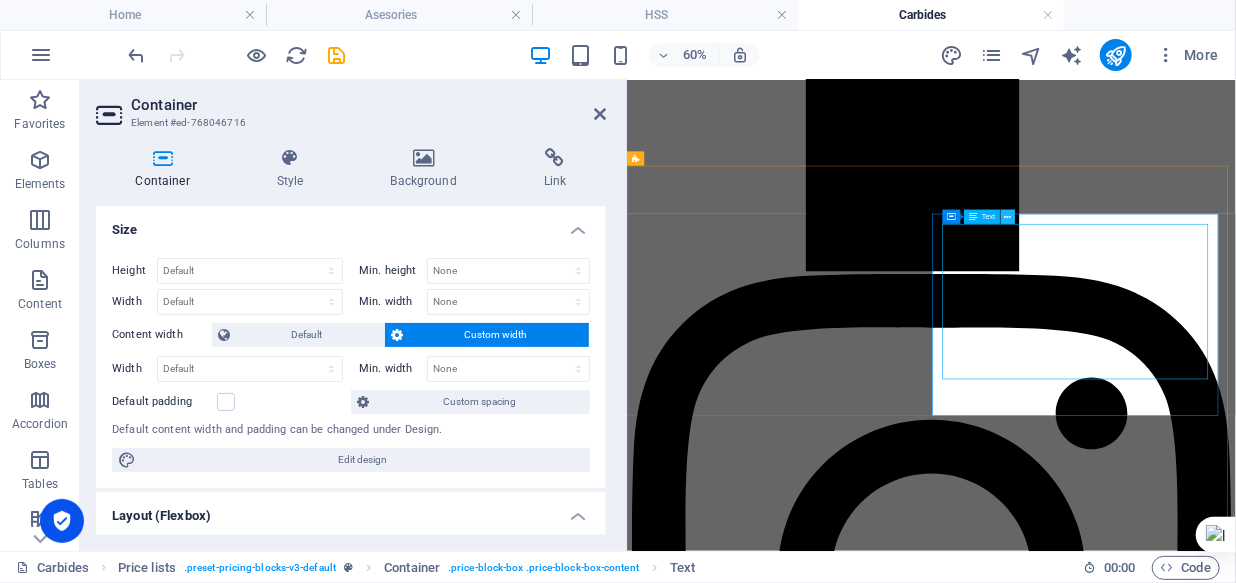 click at bounding box center (1008, 217) 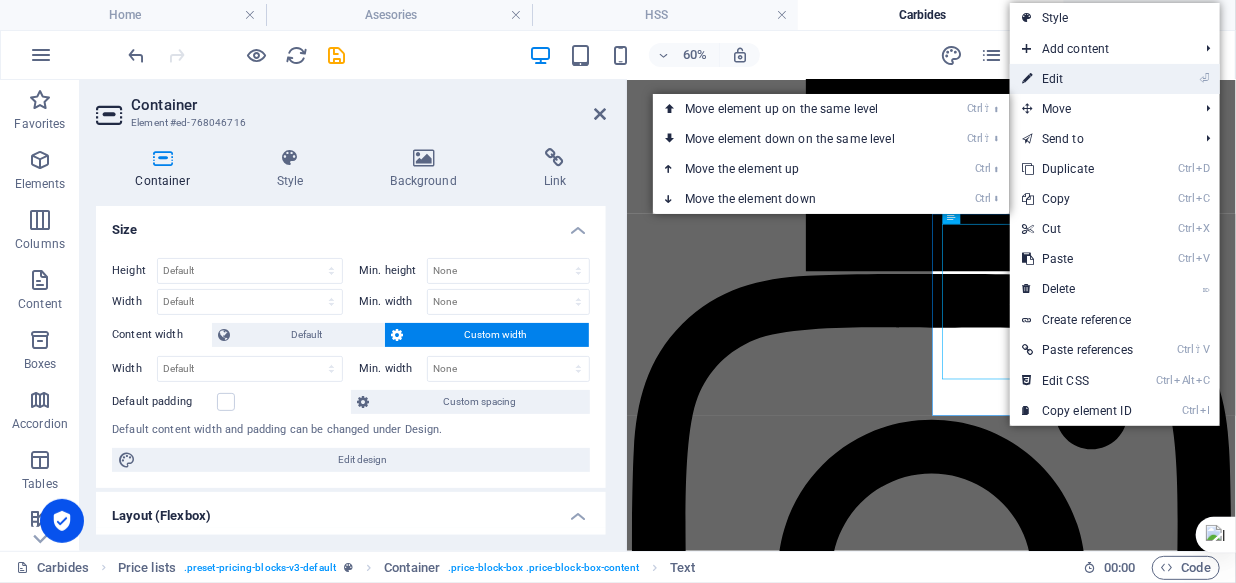 click on "⏎  Edit" at bounding box center (1077, 79) 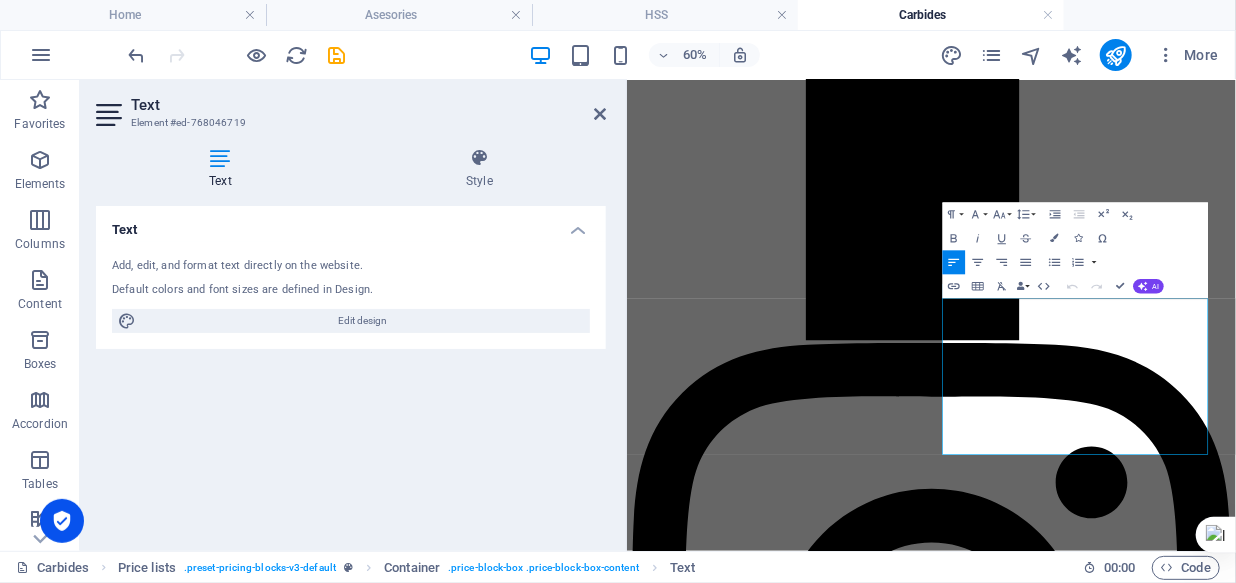 scroll, scrollTop: 2101, scrollLeft: 0, axis: vertical 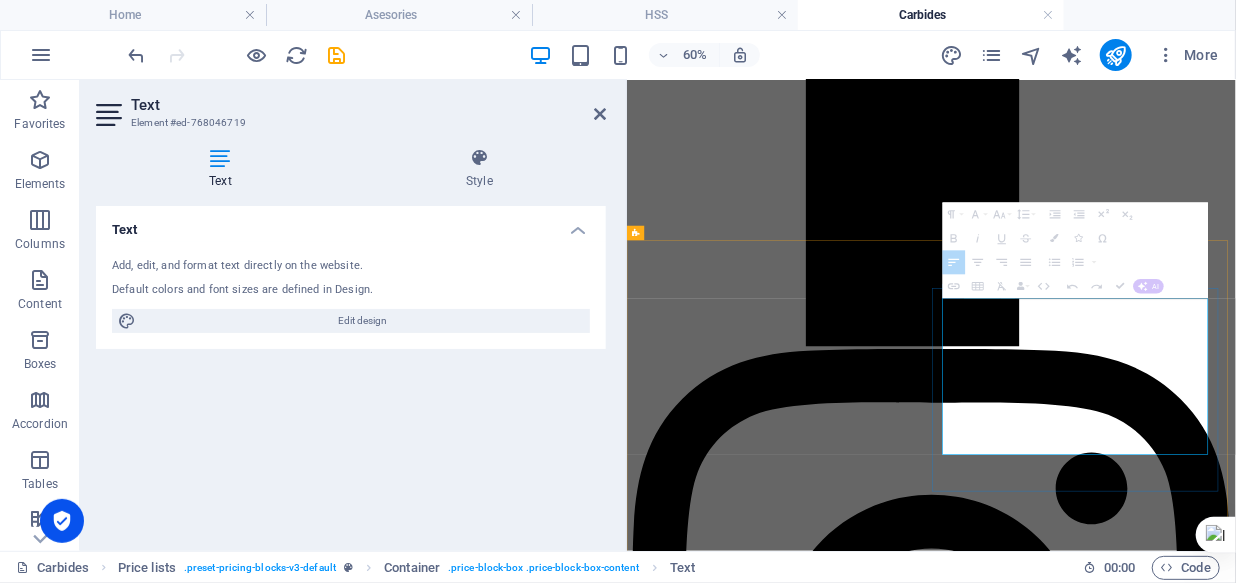 drag, startPoint x: 1467, startPoint y: 471, endPoint x: 1573, endPoint y: 460, distance: 106.56923 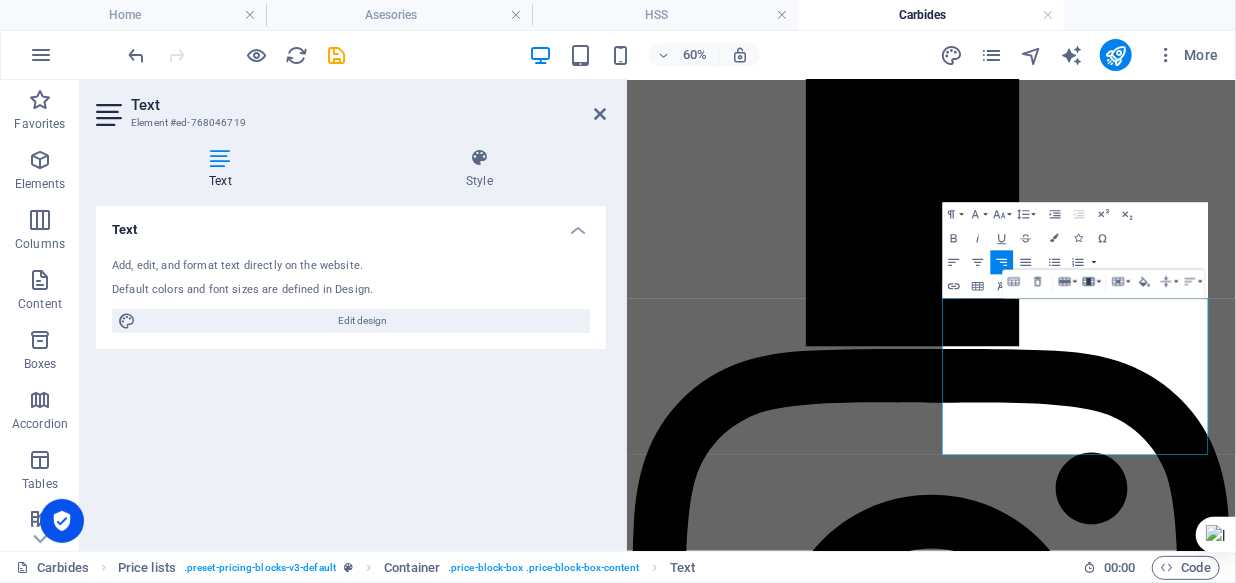 click on "Column" at bounding box center (1091, 281) 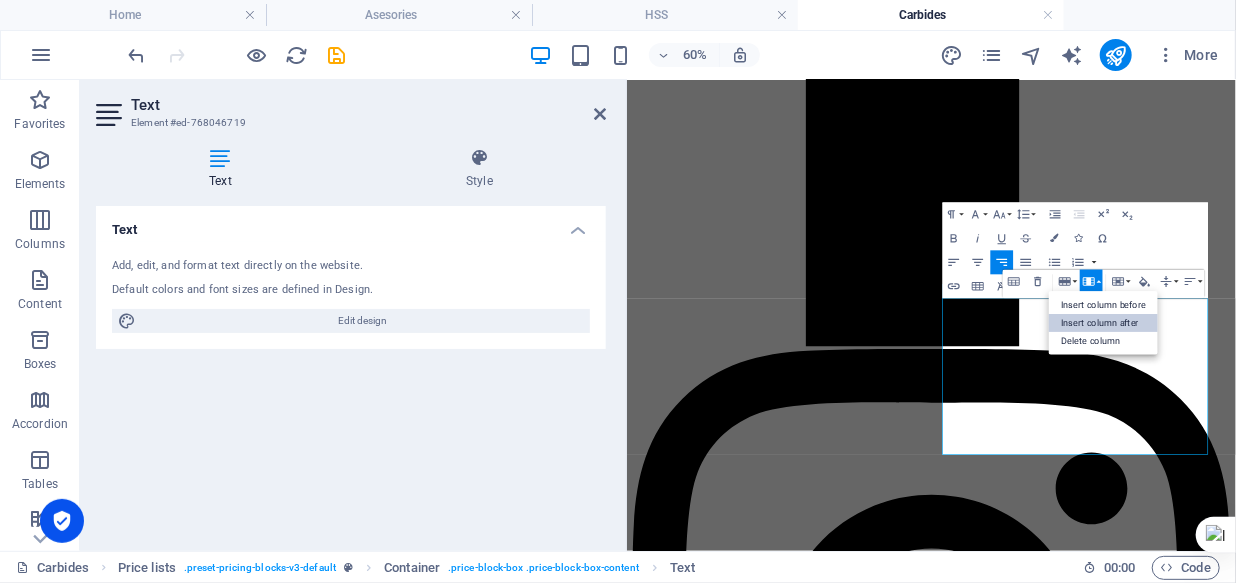 click on "Insert column after" at bounding box center [1103, 323] 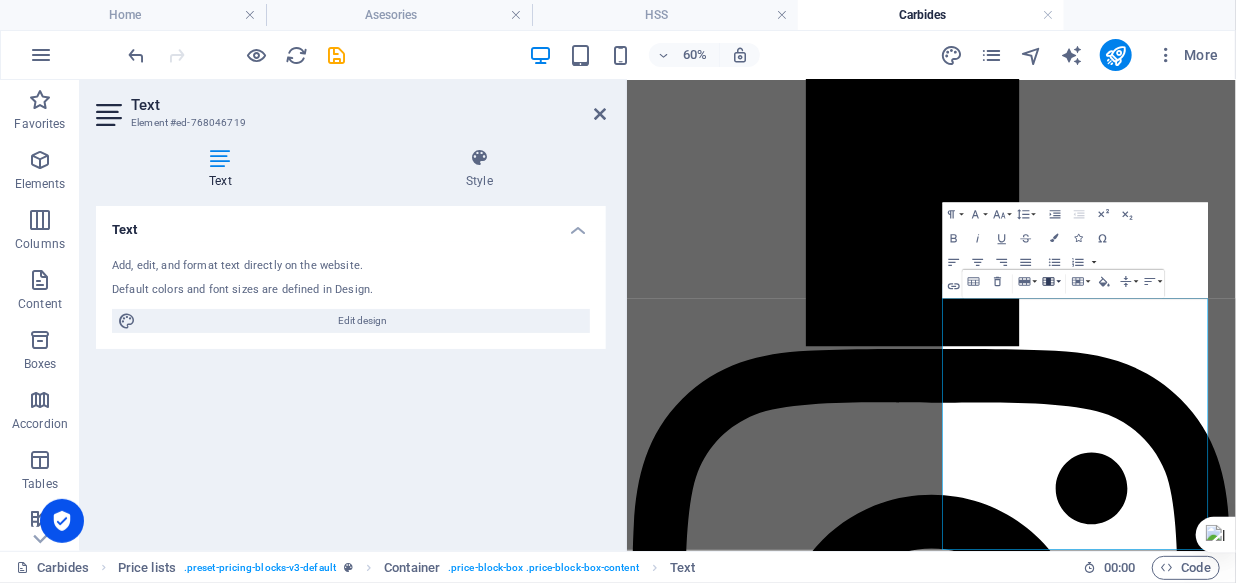 click 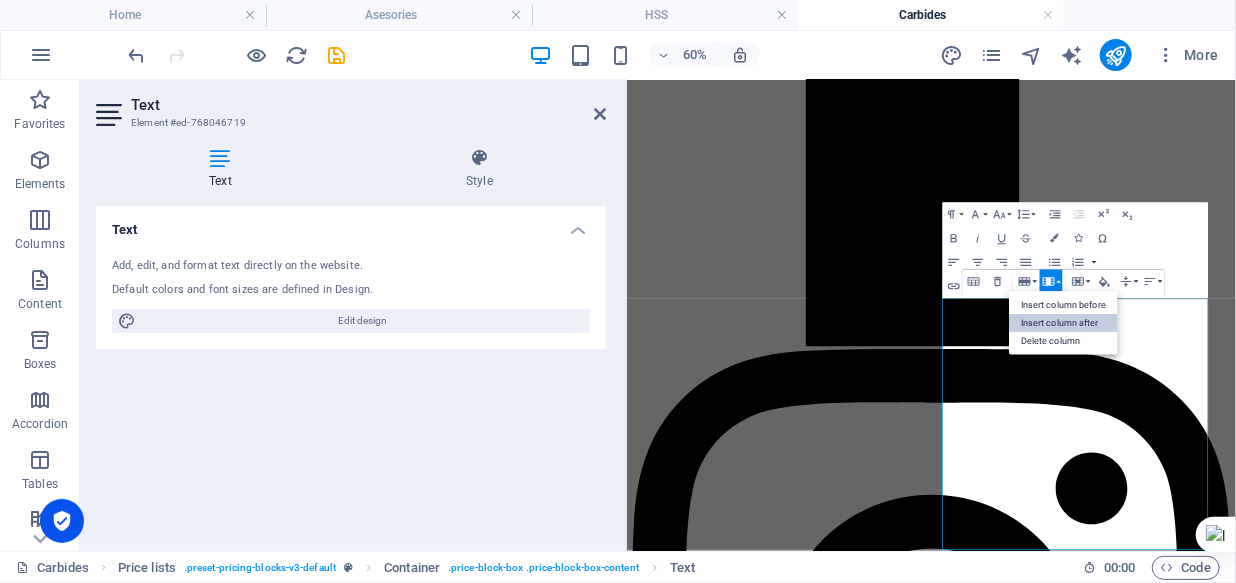 click on "Insert column after" at bounding box center (1063, 323) 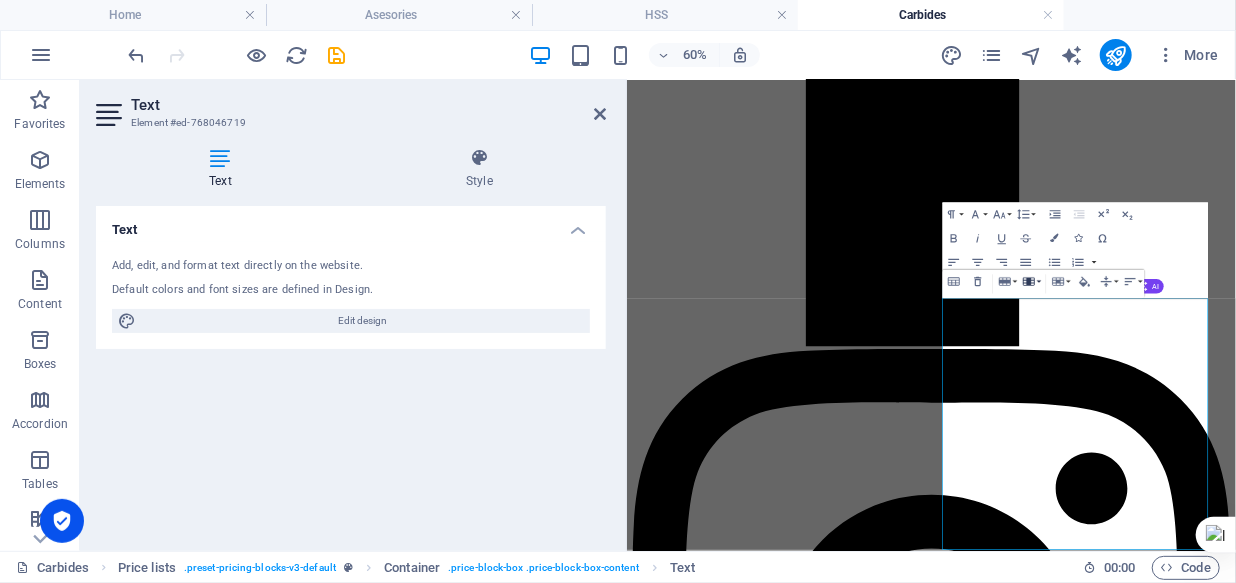 click on "Column" at bounding box center (1031, 281) 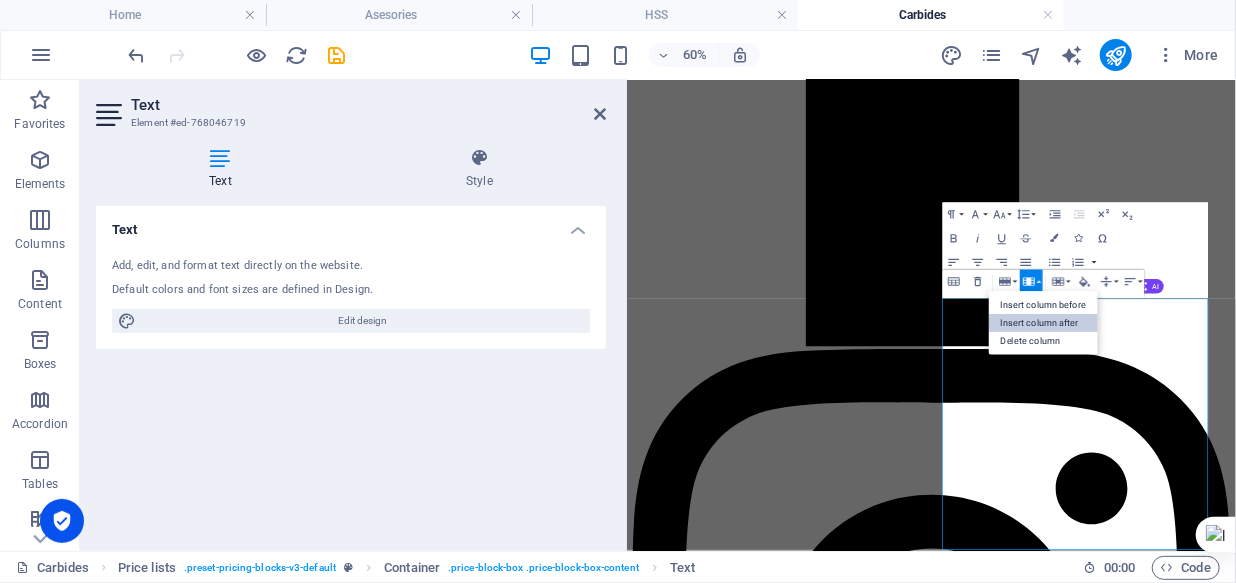 click on "Insert column after" at bounding box center (1043, 323) 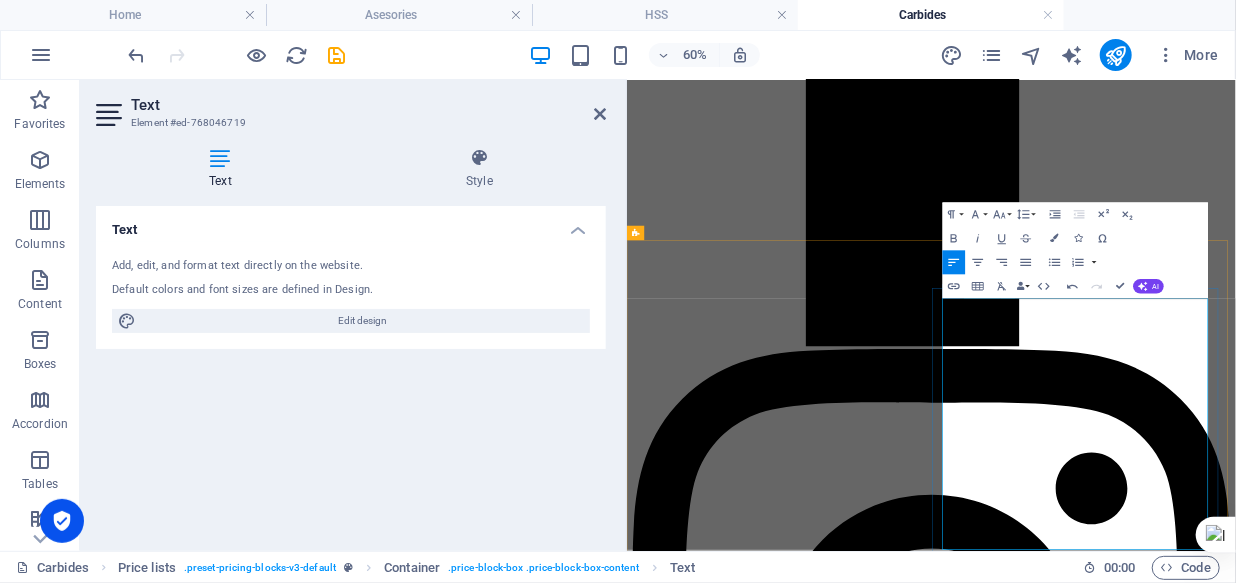 click at bounding box center [1082, 7356] 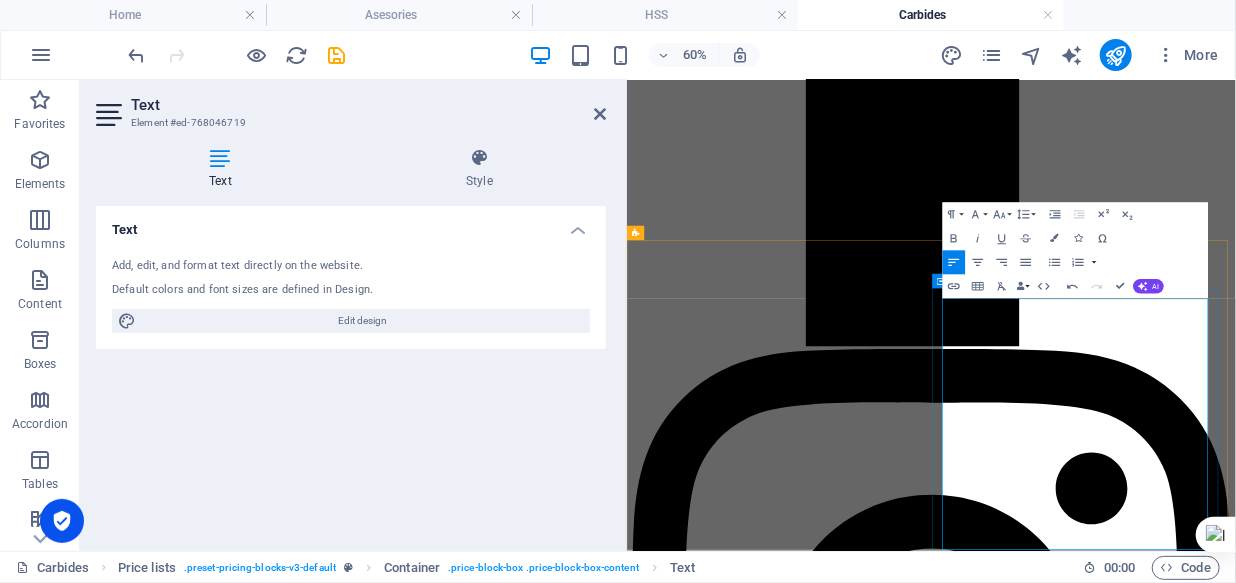 drag, startPoint x: 1285, startPoint y: 498, endPoint x: 1147, endPoint y: 468, distance: 141.22322 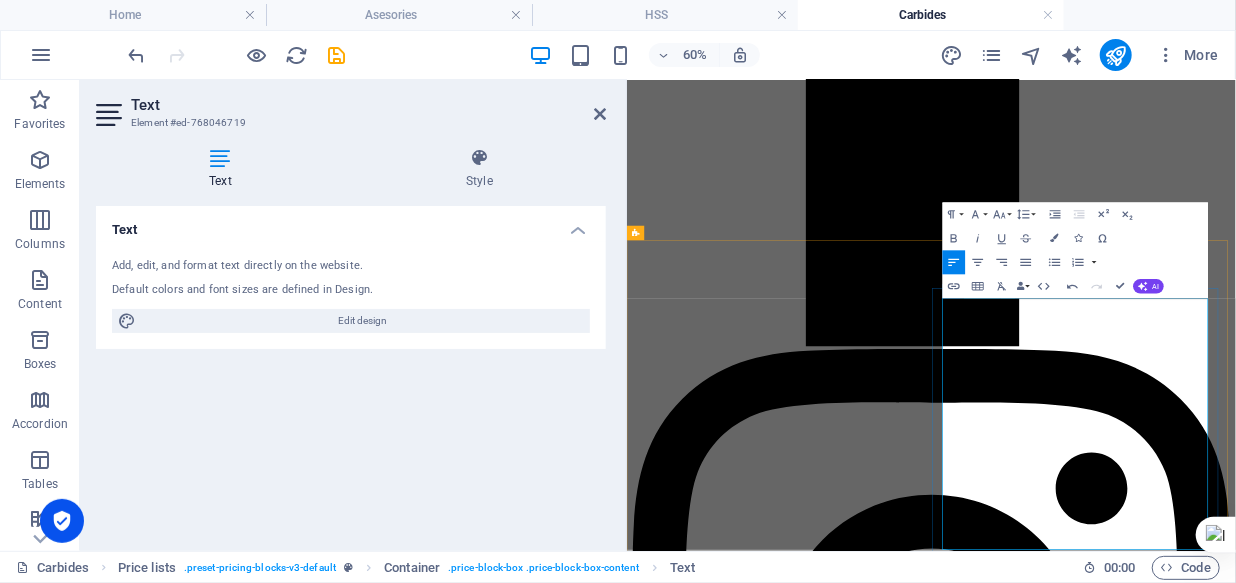 drag, startPoint x: 1324, startPoint y: 489, endPoint x: 1315, endPoint y: 465, distance: 25.632011 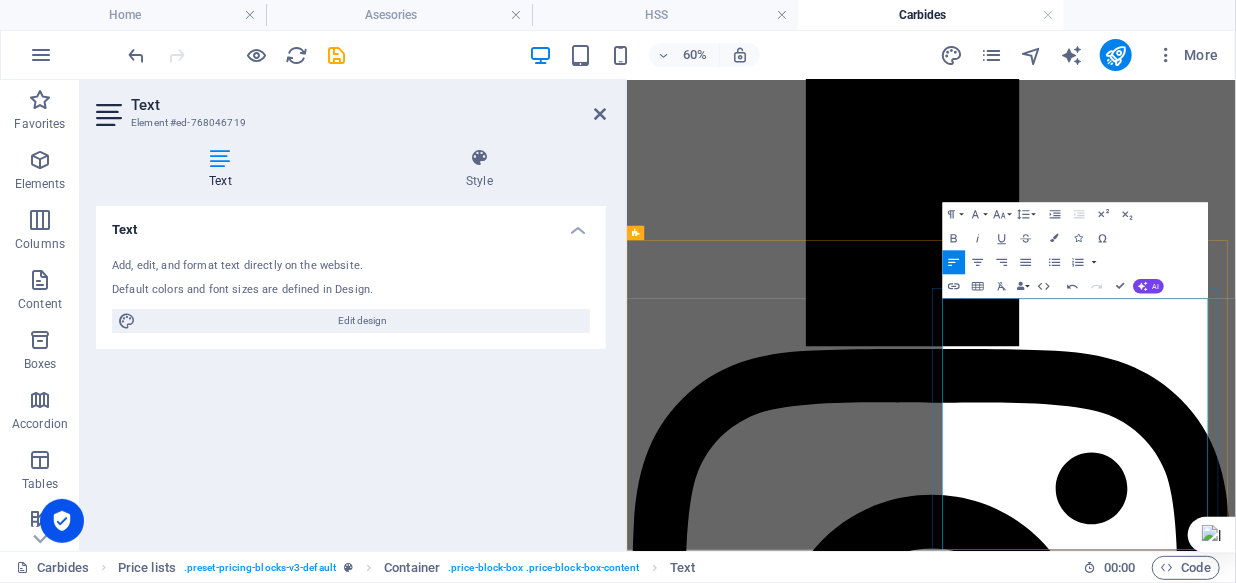 type 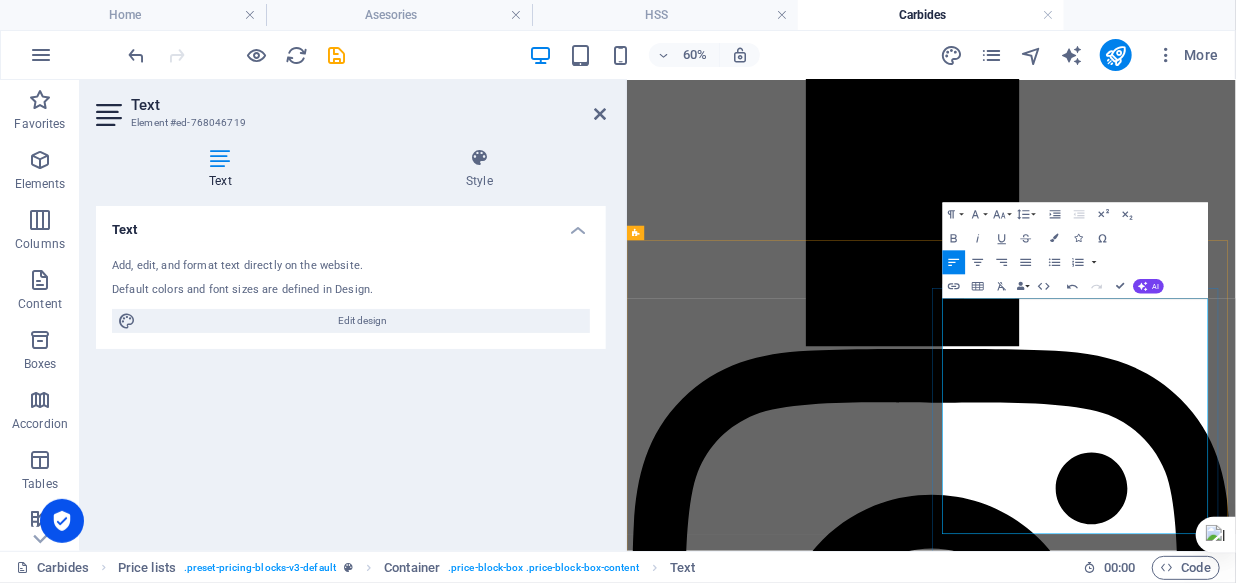 click at bounding box center (1142, 7330) 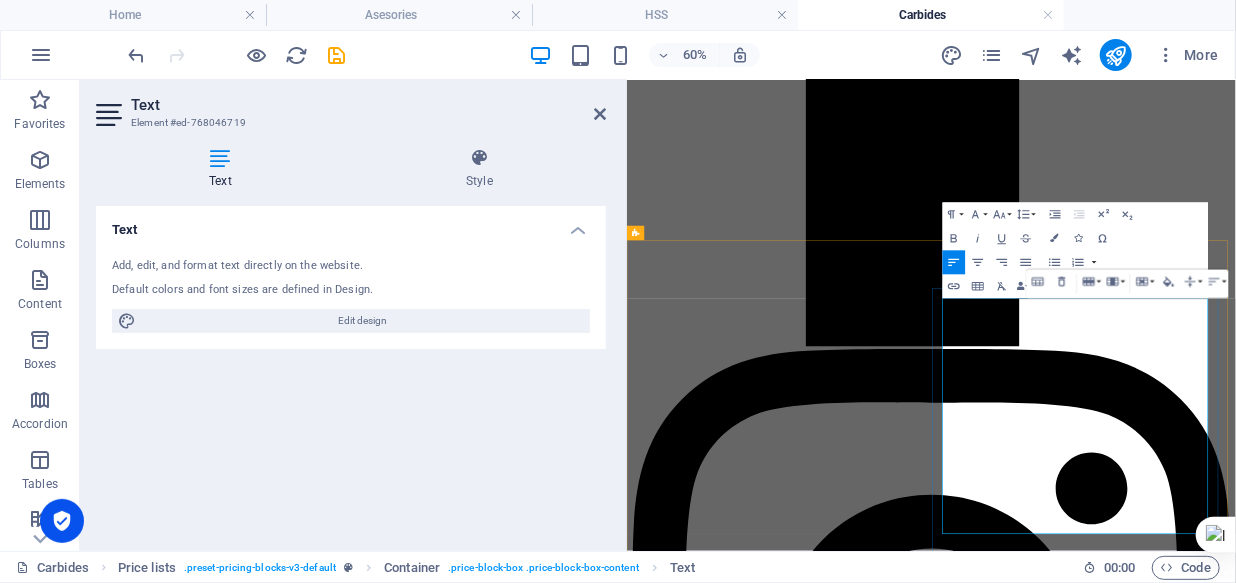 click at bounding box center (1338, 7330) 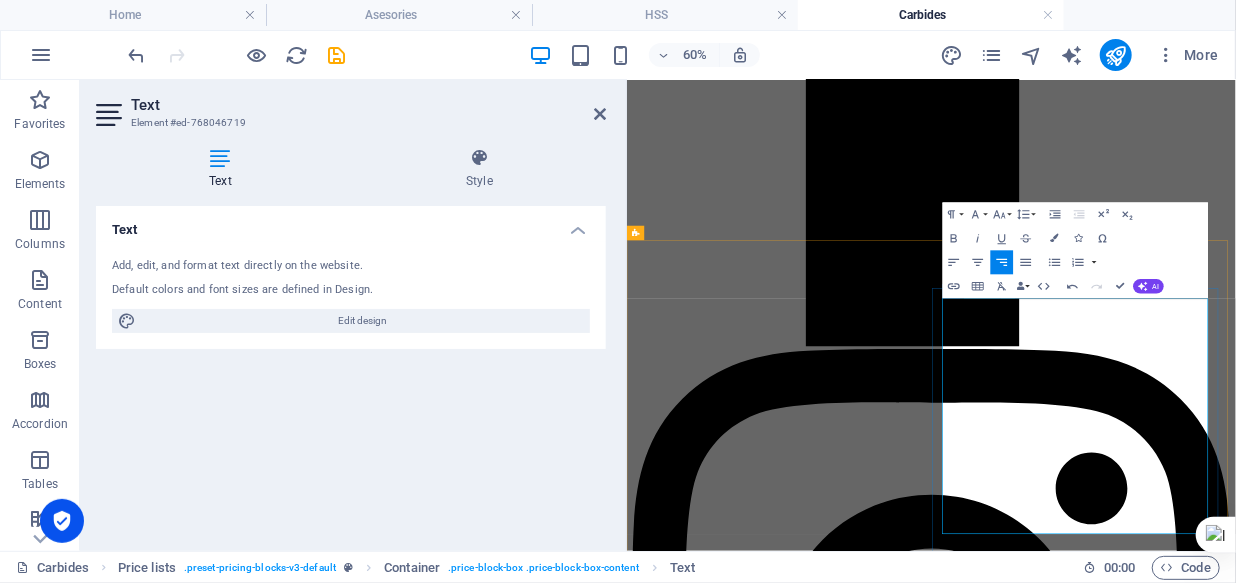 click at bounding box center (1534, 7330) 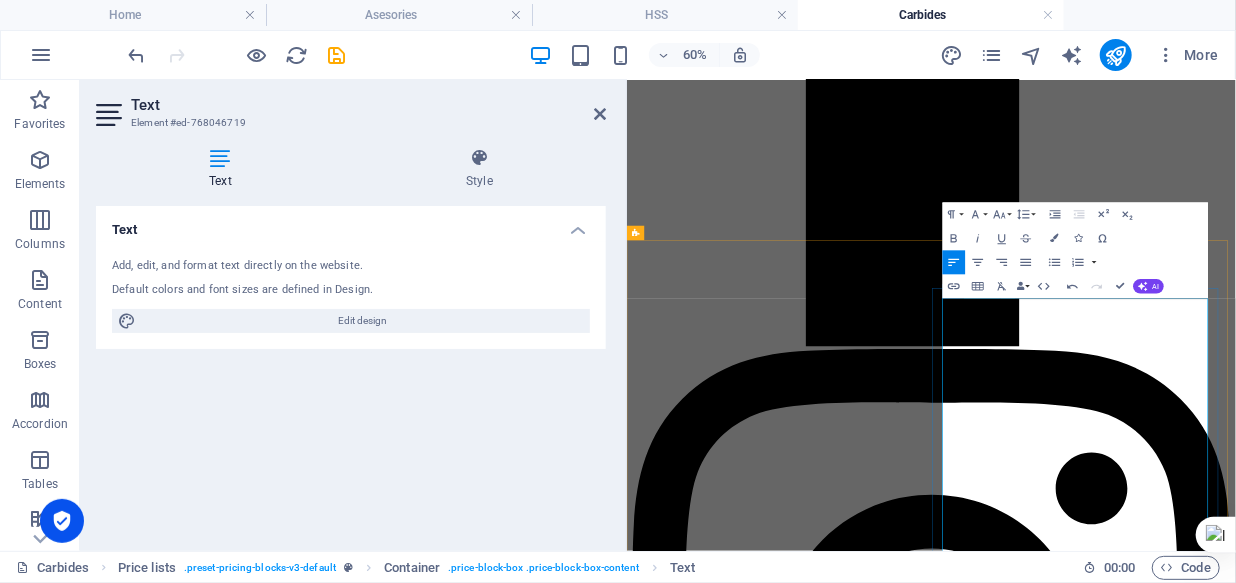 drag, startPoint x: 1252, startPoint y: 559, endPoint x: 1153, endPoint y: 509, distance: 110.909874 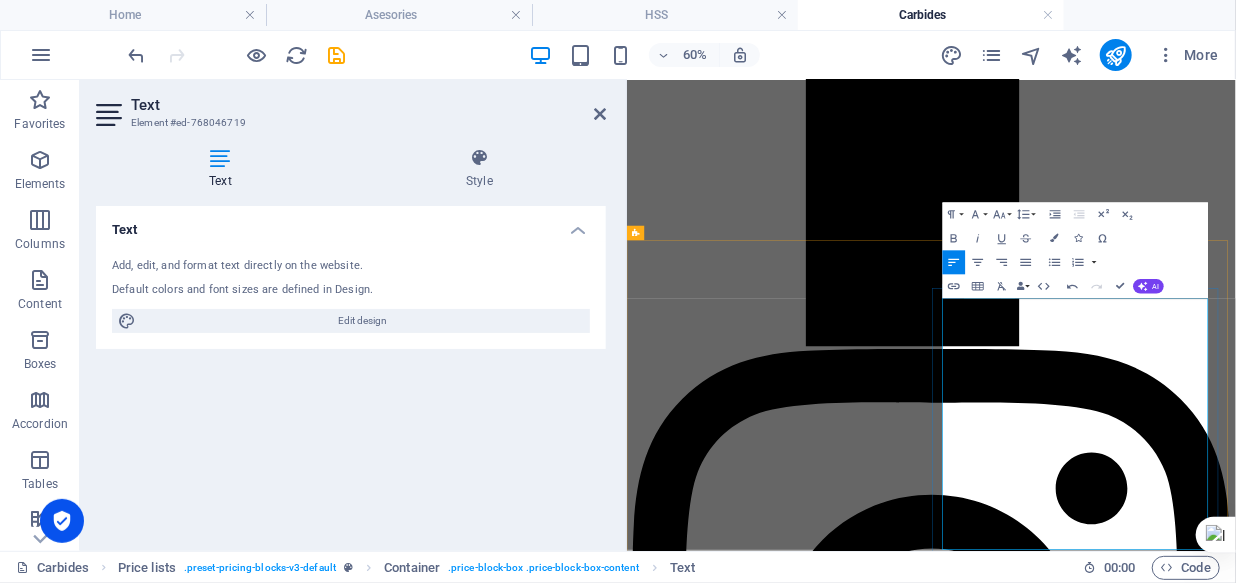 drag, startPoint x: 1249, startPoint y: 644, endPoint x: 1155, endPoint y: 598, distance: 104.6518 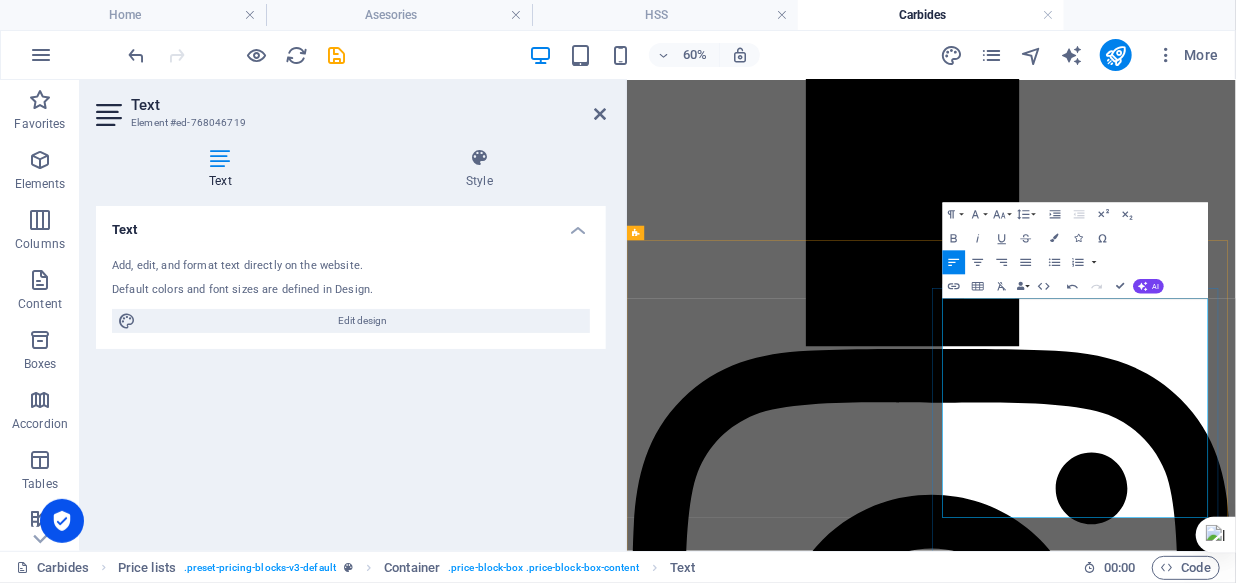 drag, startPoint x: 1246, startPoint y: 691, endPoint x: 1153, endPoint y: 639, distance: 106.55046 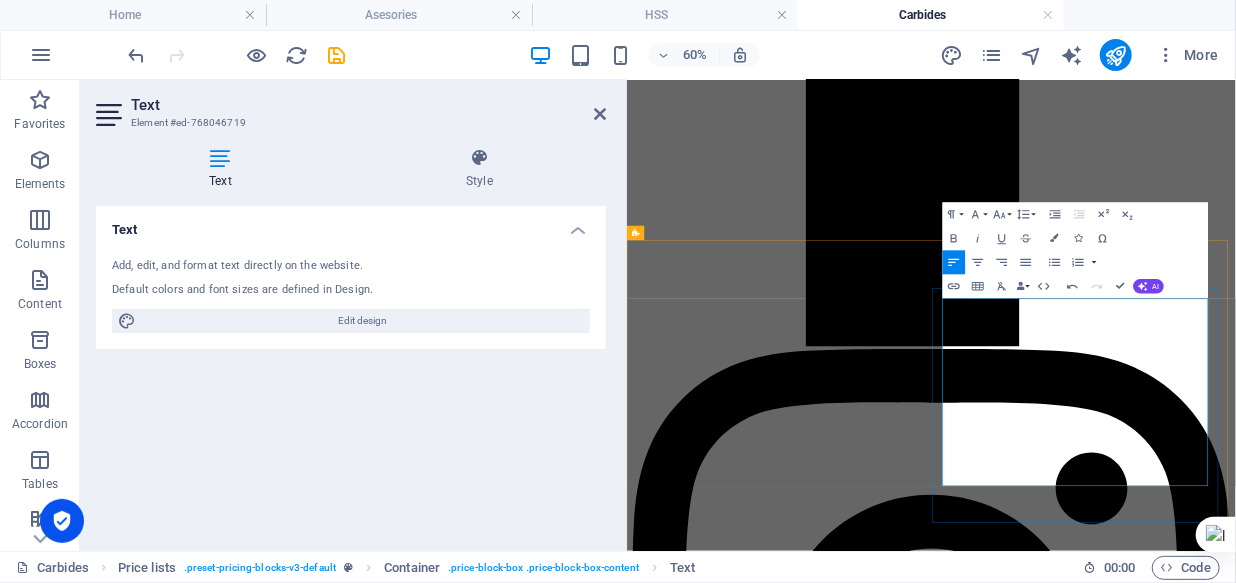drag, startPoint x: 1243, startPoint y: 727, endPoint x: 1155, endPoint y: 688, distance: 96.25487 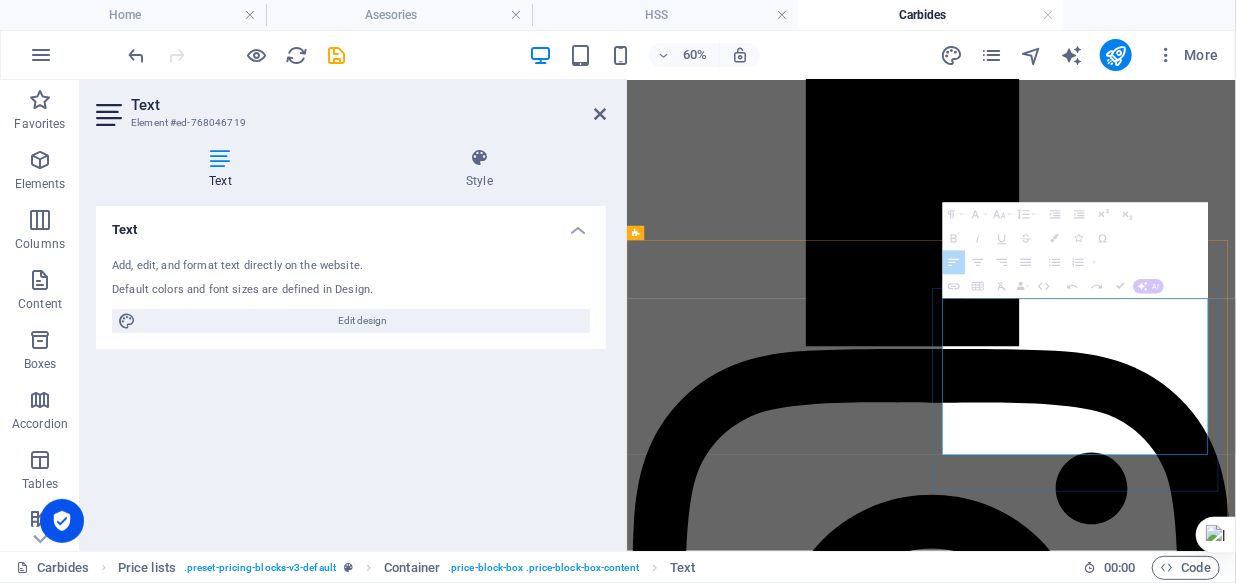drag, startPoint x: 1211, startPoint y: 680, endPoint x: 1529, endPoint y: 663, distance: 318.45407 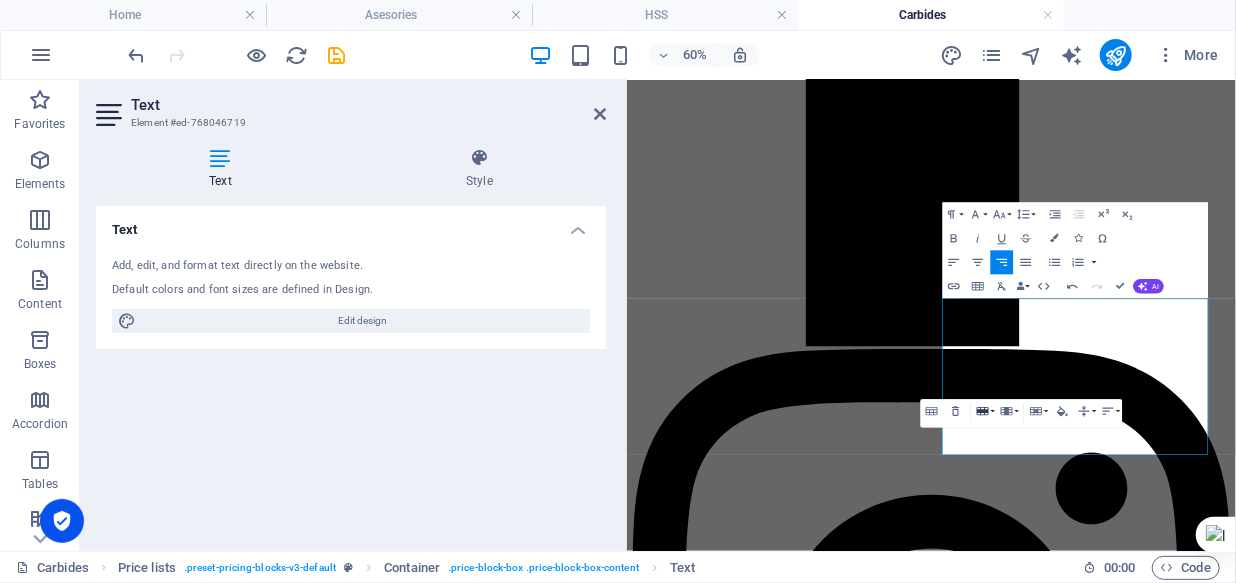 click on "Row" at bounding box center [985, 411] 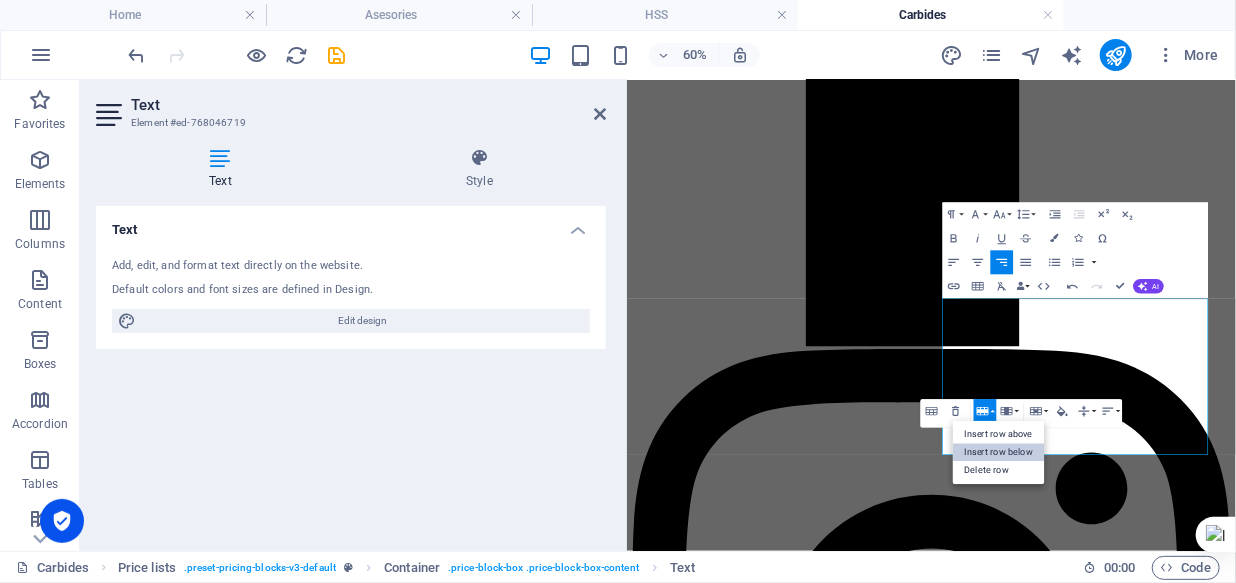 click on "Insert row below" at bounding box center (999, 453) 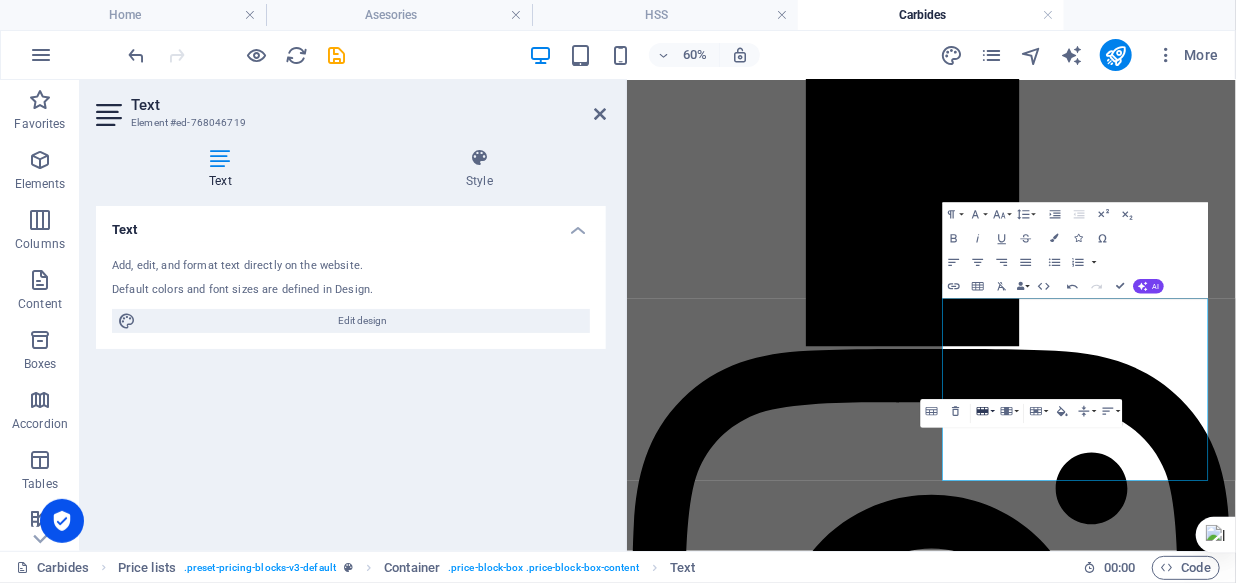 click on "Row" at bounding box center (985, 411) 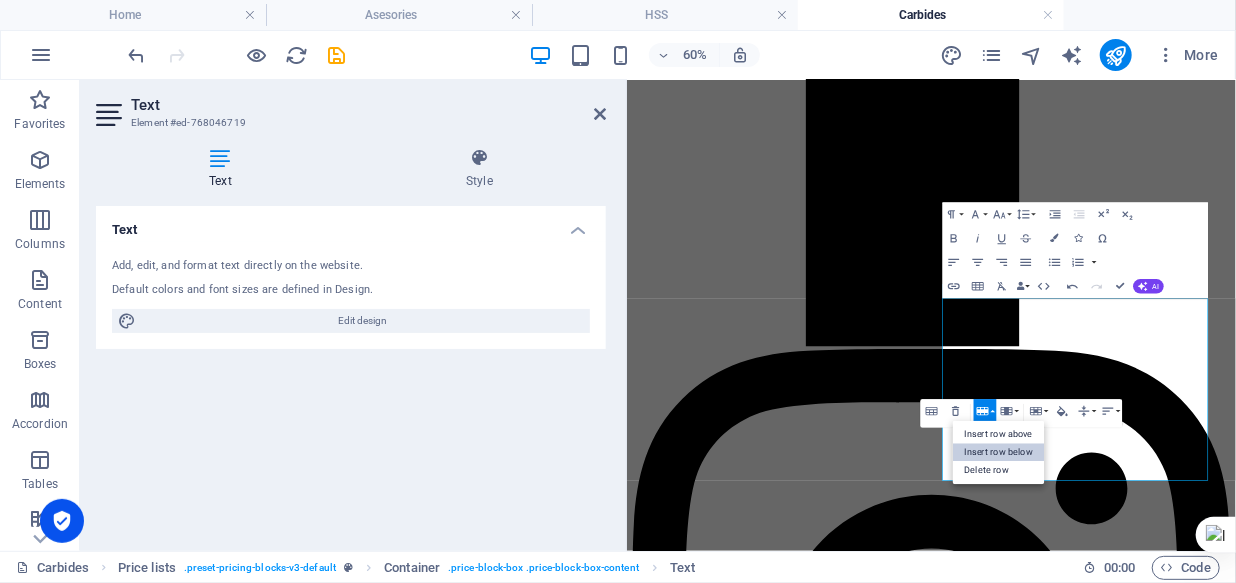 click on "Insert row below" at bounding box center (999, 453) 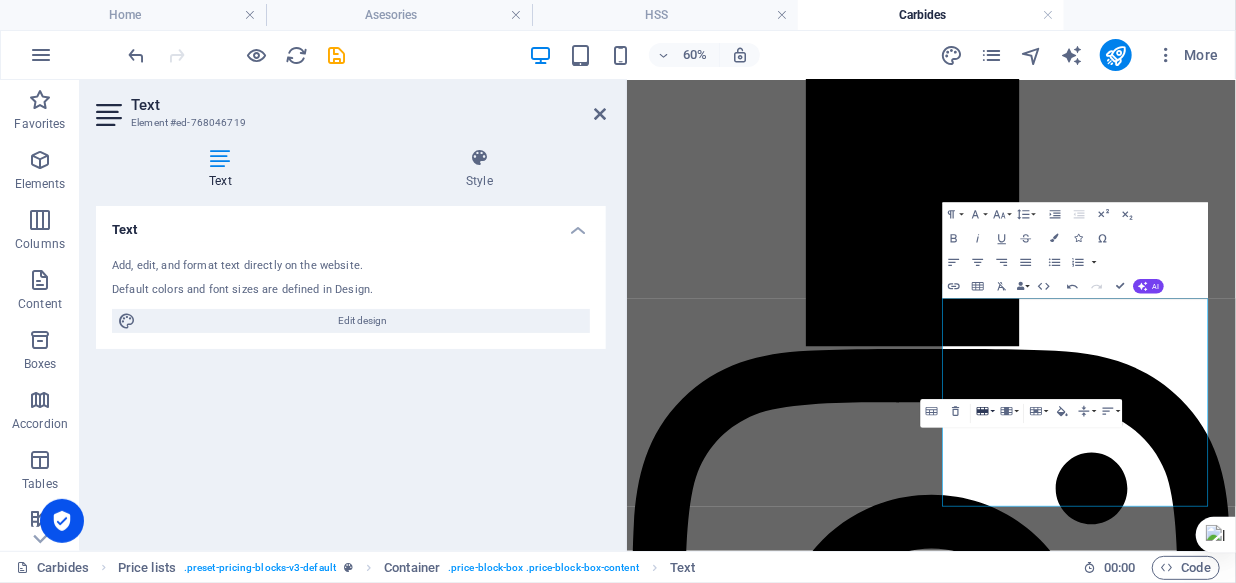 click on "Row" at bounding box center [985, 411] 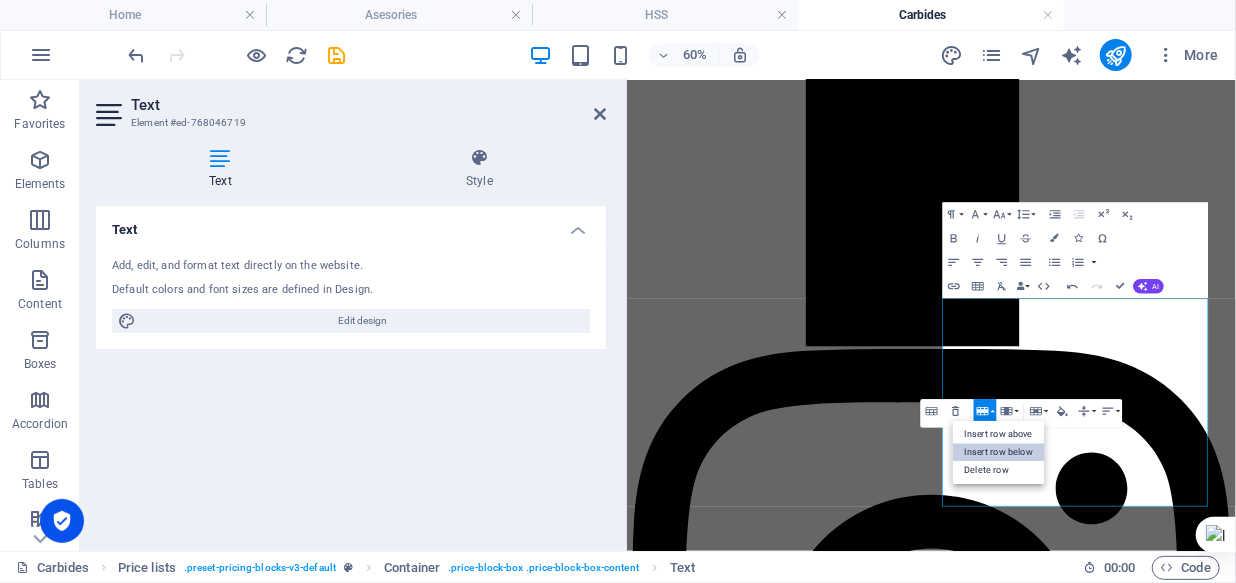 click on "Insert row below" at bounding box center [999, 453] 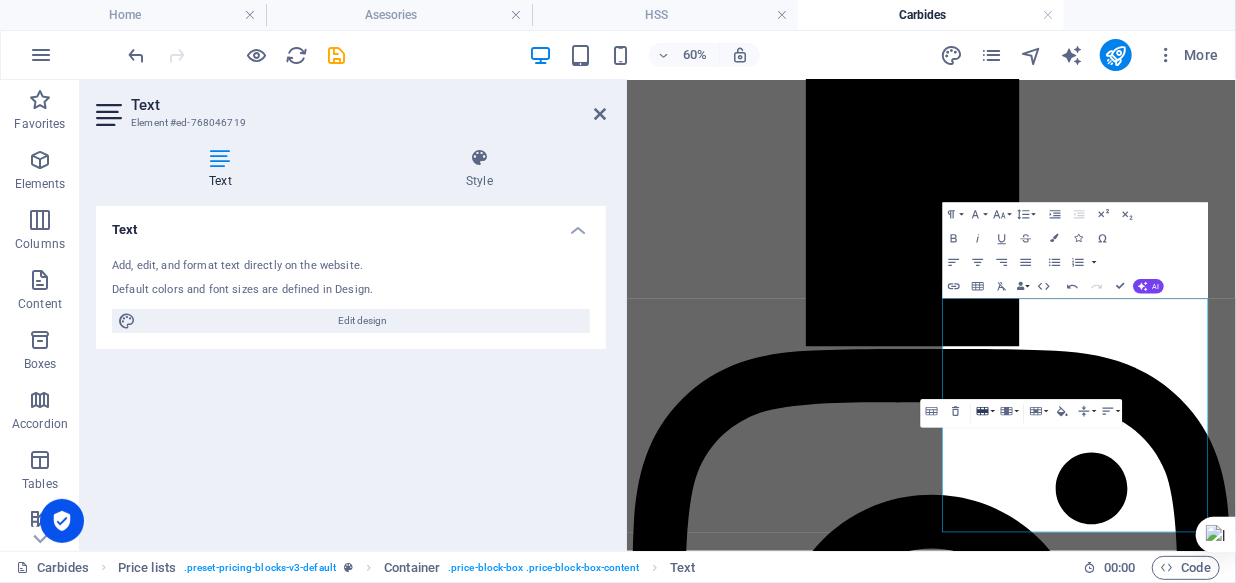 click on "Row" at bounding box center [985, 411] 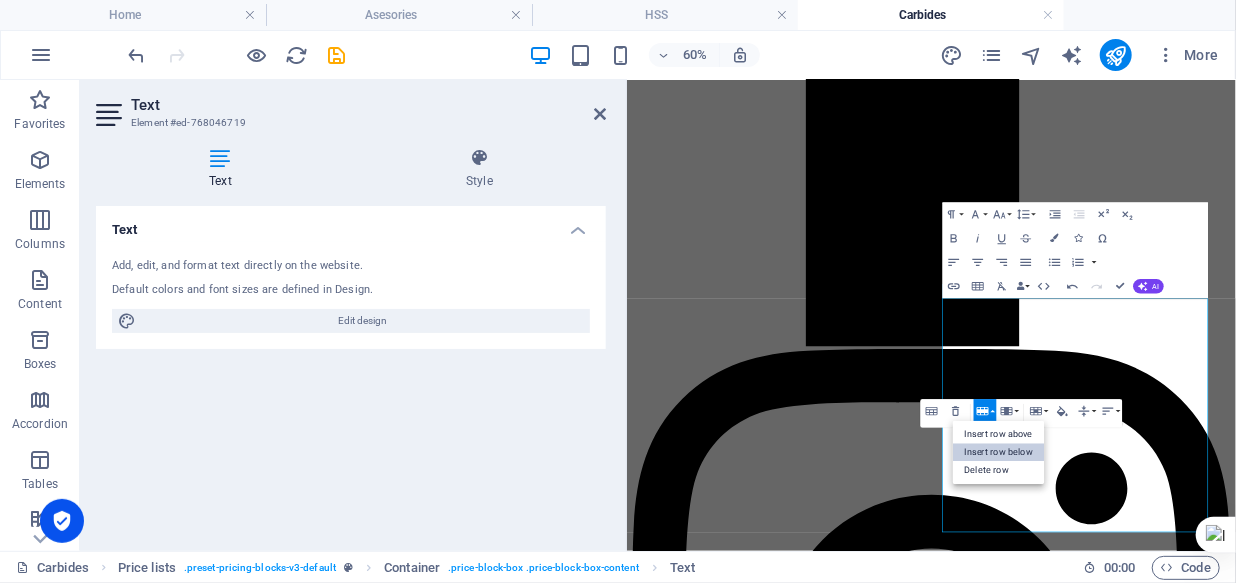 click on "Insert row below" at bounding box center [999, 453] 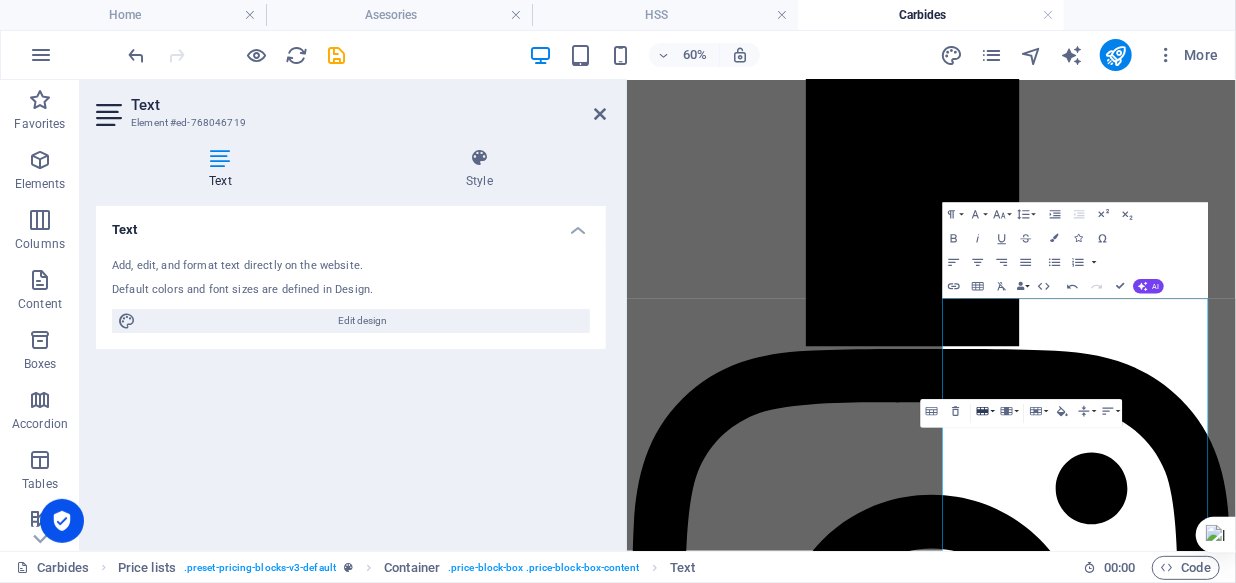 click on "Row" at bounding box center (985, 411) 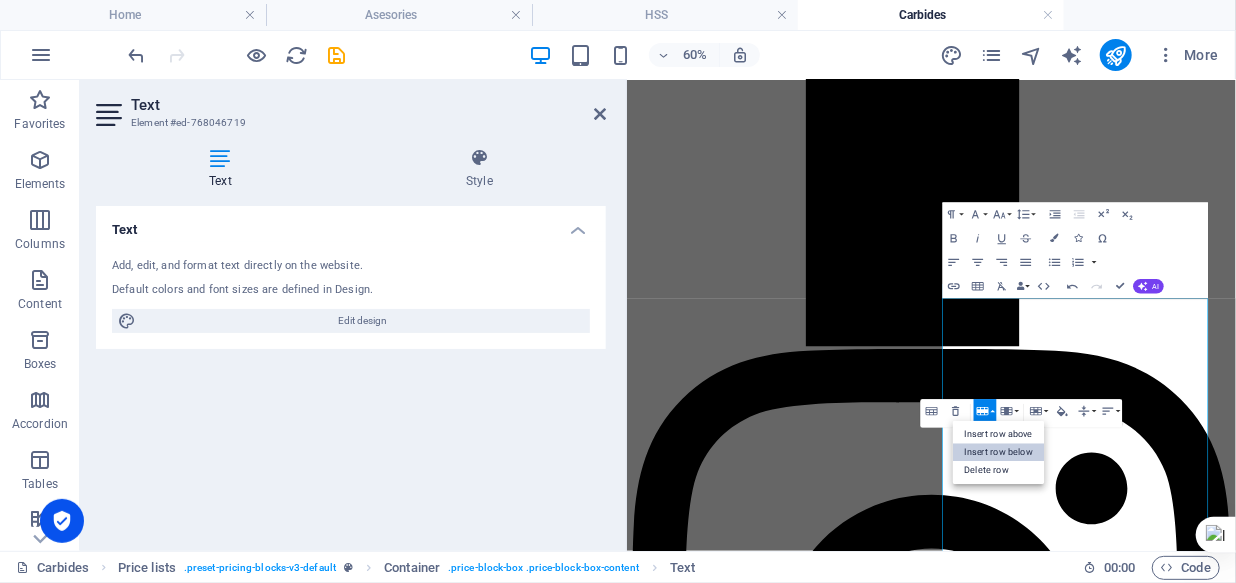 click on "Insert row below" at bounding box center (999, 453) 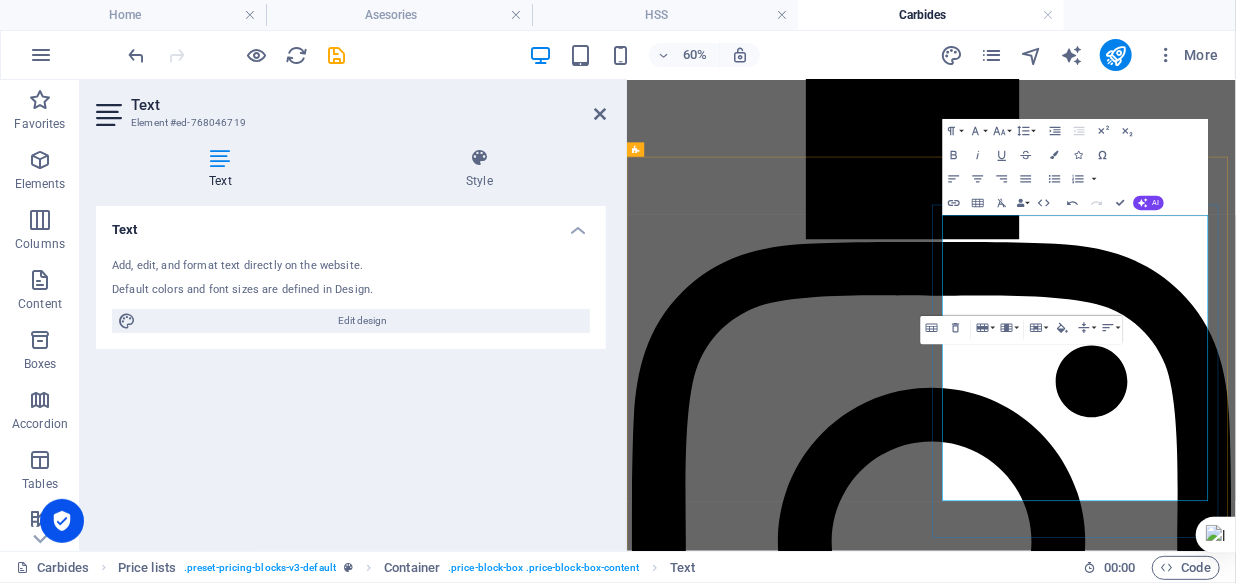 scroll, scrollTop: 2283, scrollLeft: 0, axis: vertical 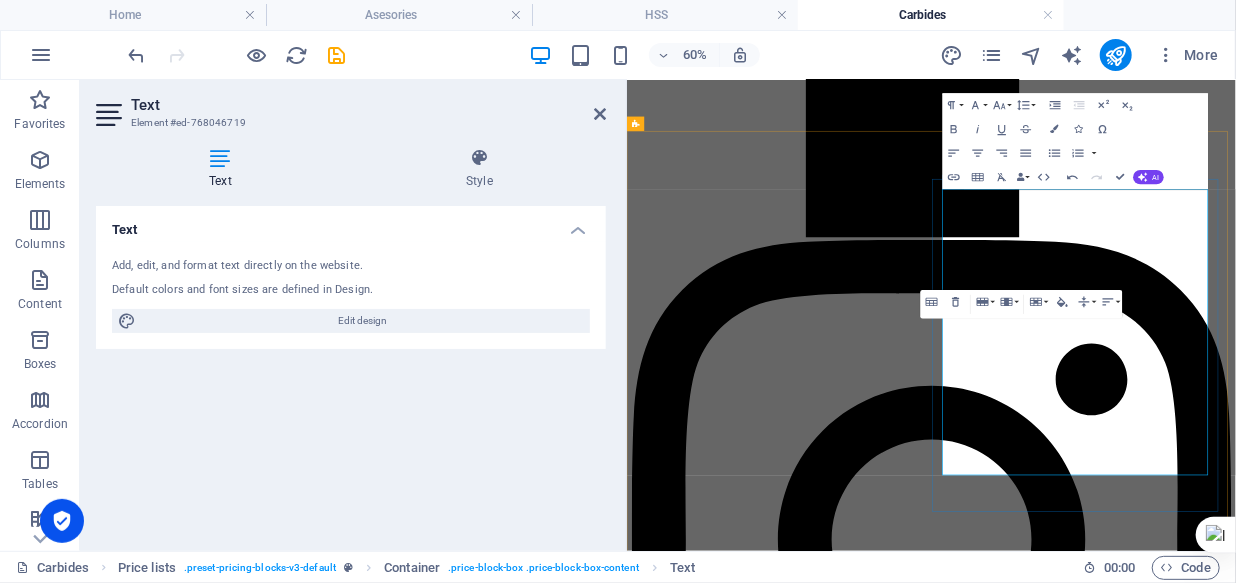 click at bounding box center [811, 7376] 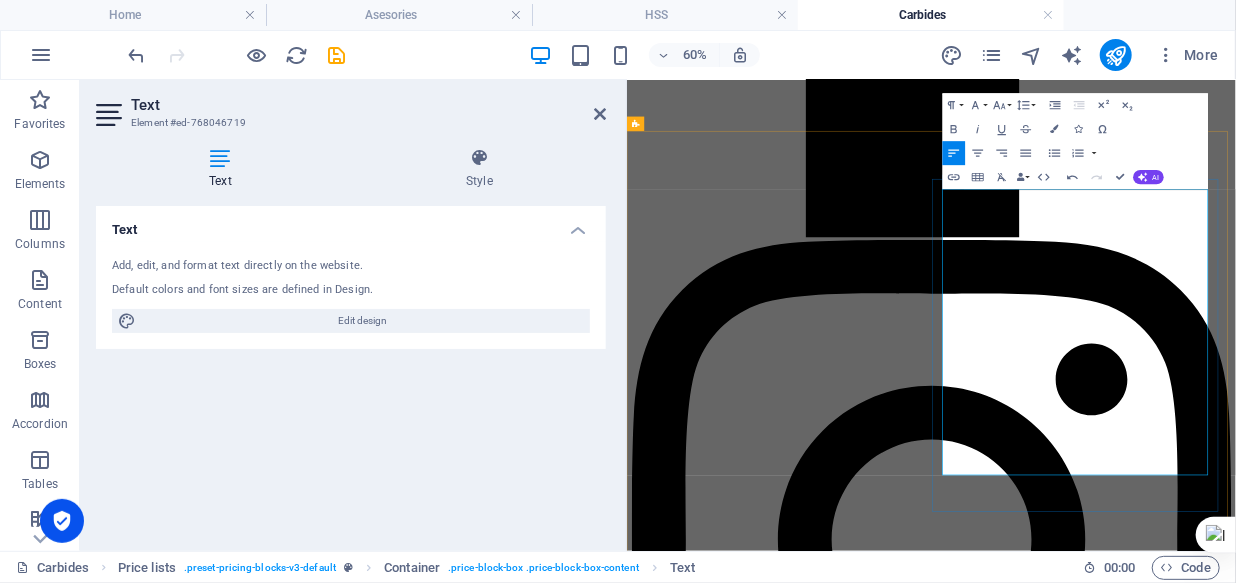 click at bounding box center (811, 7400) 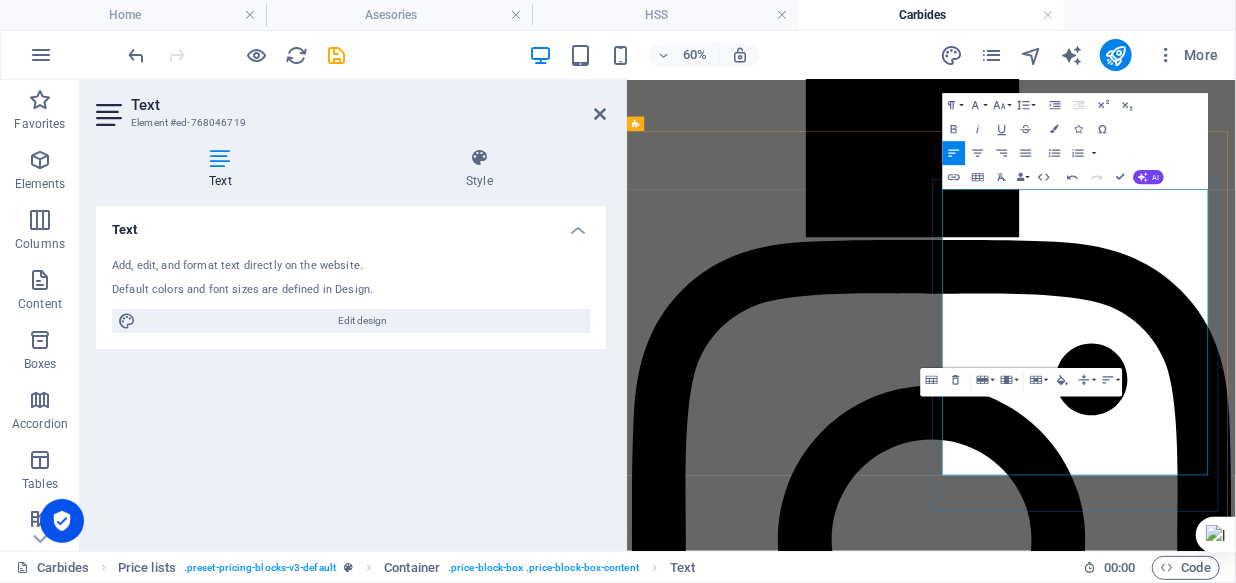 click at bounding box center (811, 7448) 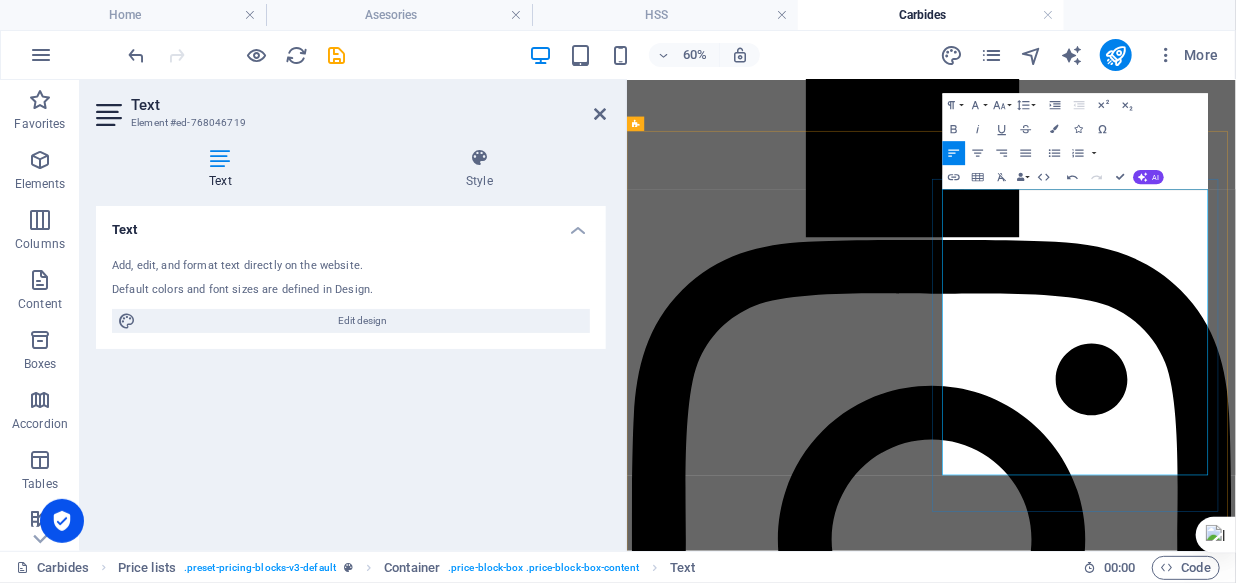 click at bounding box center [811, 7472] 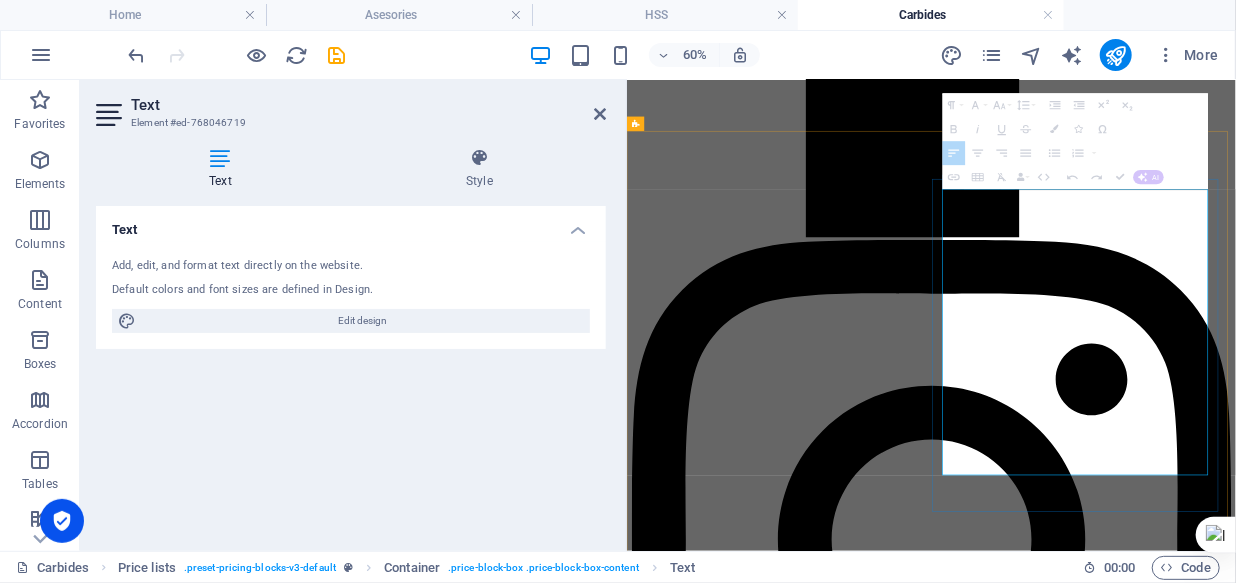 drag, startPoint x: 1309, startPoint y: 325, endPoint x: 1645, endPoint y: 304, distance: 336.6556 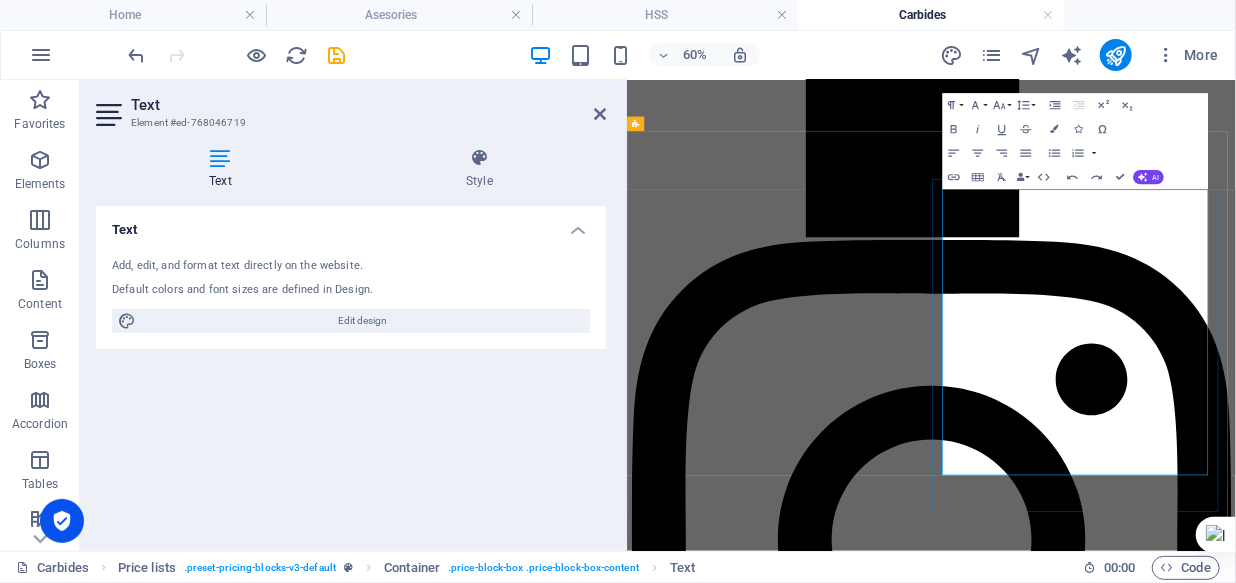 click on "$ 10" at bounding box center (1015, 7256) 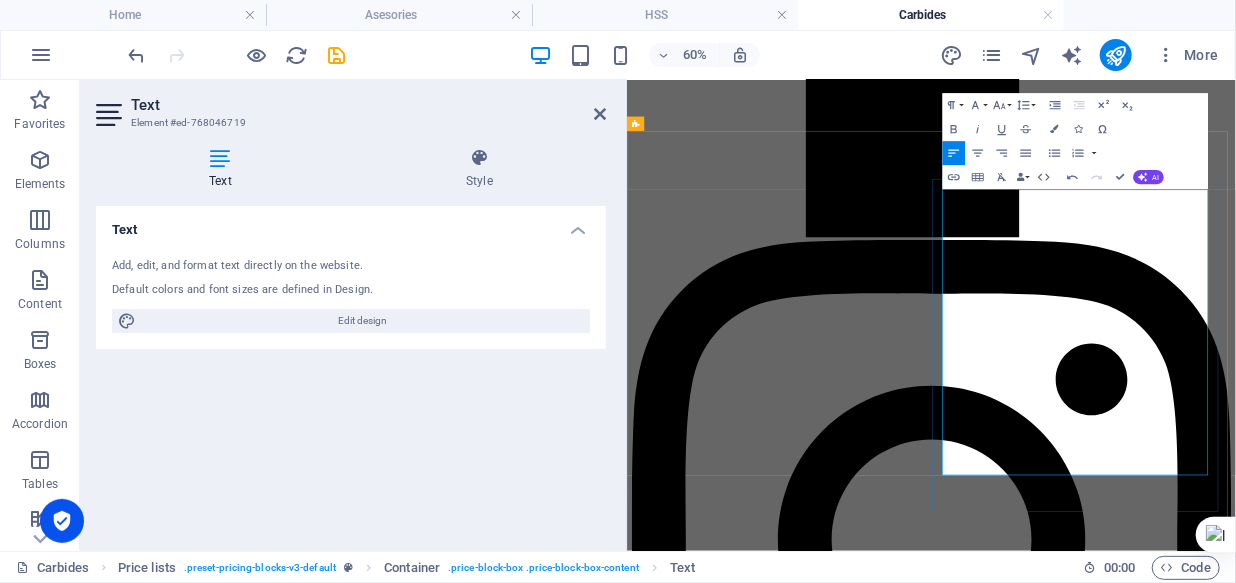 click on "$ 10" at bounding box center [1015, 7280] 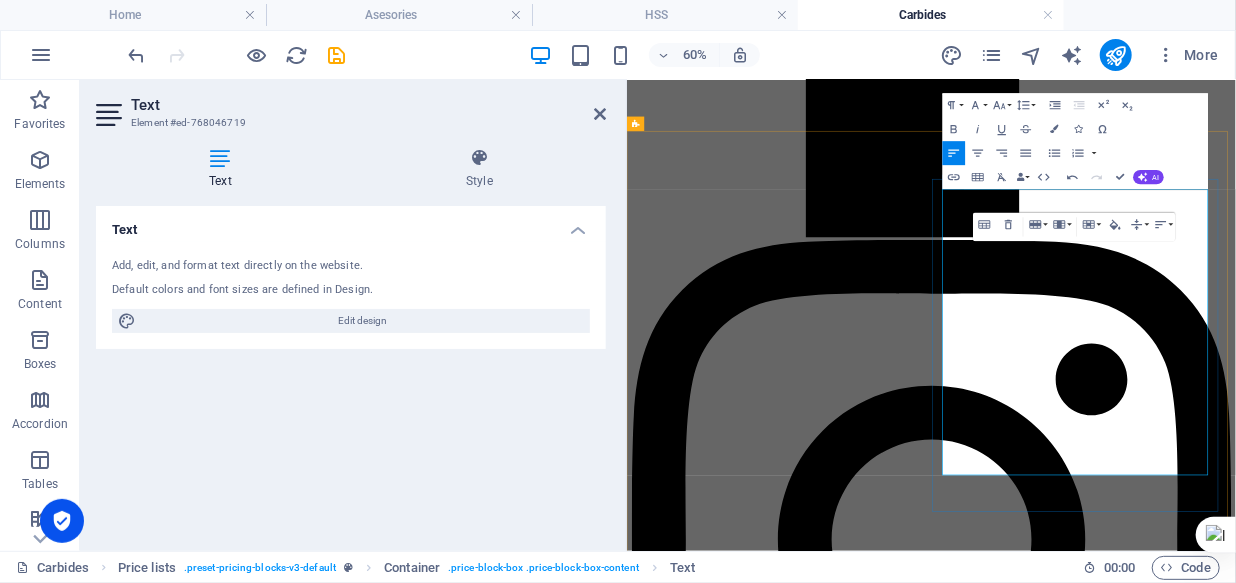 click on "$ 10" at bounding box center (1015, 7304) 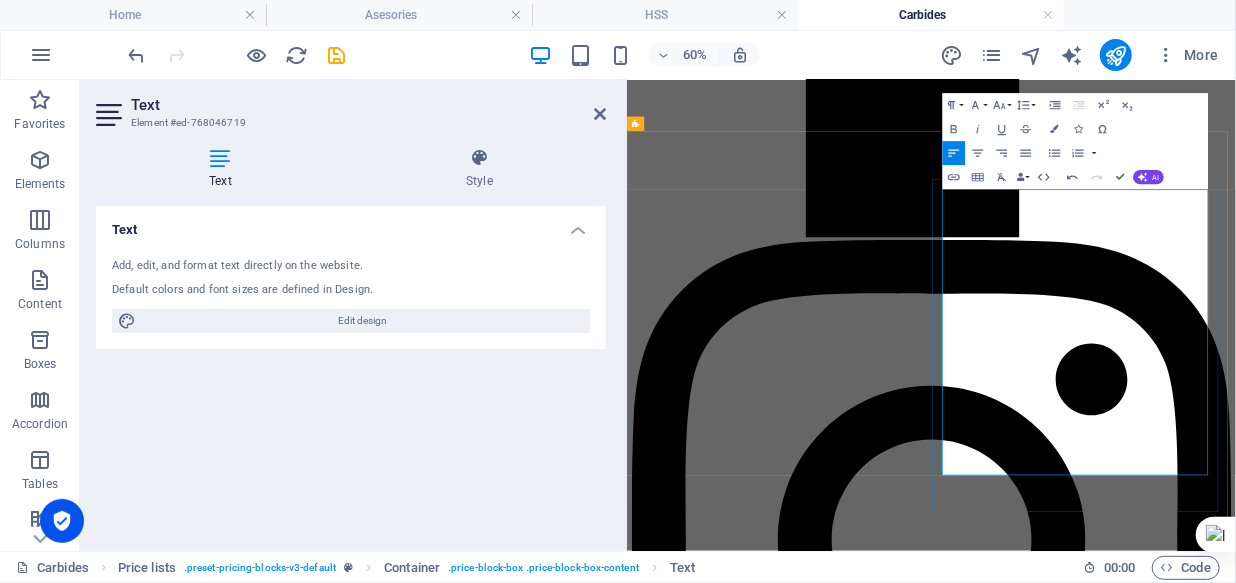click on "$ 10" at bounding box center (1015, 7328) 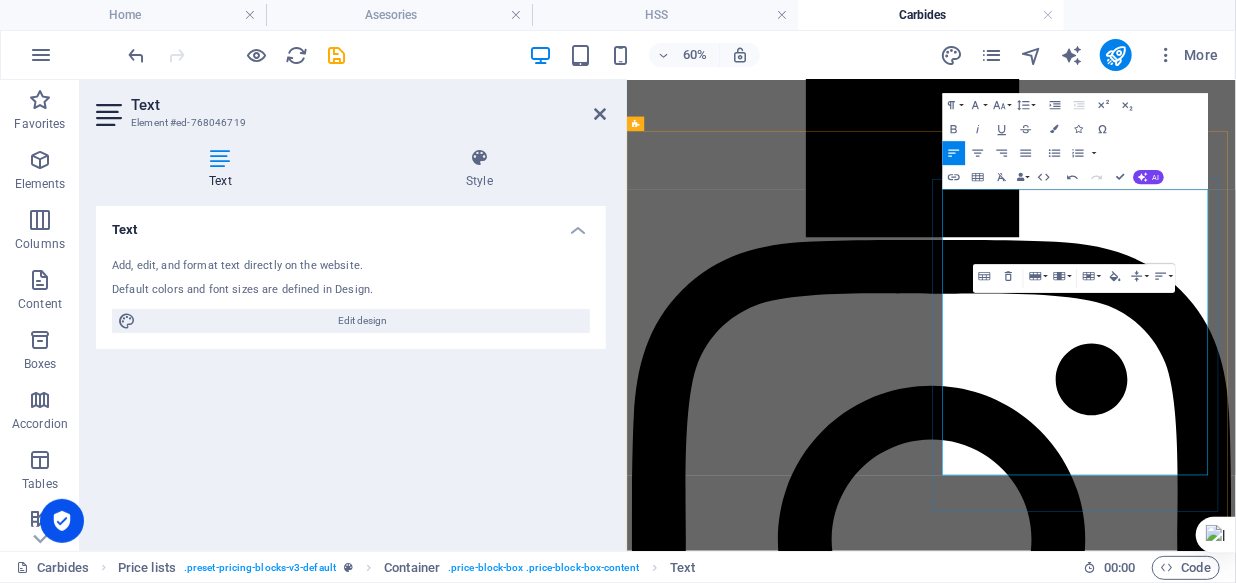 click on "$ 10" at bounding box center (1015, 7352) 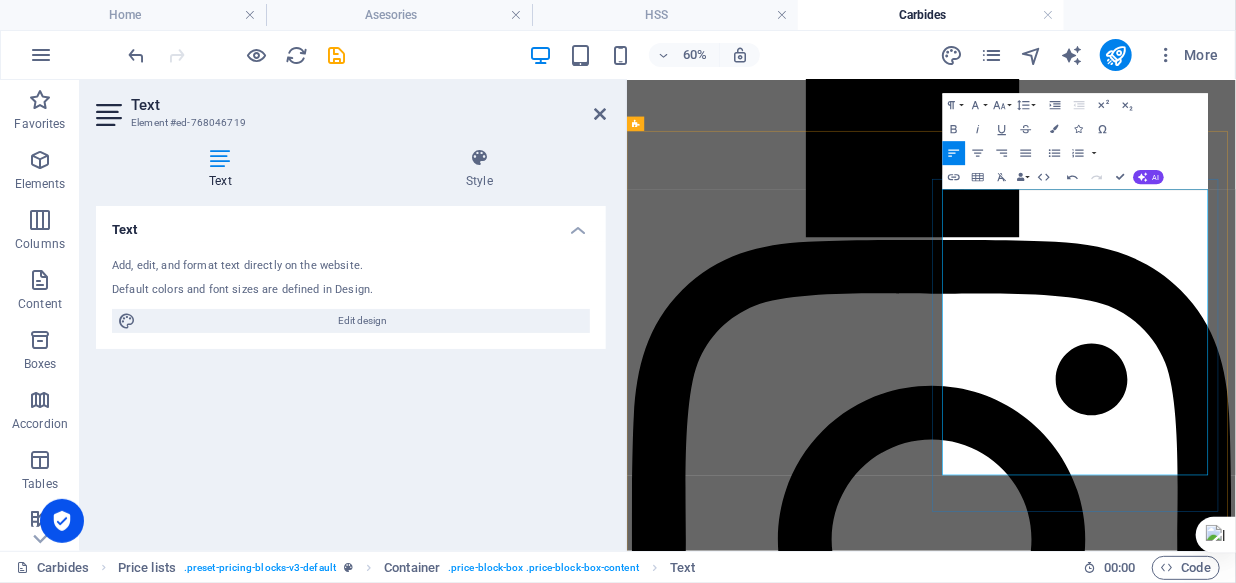 click at bounding box center (1141, 7256) 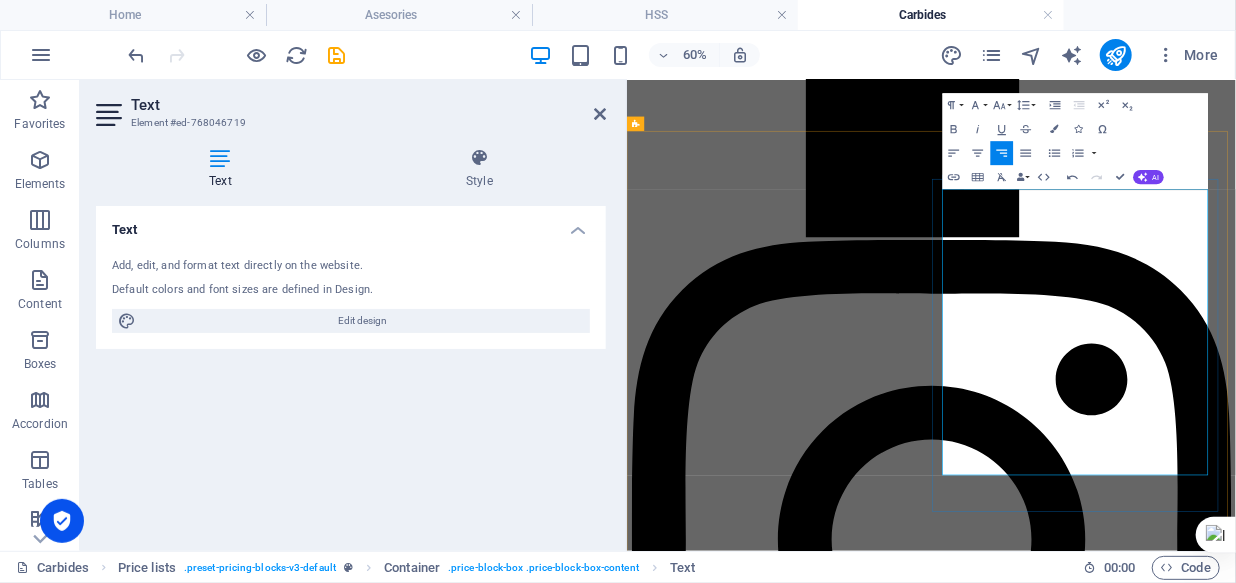 click on "Ø" at bounding box center (811, 7232) 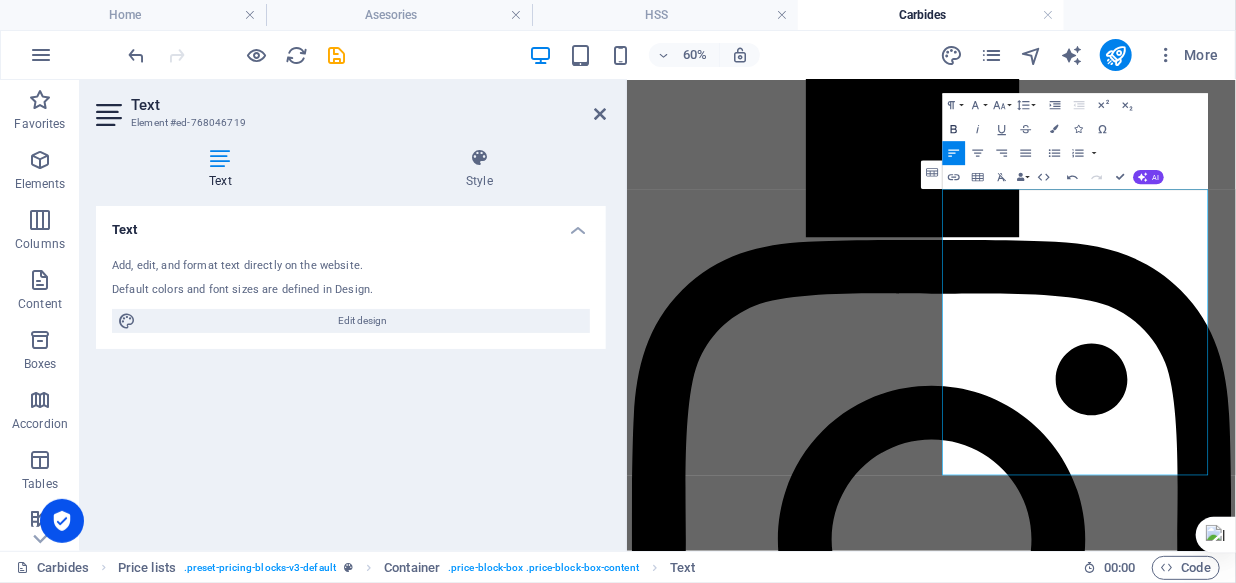 click 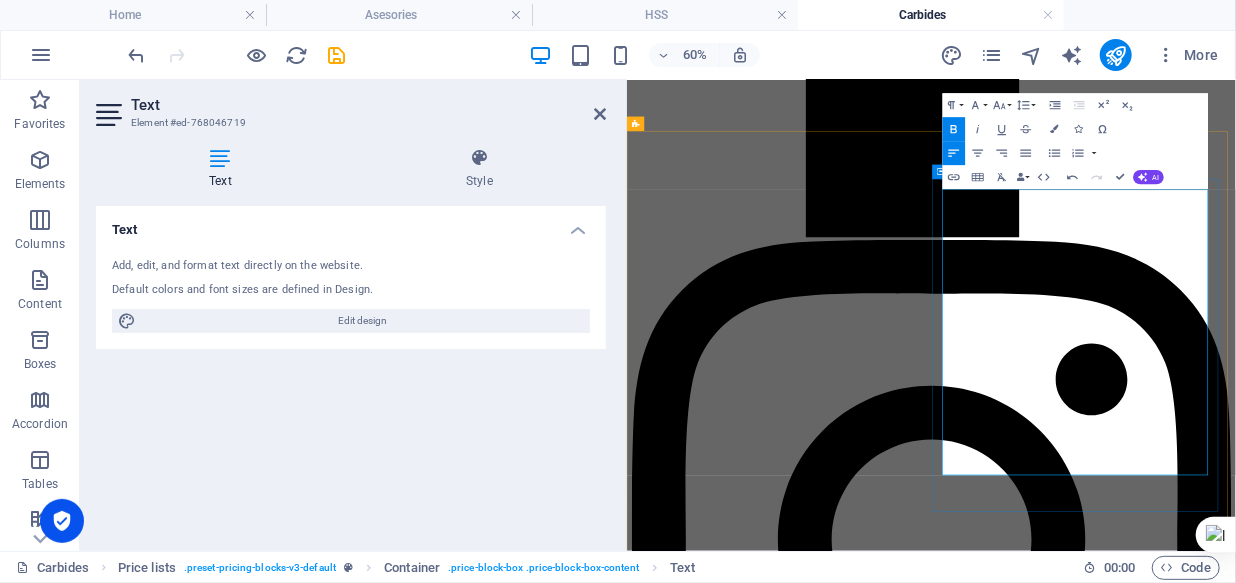 drag, startPoint x: 1165, startPoint y: 280, endPoint x: 1150, endPoint y: 282, distance: 15.132746 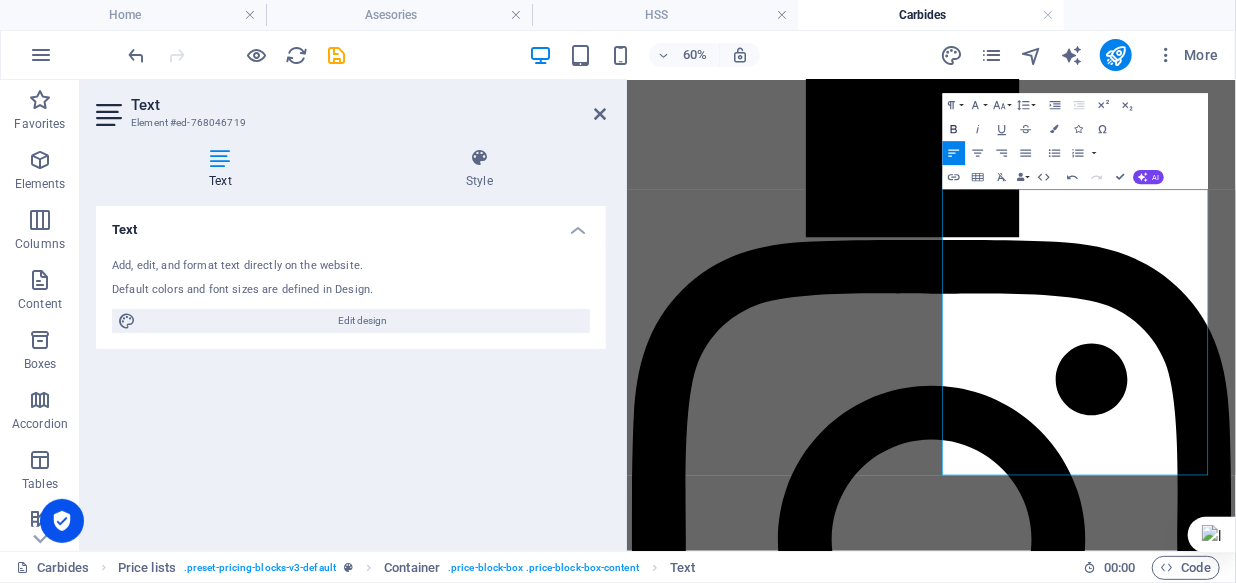 click 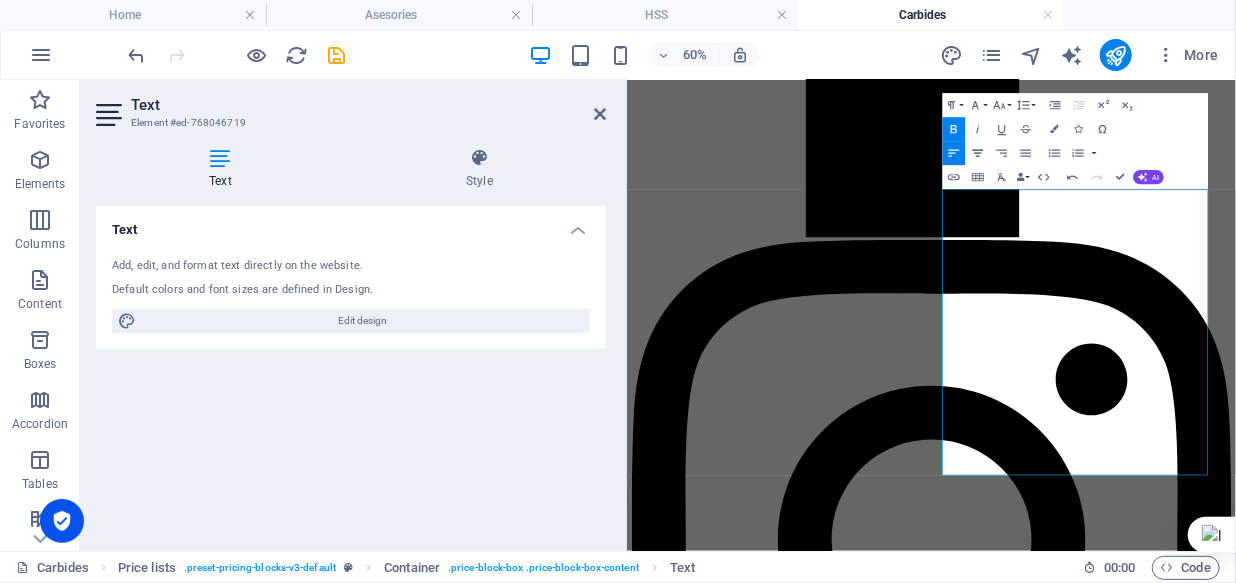 click 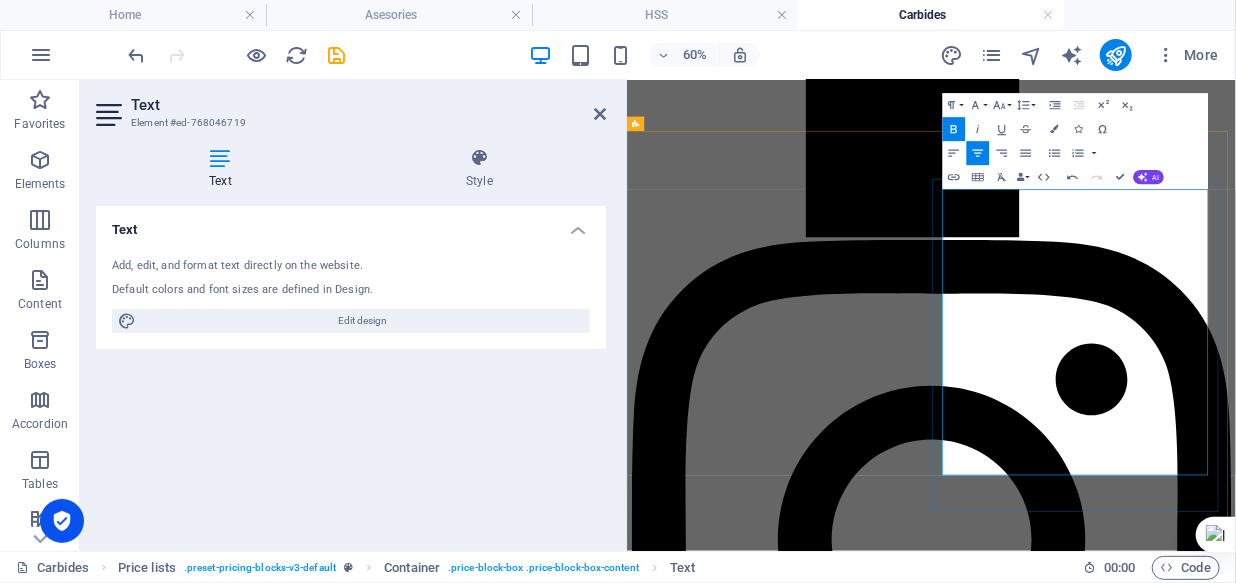 click on "FLUTE" at bounding box center [1015, 7232] 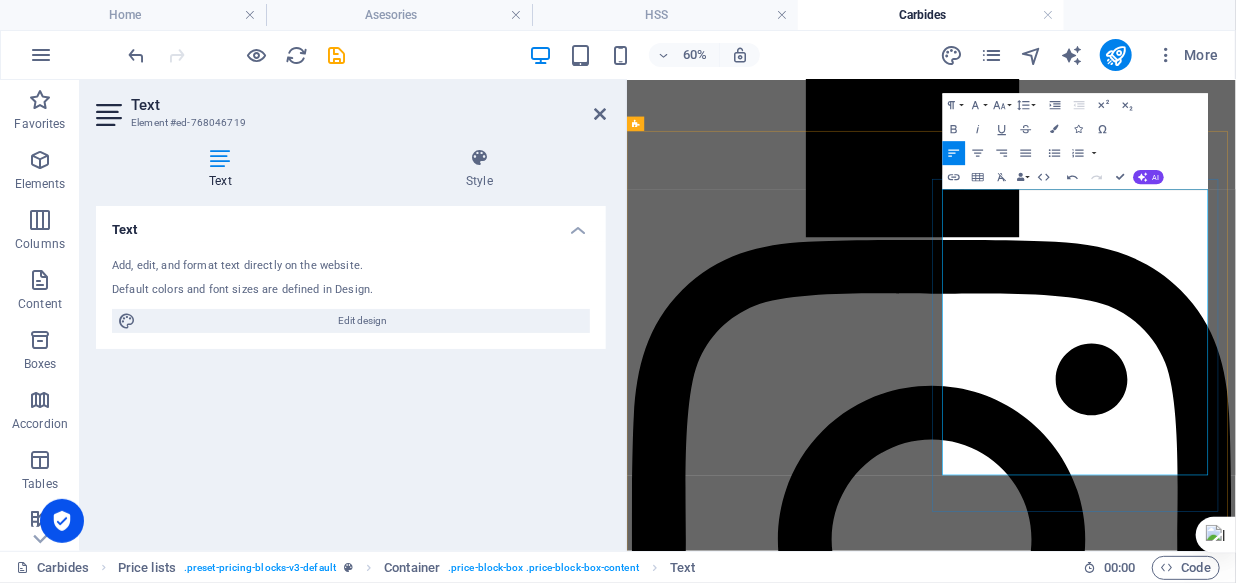 click on "FLUTE" at bounding box center [1015, 7232] 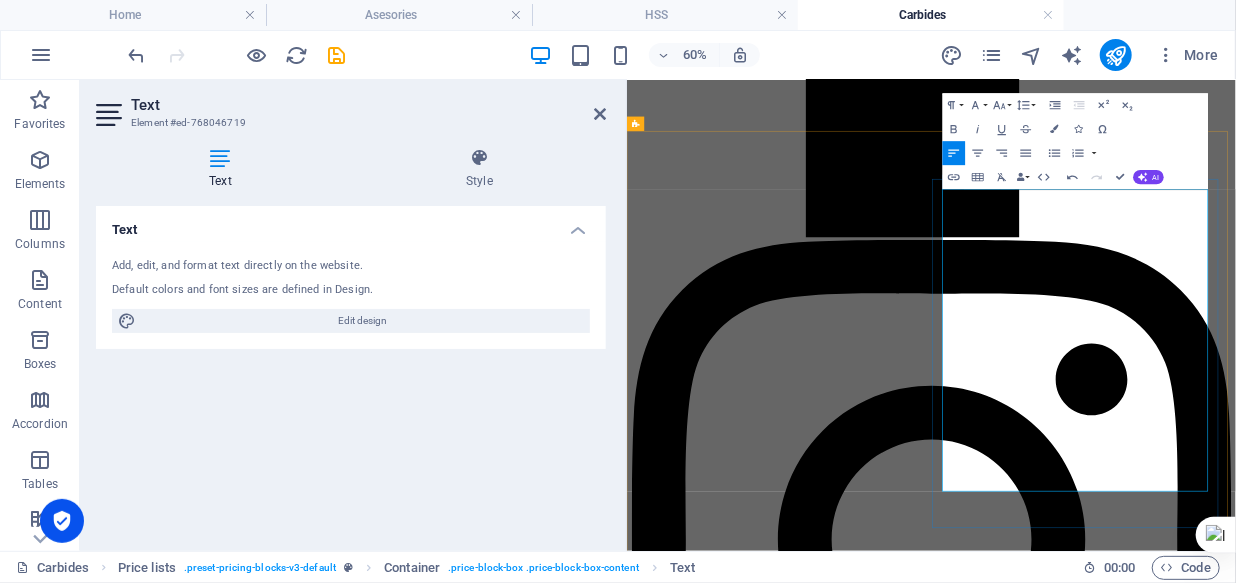 click on "FLUTE" at bounding box center [1015, 7259] 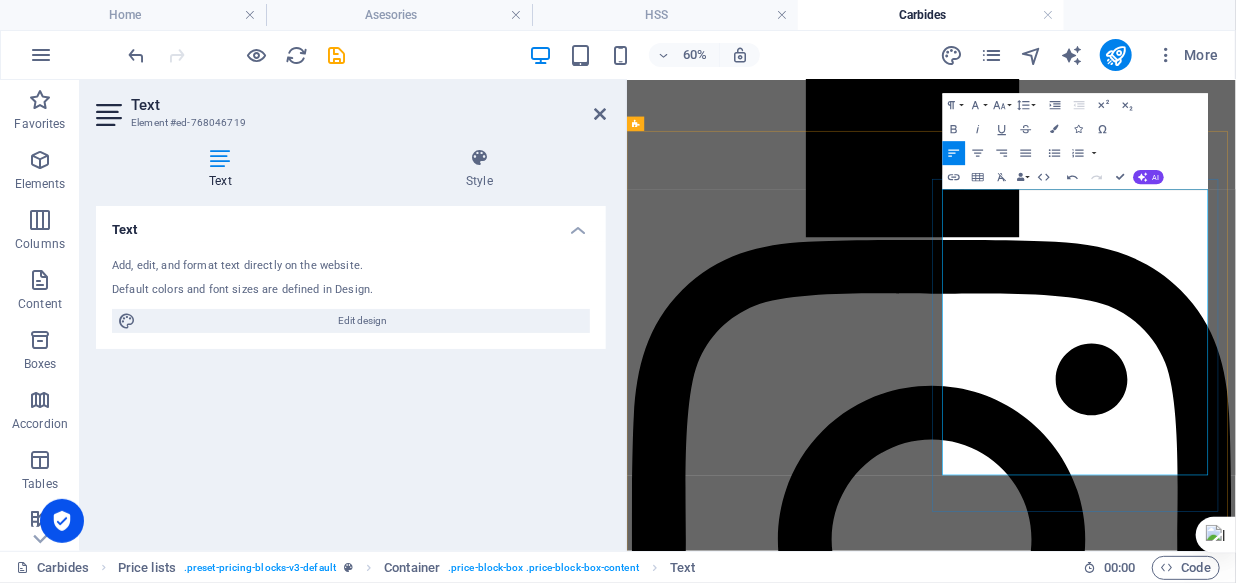 drag, startPoint x: 1279, startPoint y: 288, endPoint x: 1321, endPoint y: 277, distance: 43.416588 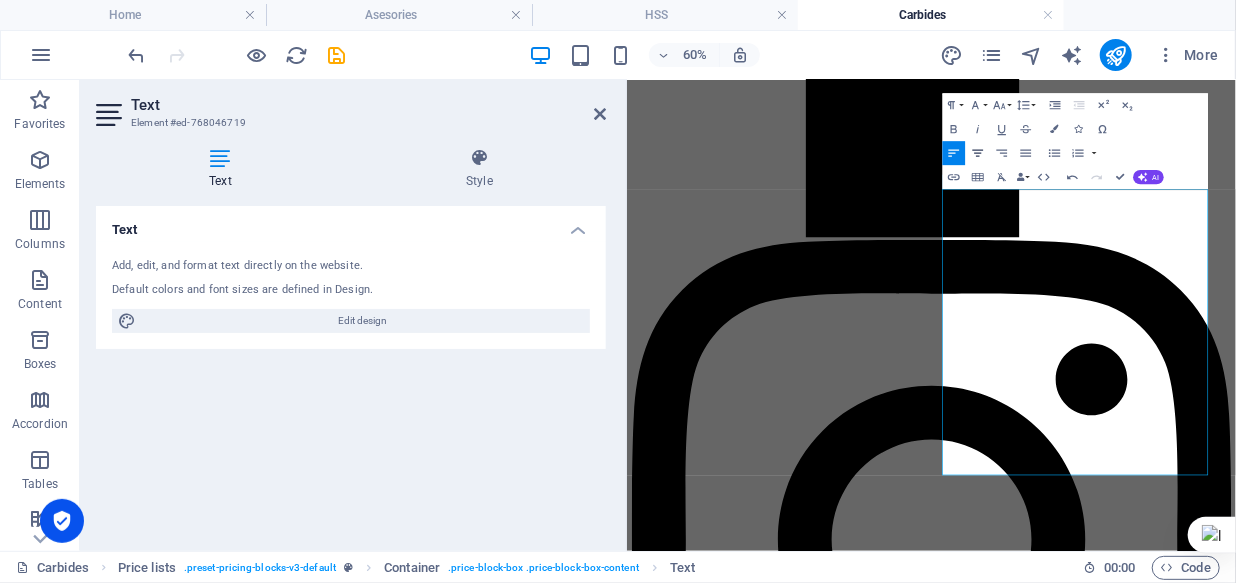 click 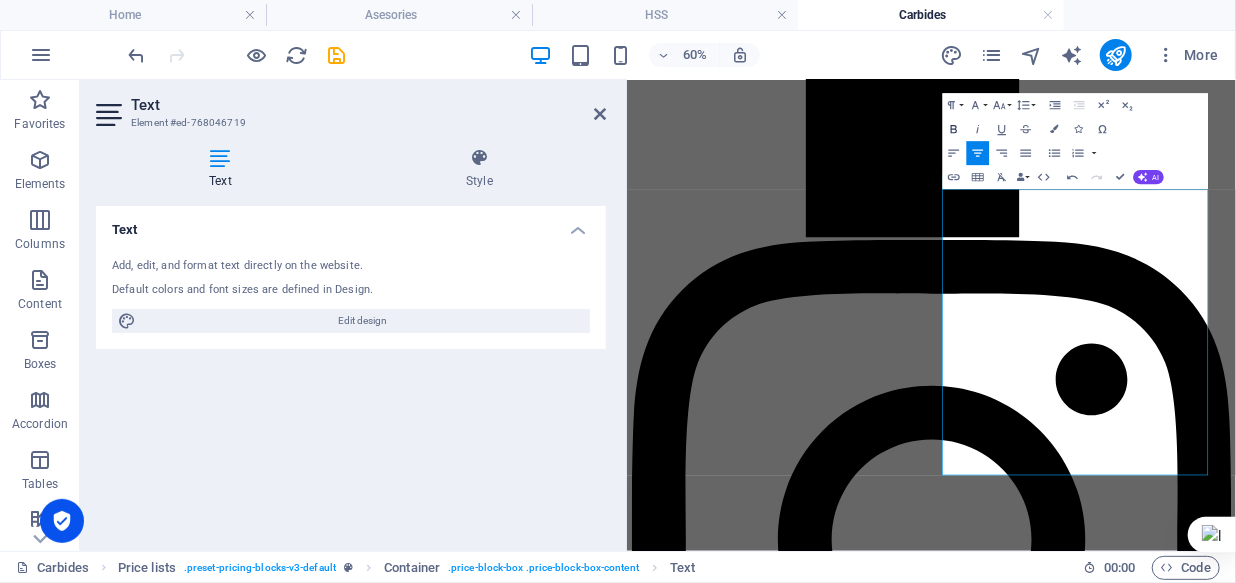 click 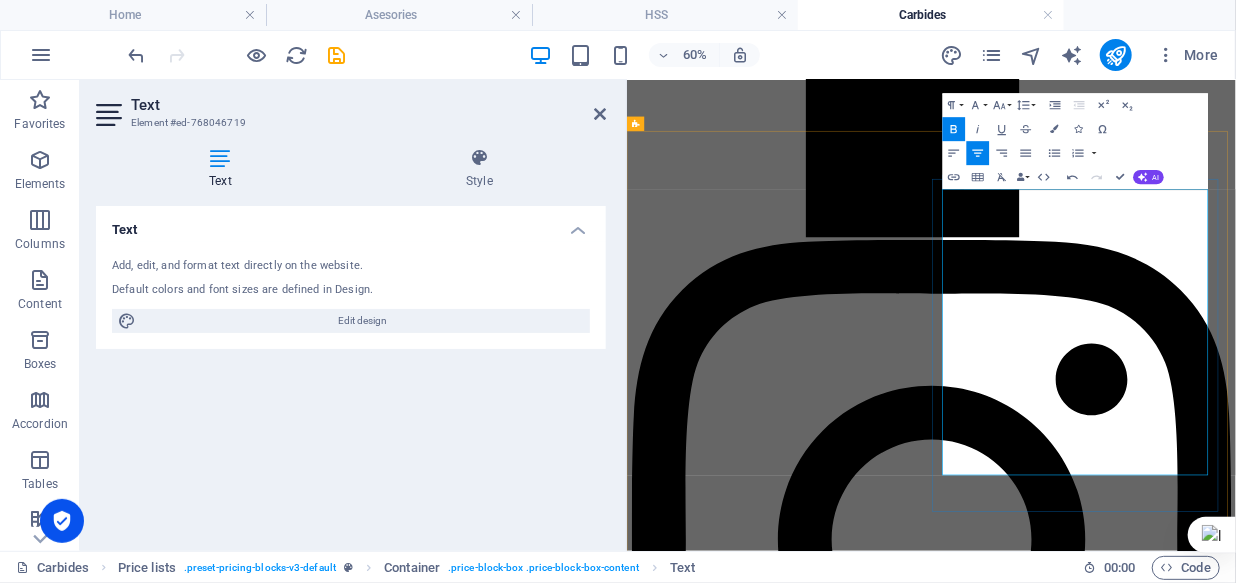 drag, startPoint x: 1396, startPoint y: 283, endPoint x: 1331, endPoint y: 283, distance: 65 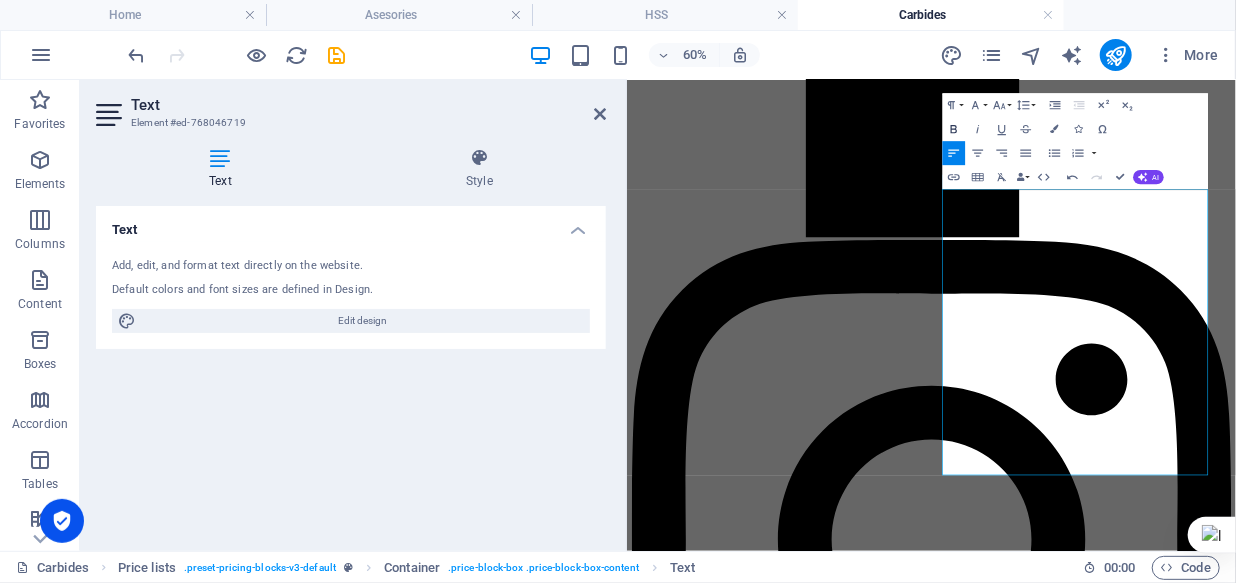 click 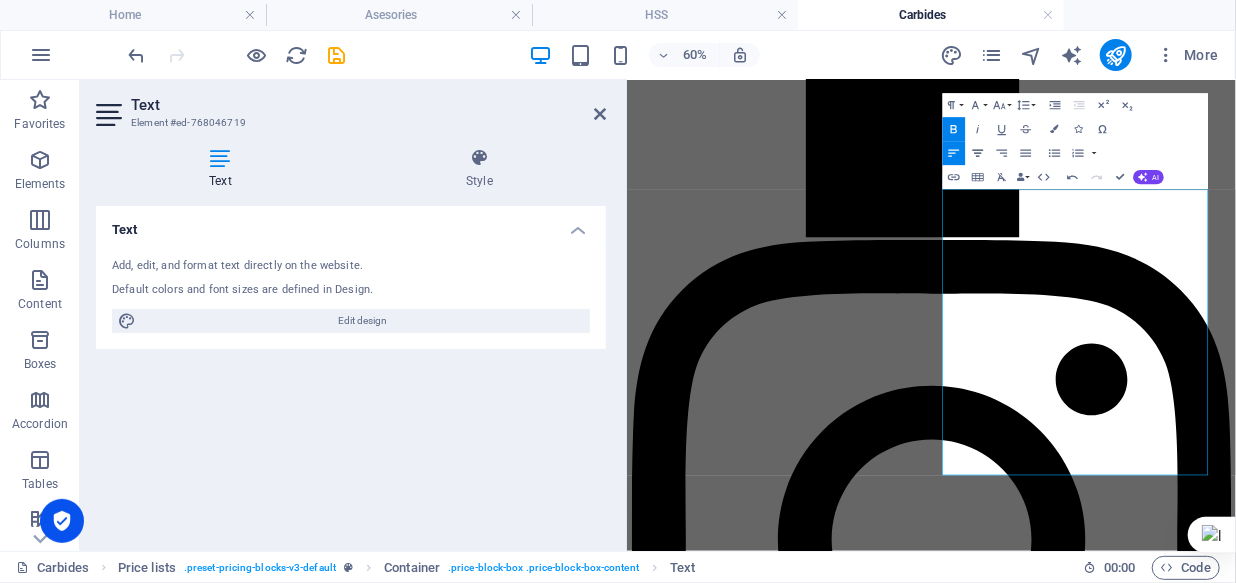 click 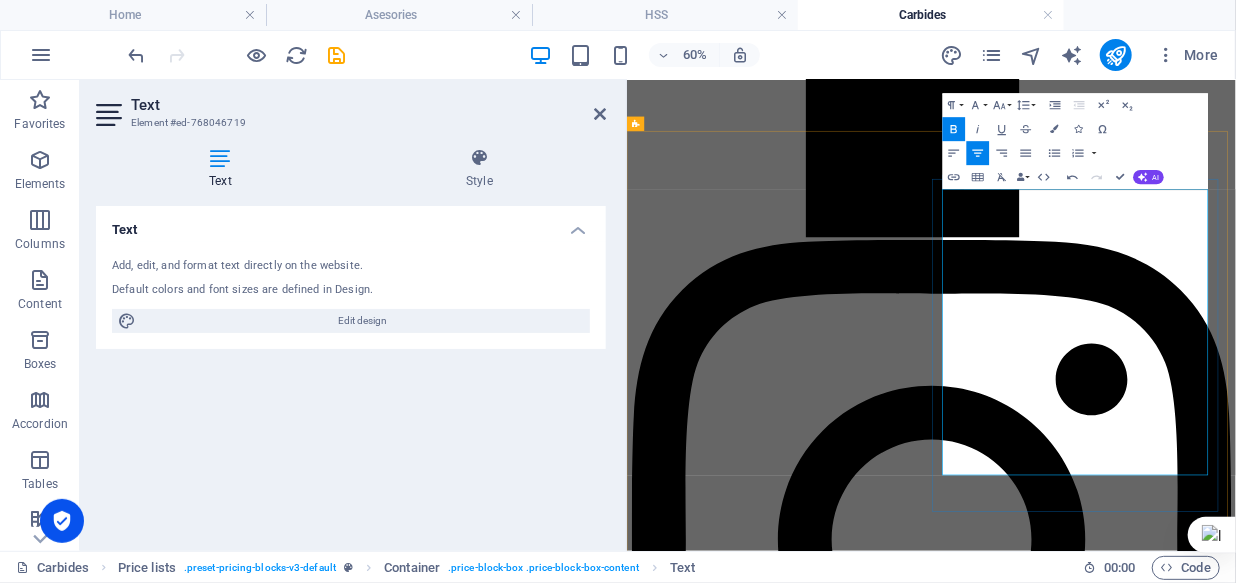 drag, startPoint x: 1465, startPoint y: 285, endPoint x: 1408, endPoint y: 285, distance: 57 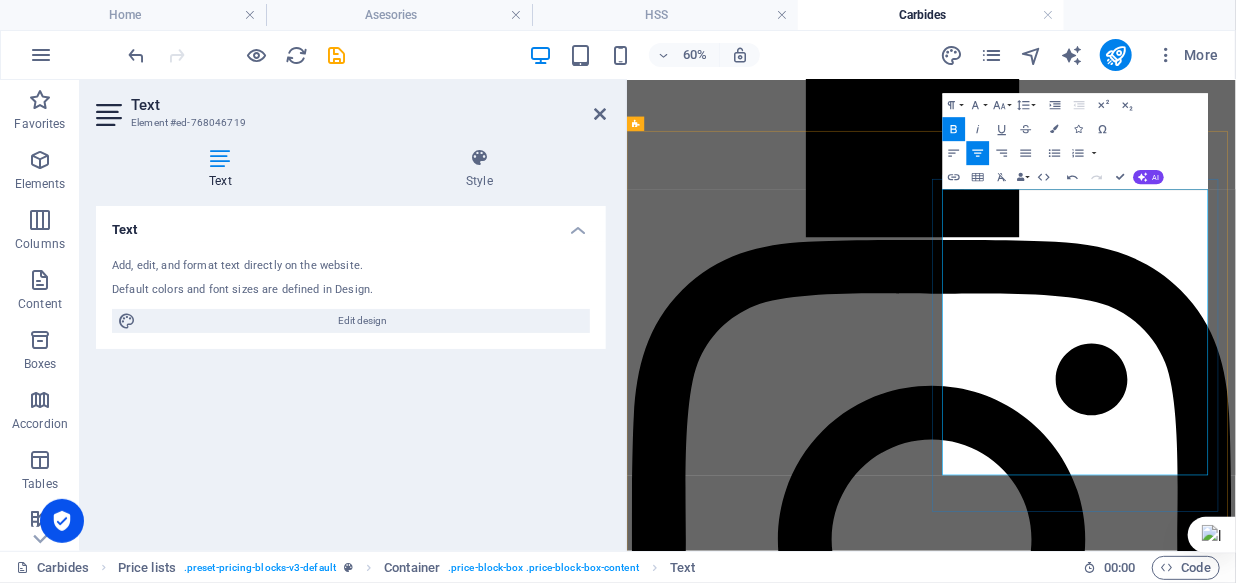 click on "LENGTH" at bounding box center (1340, 7232) 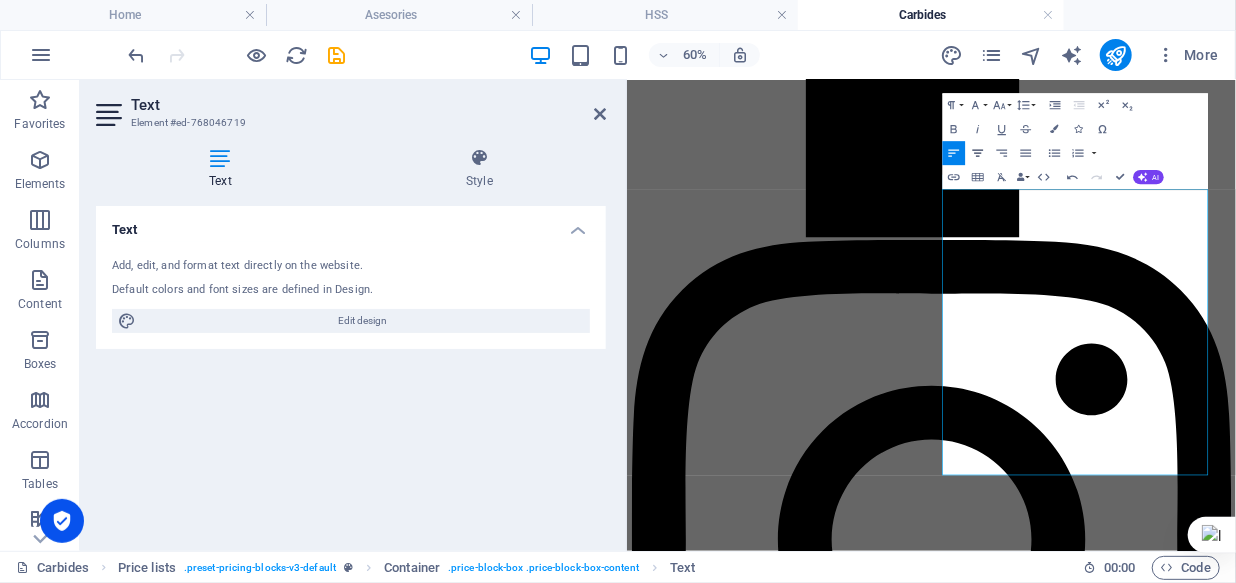 click 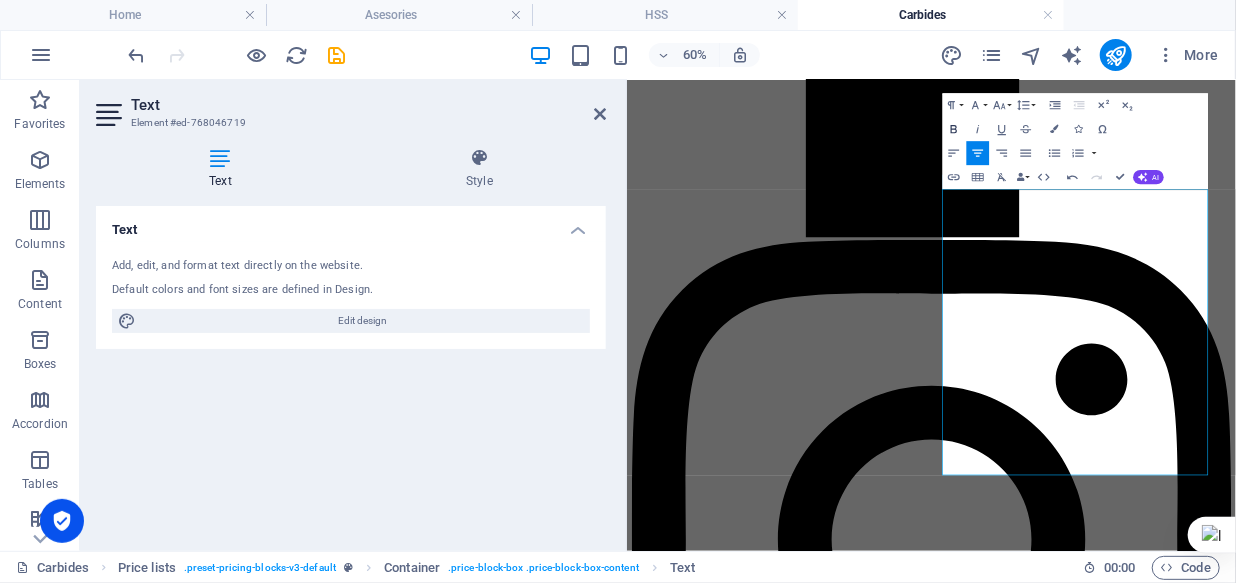 click 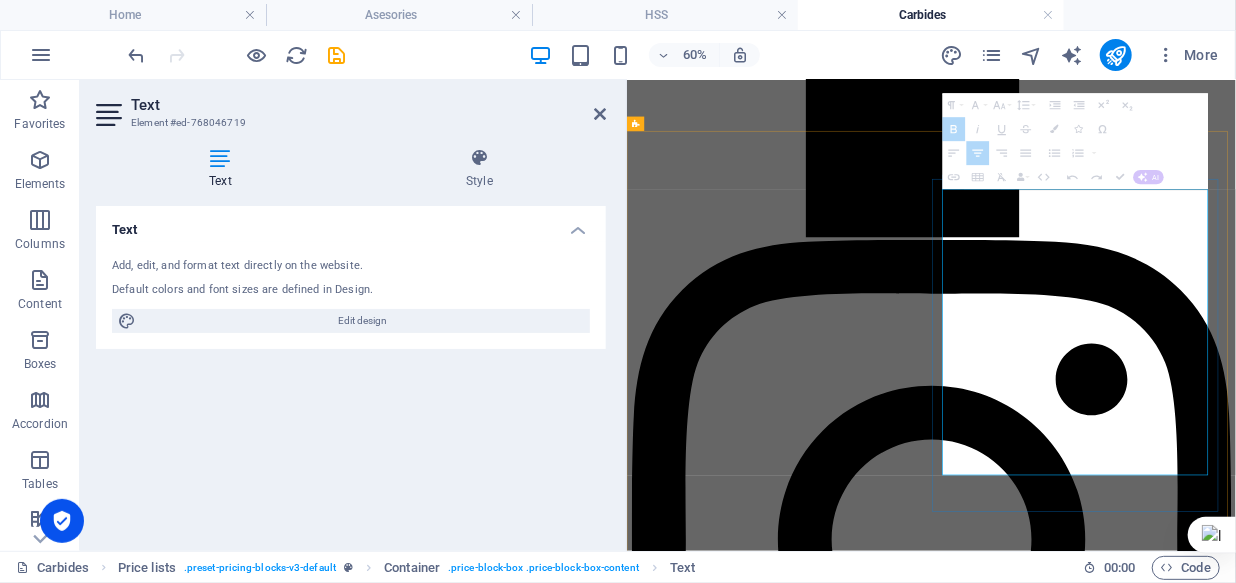 drag, startPoint x: 1487, startPoint y: 285, endPoint x: 1579, endPoint y: 283, distance: 92.021736 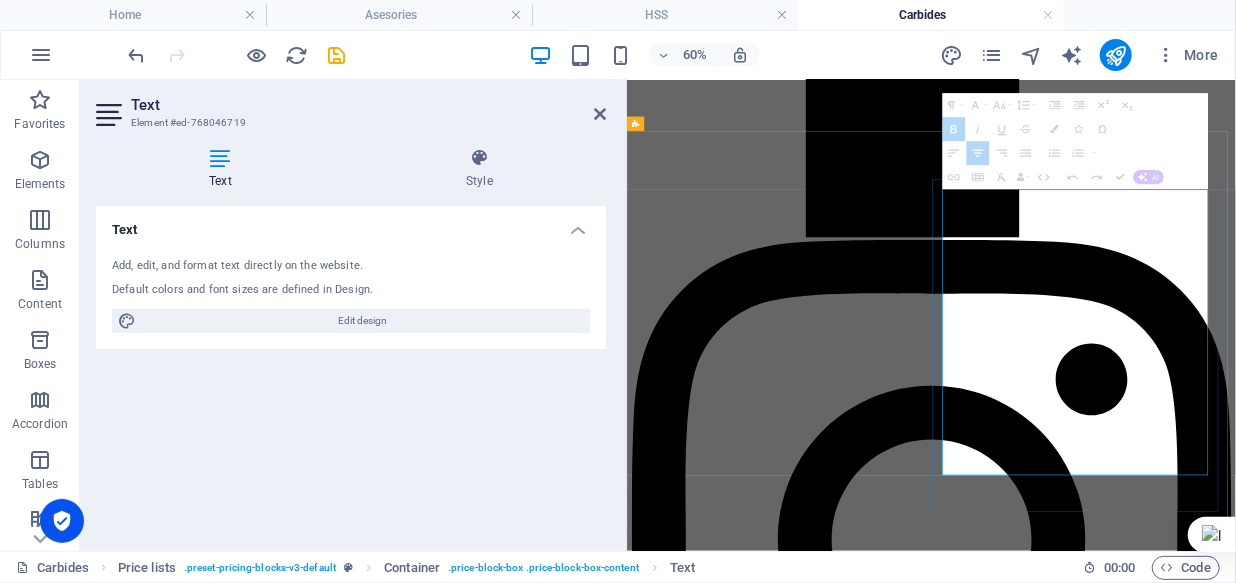 click on "Ø ​   FLUTE   SHANK LENGTH HARGA Rp./PC" at bounding box center (1133, 7232) 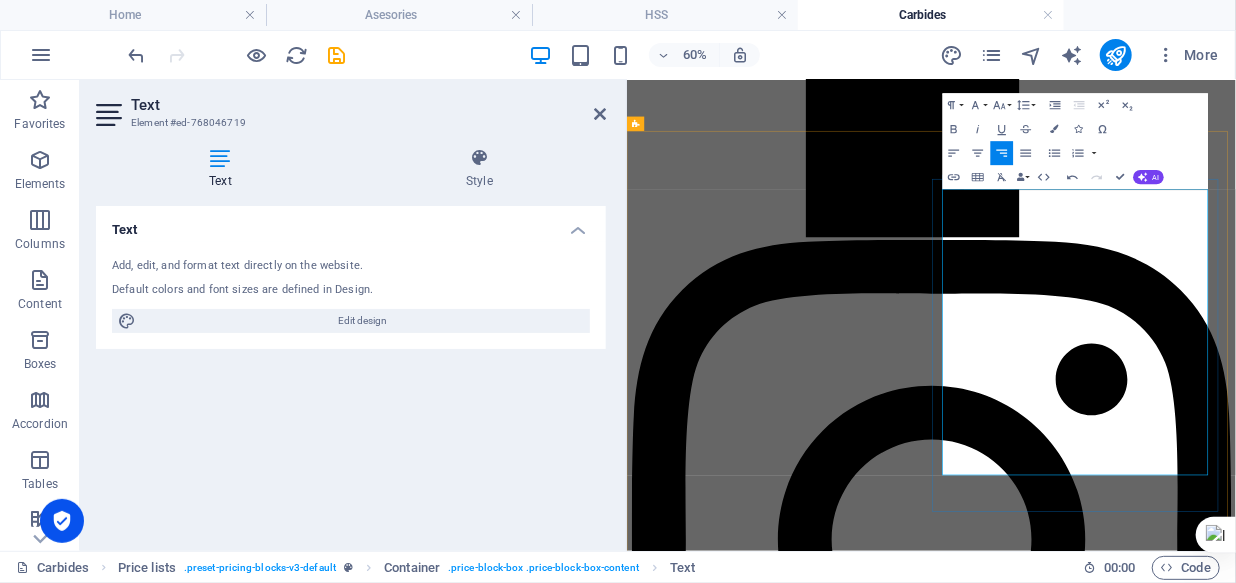 drag, startPoint x: 1588, startPoint y: 289, endPoint x: 1541, endPoint y: 289, distance: 47 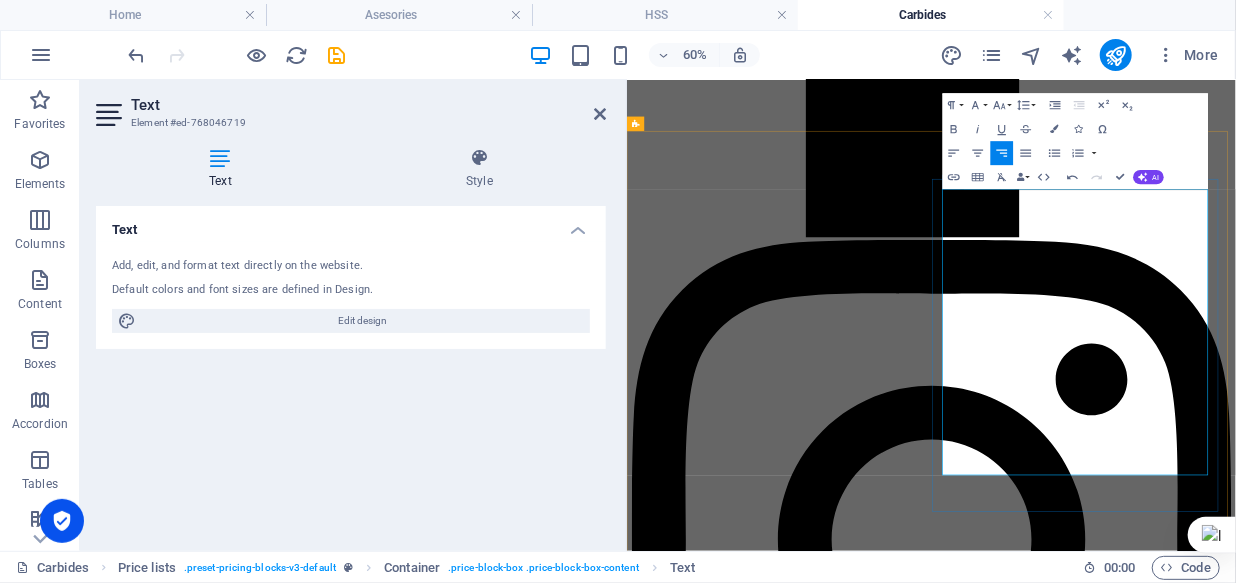 drag, startPoint x: 1488, startPoint y: 280, endPoint x: 1590, endPoint y: 280, distance: 102 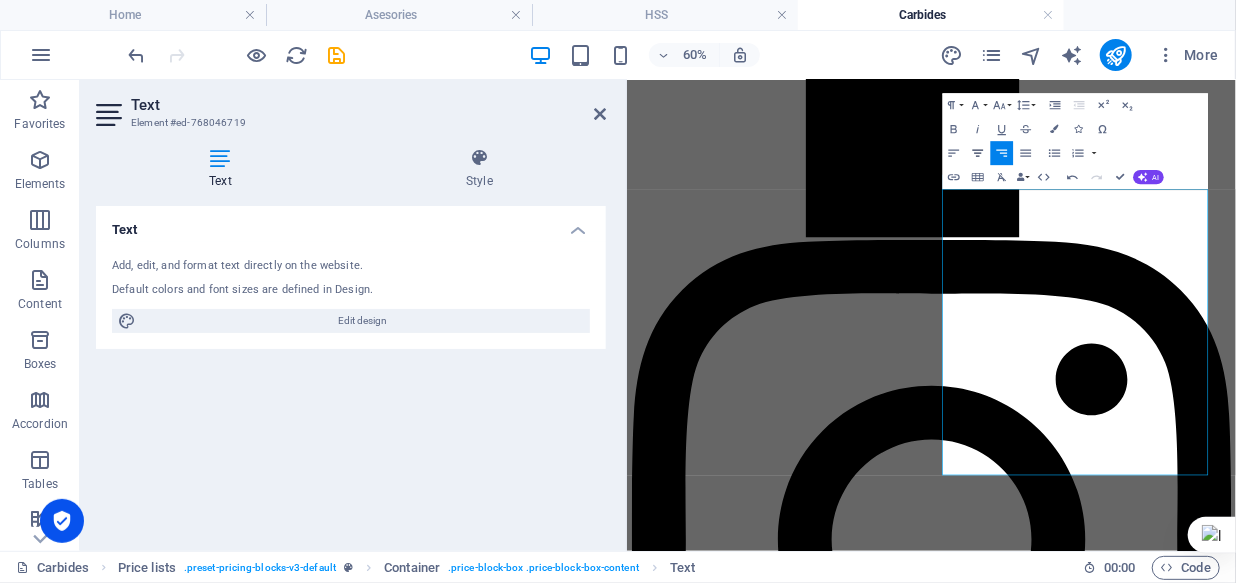 click 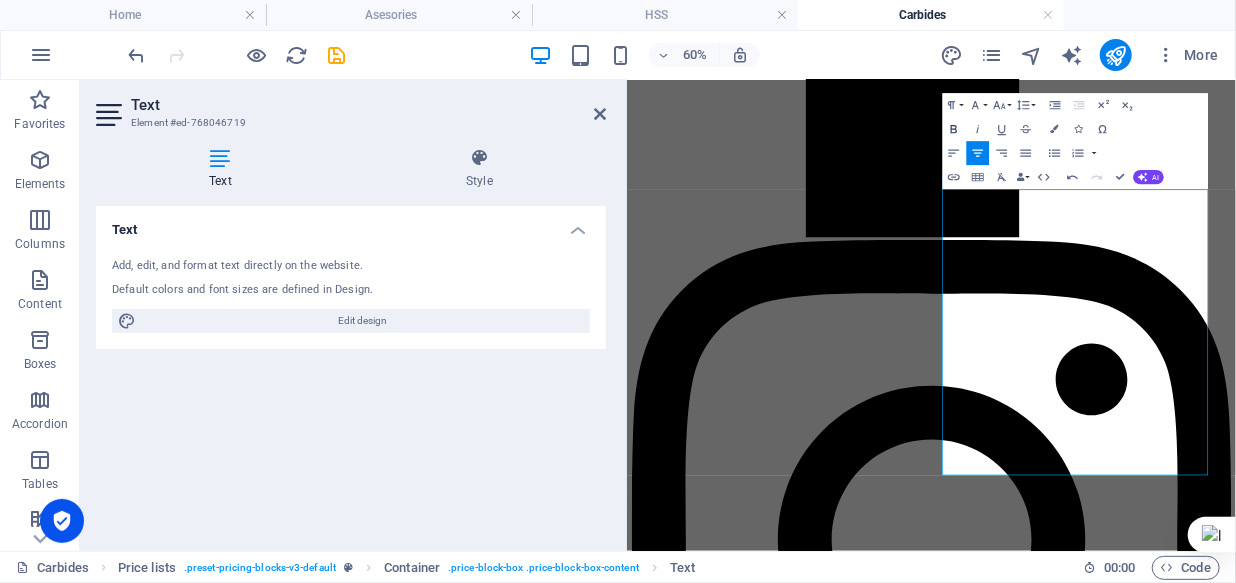 click 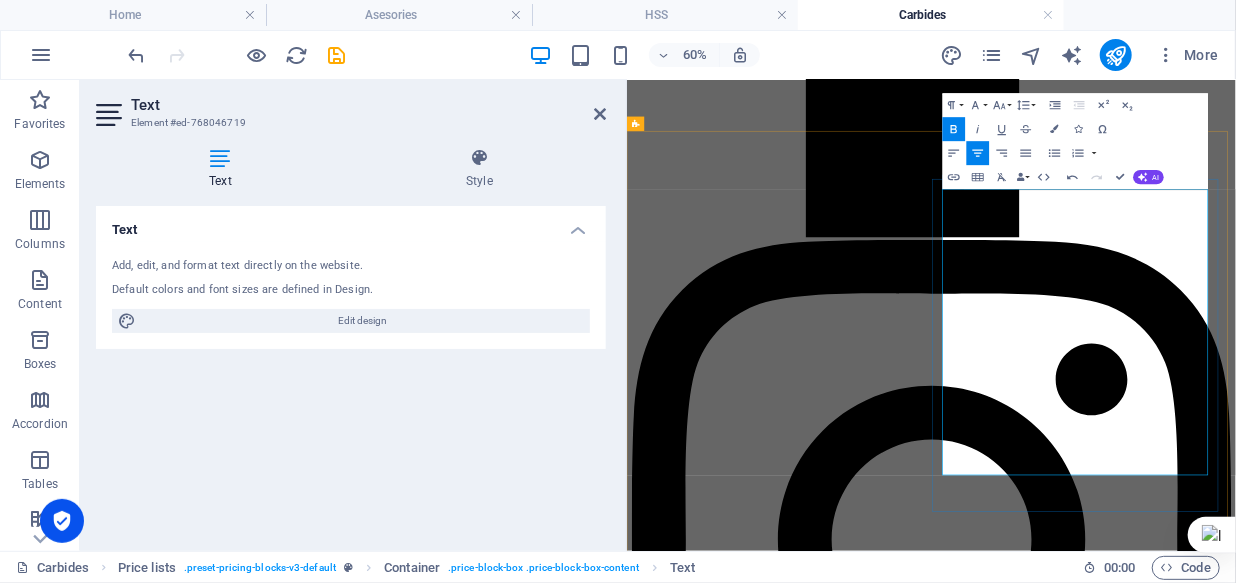 click on "1" at bounding box center [808, 7256] 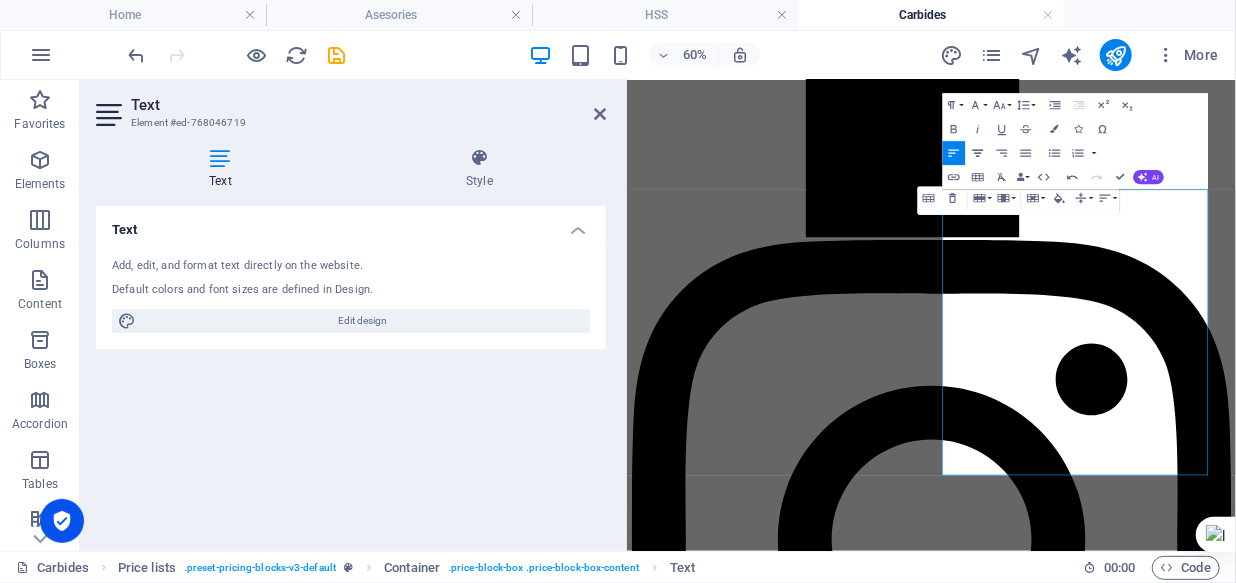 click 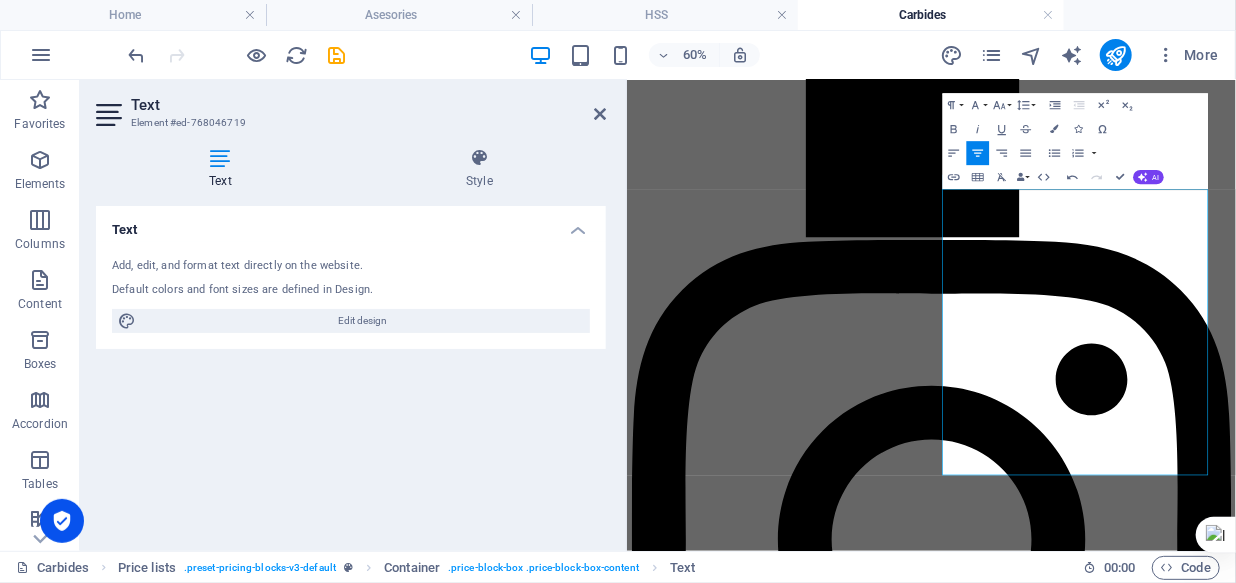 click 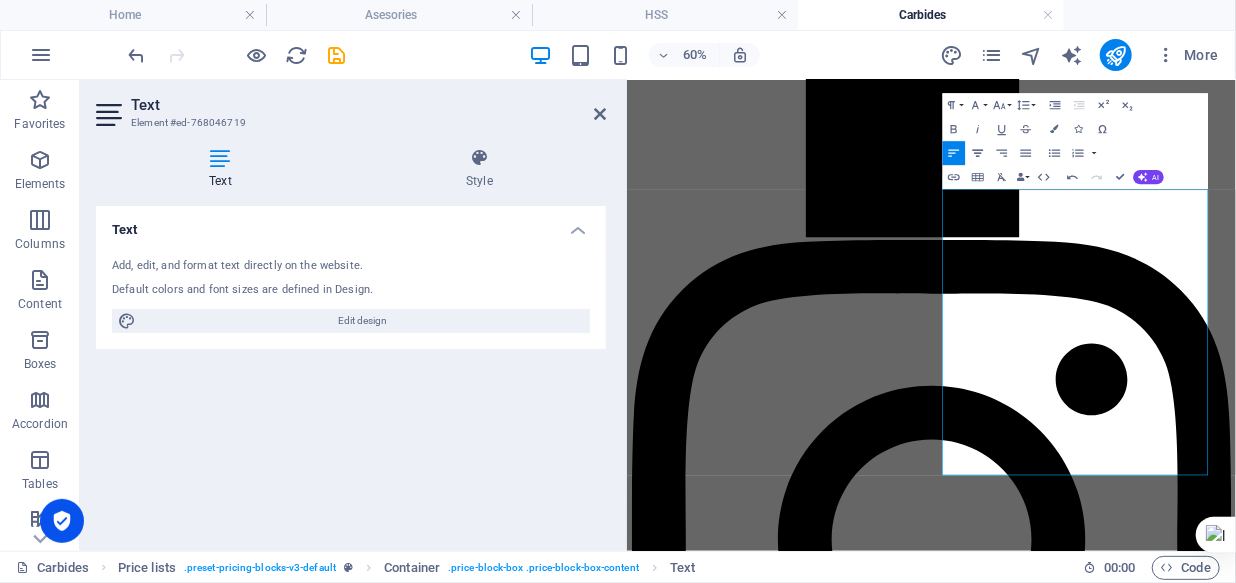 click 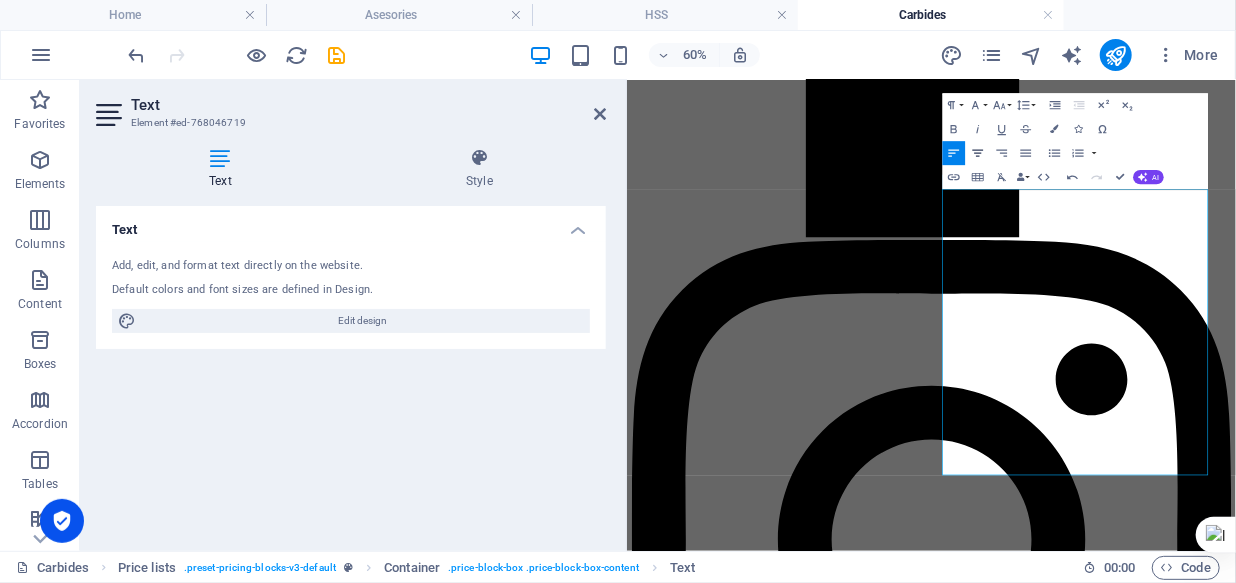 click 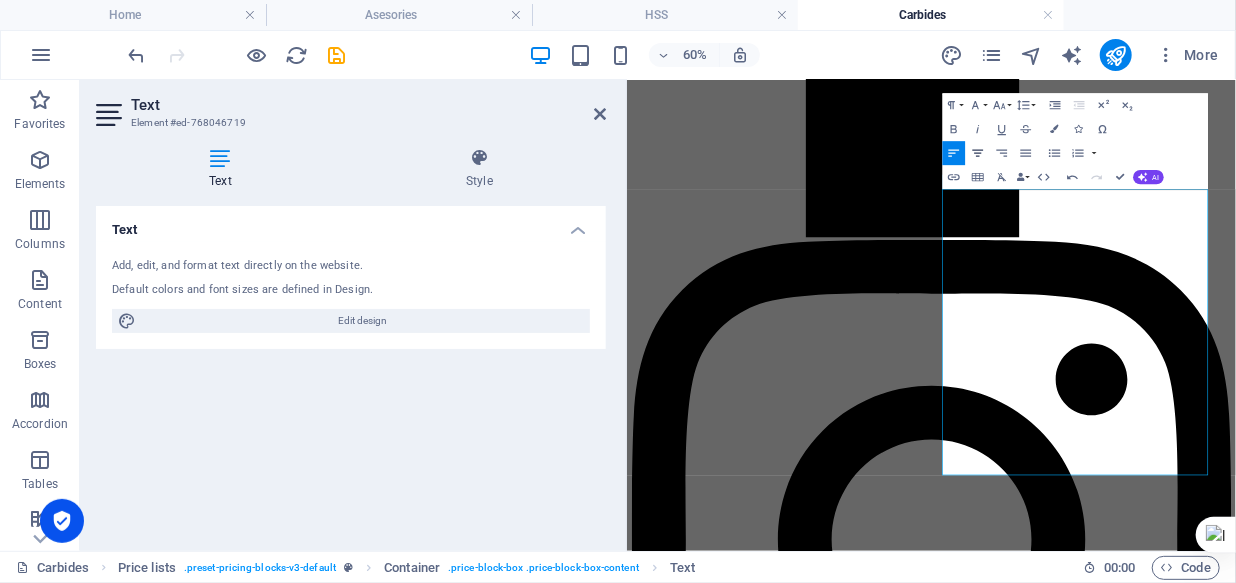 click 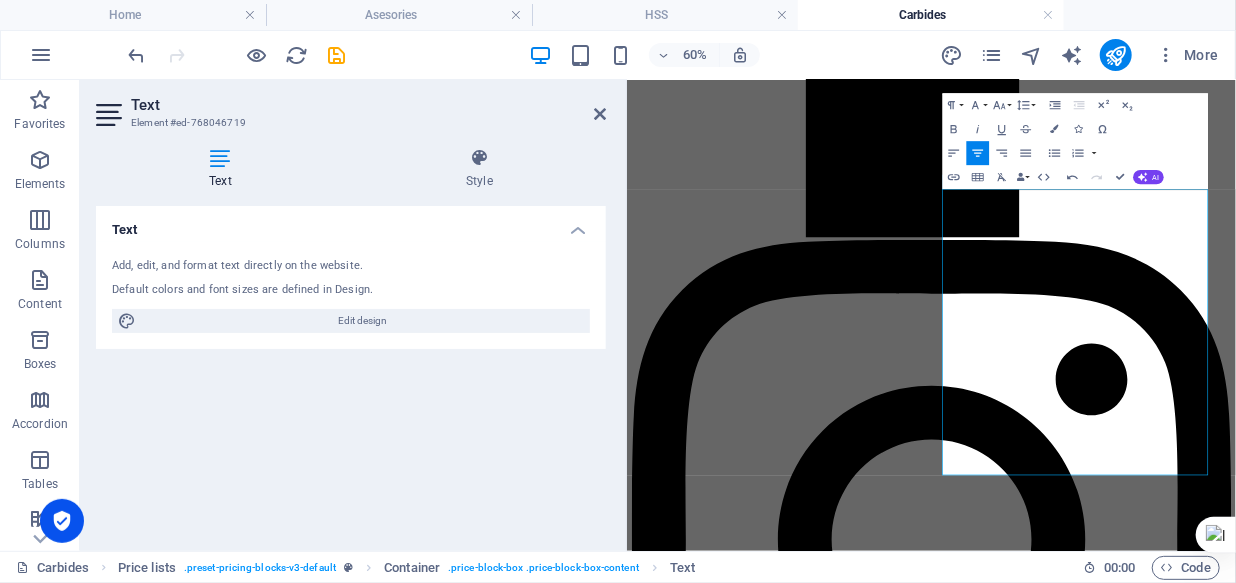 click 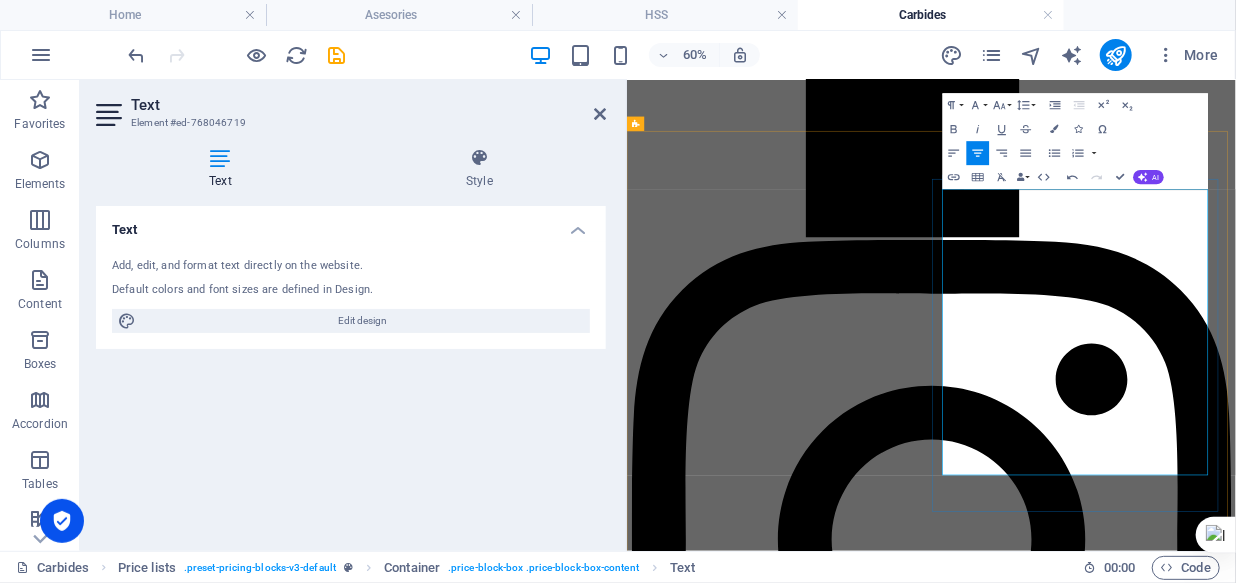 click on "3" at bounding box center [1015, 7256] 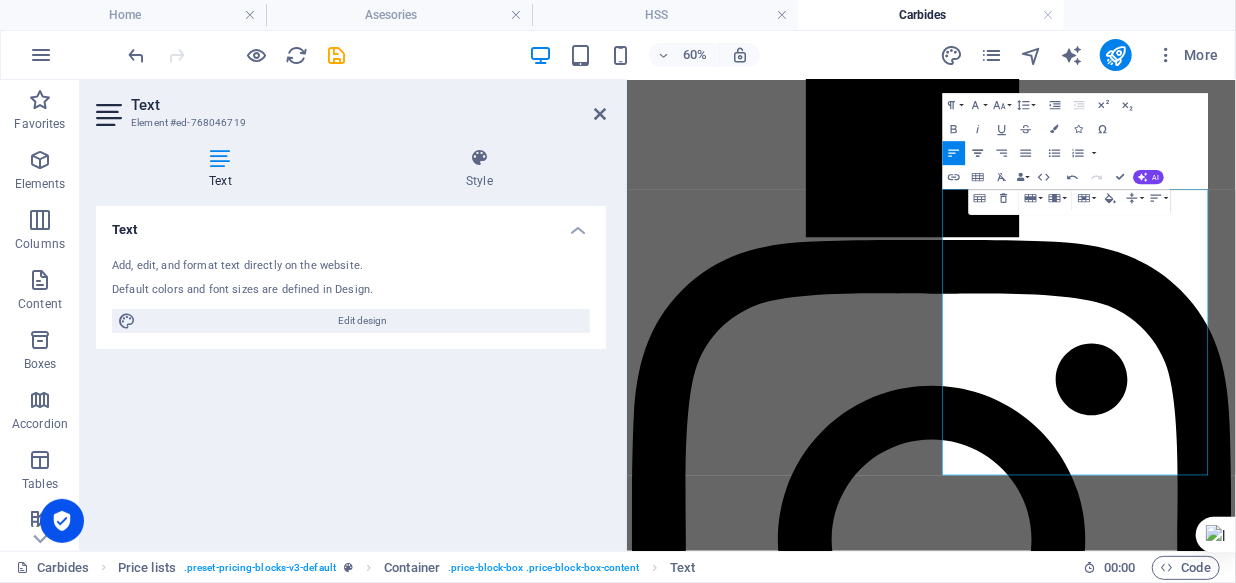 click 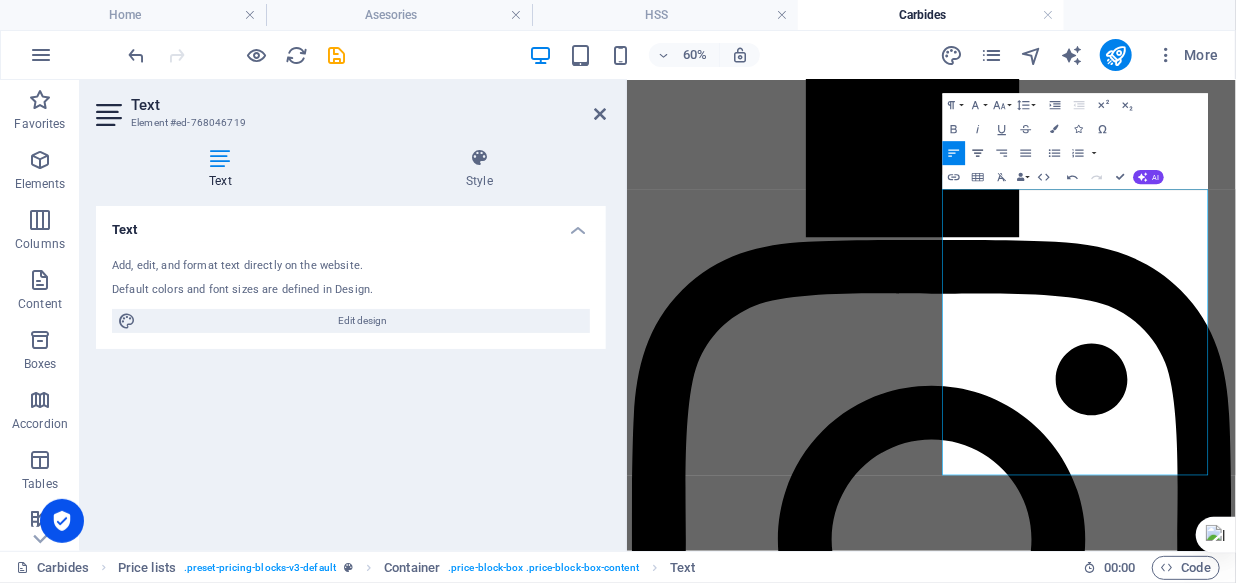 click 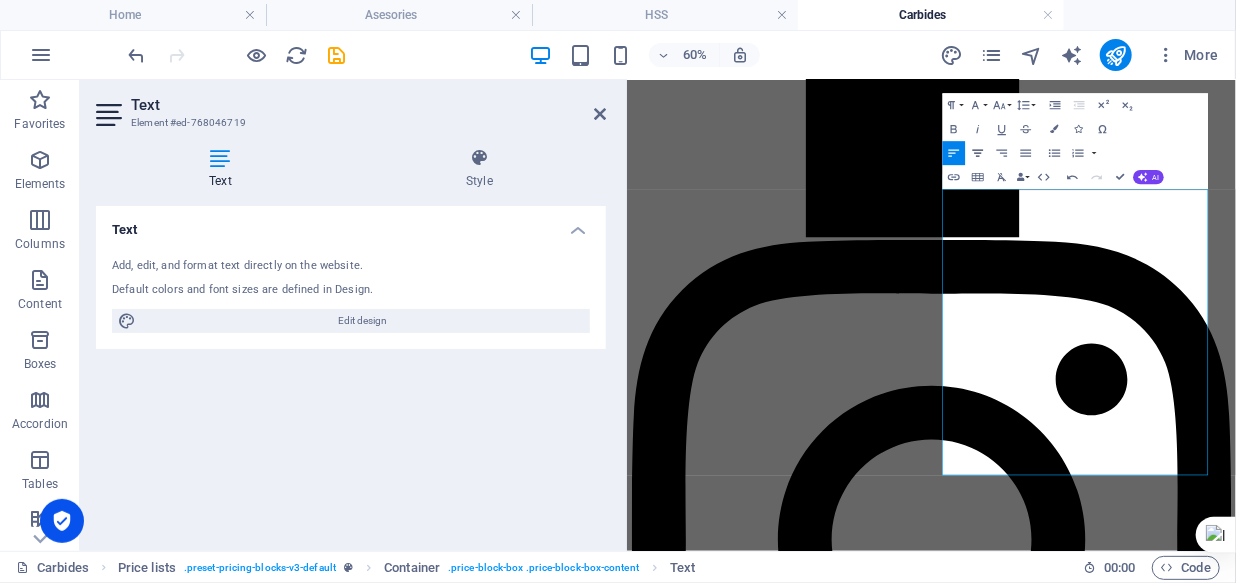 click 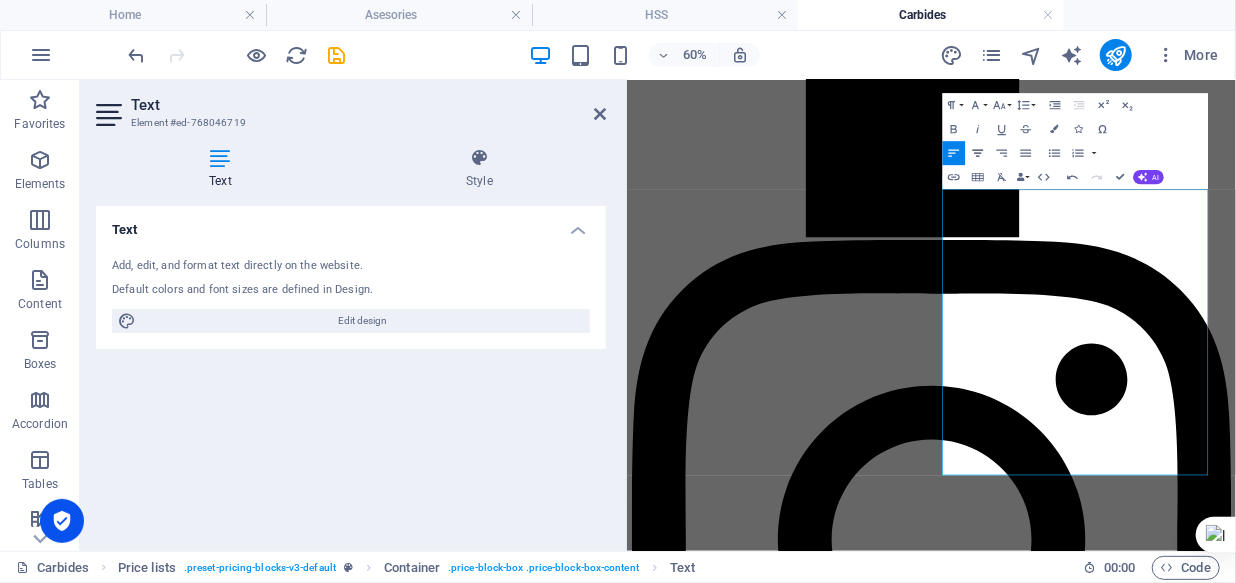 click 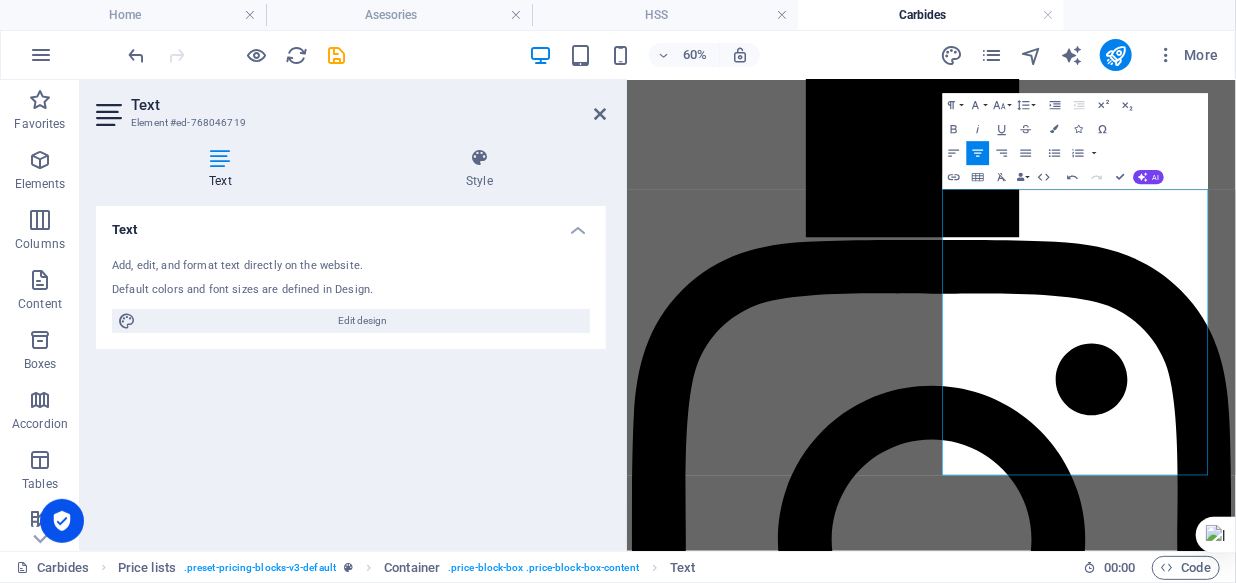 click 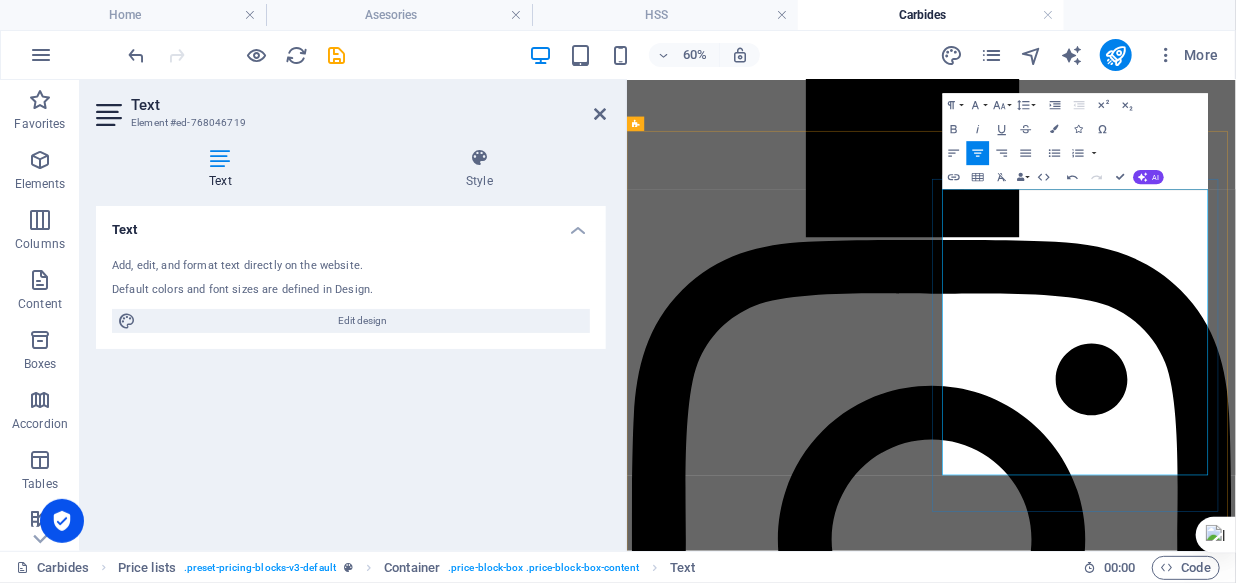 click on "4" at bounding box center (1146, 7256) 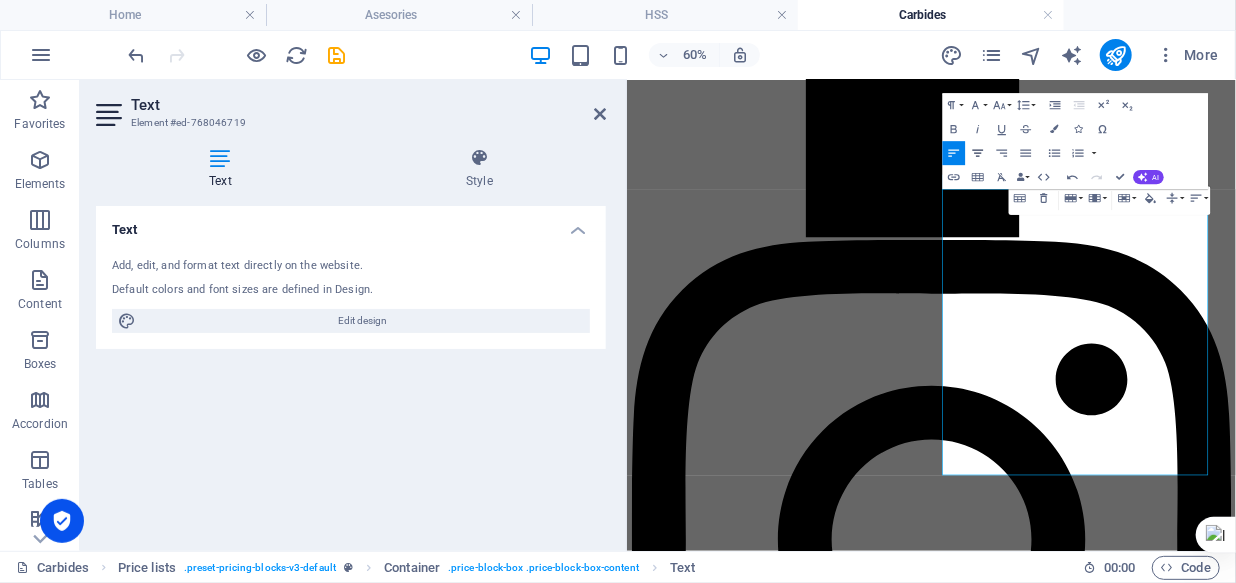click 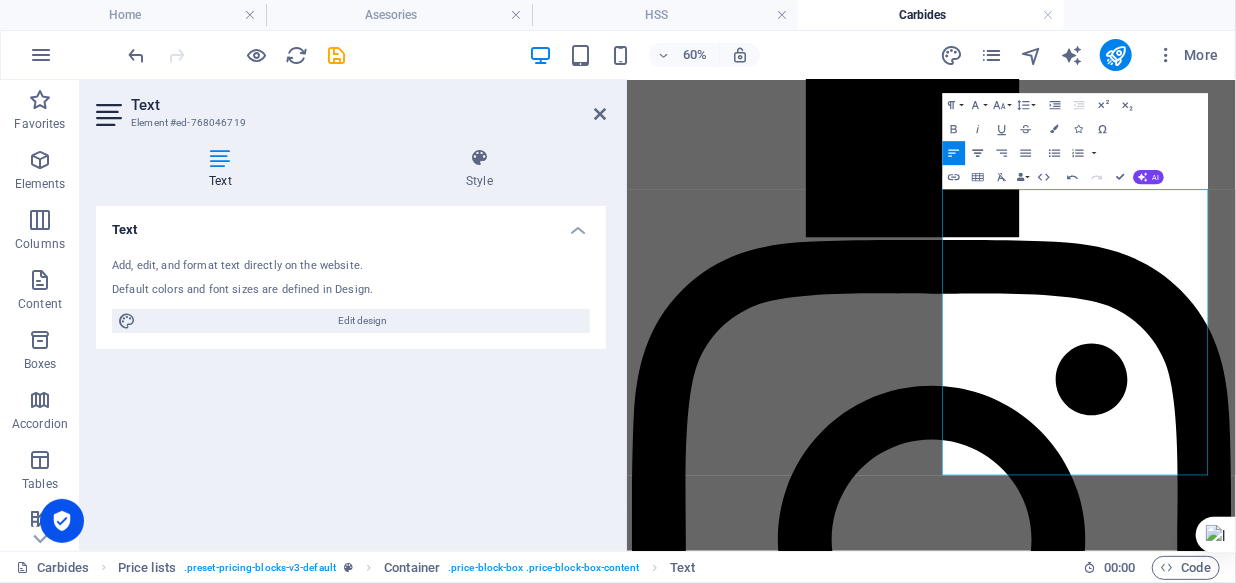 click 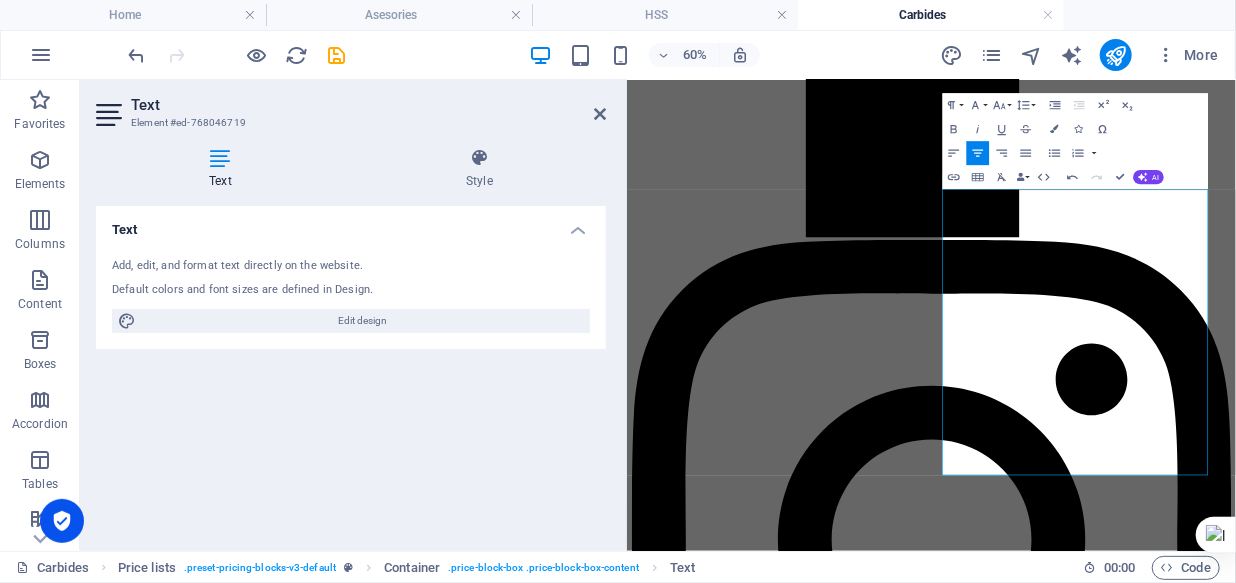 click 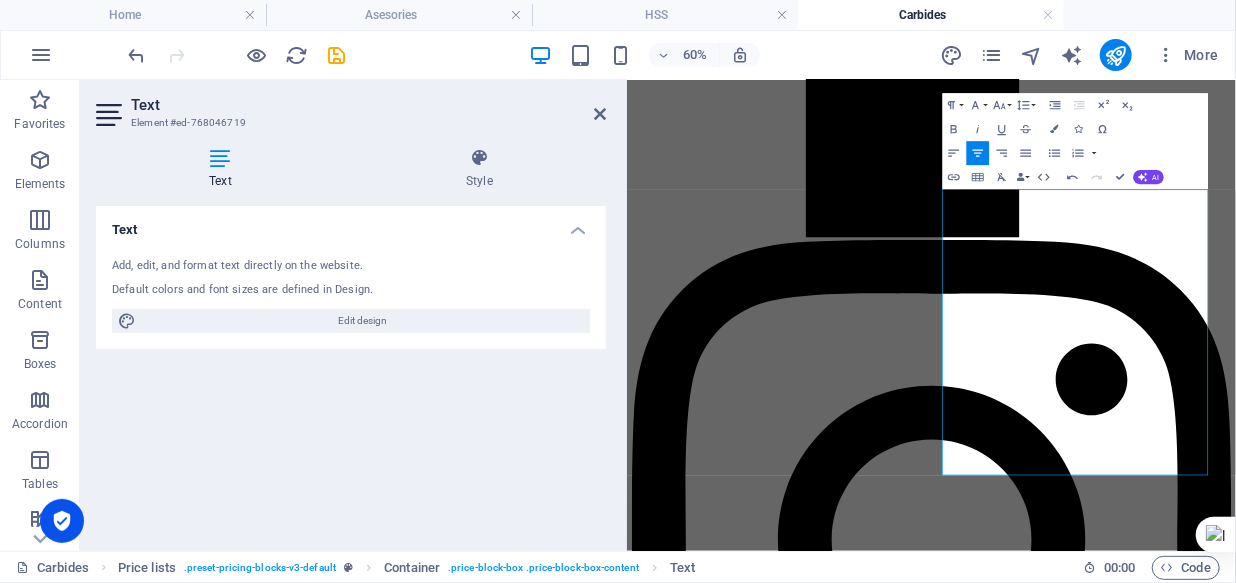 click 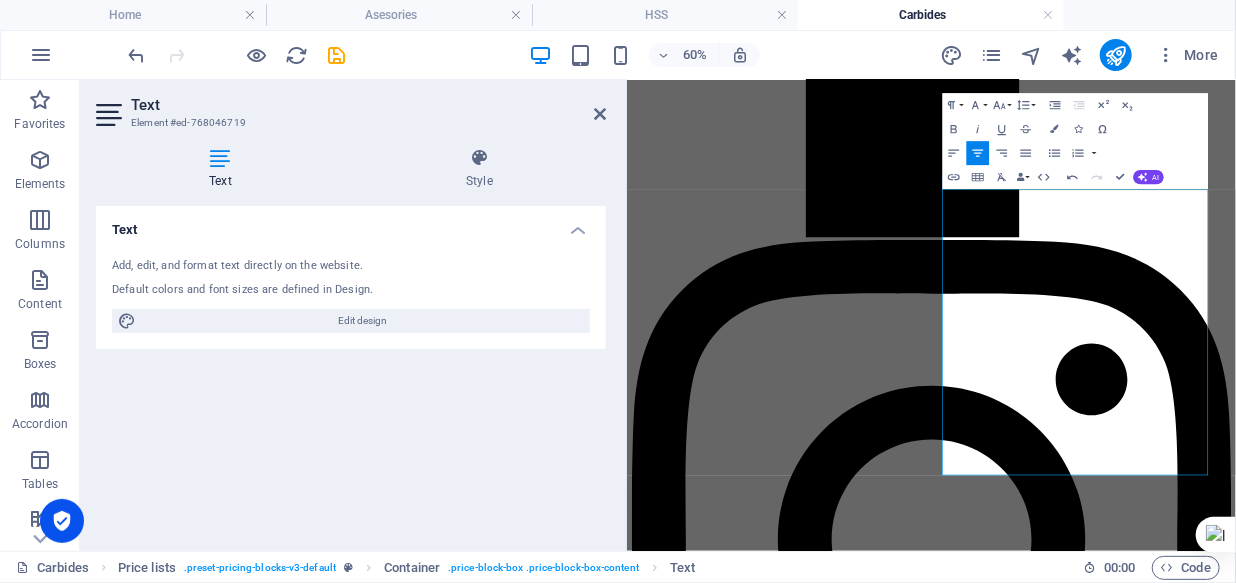 click 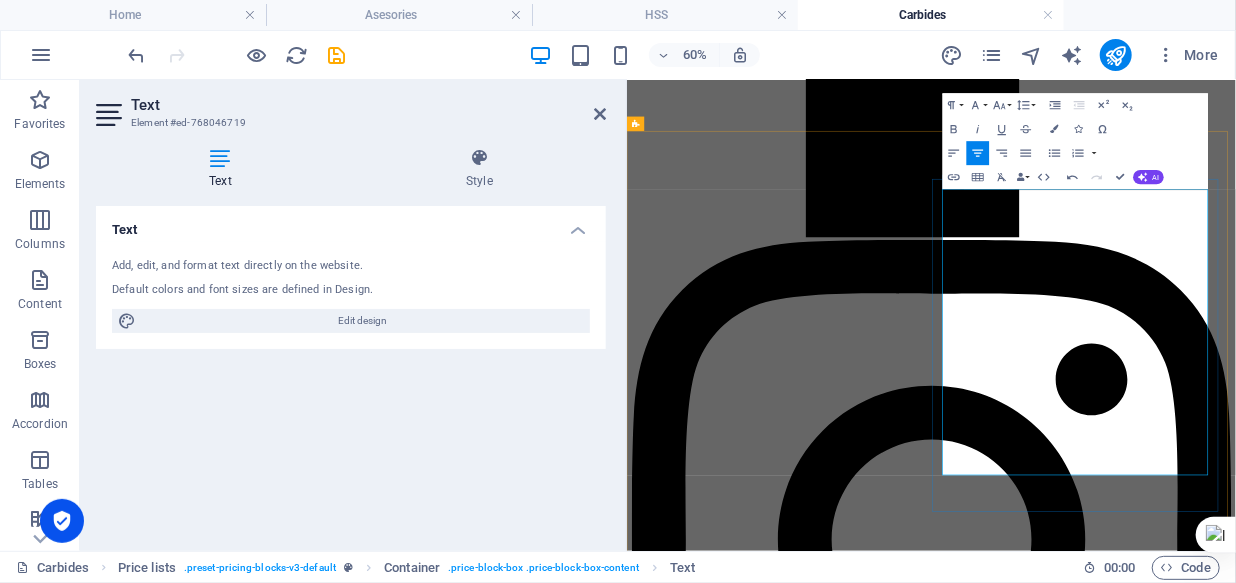 click on "4" at bounding box center [1146, 7280] 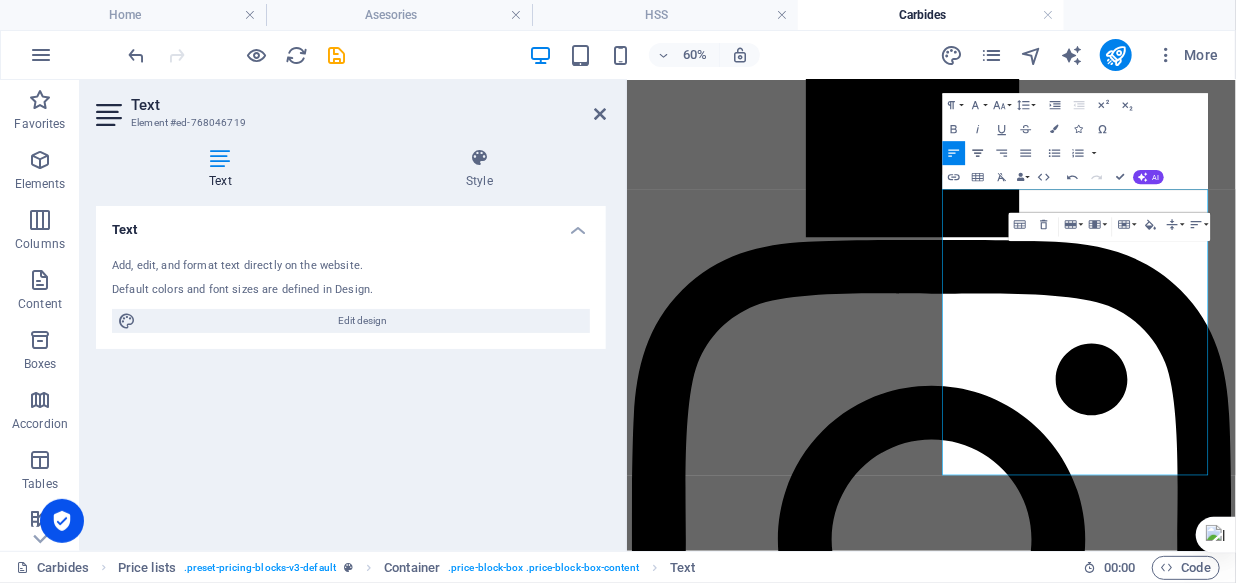 click 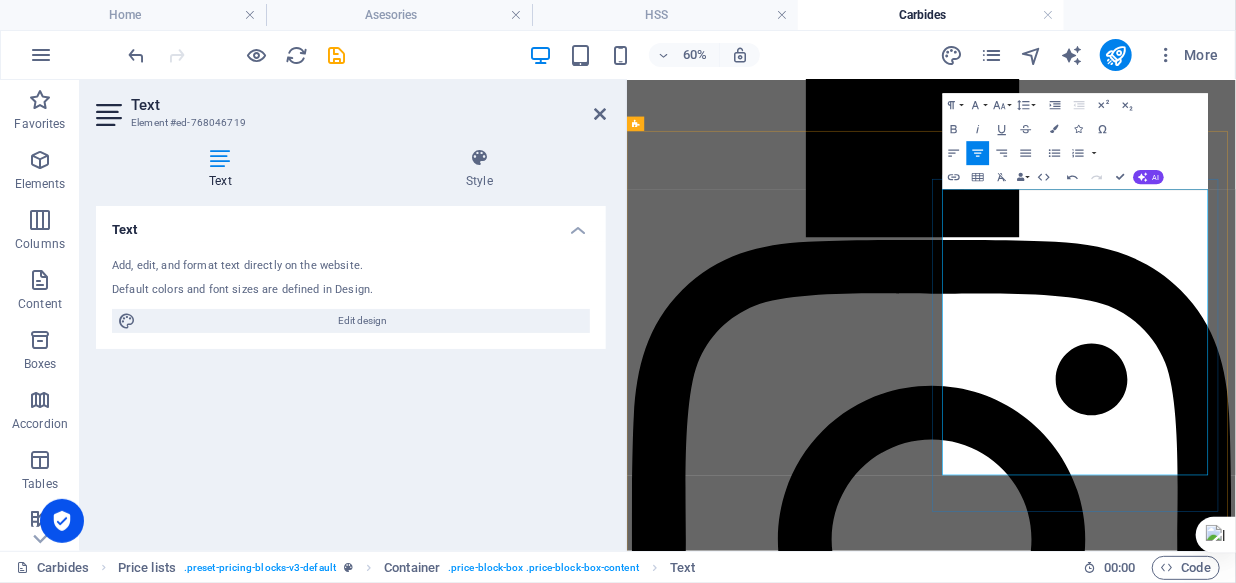 click on "50" at bounding box center (1340, 7256) 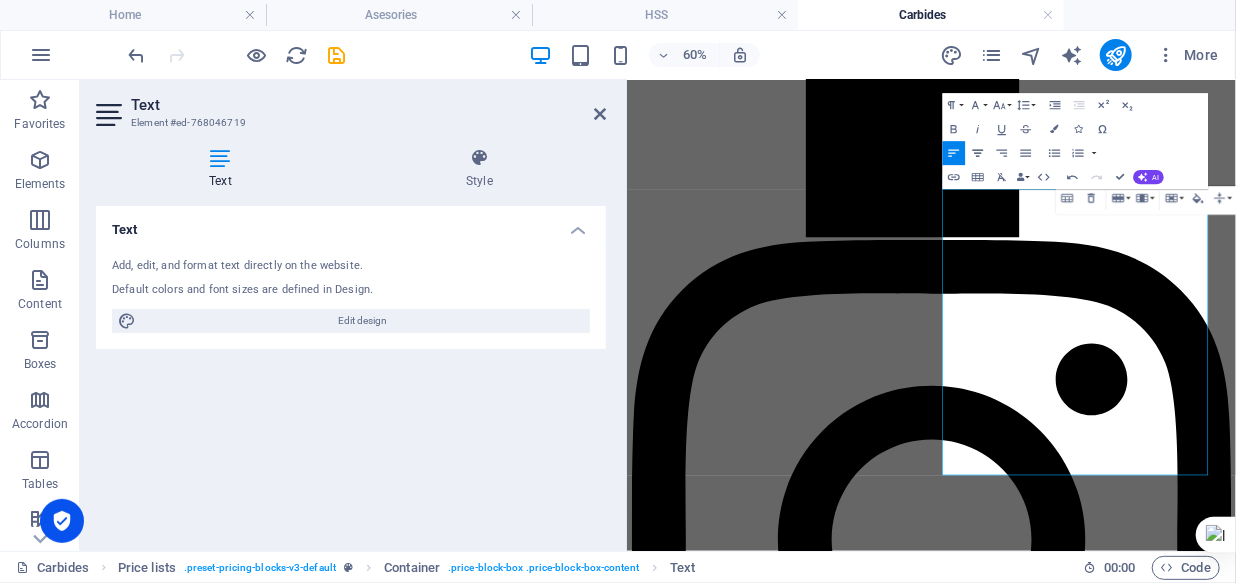 click 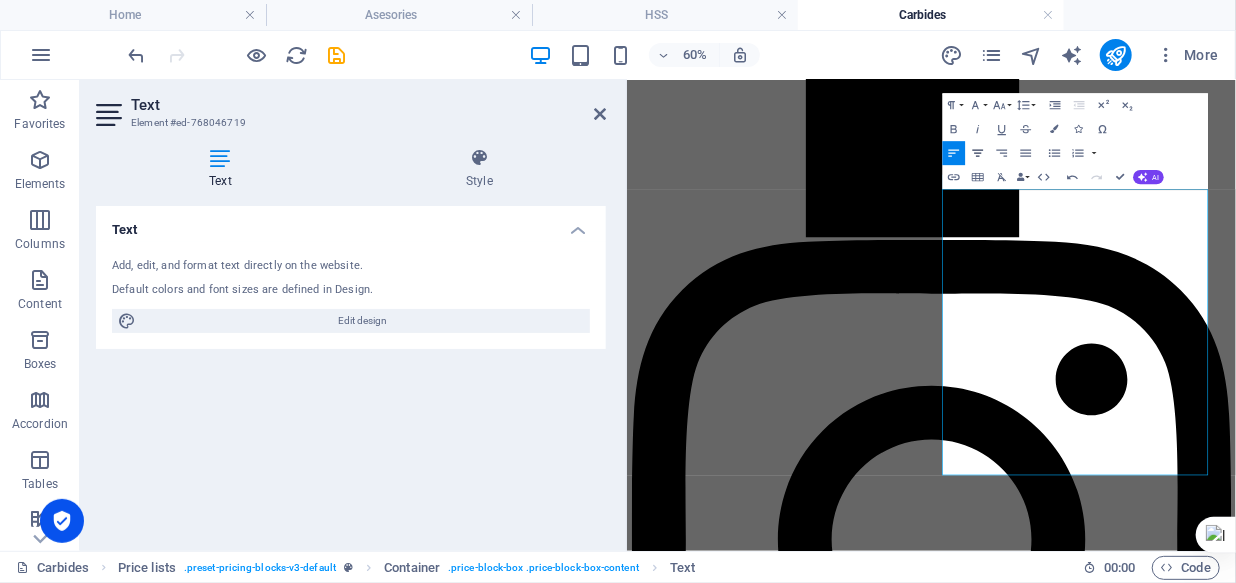 click 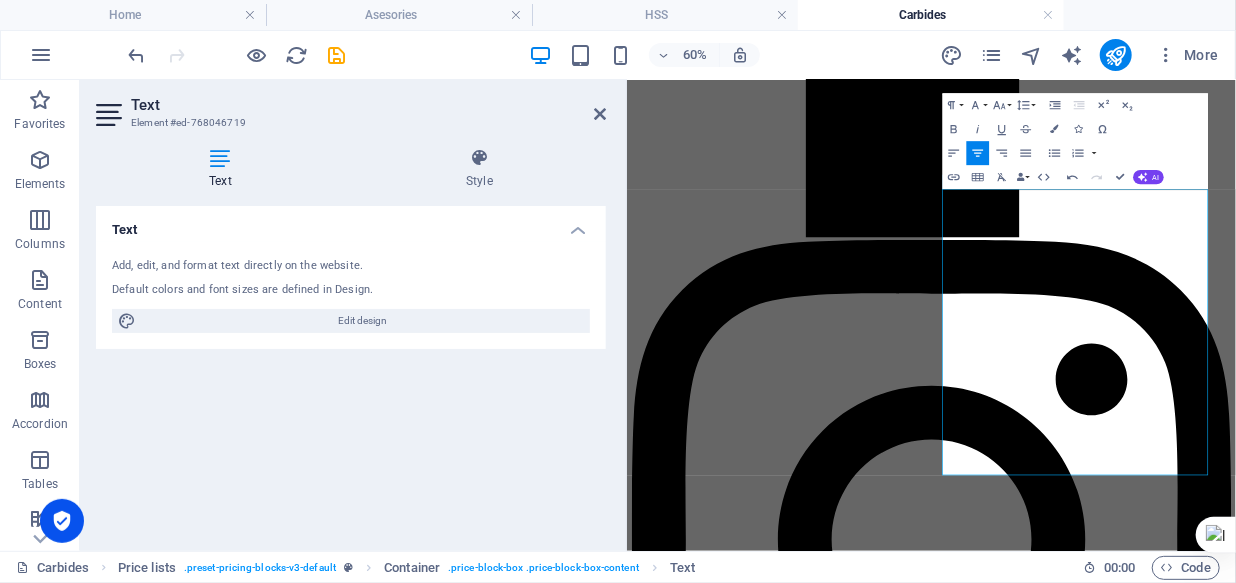 click 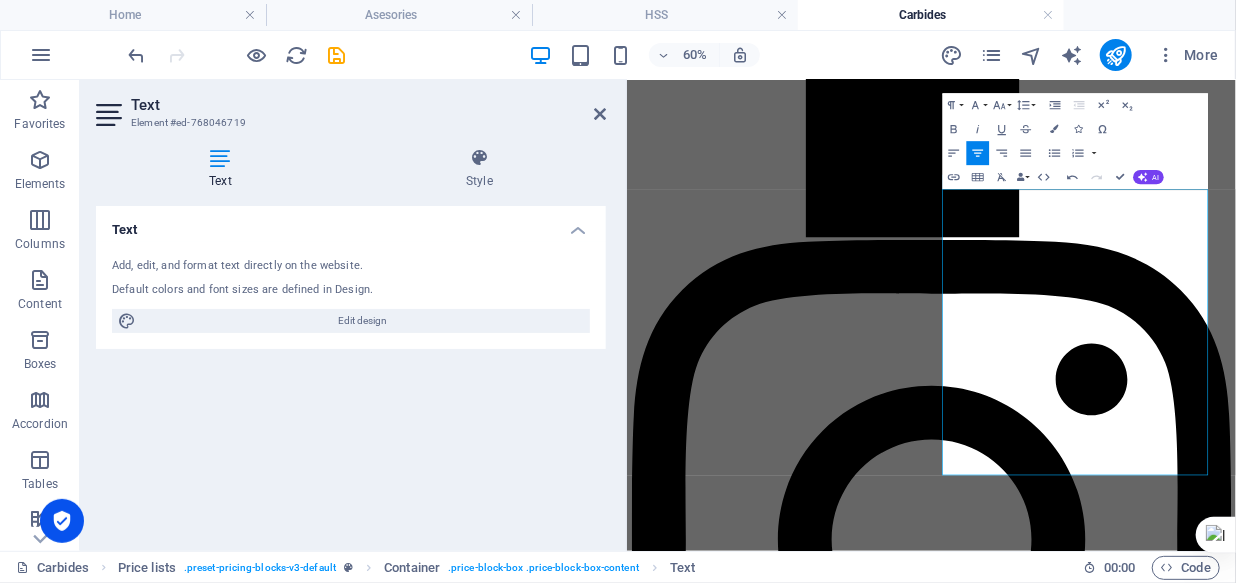 click 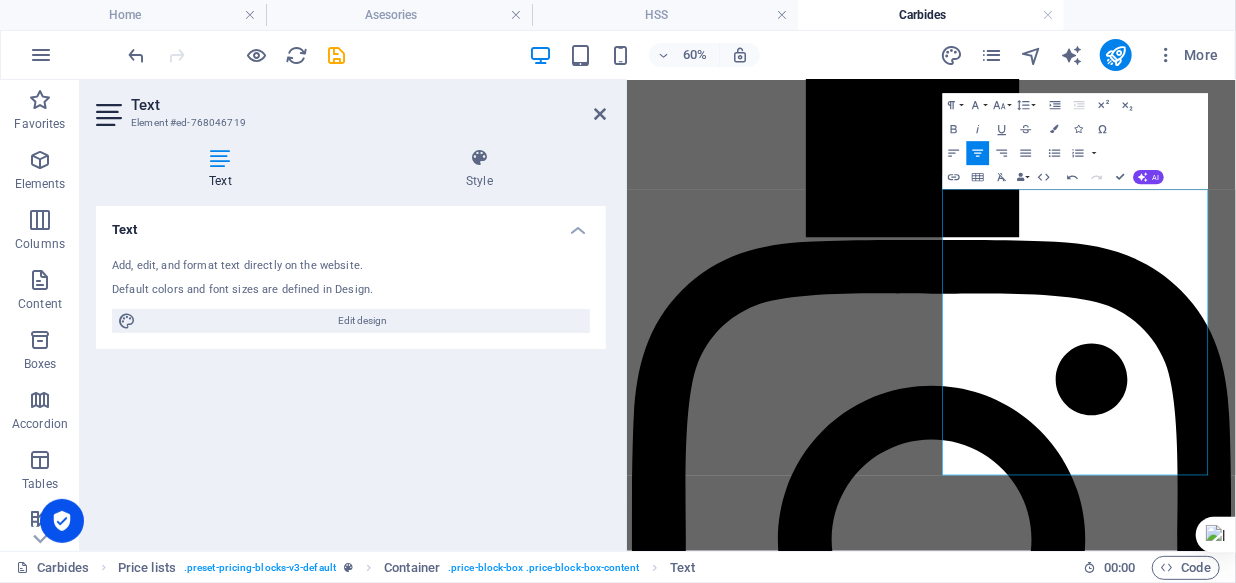 click 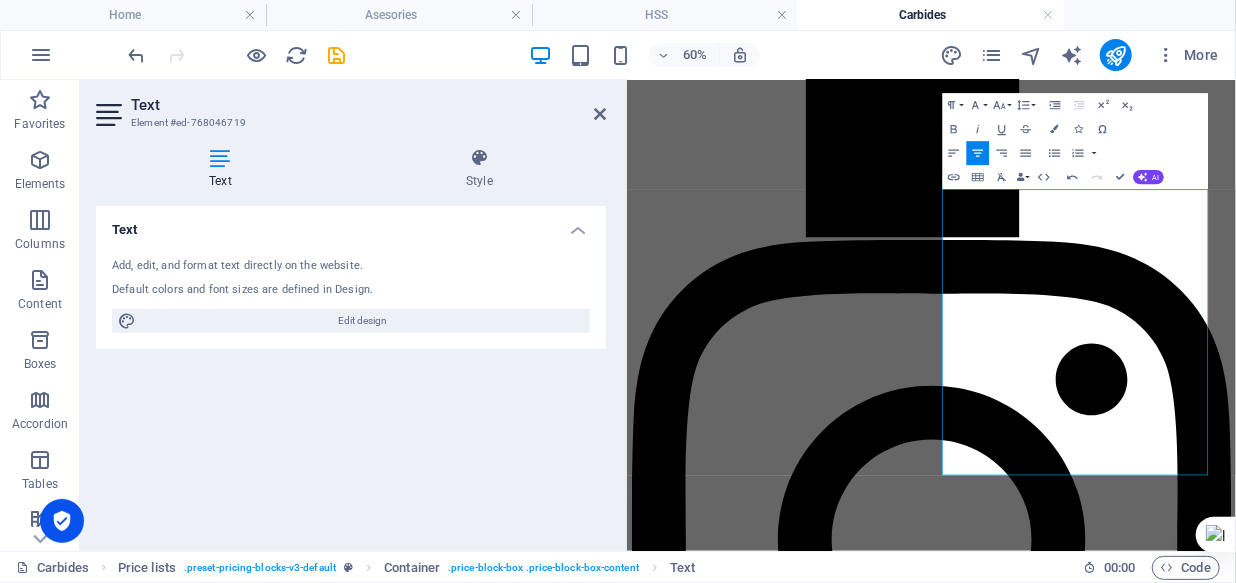click 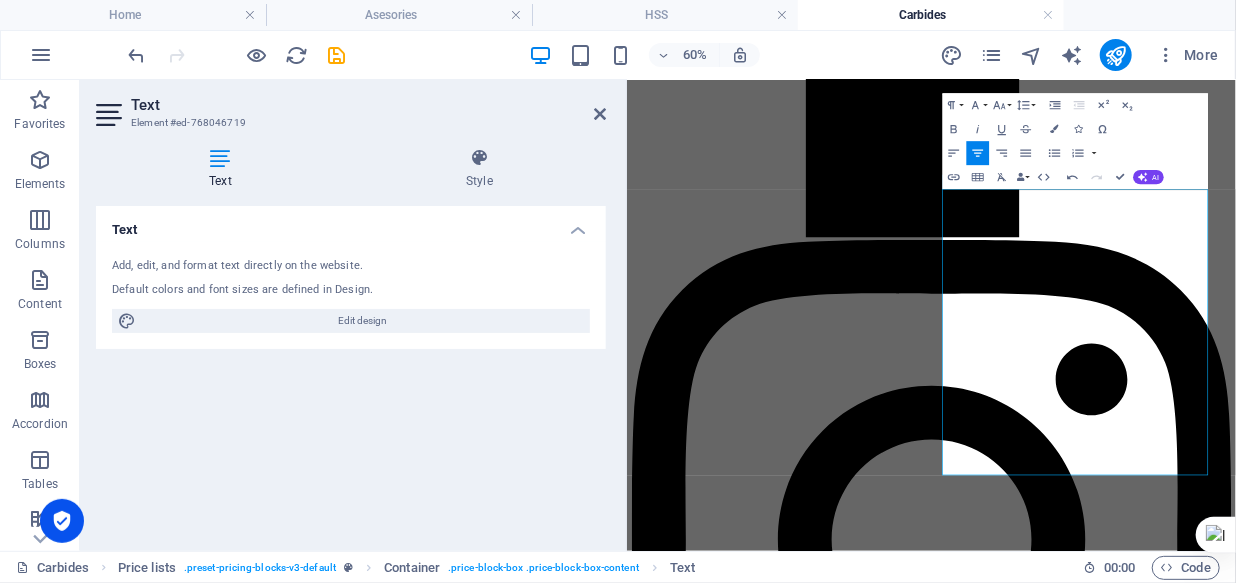 click 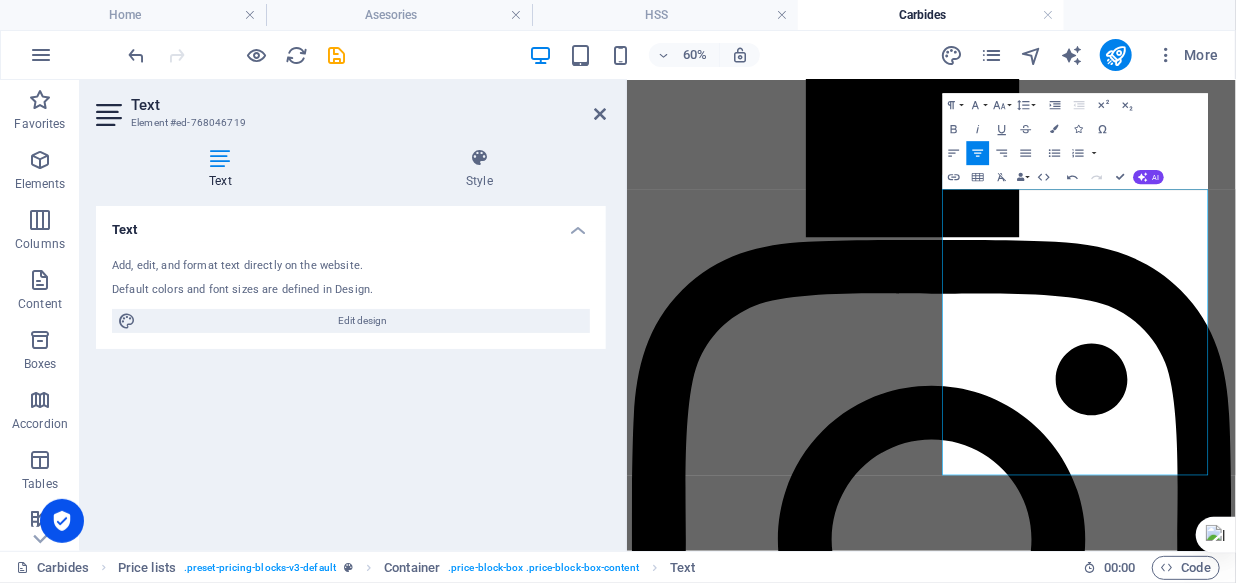 click 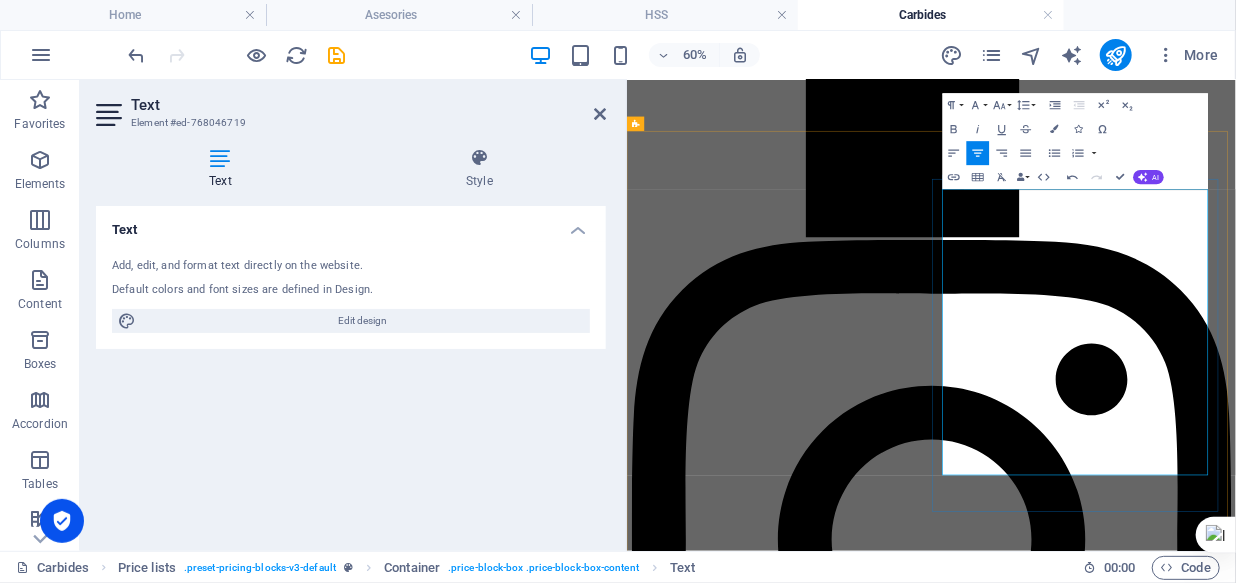 click on "50" at bounding box center (1340, 7280) 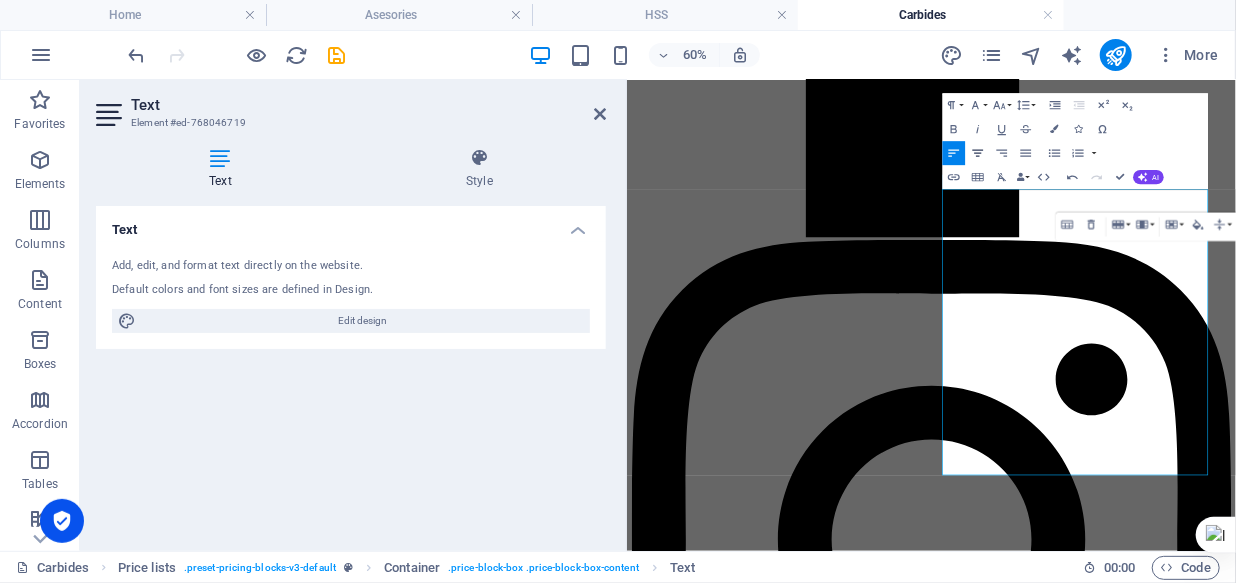 click 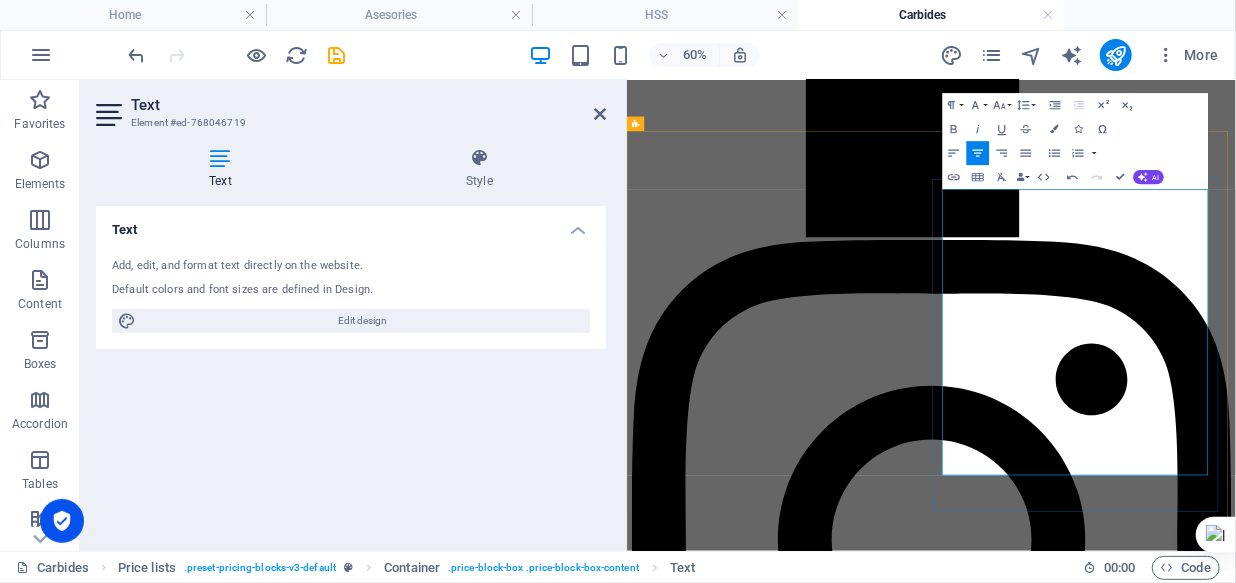 drag, startPoint x: 1520, startPoint y: 325, endPoint x: 1770, endPoint y: 304, distance: 250.88045 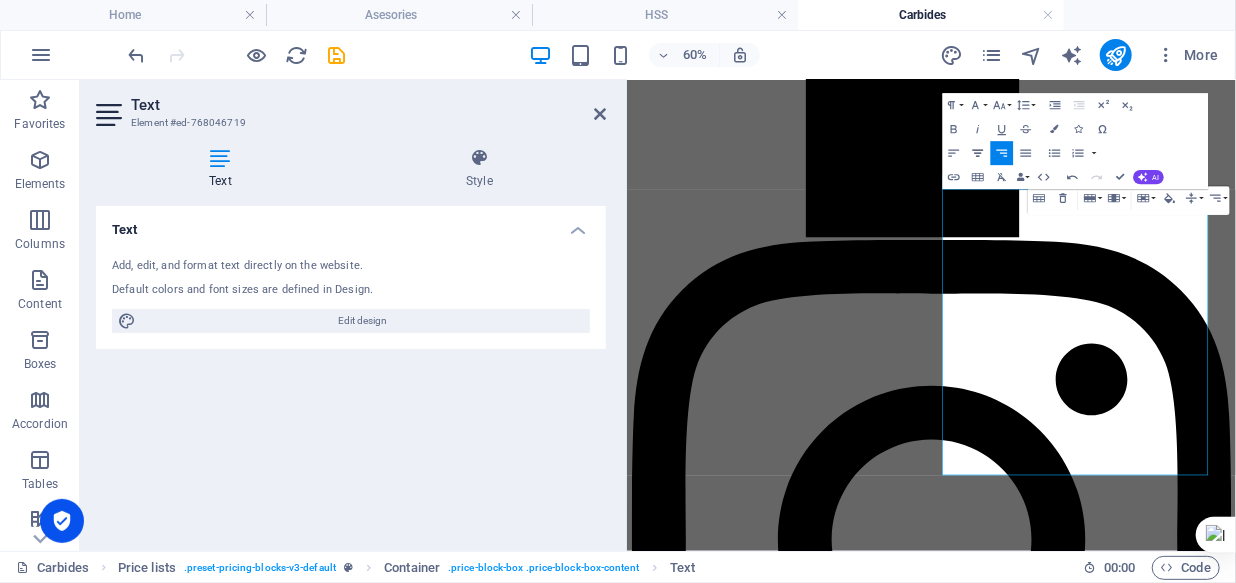 click 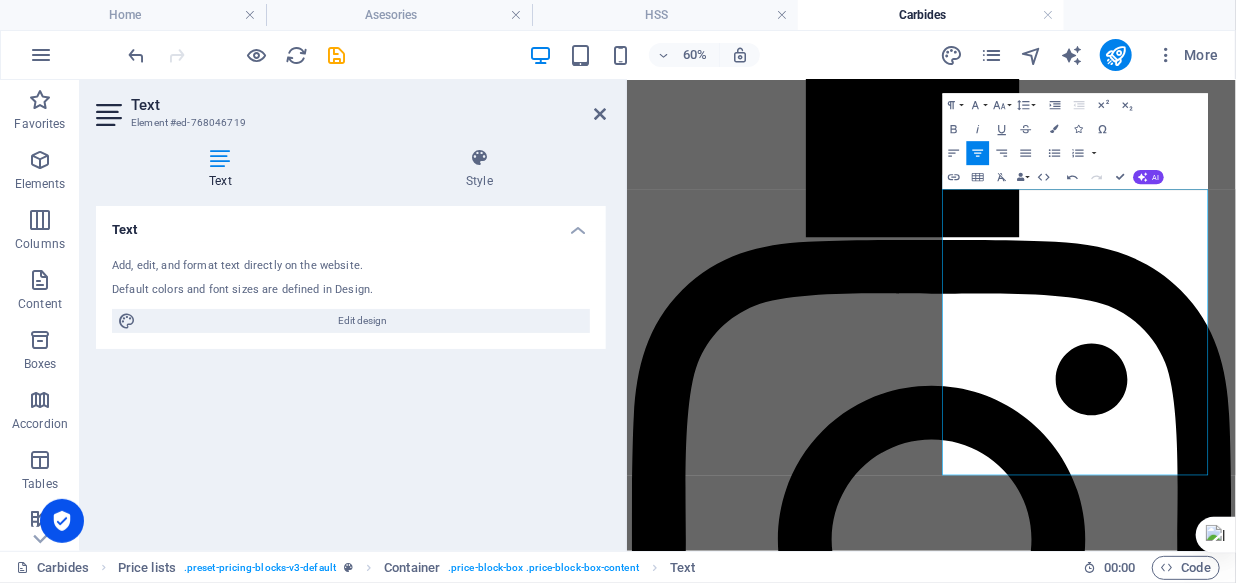 click 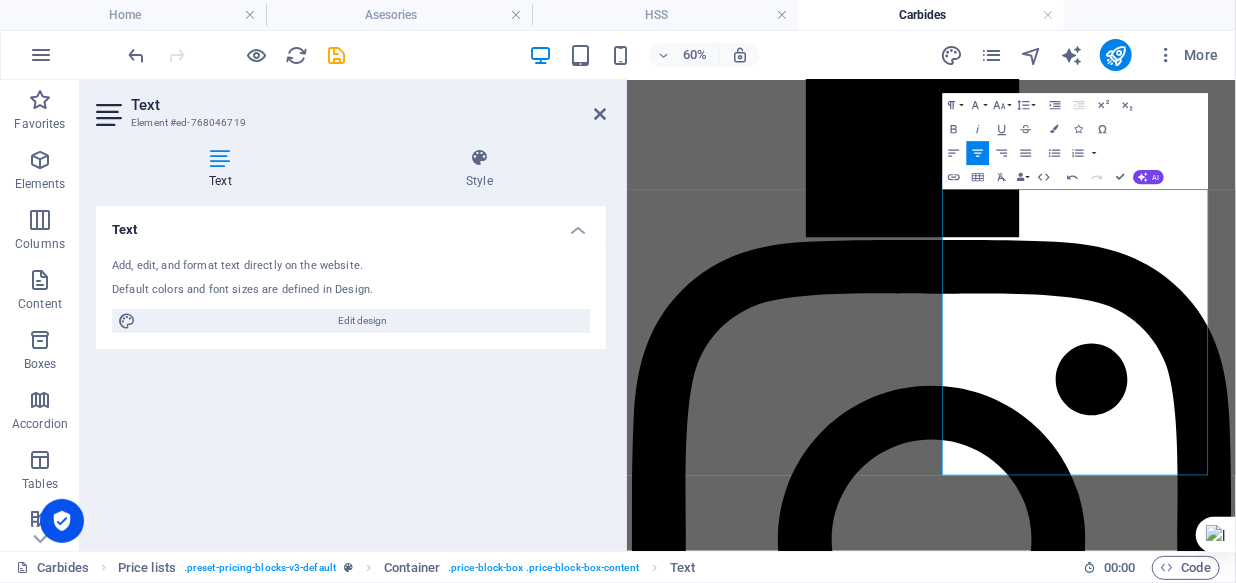 click 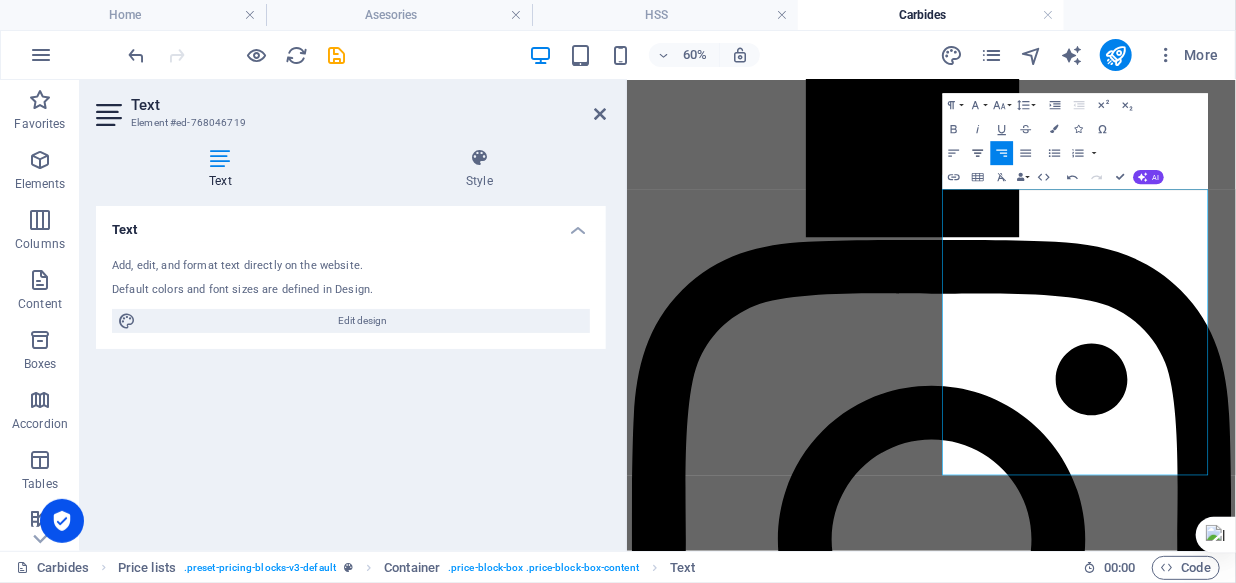 click 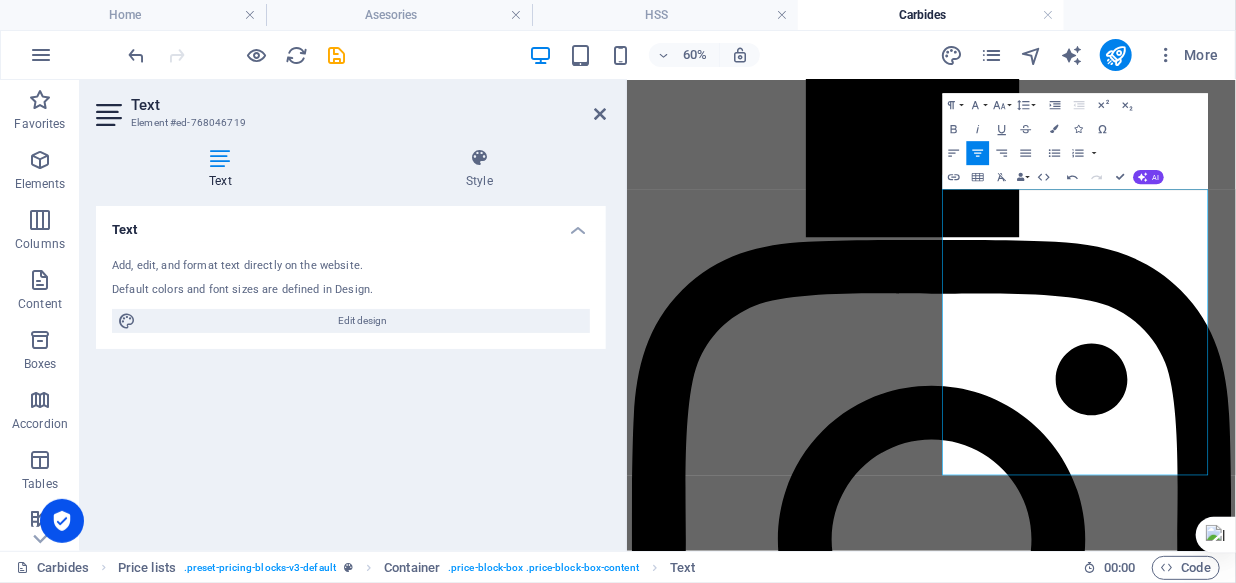 click 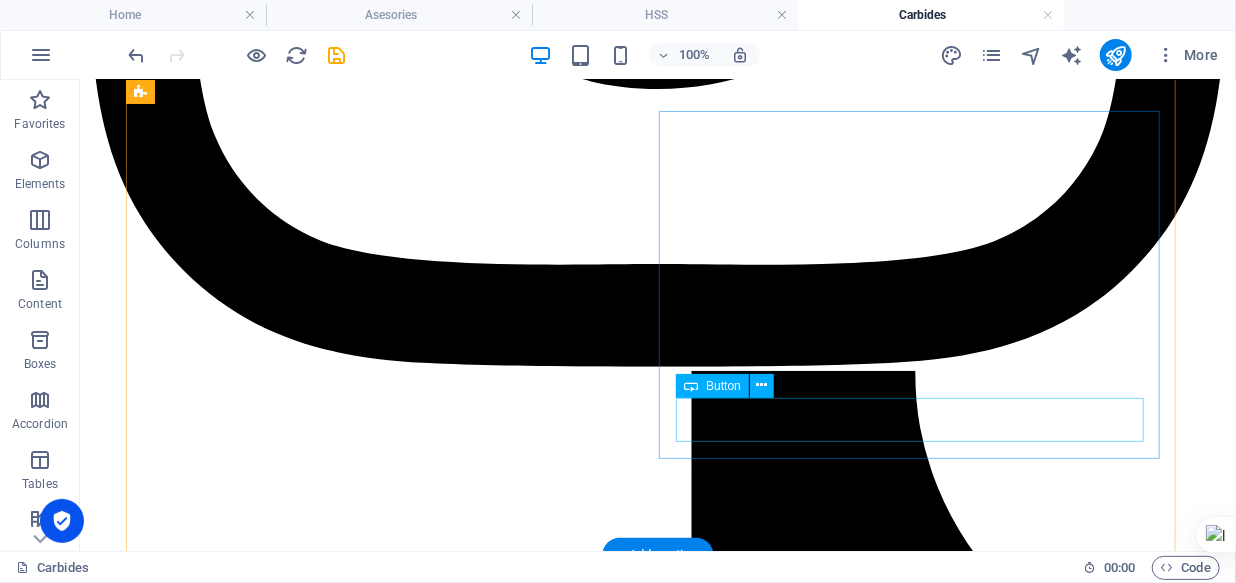 scroll, scrollTop: 3647, scrollLeft: 0, axis: vertical 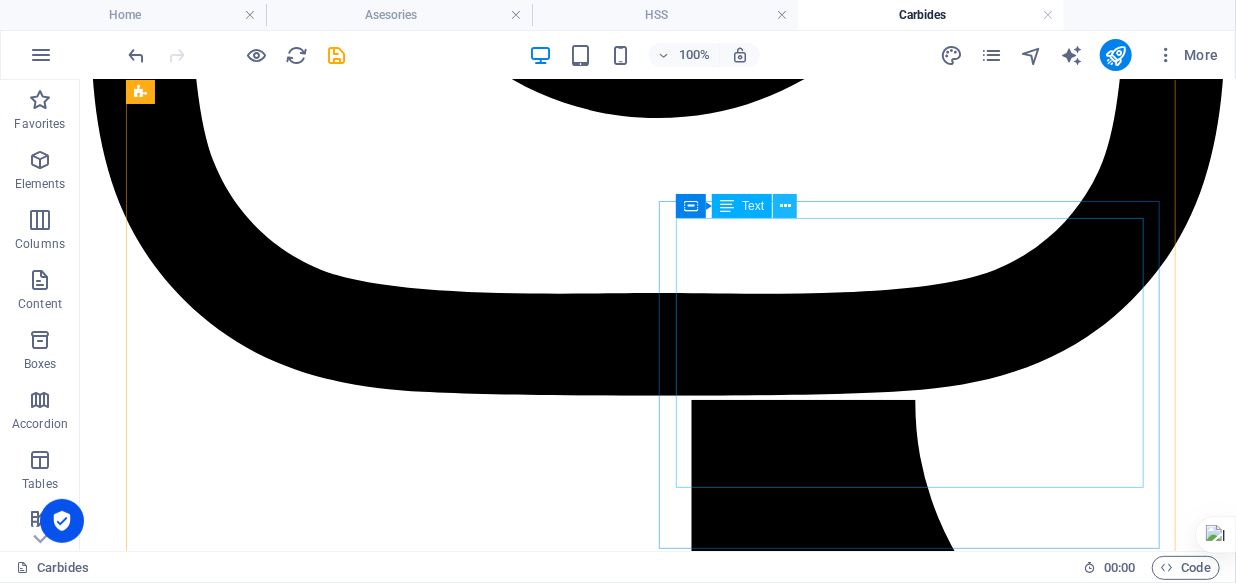 click at bounding box center [785, 206] 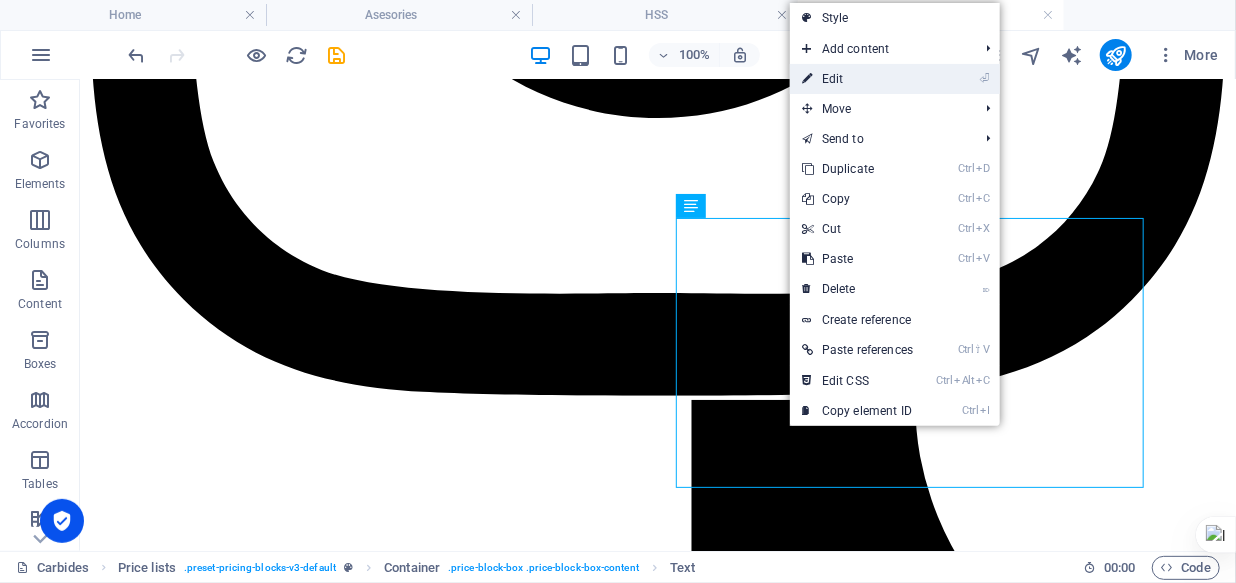 click on "⏎  Edit" at bounding box center (857, 79) 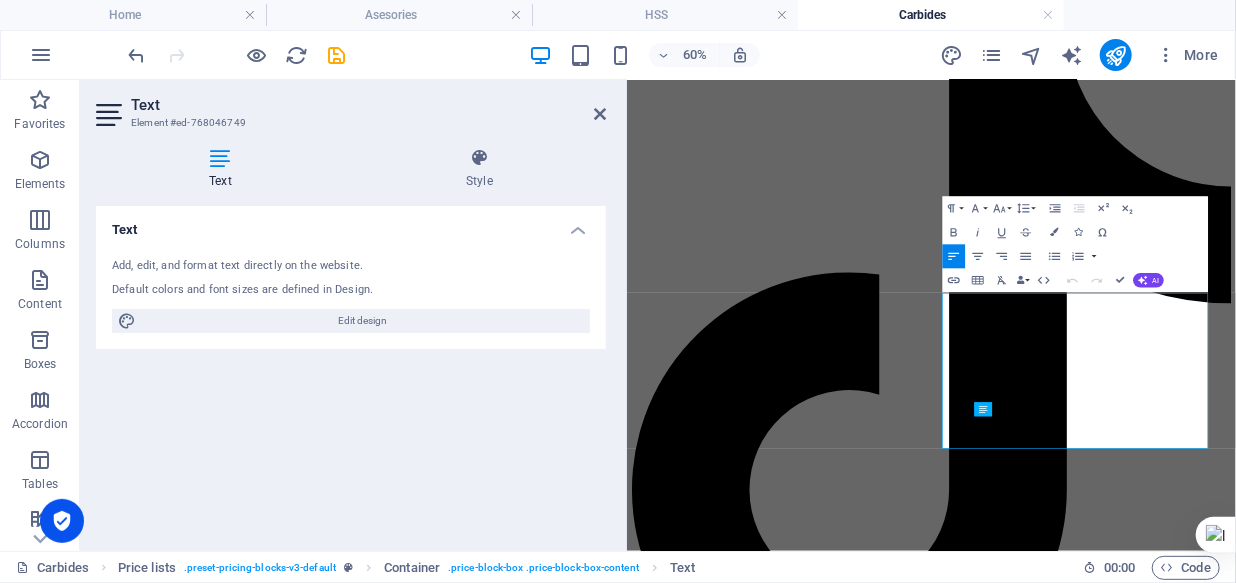 scroll, scrollTop: 3206, scrollLeft: 0, axis: vertical 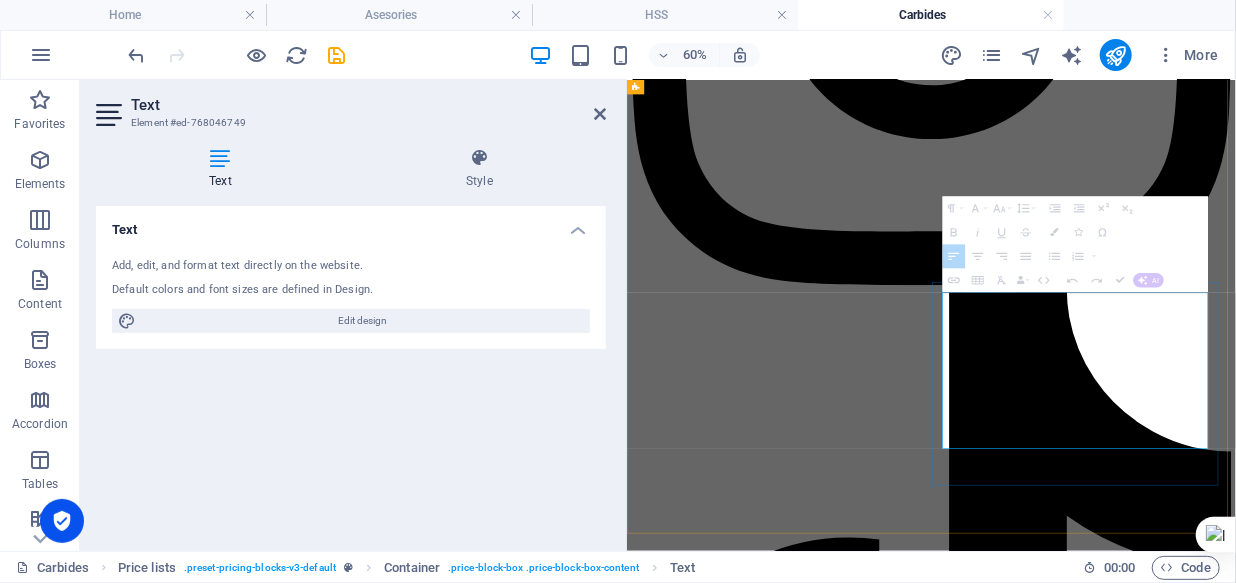 drag, startPoint x: 1499, startPoint y: 445, endPoint x: 1585, endPoint y: 444, distance: 86.00581 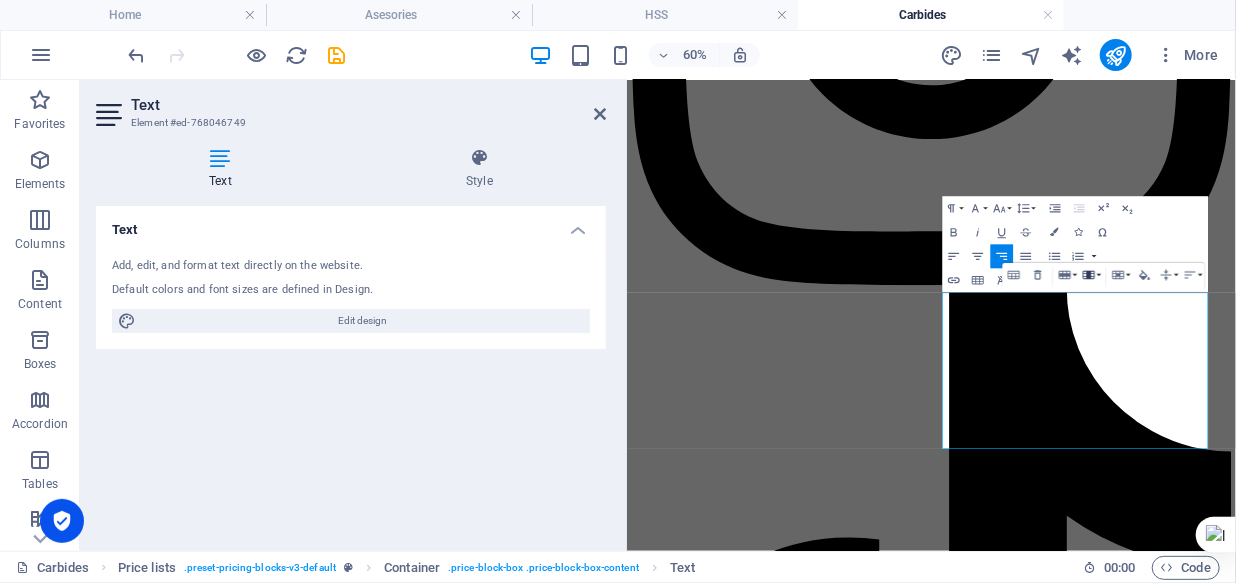 click on "Column" at bounding box center (1091, 275) 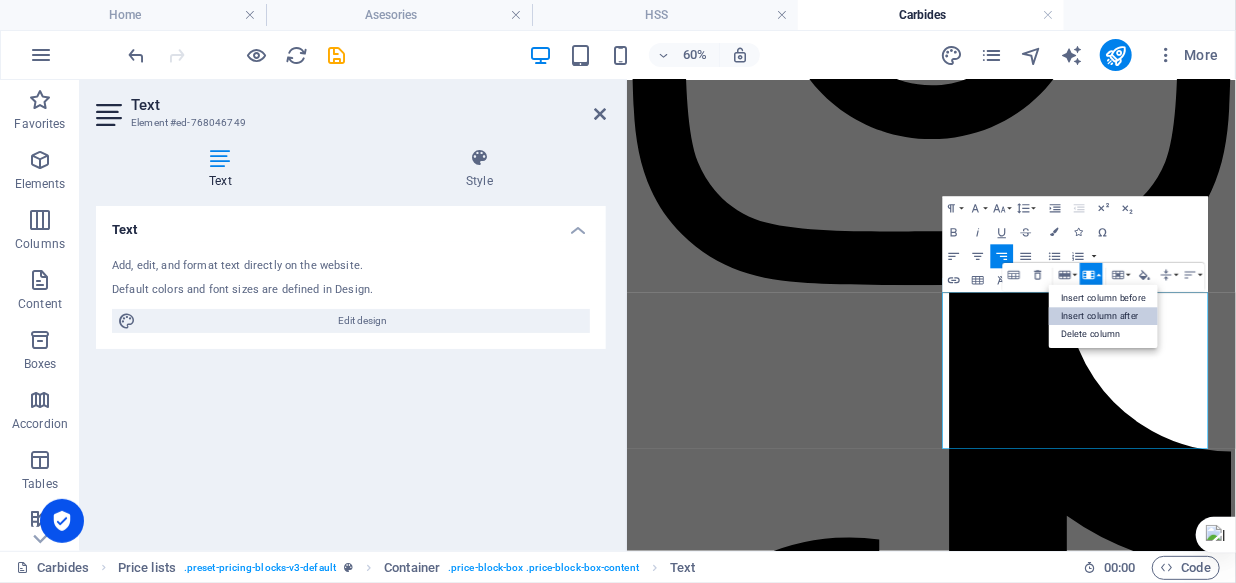 click on "Insert column after" at bounding box center (1103, 316) 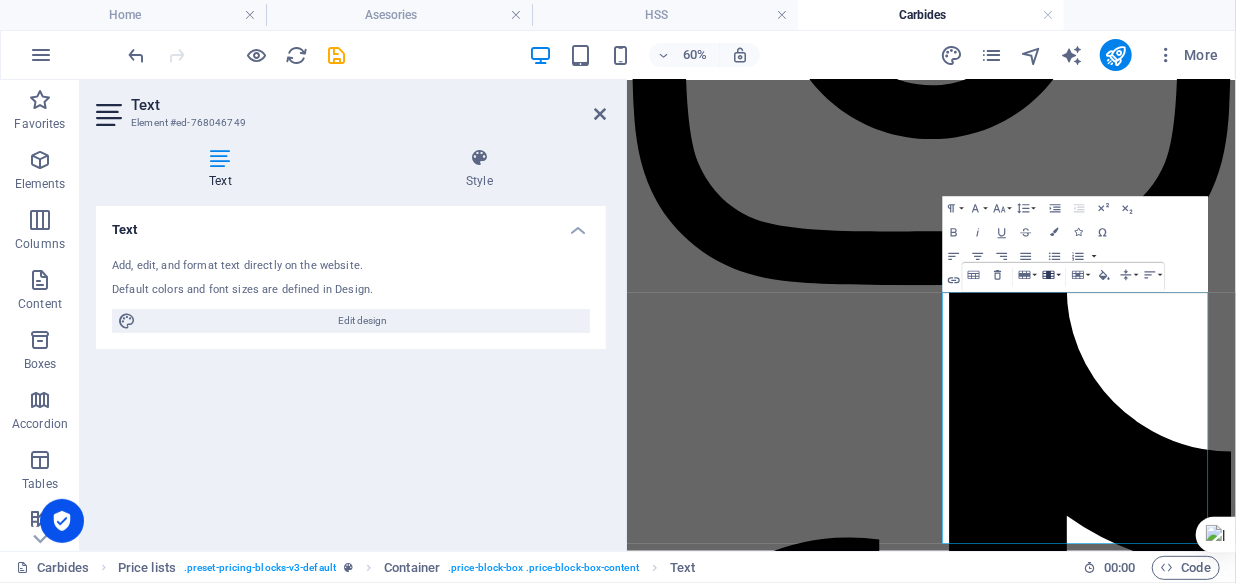 click 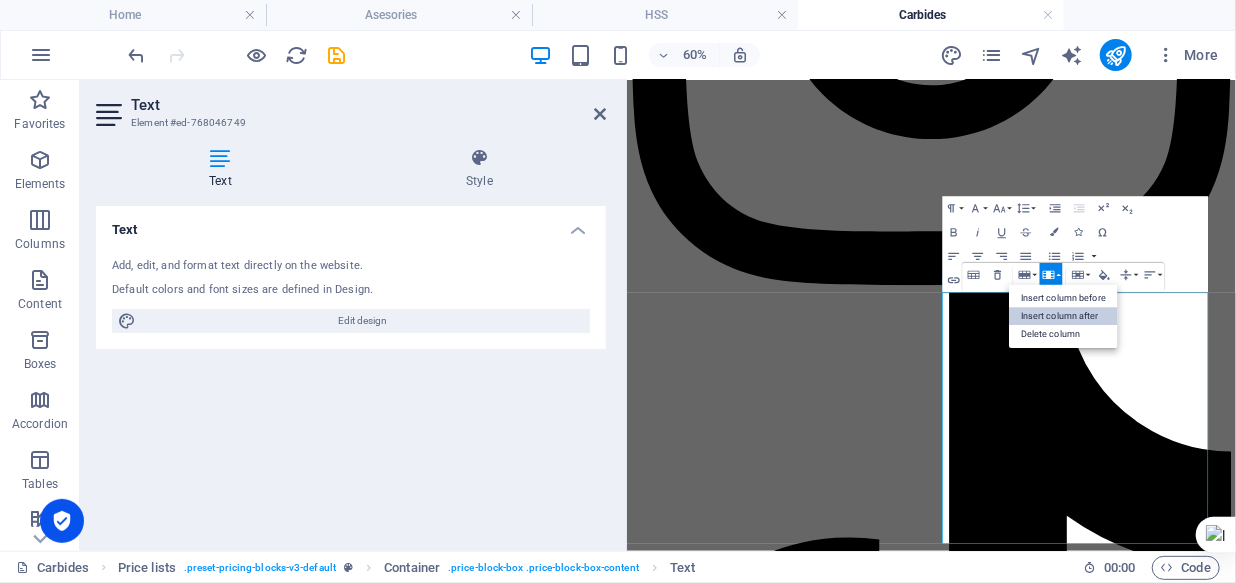 click on "Insert column after" at bounding box center (1063, 316) 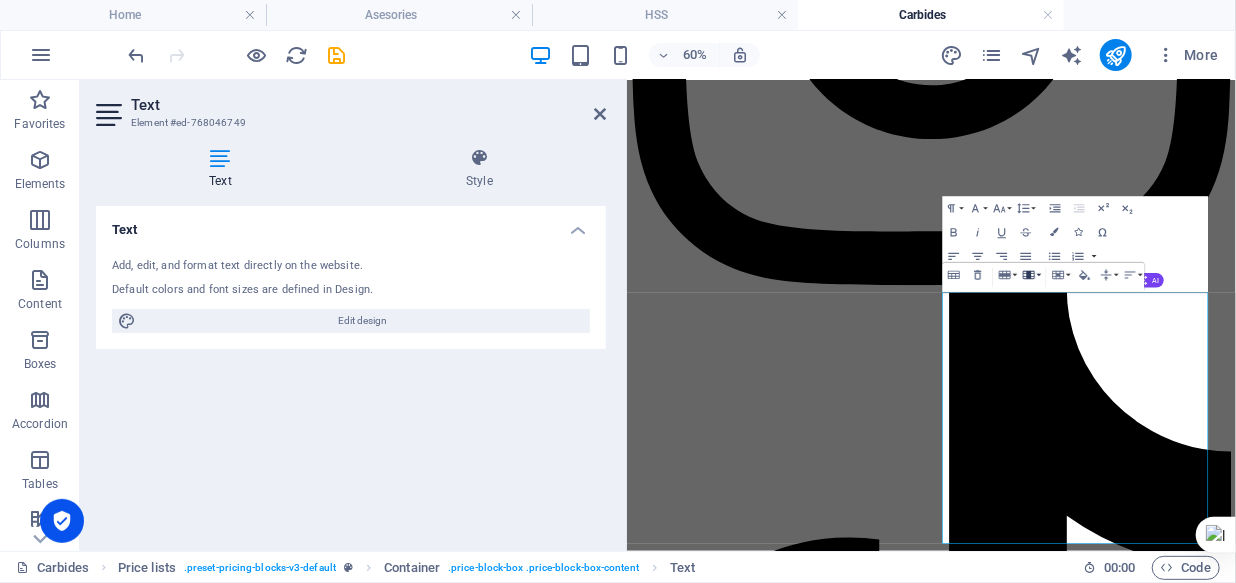 click on "Column" at bounding box center [1031, 275] 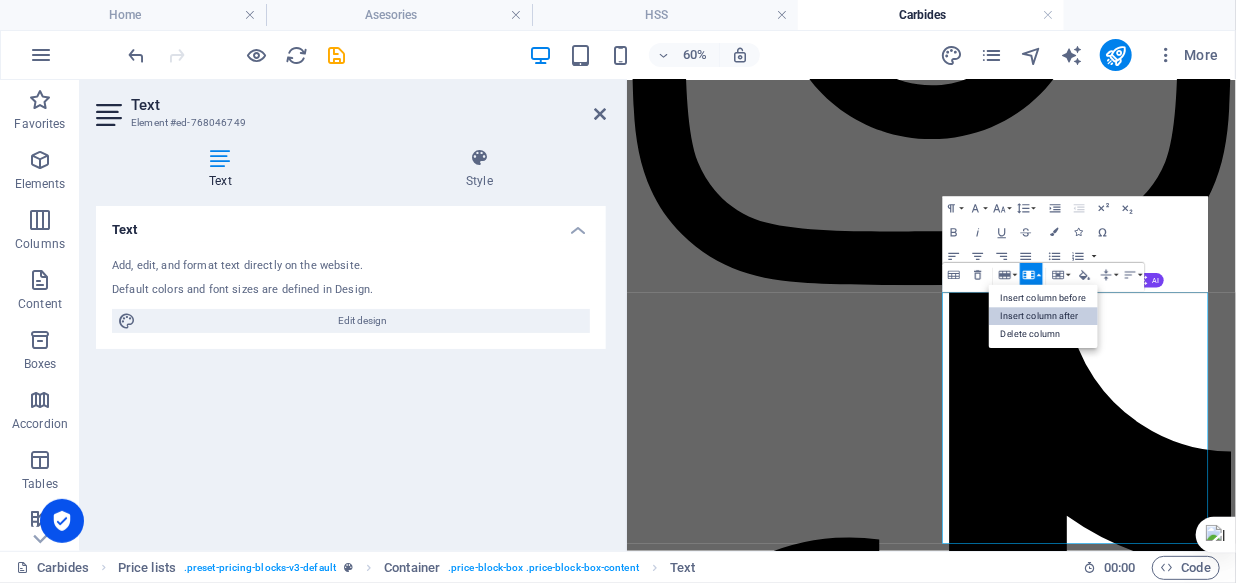 click on "Insert column after" at bounding box center [1043, 316] 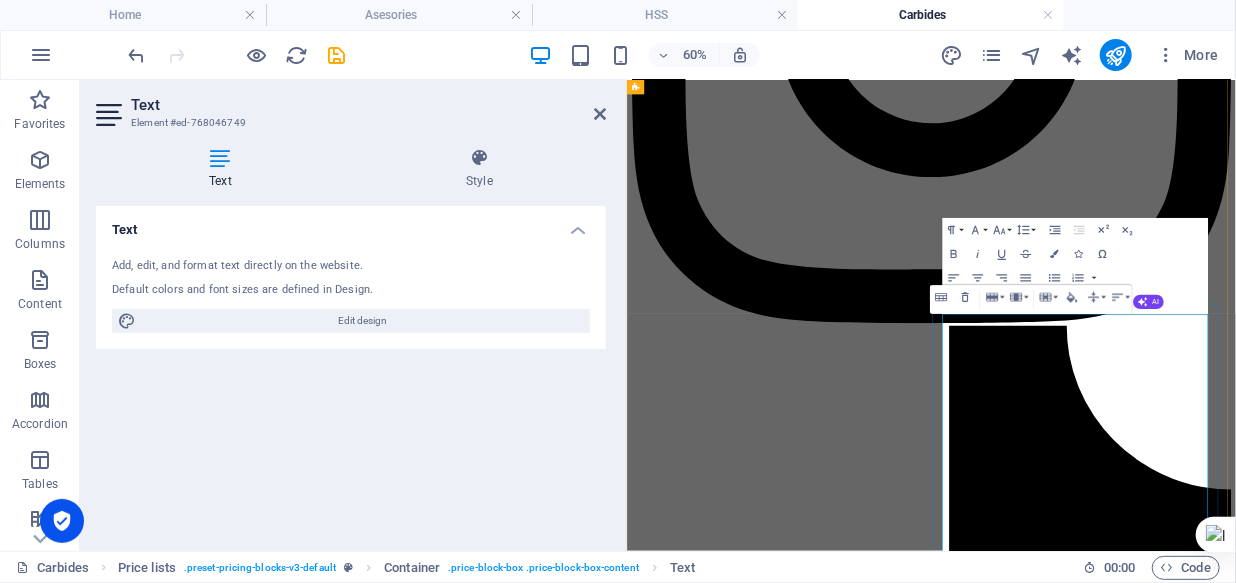 scroll, scrollTop: 3115, scrollLeft: 0, axis: vertical 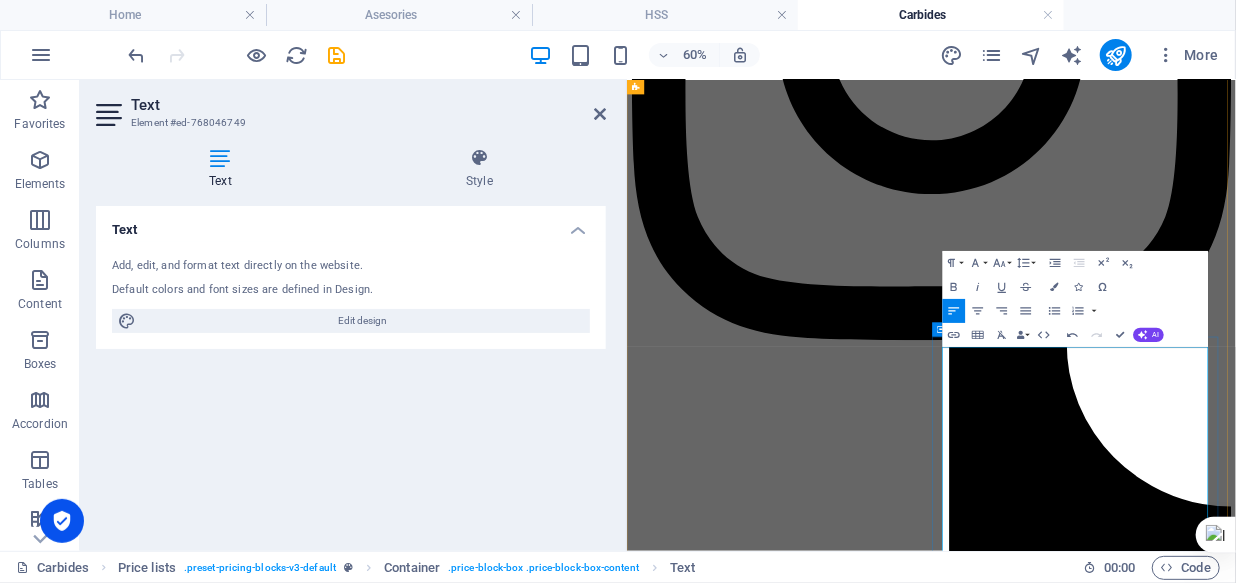 drag, startPoint x: 1284, startPoint y: 582, endPoint x: 1144, endPoint y: 541, distance: 145.88008 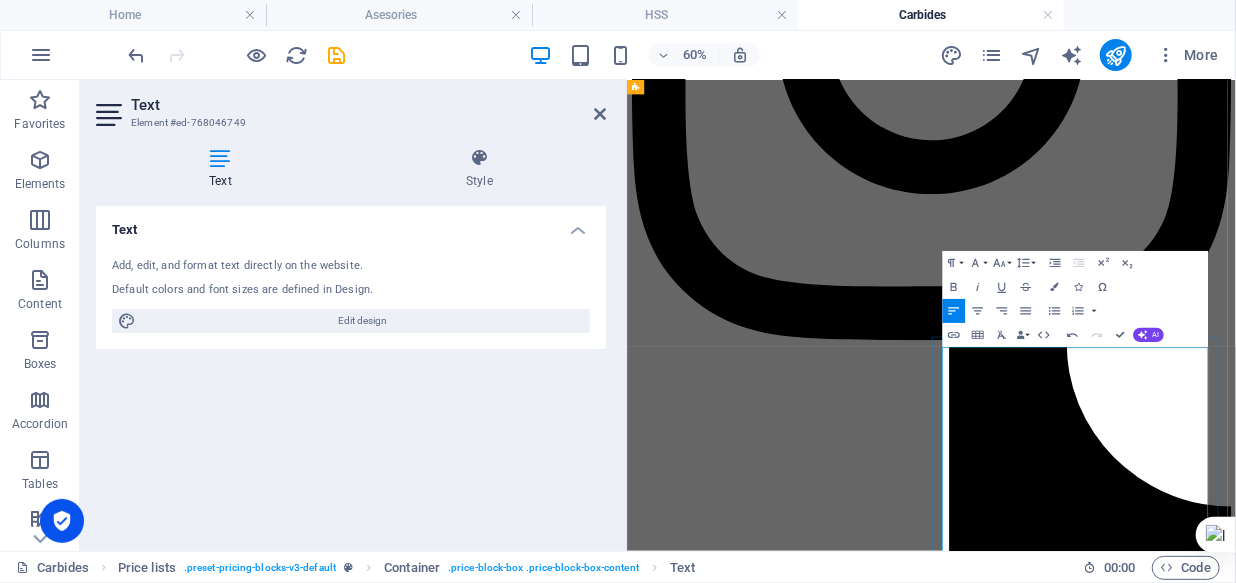 drag, startPoint x: 1324, startPoint y: 568, endPoint x: 1315, endPoint y: 545, distance: 24.698177 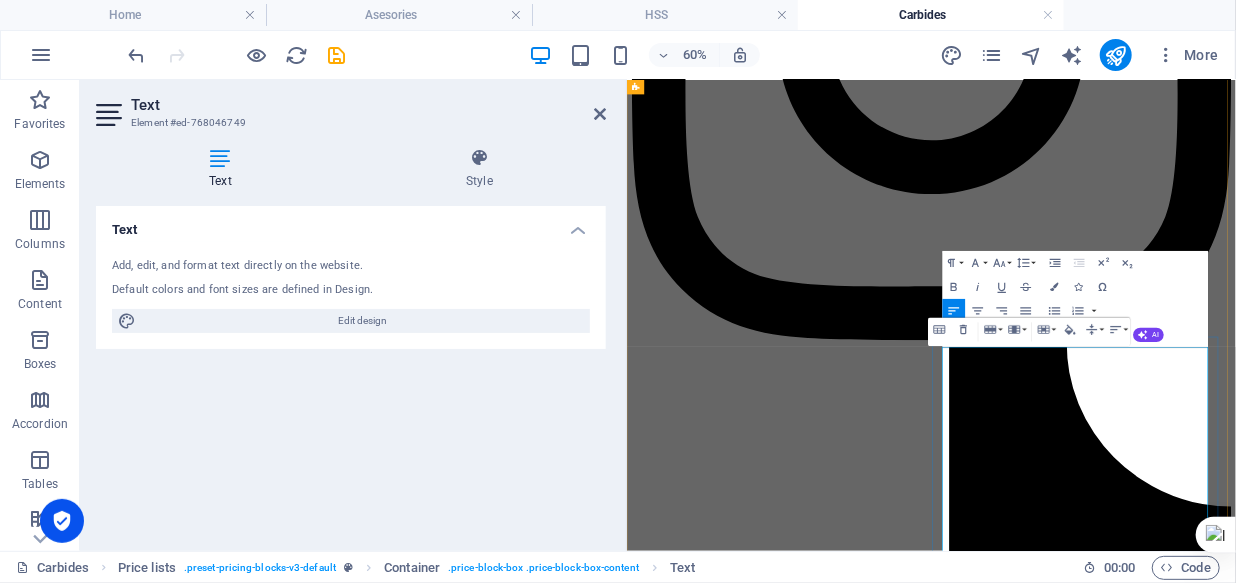 click at bounding box center (1142, 8018) 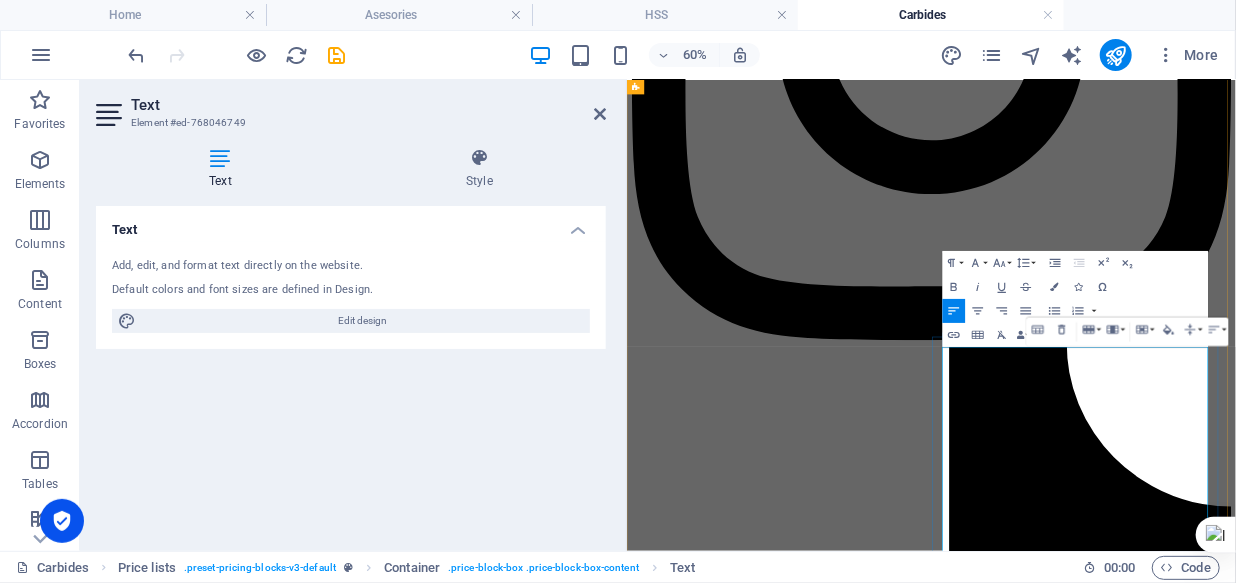 click at bounding box center (1338, 8018) 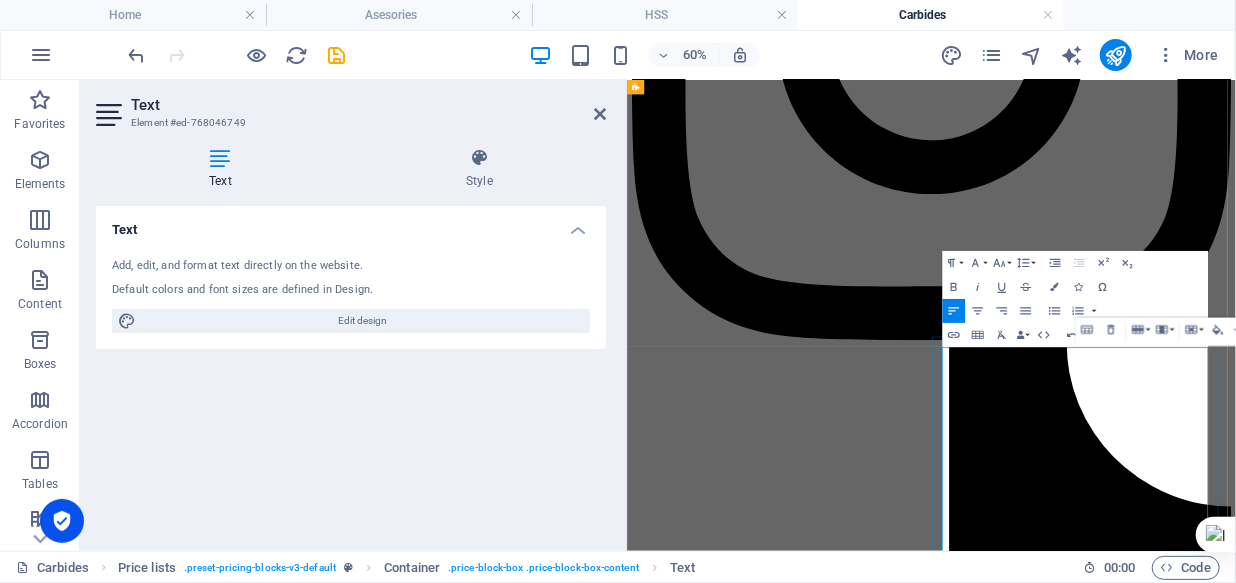 click at bounding box center (1534, 8018) 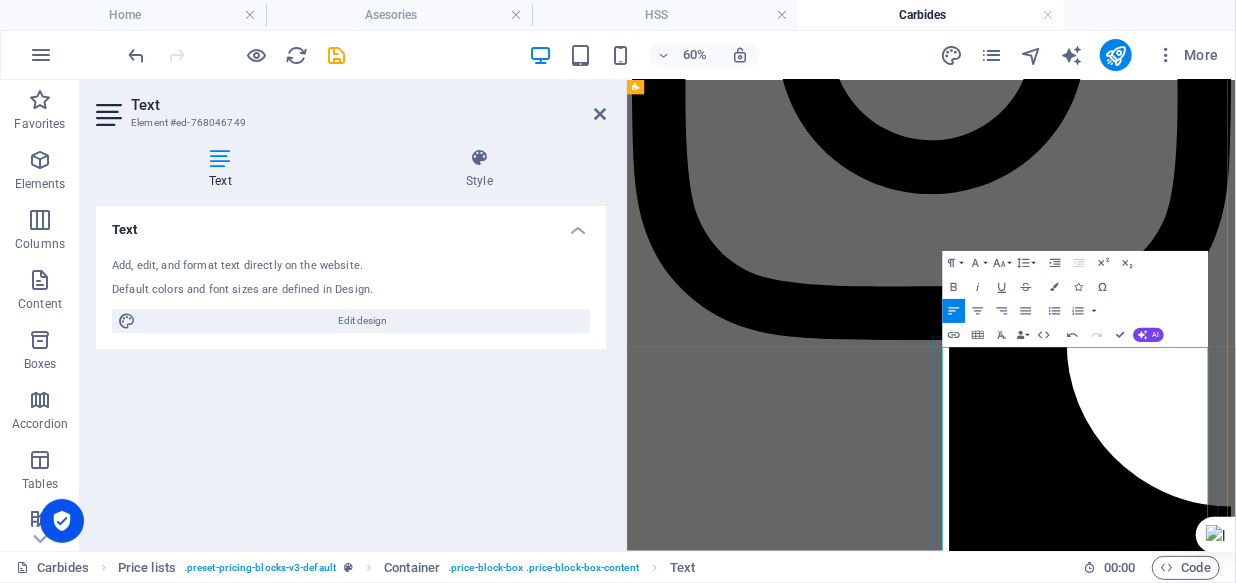 drag, startPoint x: 1250, startPoint y: 642, endPoint x: 1155, endPoint y: 588, distance: 109.27488 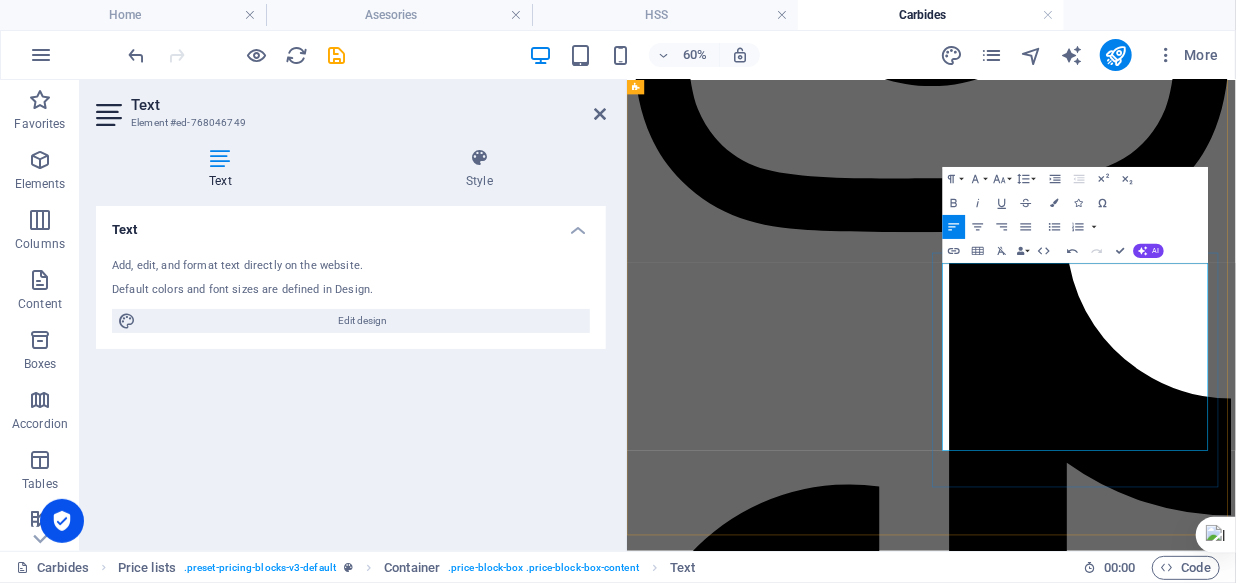 scroll, scrollTop: 3297, scrollLeft: 0, axis: vertical 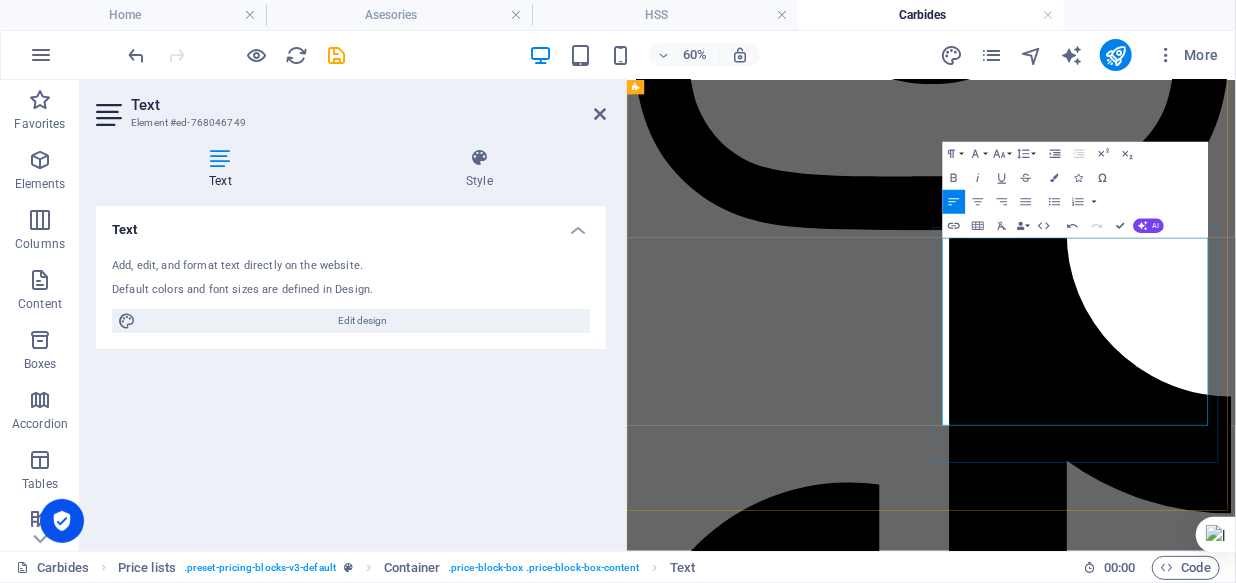 drag, startPoint x: 1255, startPoint y: 632, endPoint x: 1156, endPoint y: 583, distance: 110.46266 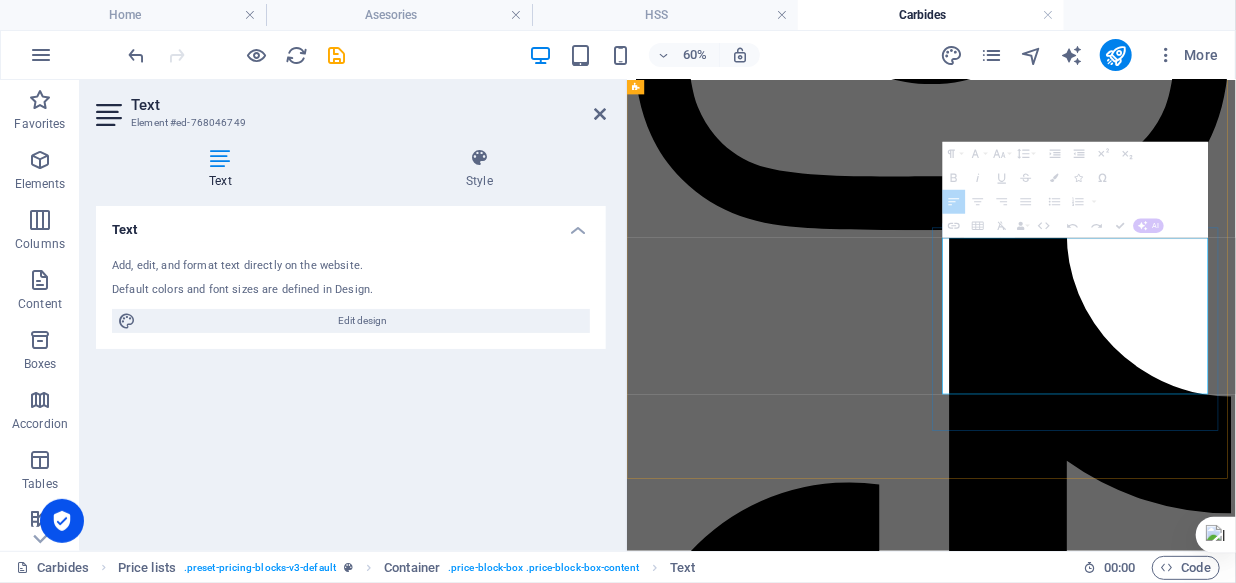 drag, startPoint x: 1191, startPoint y: 577, endPoint x: 1531, endPoint y: 560, distance: 340.42474 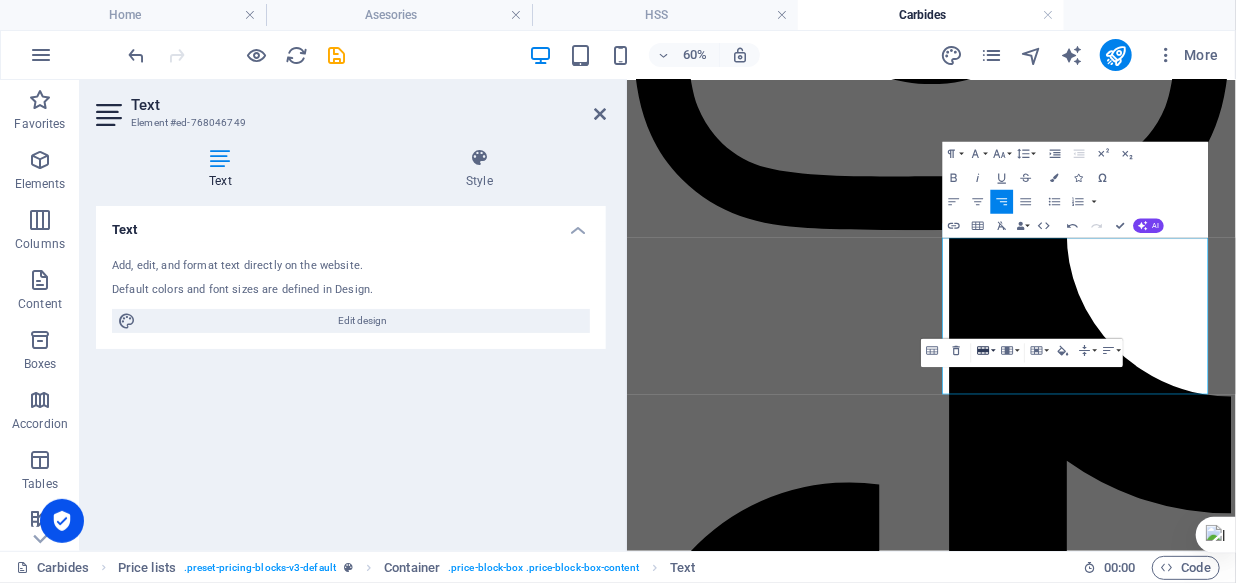 click on "Row" at bounding box center (985, 350) 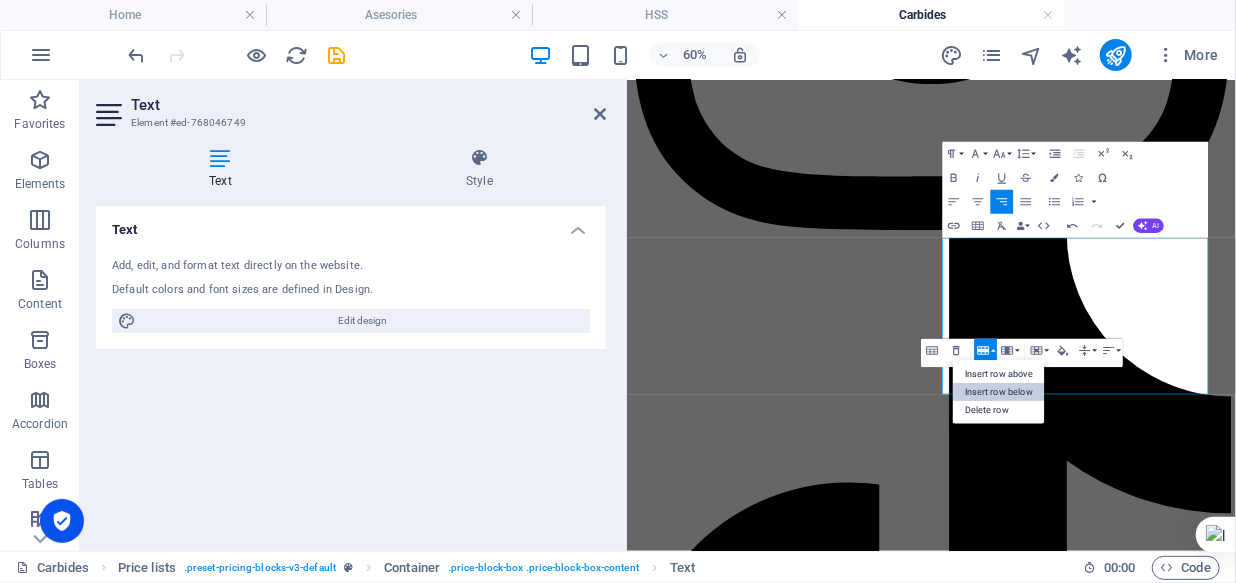 click on "Insert row below" at bounding box center (999, 392) 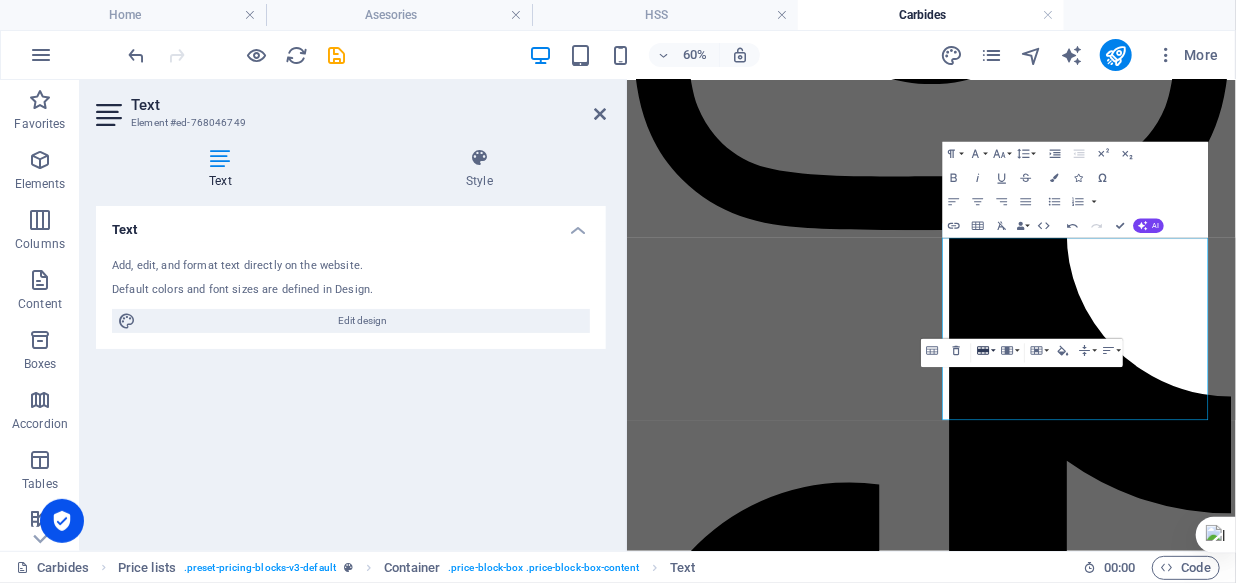 click on "Row" at bounding box center (985, 350) 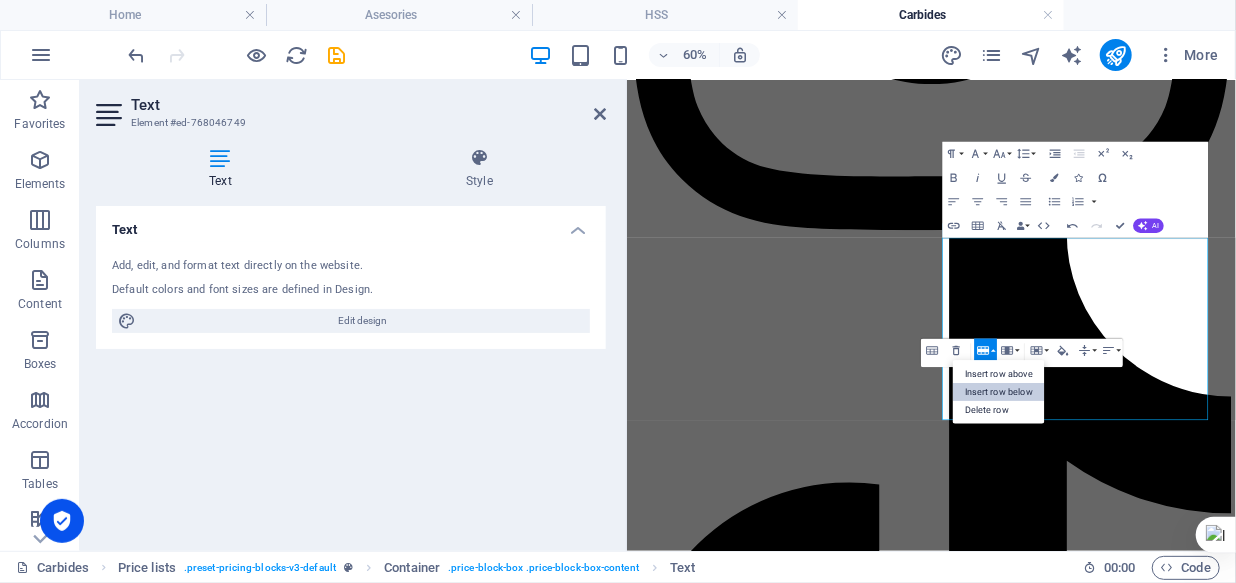 click on "Insert row below" at bounding box center [999, 392] 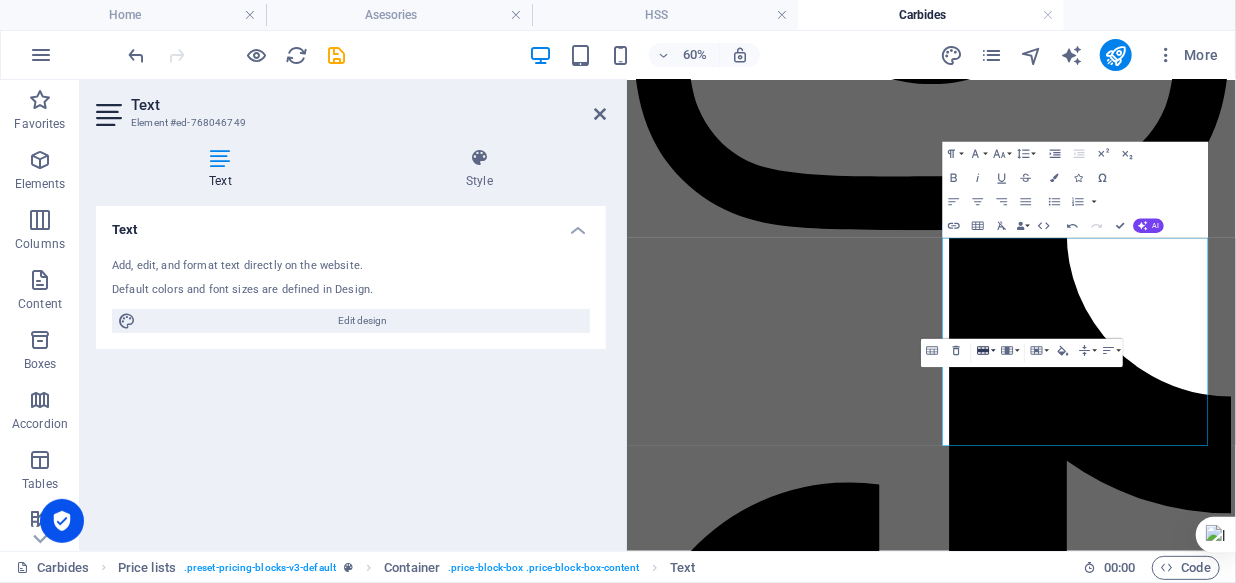 click on "Row" at bounding box center [985, 350] 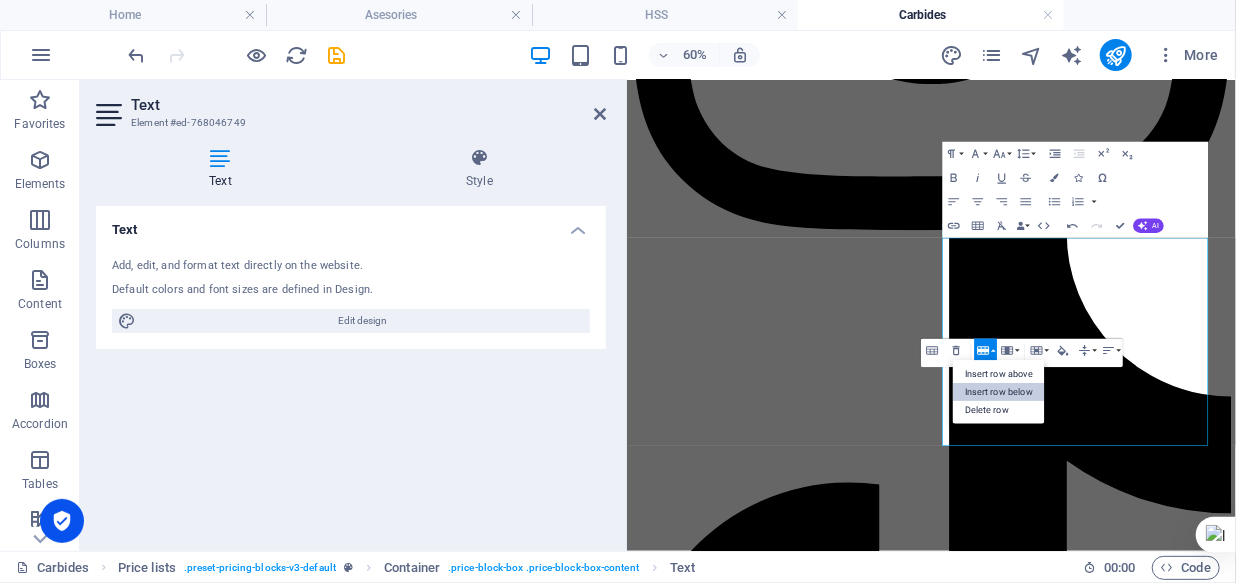 click on "Insert row below" at bounding box center (999, 392) 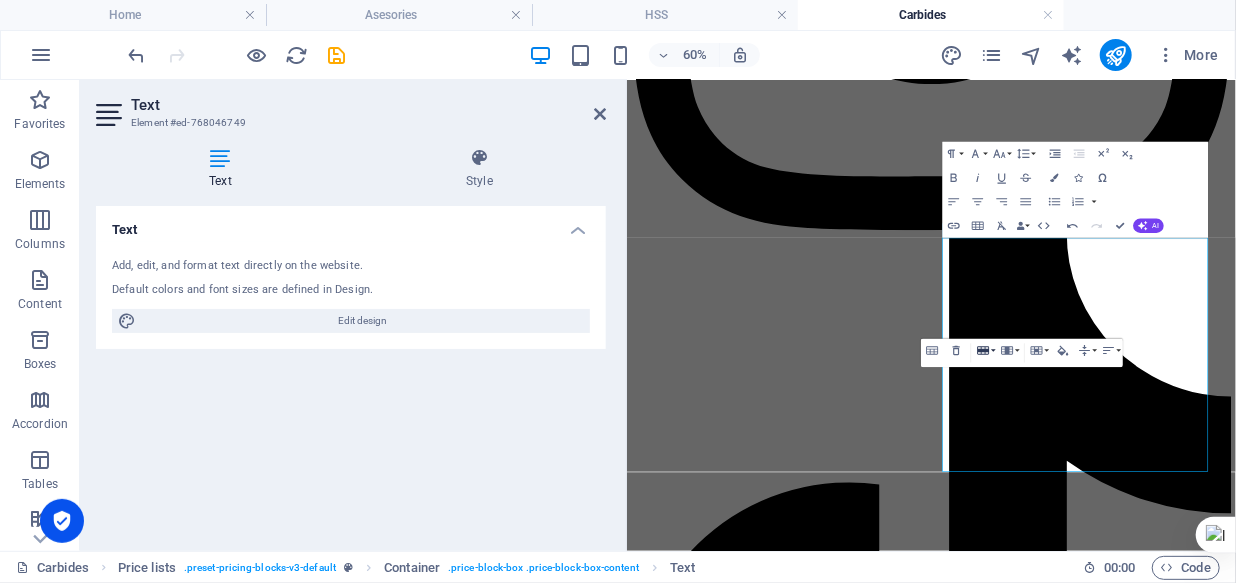 click on "Row" at bounding box center [985, 350] 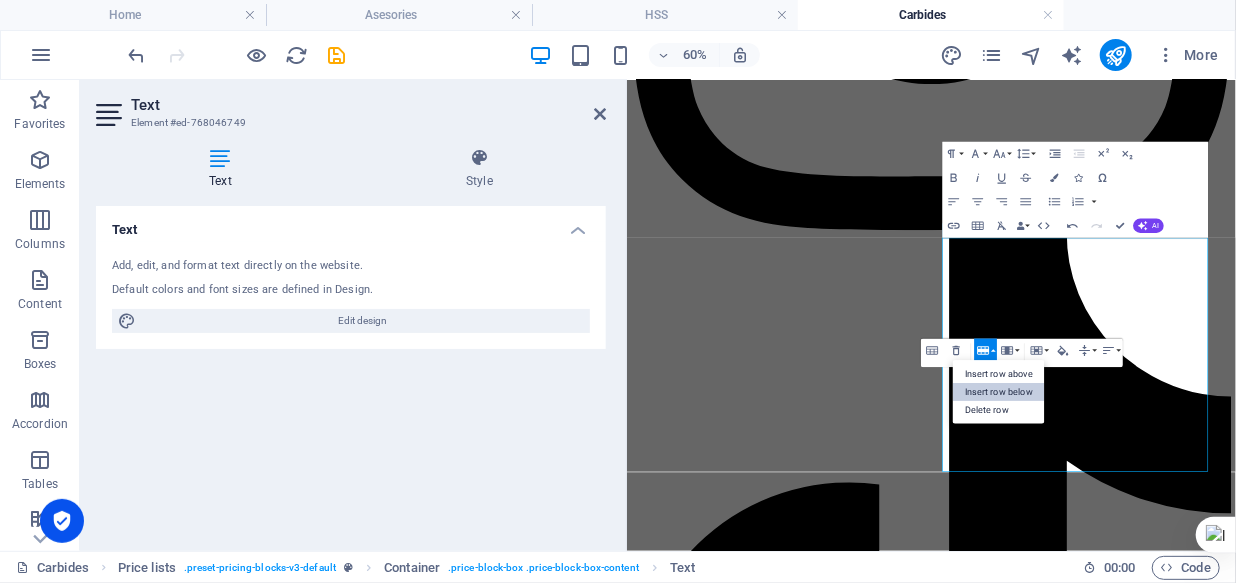 click on "Insert row below" at bounding box center [999, 392] 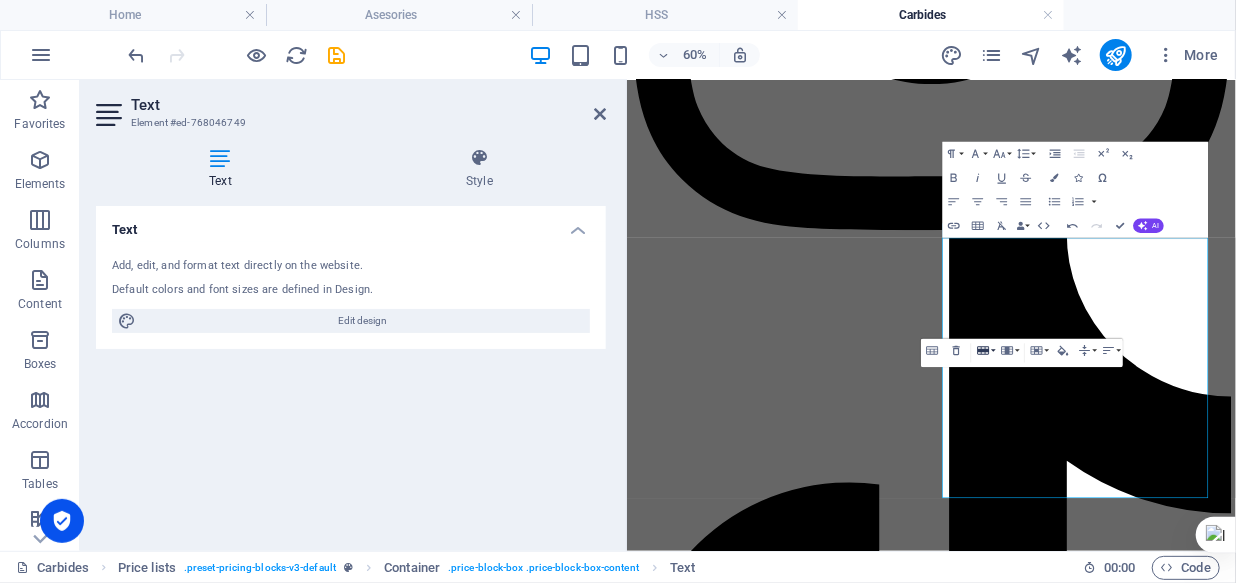 click on "Row" at bounding box center (985, 350) 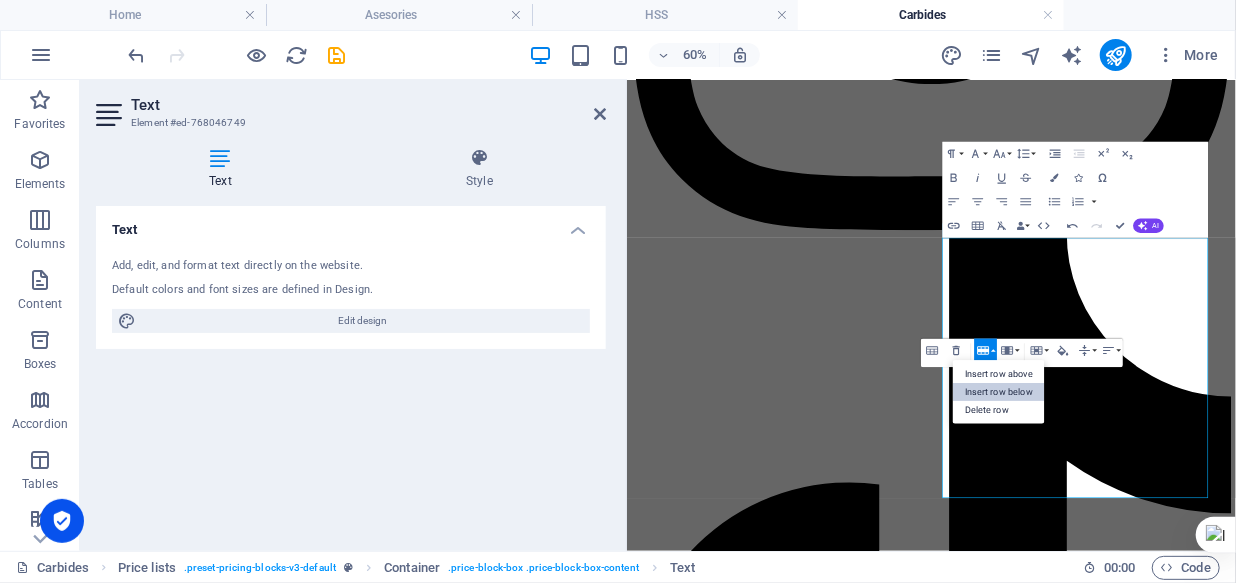 click on "Insert row below" at bounding box center (999, 392) 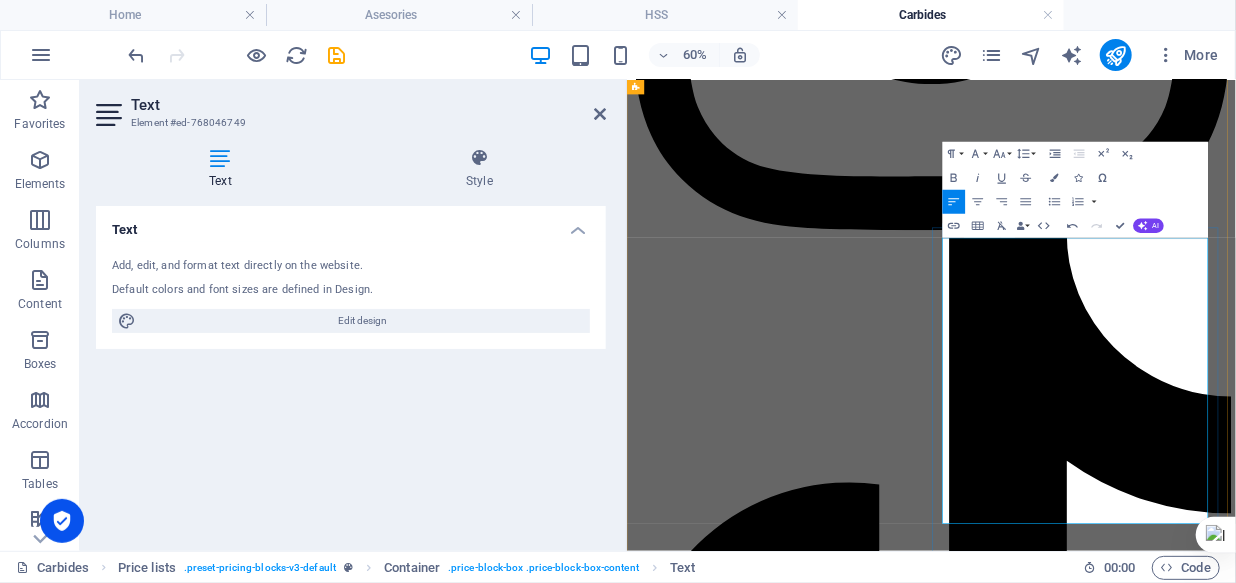 click at bounding box center [811, 8064] 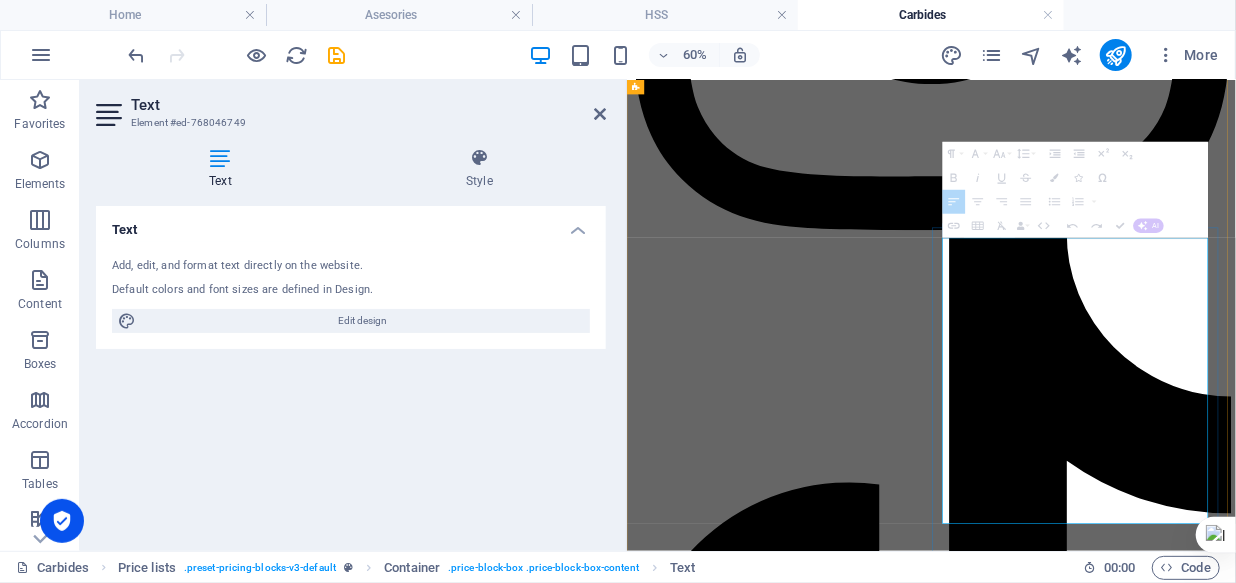drag, startPoint x: 1315, startPoint y: 407, endPoint x: 1277, endPoint y: 407, distance: 38 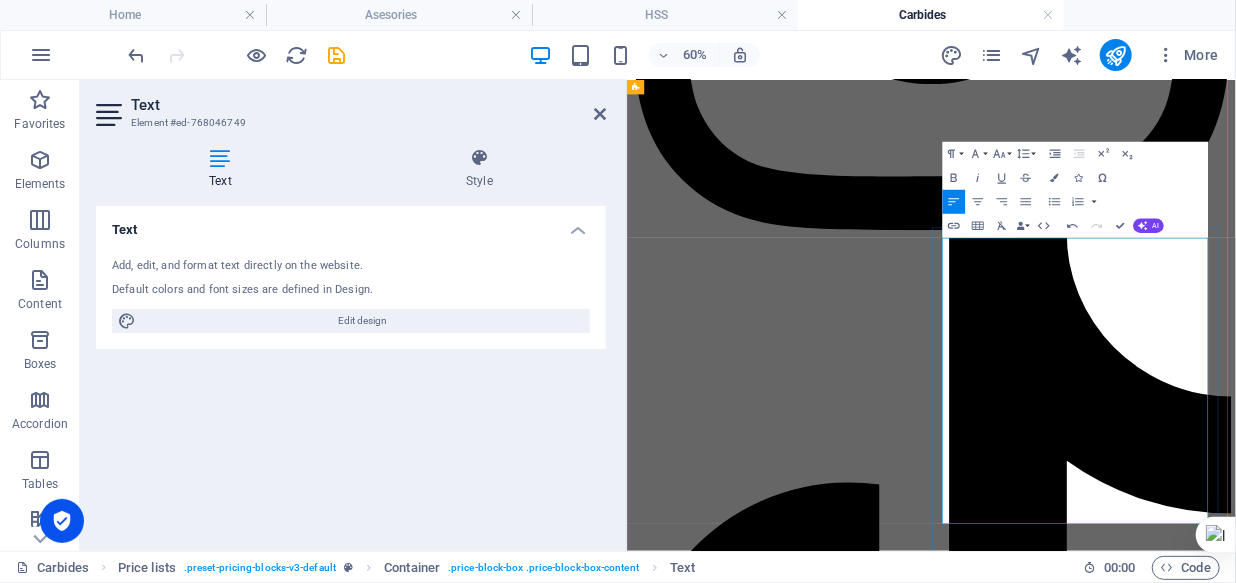 click on "$ 10" at bounding box center [1015, 7944] 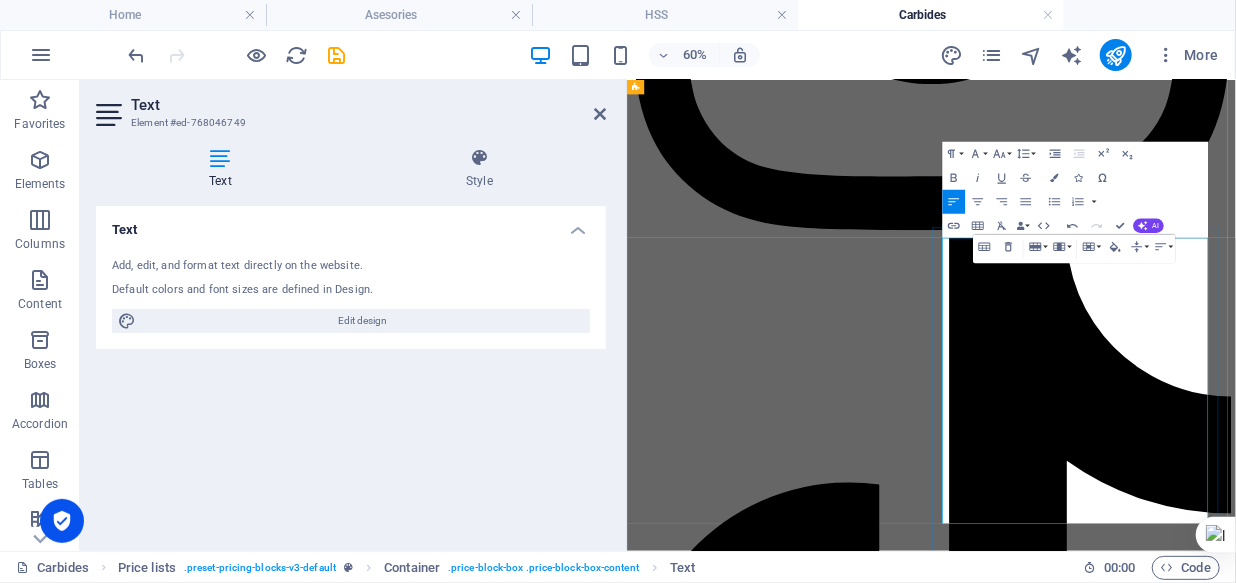click on "$ 10" at bounding box center [1015, 7968] 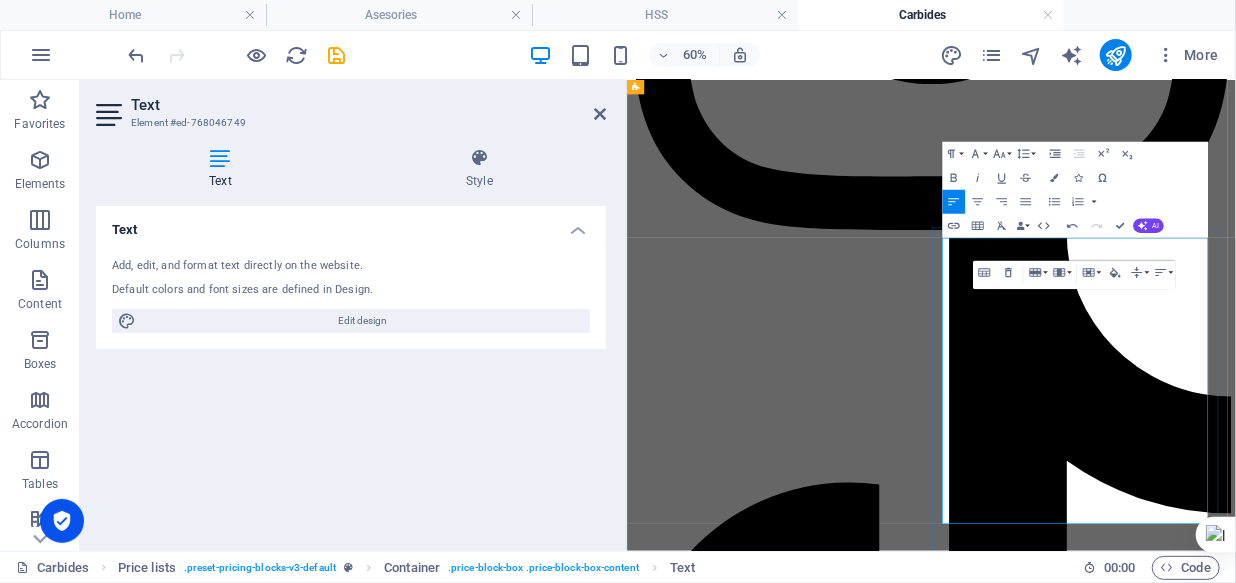 click on "$ 10" at bounding box center (1015, 7992) 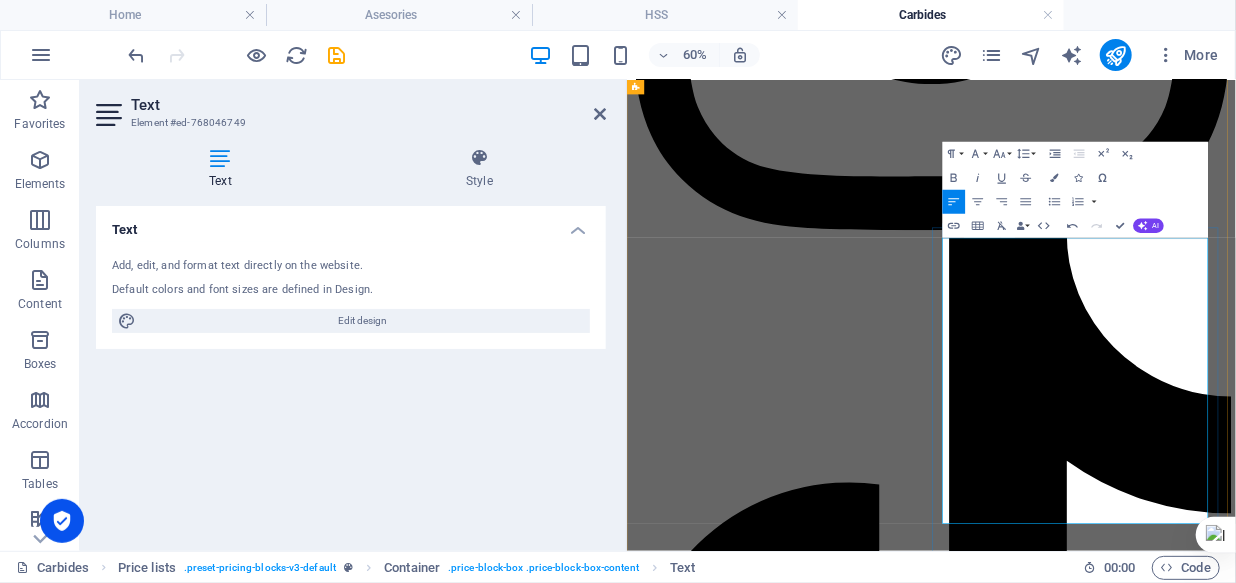 click on "$ 10" at bounding box center (1015, 8016) 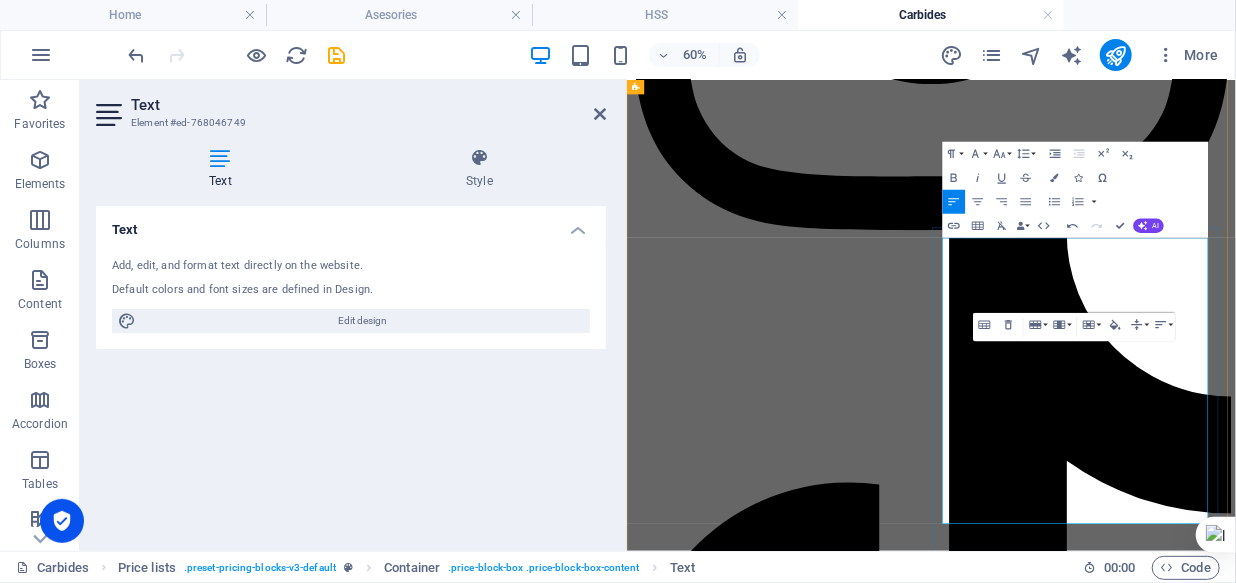 click on "$ 10" at bounding box center [1015, 8040] 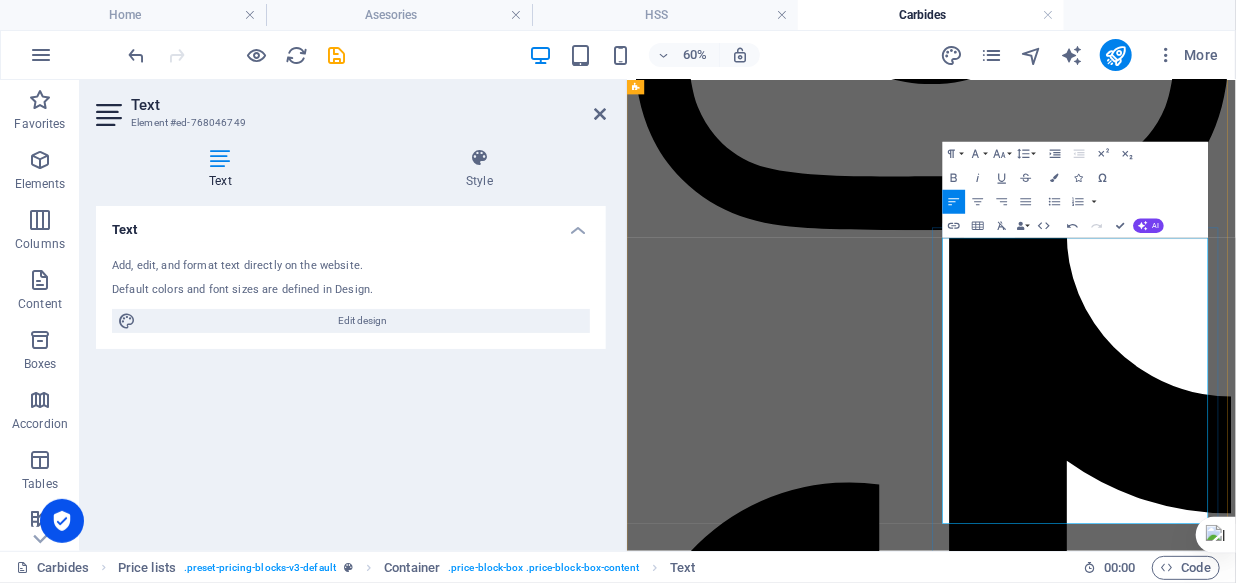 click at bounding box center (1141, 7944) 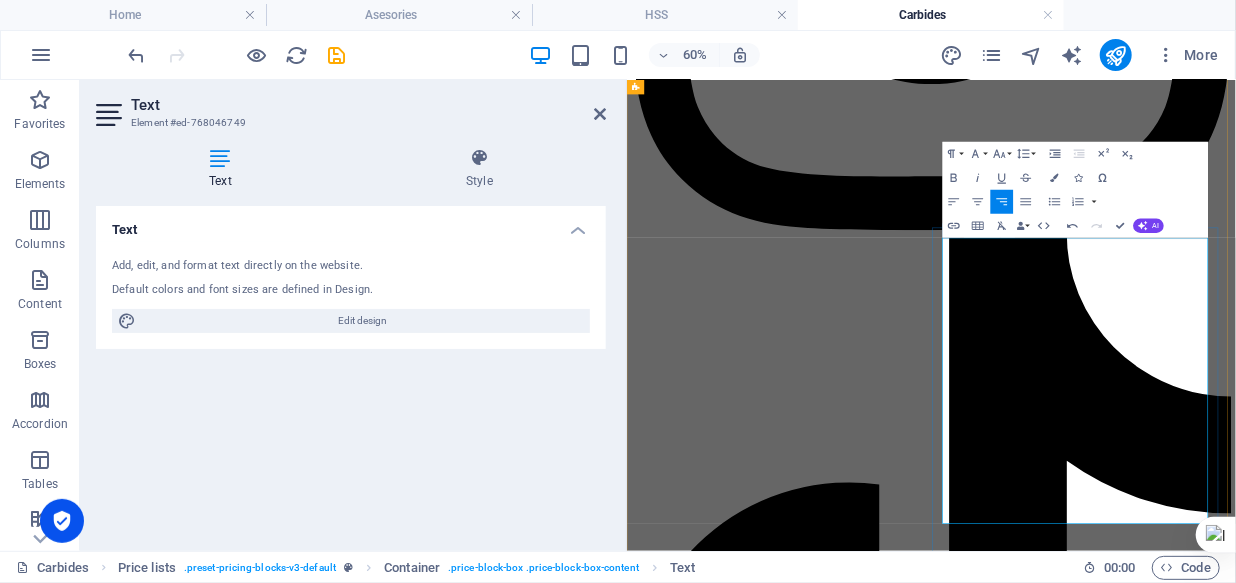 click on "R" at bounding box center [811, 7920] 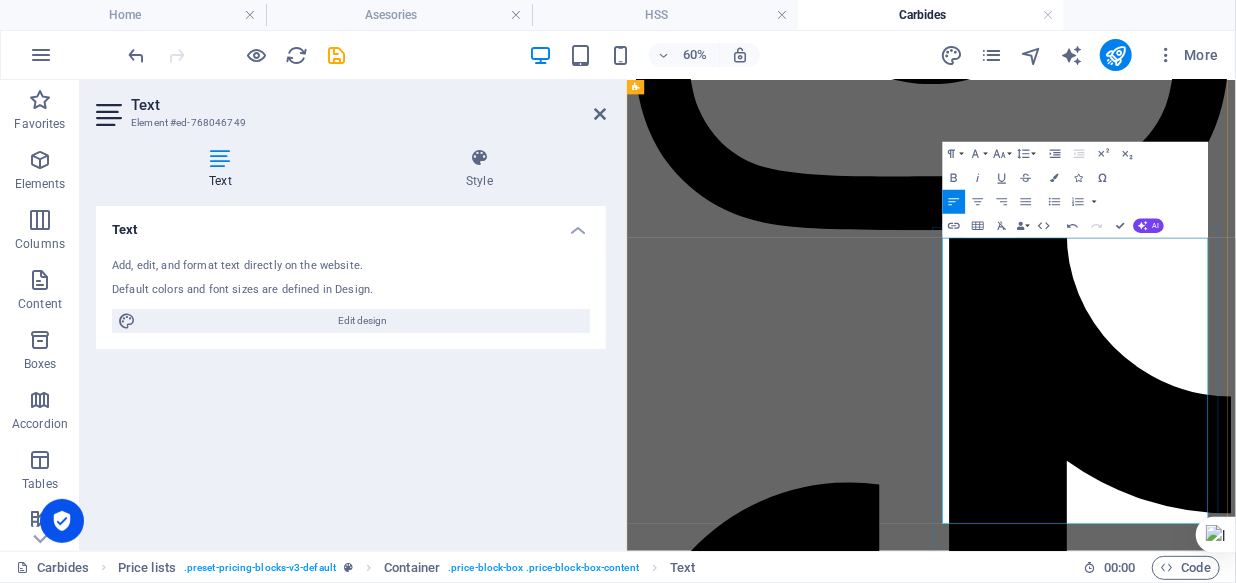 drag, startPoint x: 1171, startPoint y: 366, endPoint x: 1152, endPoint y: 366, distance: 19 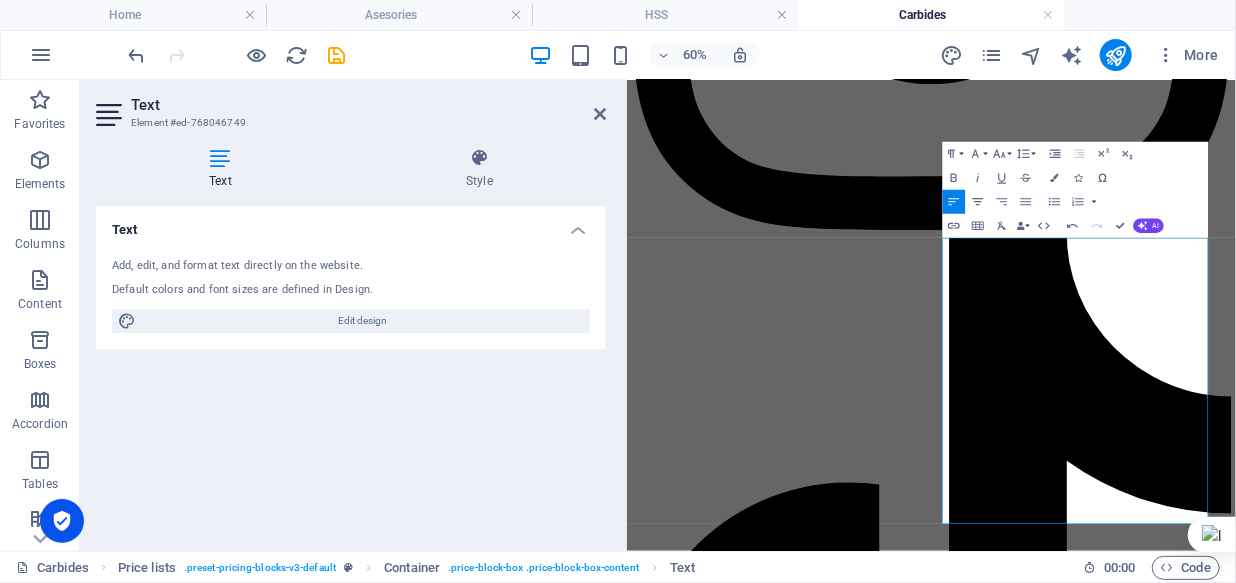 click 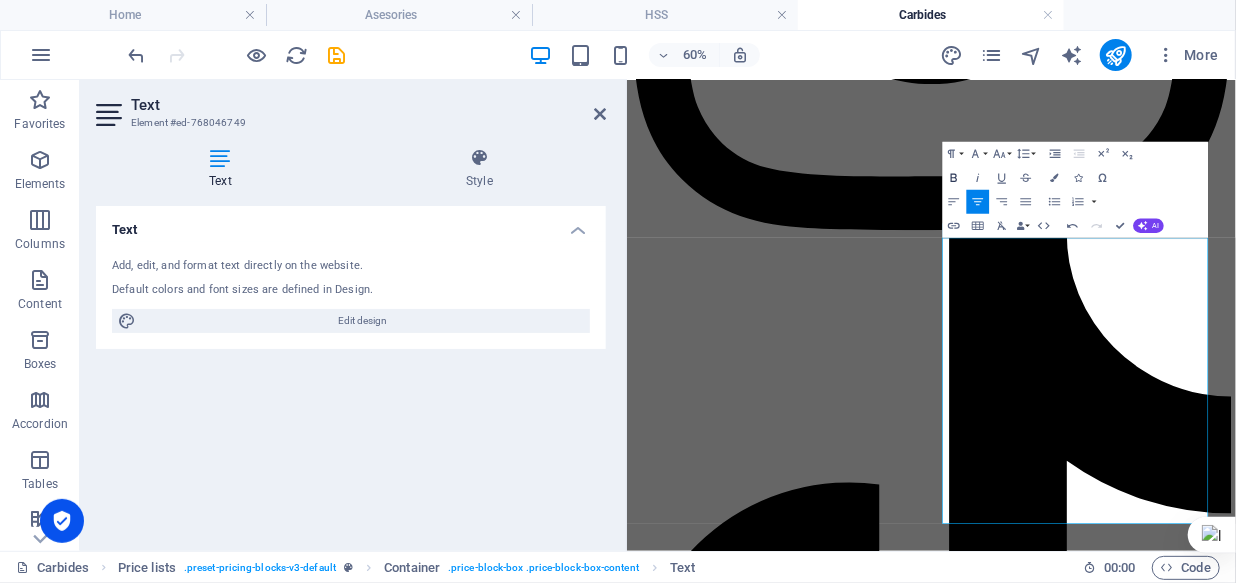 click on "Bold" at bounding box center (953, 178) 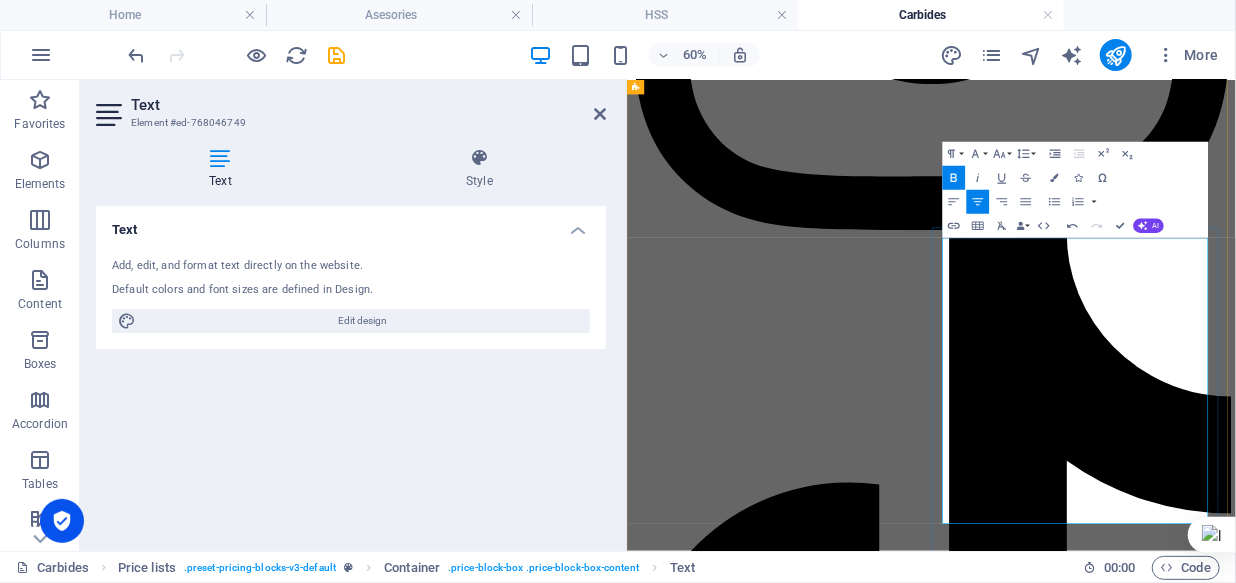 click on "FLUTE" at bounding box center (1015, 7920) 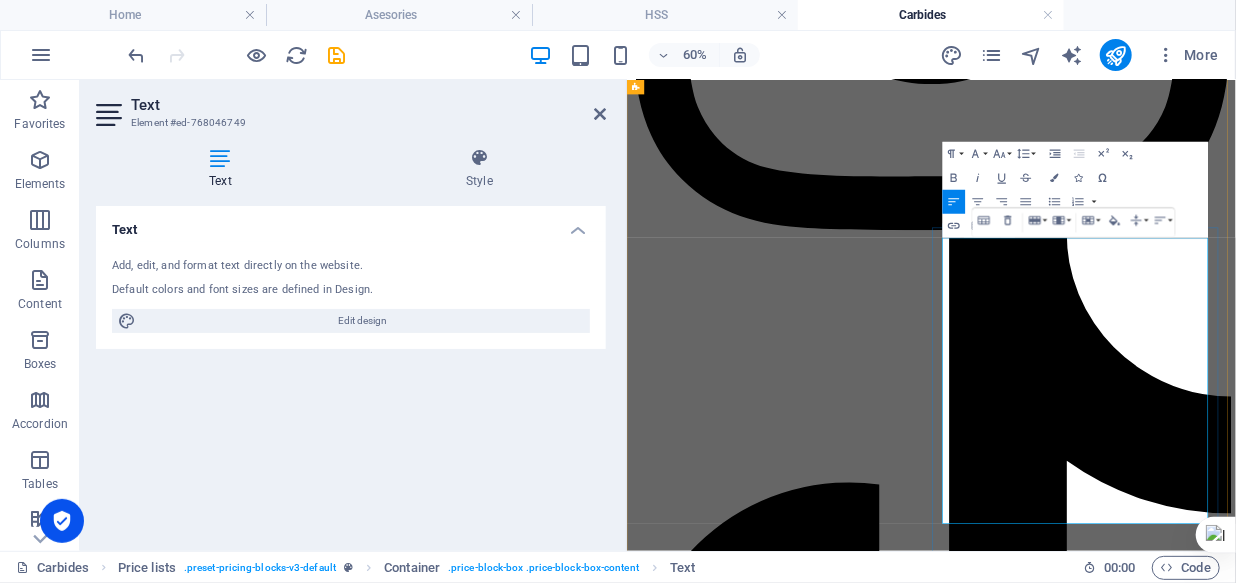 click on "FLUTE" at bounding box center (1015, 7920) 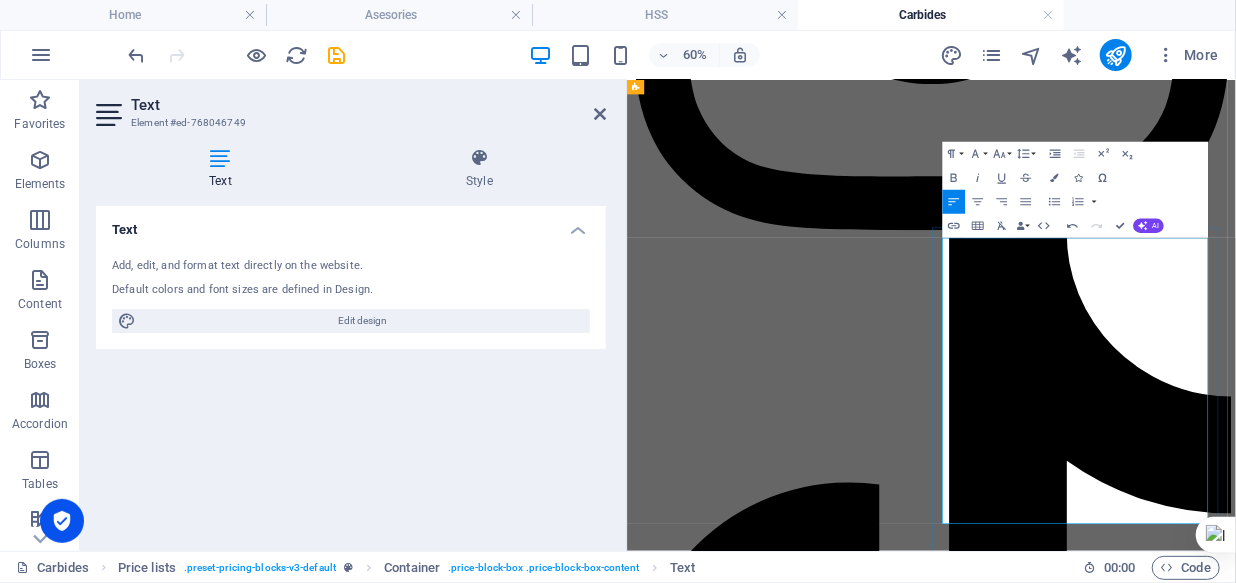 drag, startPoint x: 1323, startPoint y: 368, endPoint x: 1624, endPoint y: 304, distance: 307.7288 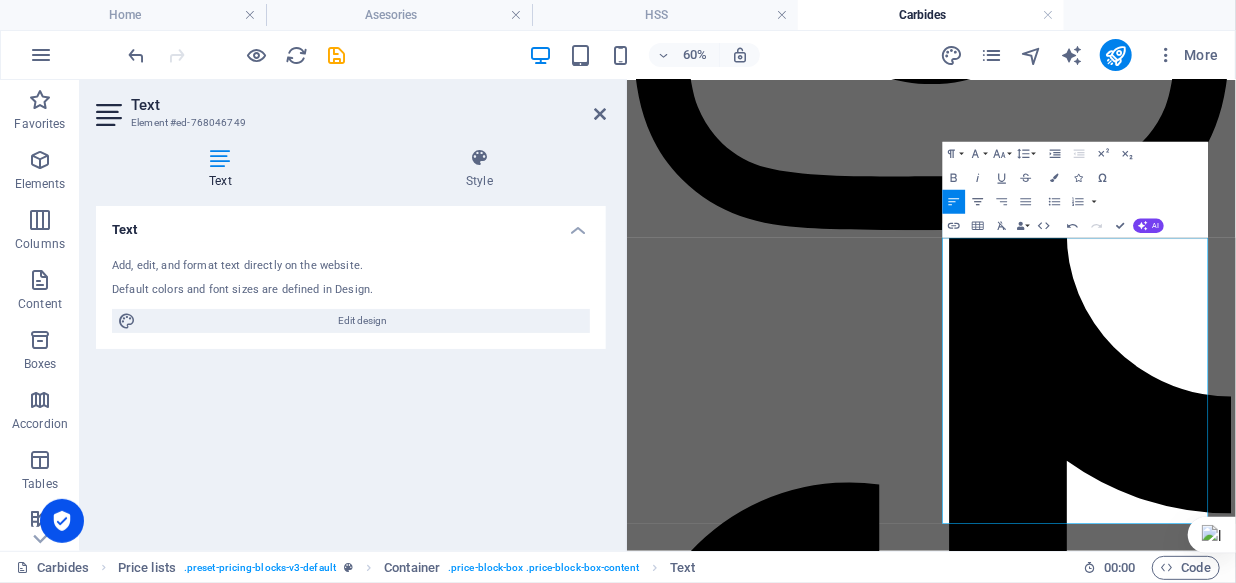 click 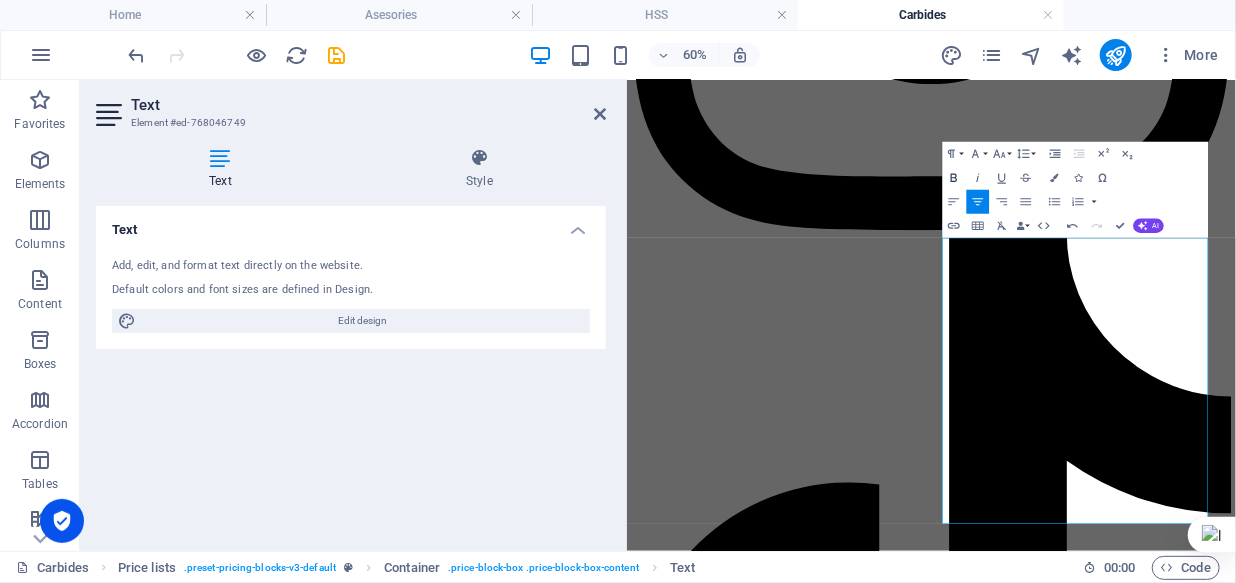 click 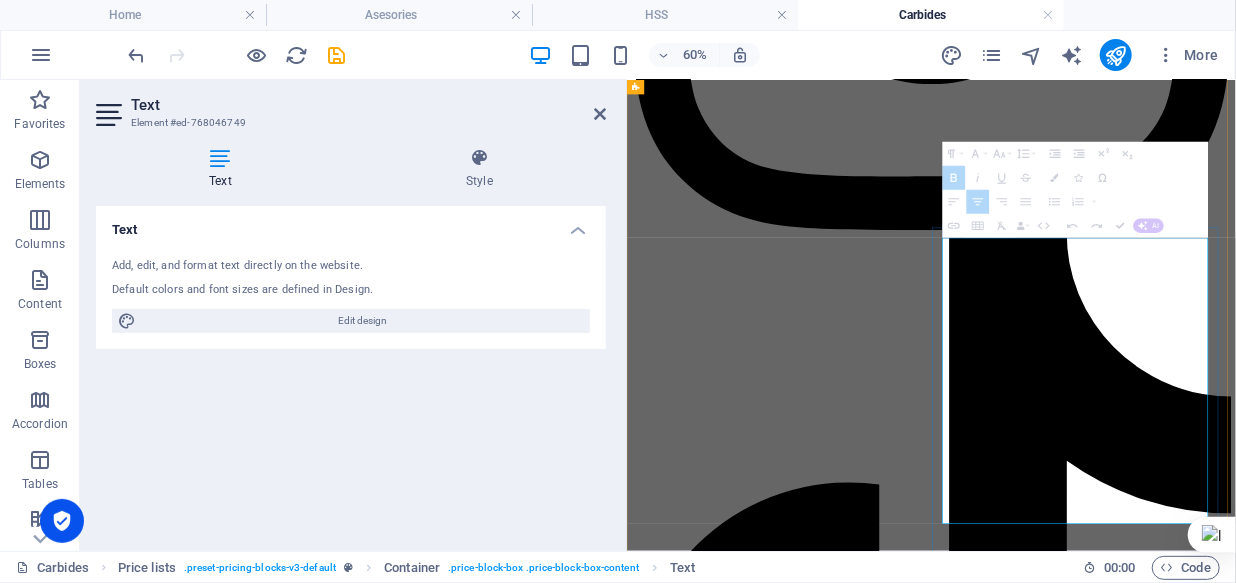 drag, startPoint x: 1381, startPoint y: 359, endPoint x: 1329, endPoint y: 359, distance: 52 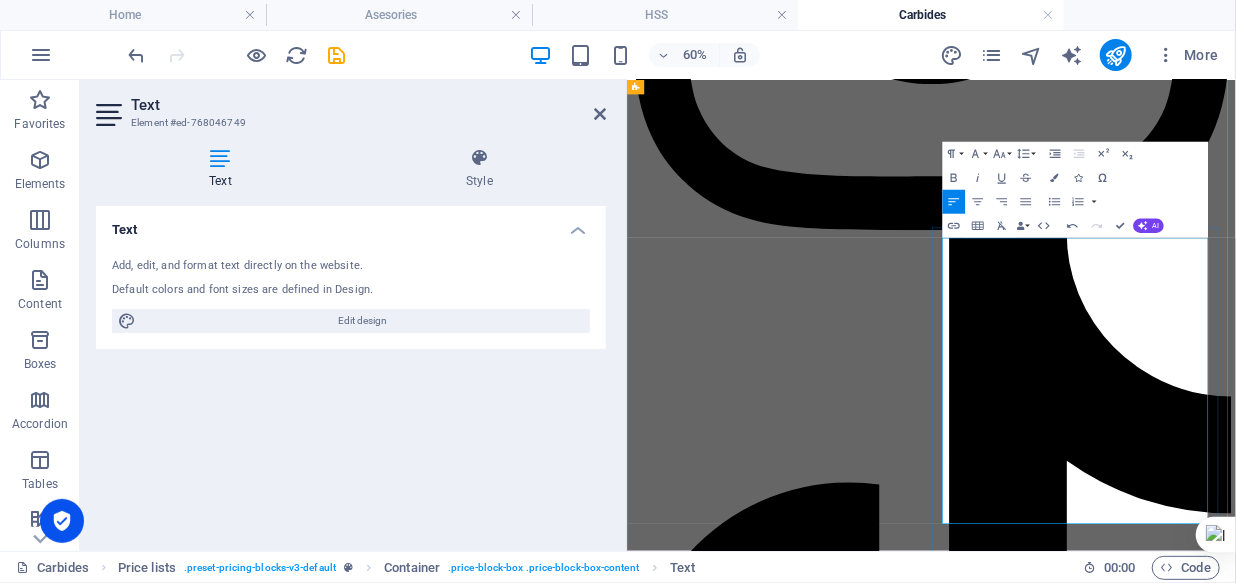 drag, startPoint x: 1384, startPoint y: 362, endPoint x: 1334, endPoint y: 362, distance: 50 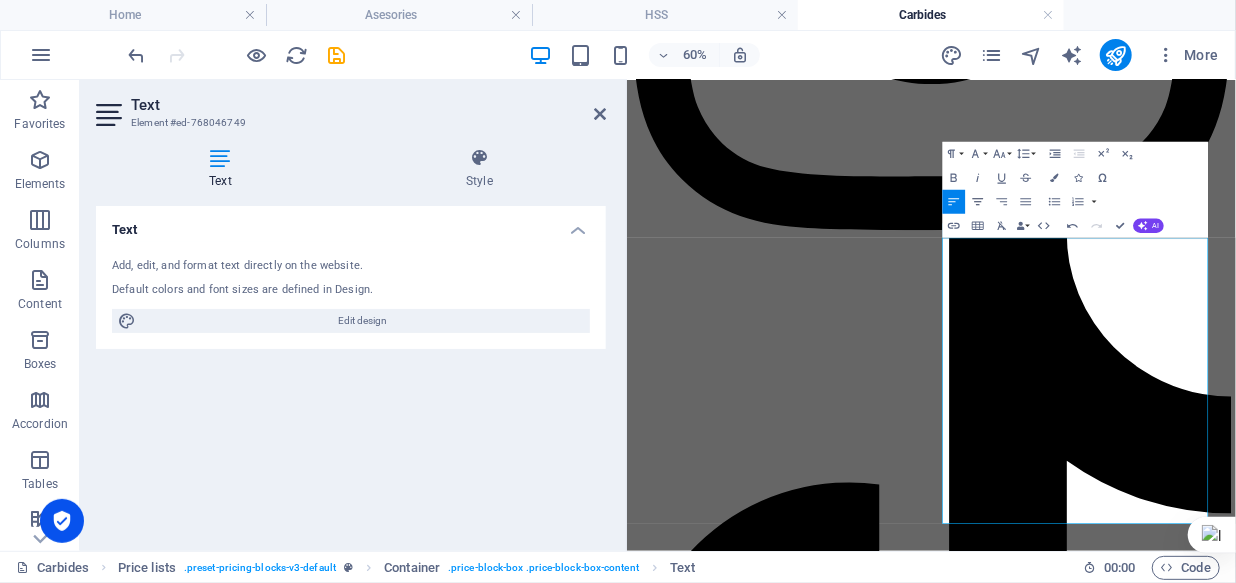 click 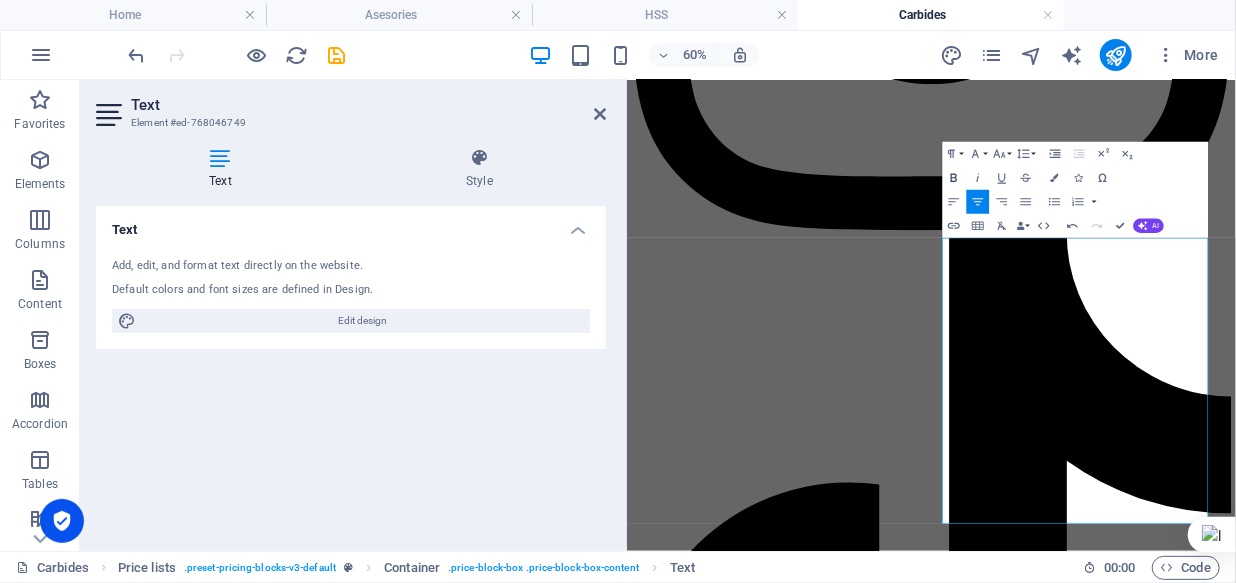 click 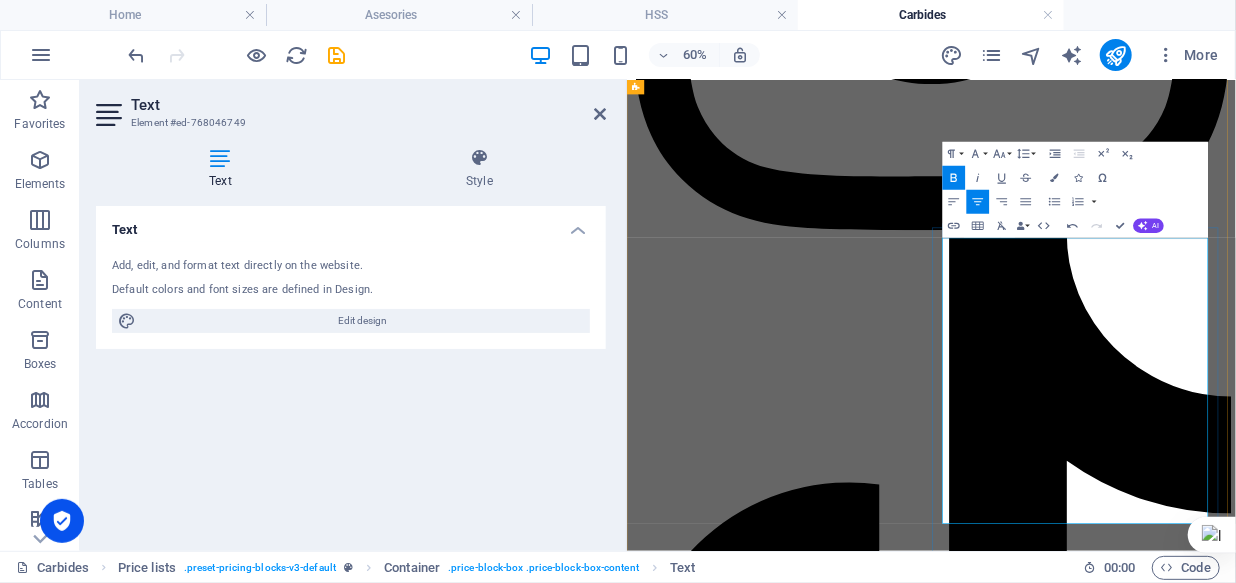 drag, startPoint x: 1476, startPoint y: 360, endPoint x: 1409, endPoint y: 362, distance: 67.02985 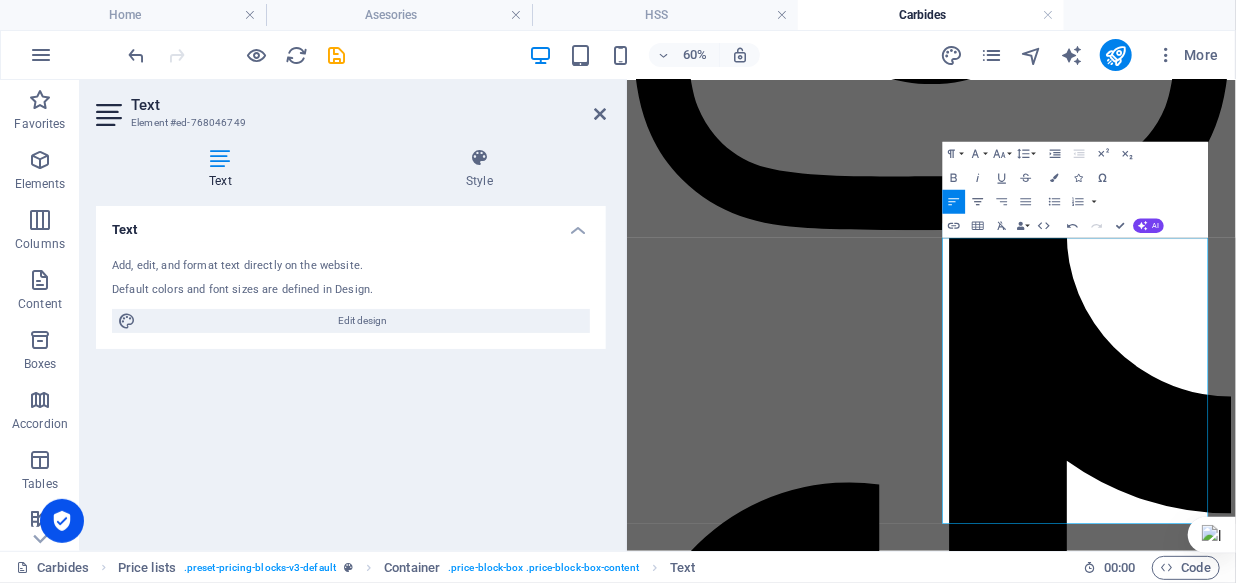 click 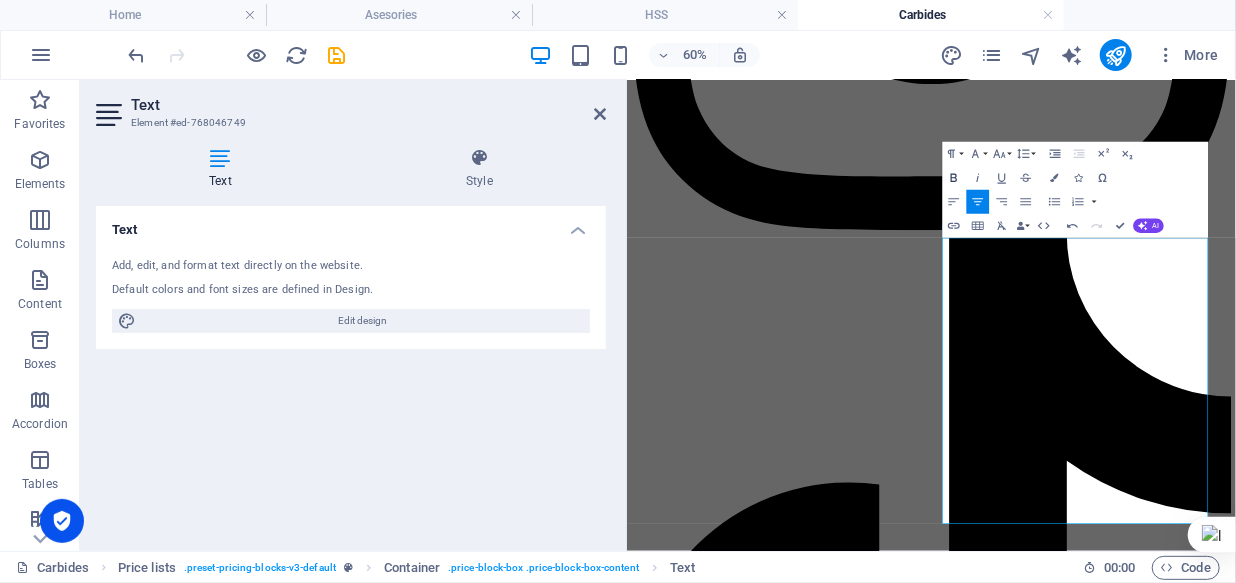 click 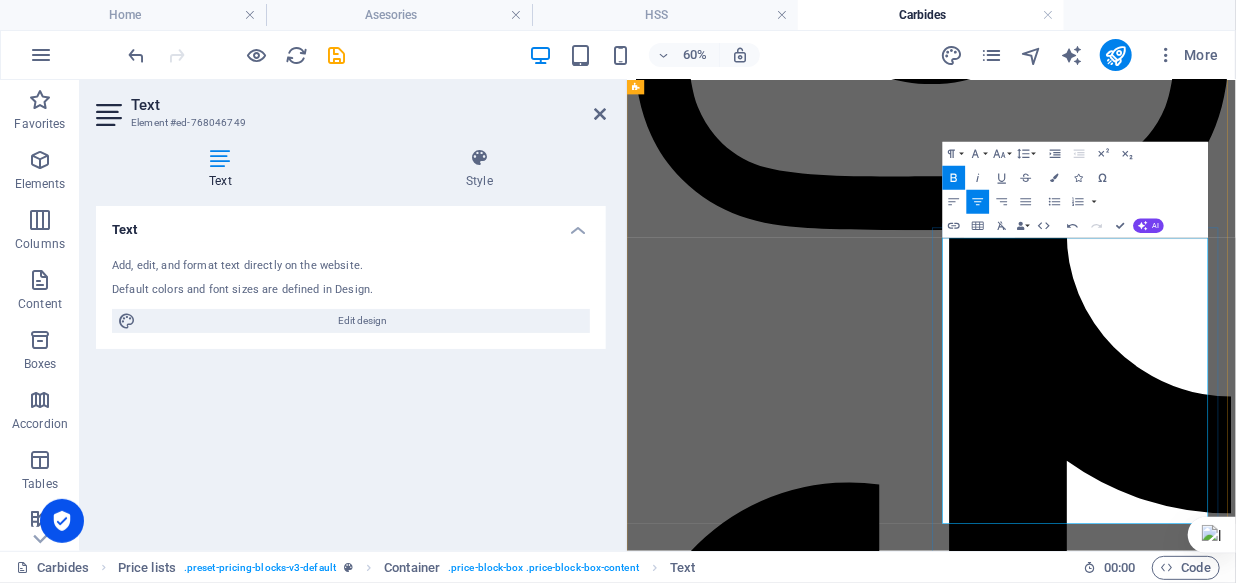 click on "HARGA Rp./PC" at bounding box center (1535, 7920) 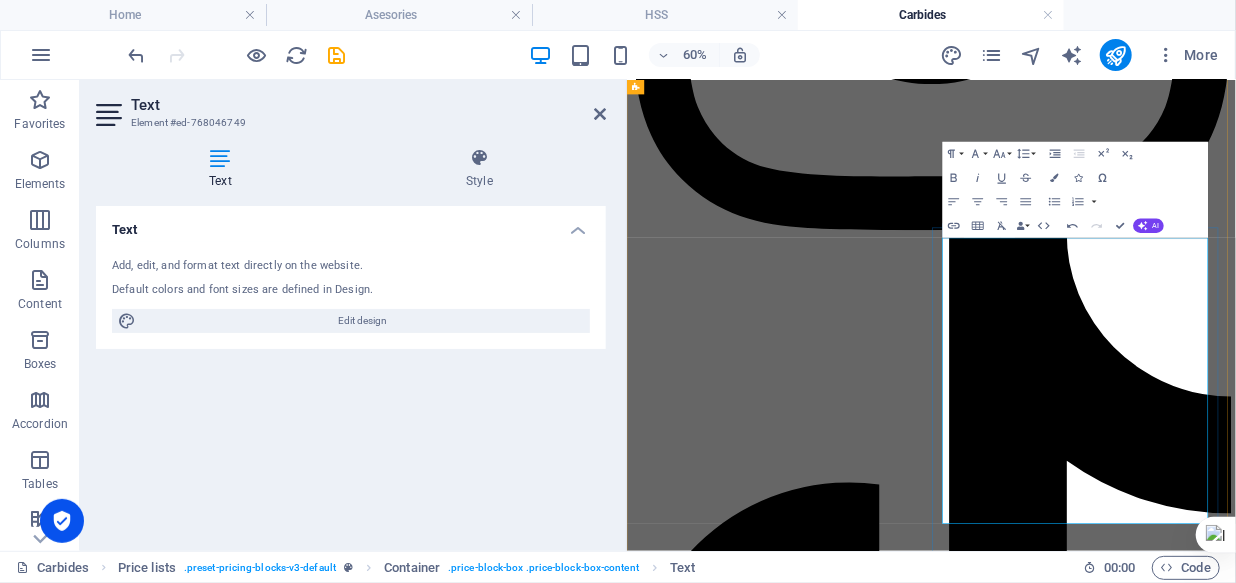 click on "HARGA Rp./PC" at bounding box center [1535, 7920] 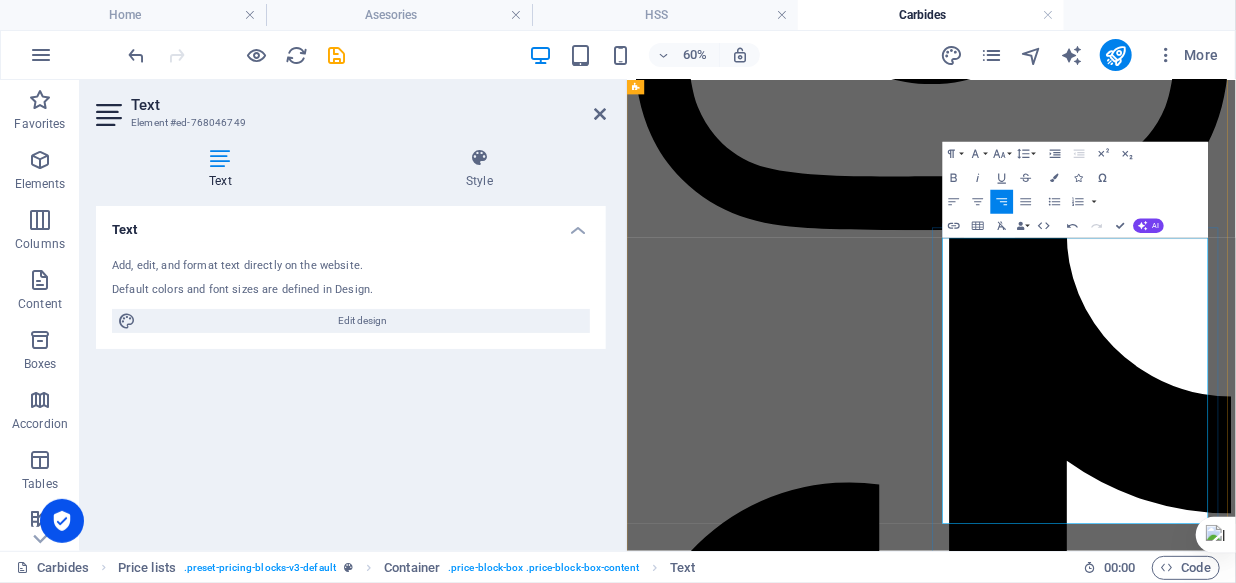 drag, startPoint x: 1482, startPoint y: 360, endPoint x: 1591, endPoint y: 359, distance: 109.004585 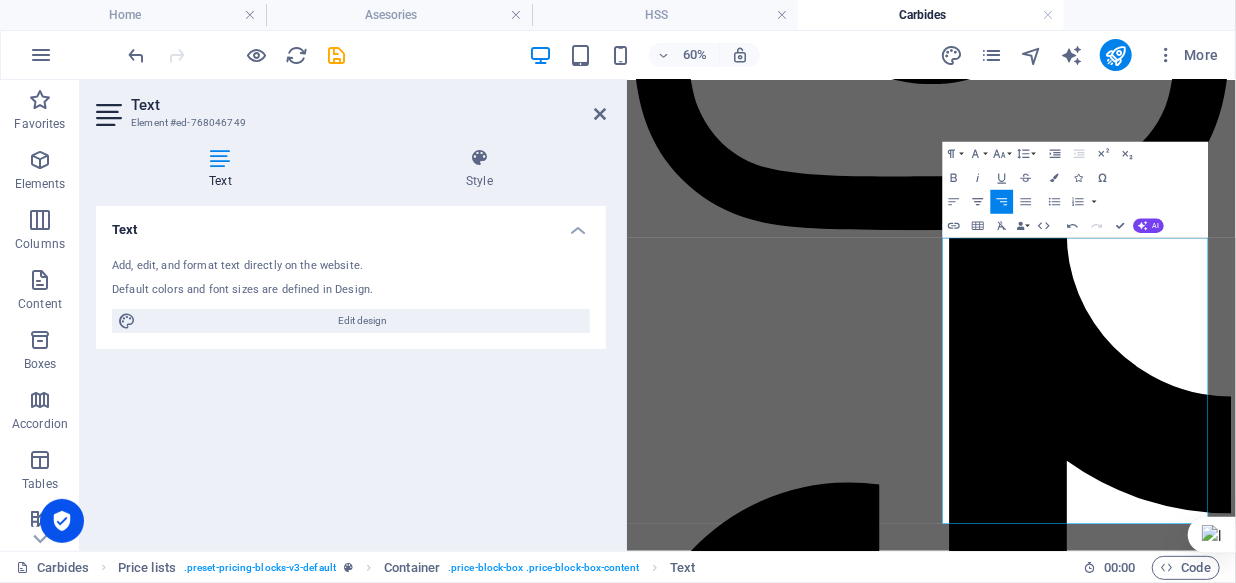 click 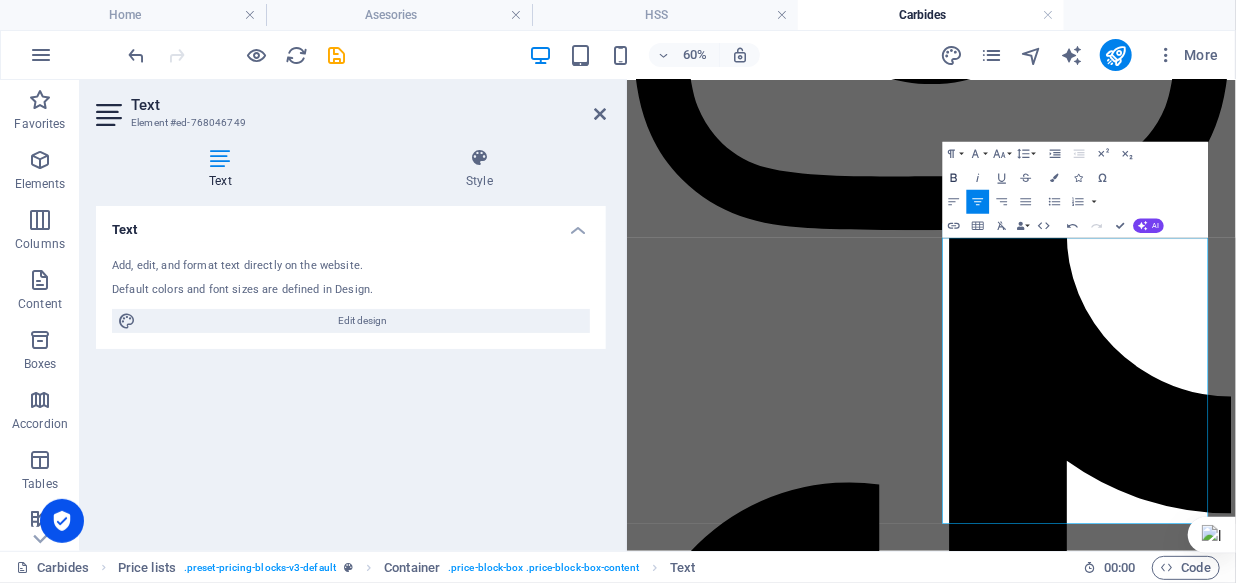 click 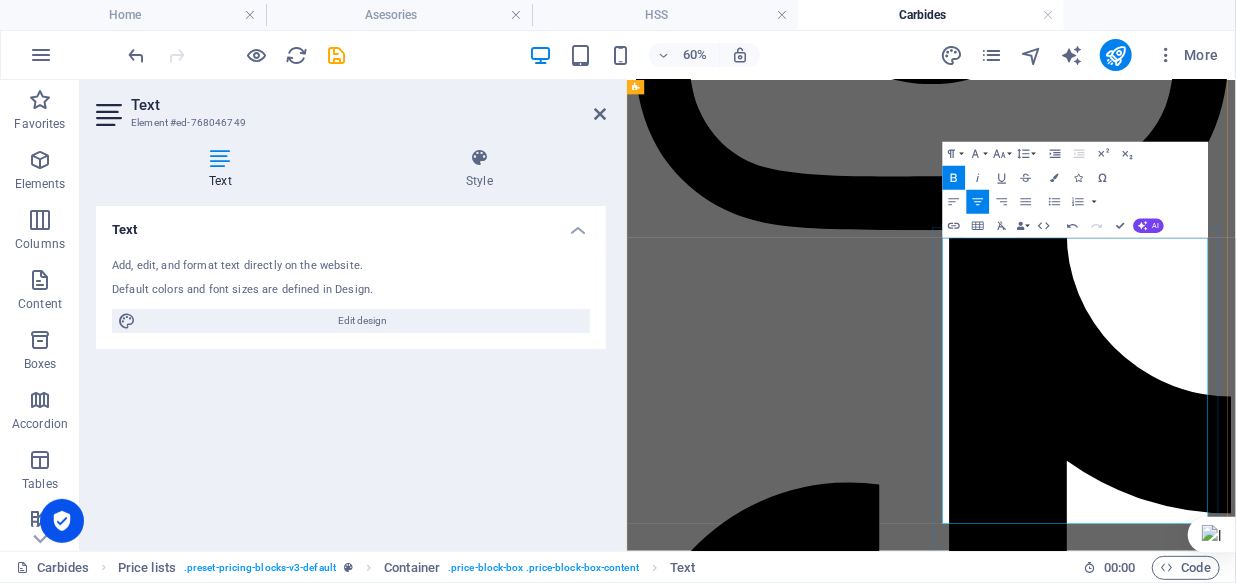click on "0.5" at bounding box center (808, 7944) 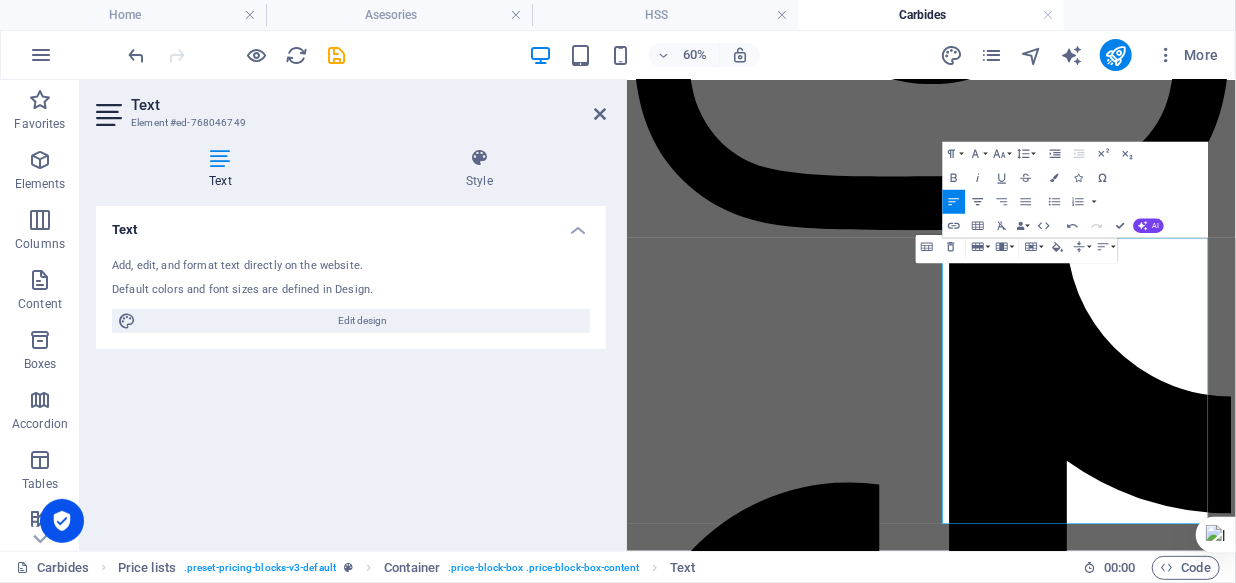 click 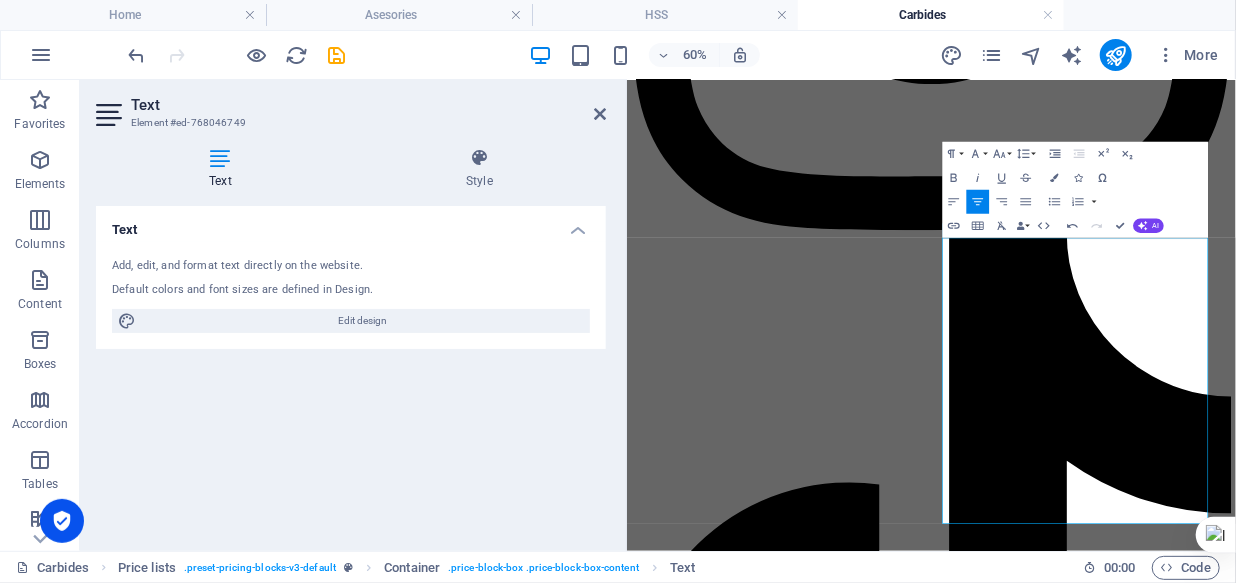 click 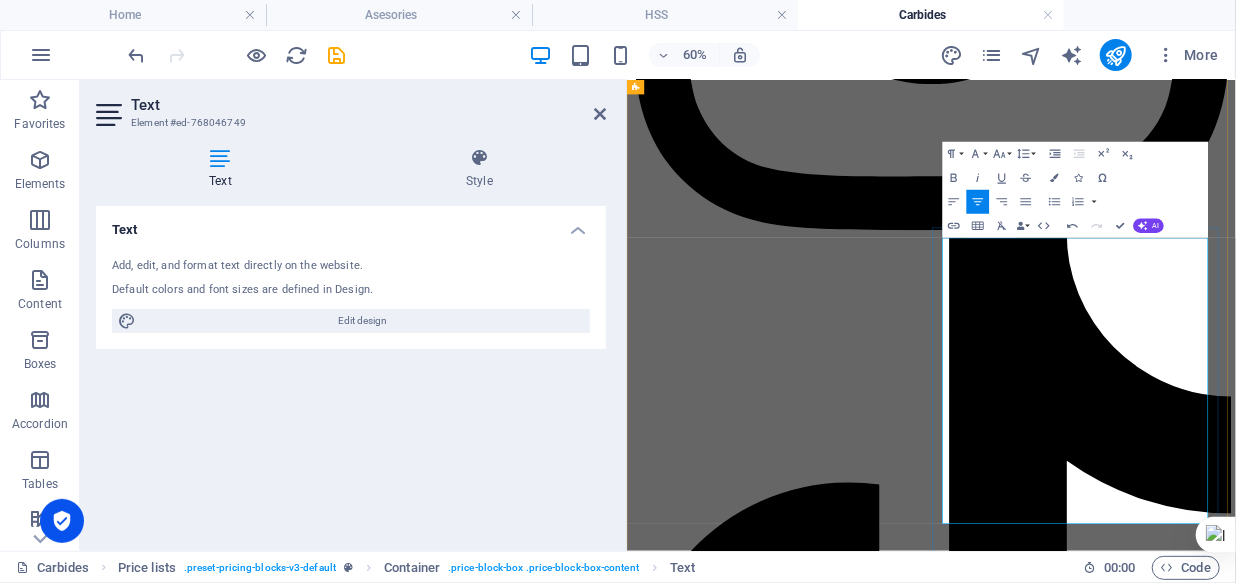 drag, startPoint x: 1303, startPoint y: 407, endPoint x: 1635, endPoint y: 328, distance: 341.26968 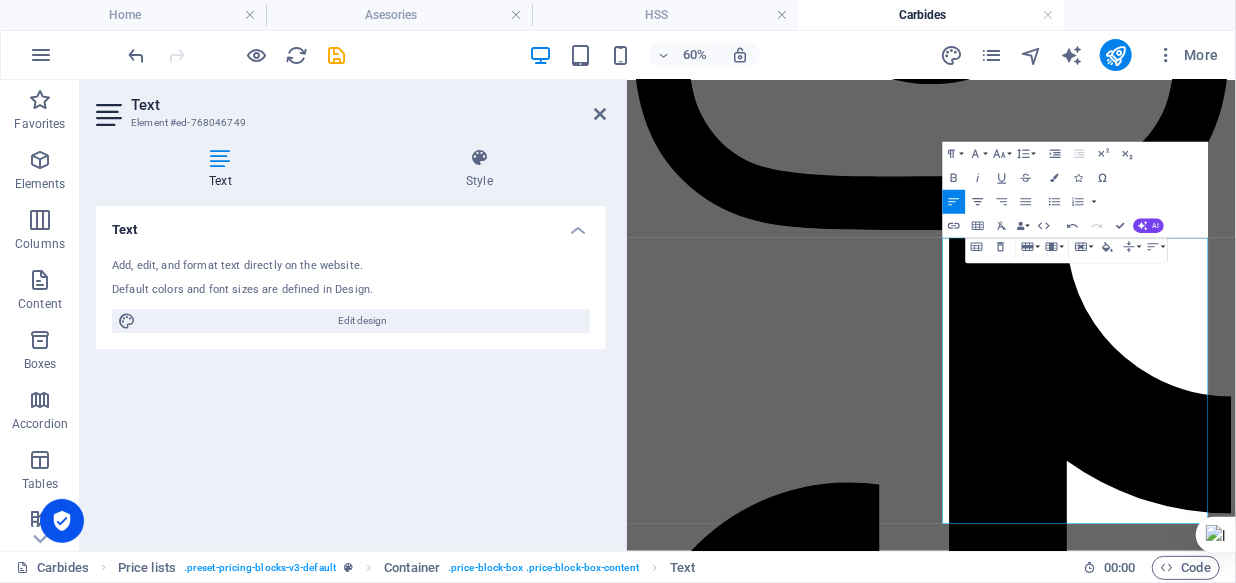 click 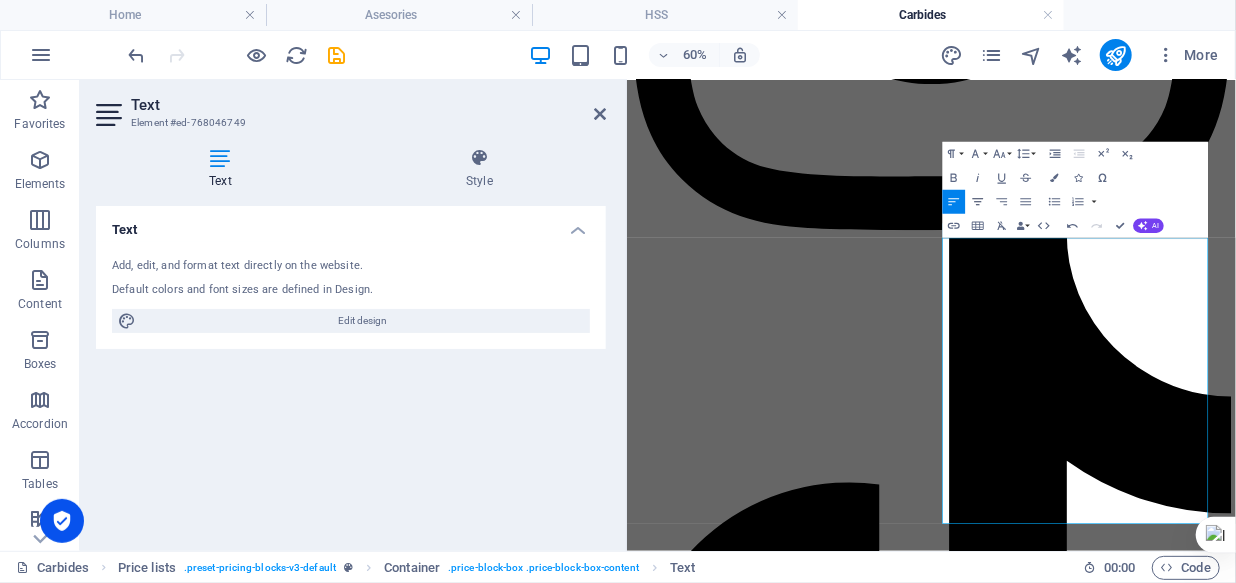 click 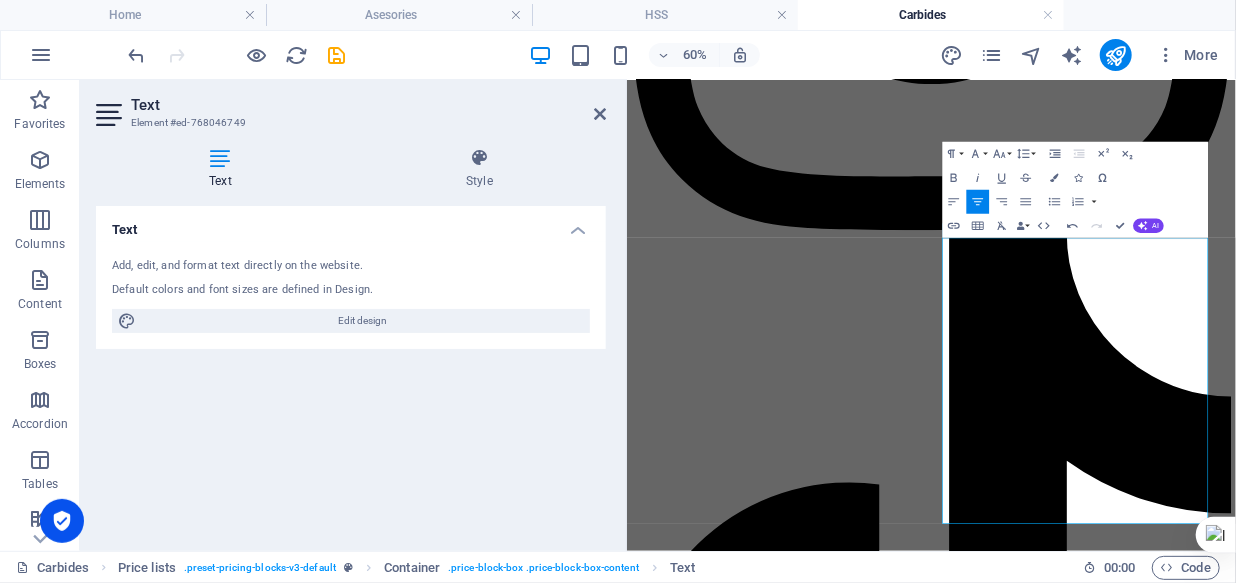 click 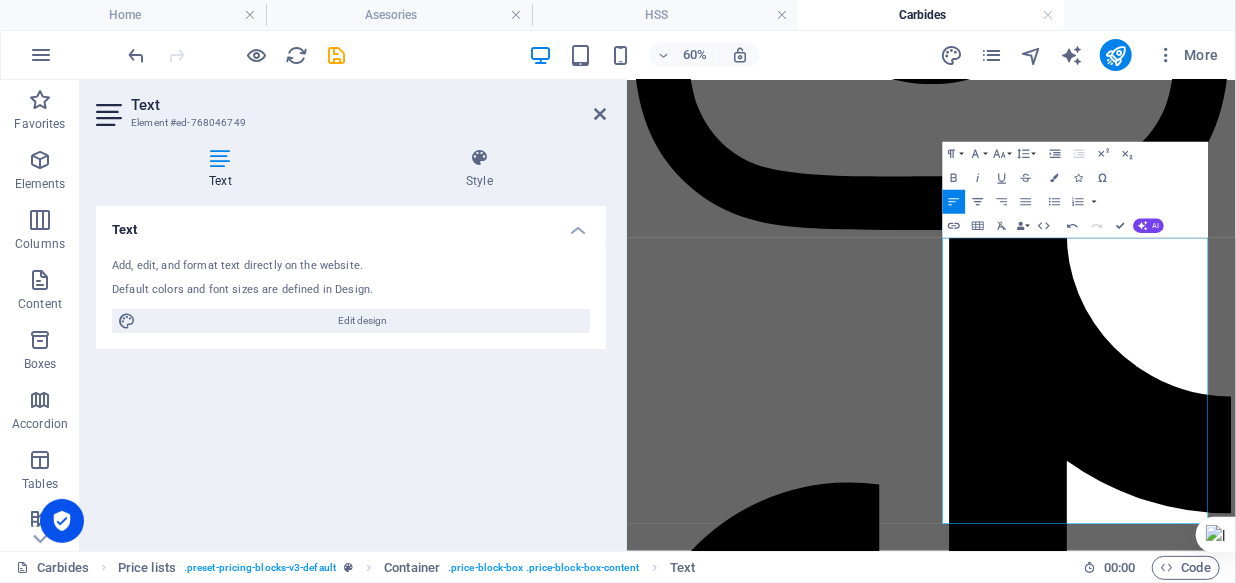 click 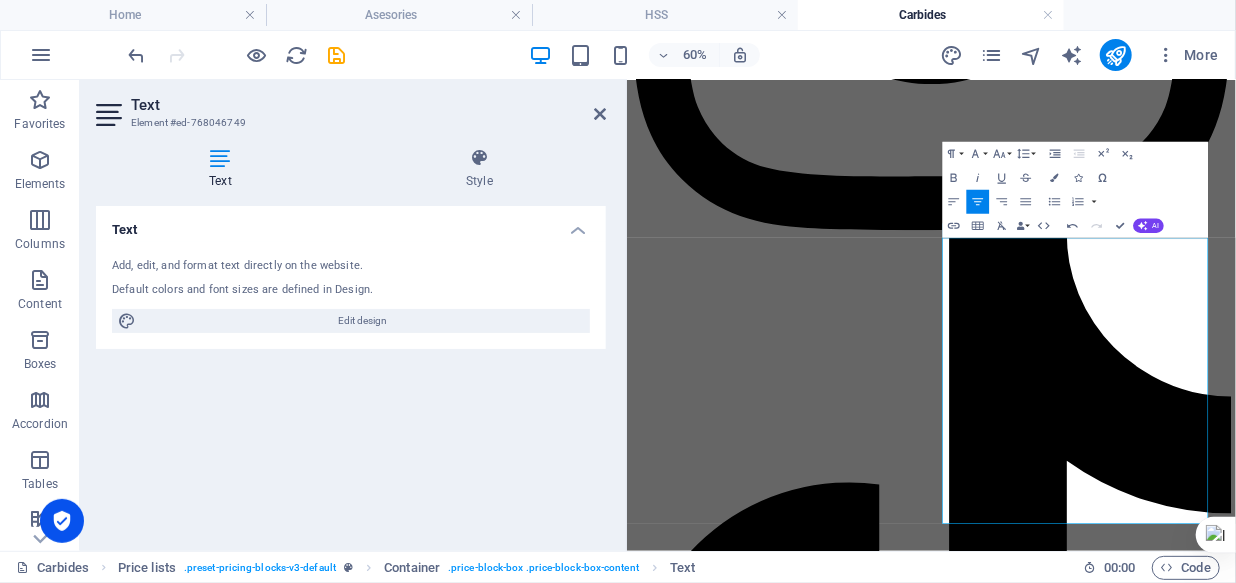 click 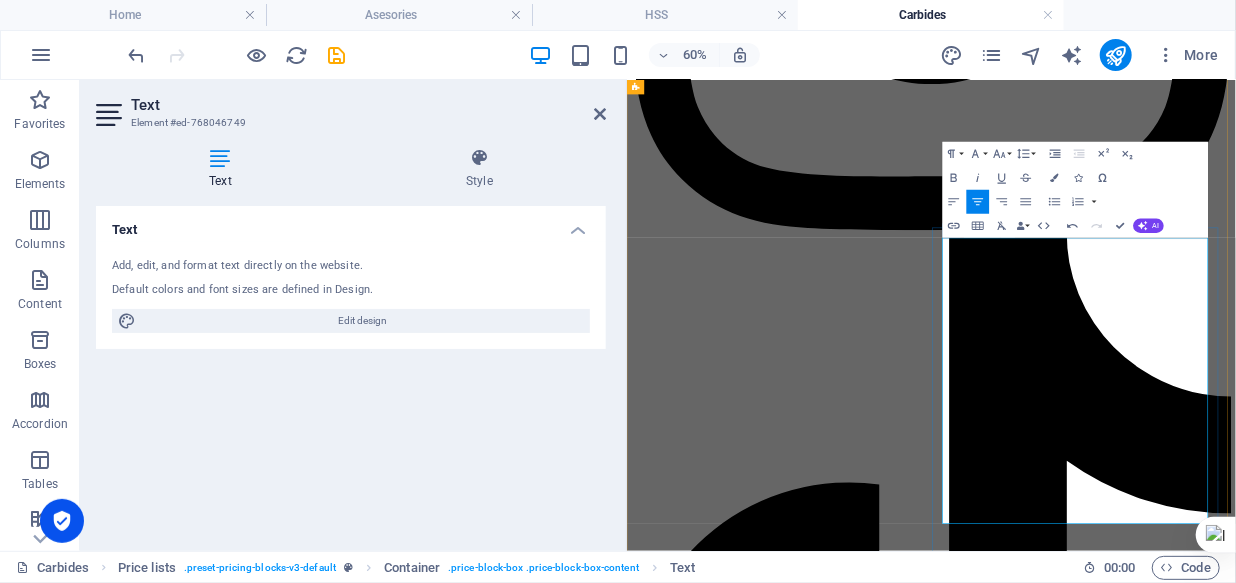 drag, startPoint x: 1276, startPoint y: 441, endPoint x: 1643, endPoint y: 369, distance: 373.996 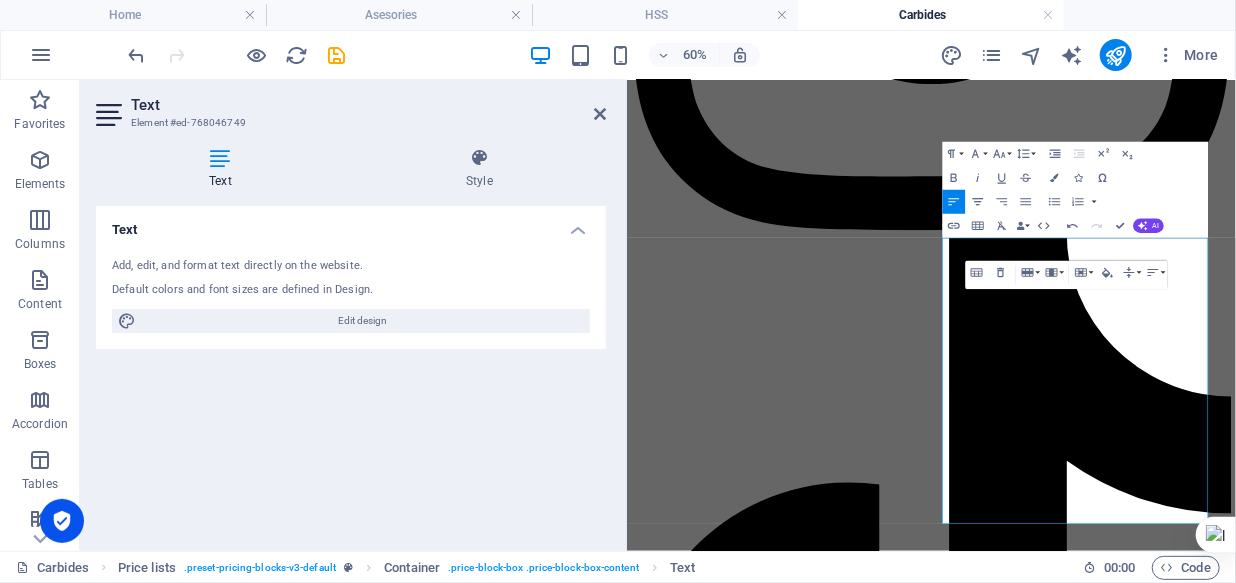 click 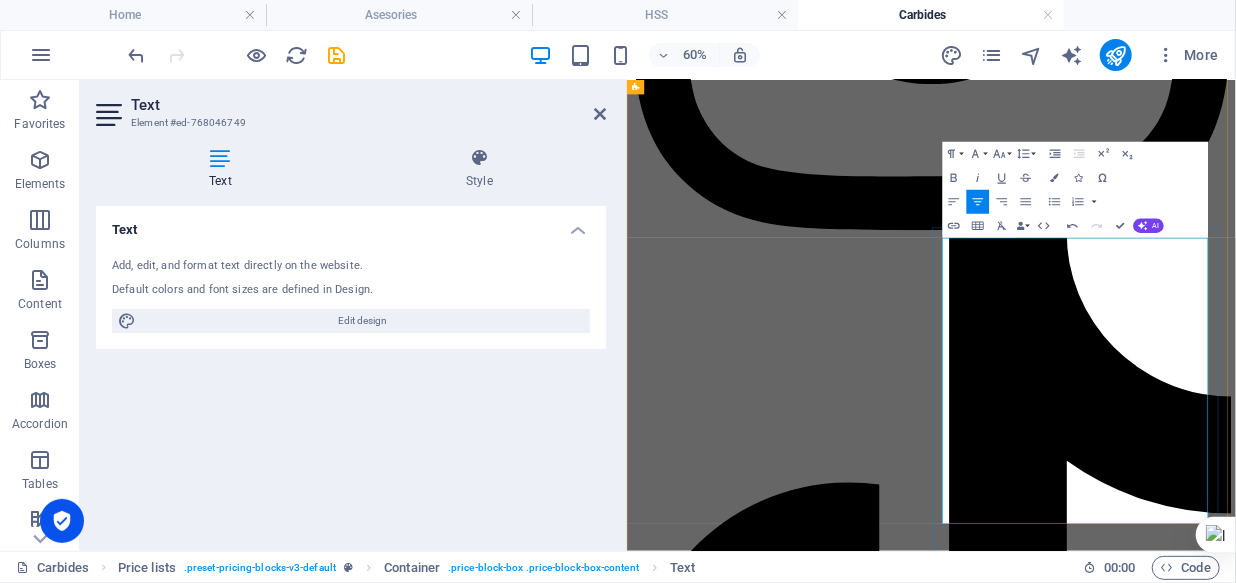click on "4" at bounding box center [1146, 7944] 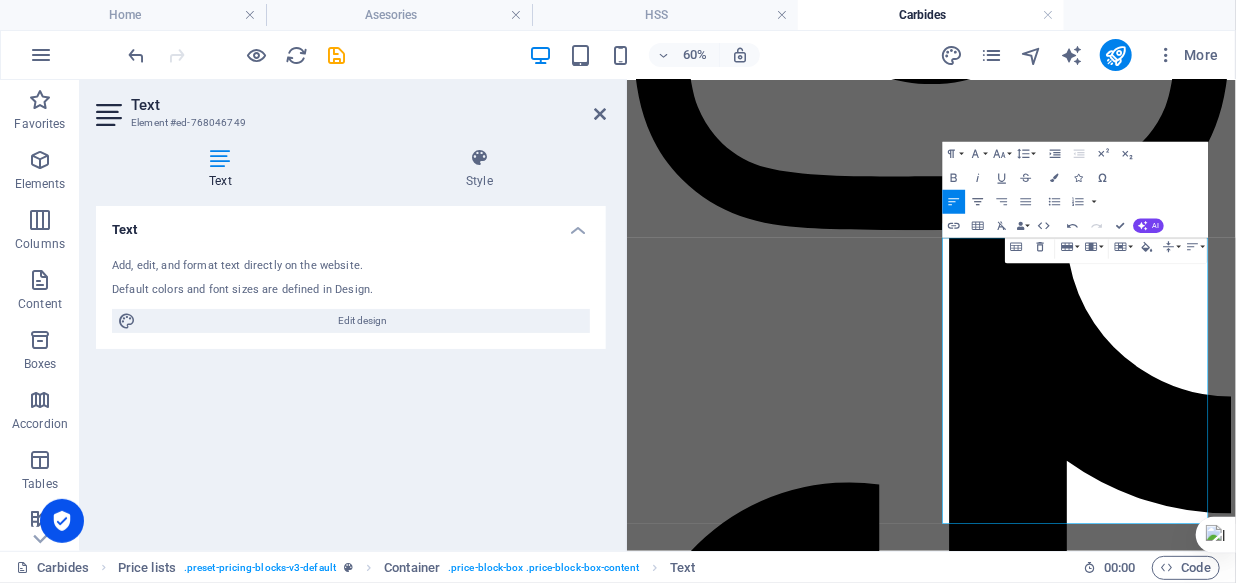 click 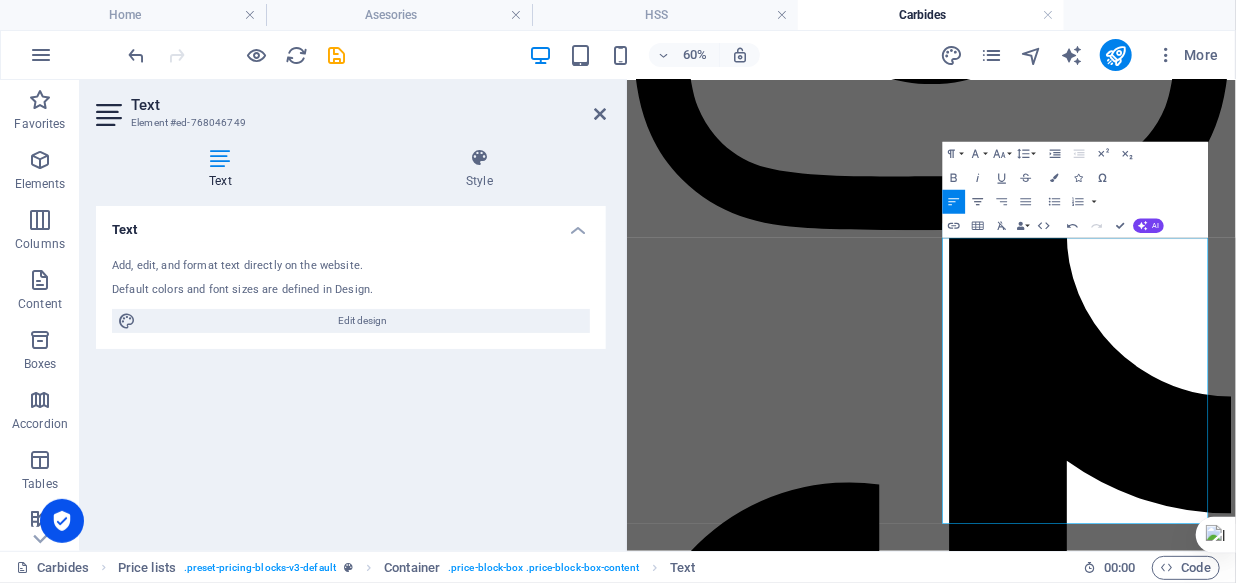 click 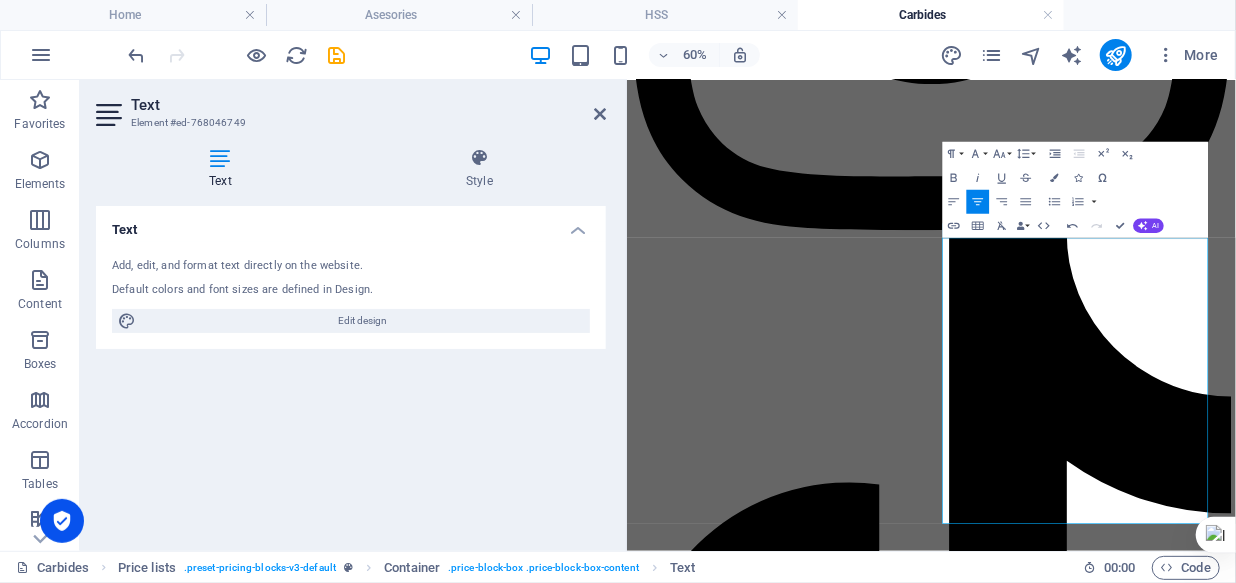 click 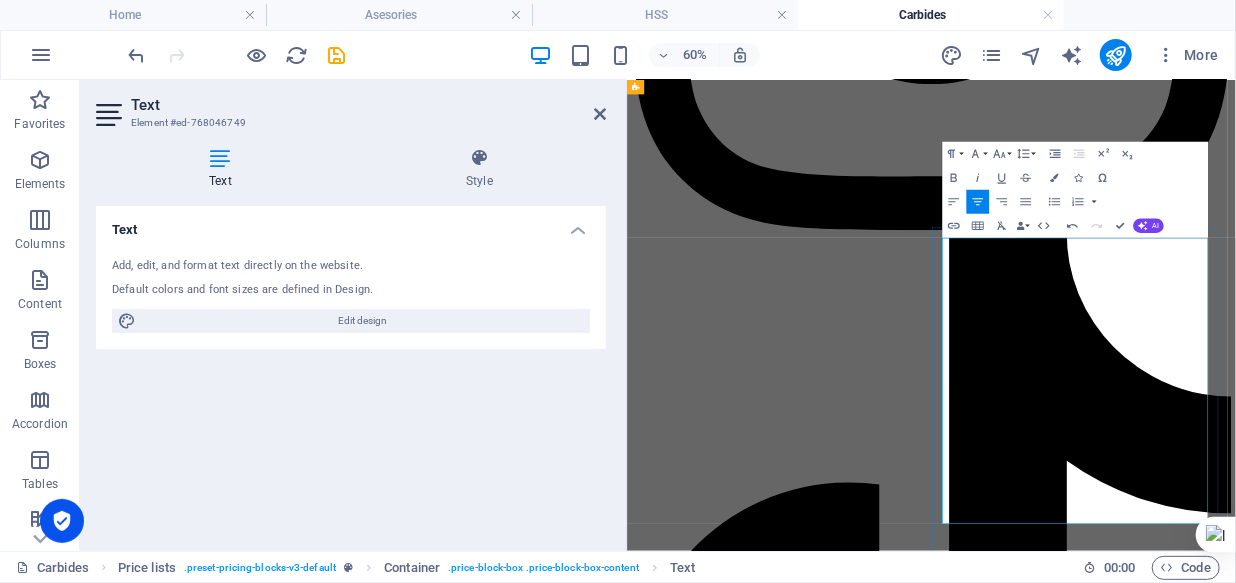 click on "50" at bounding box center [1340, 7944] 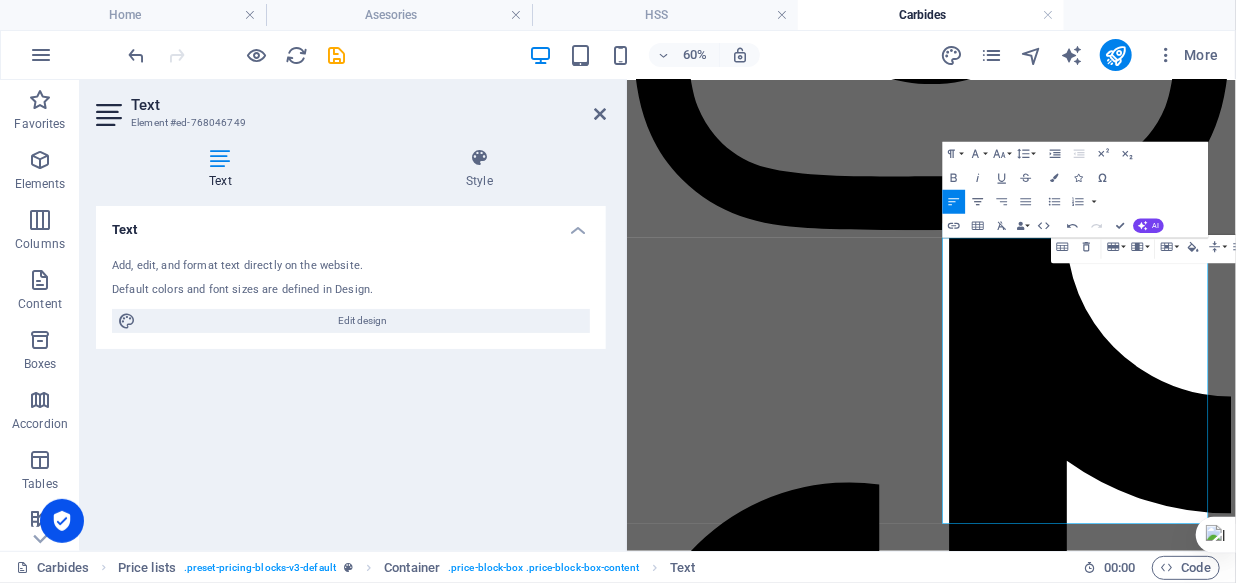 click 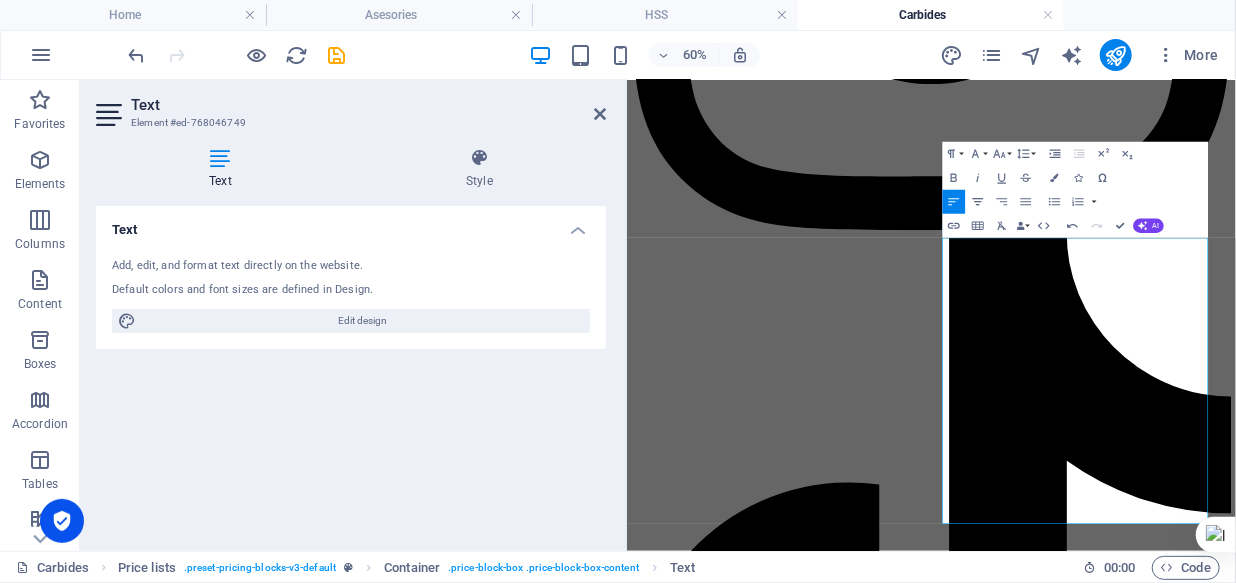 click 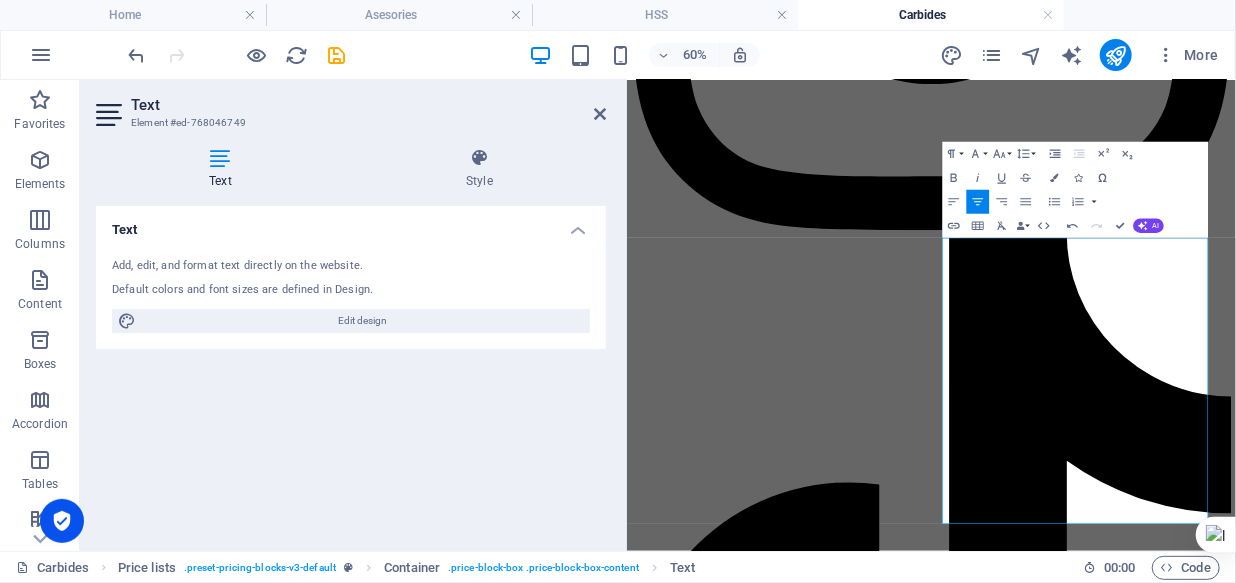 click 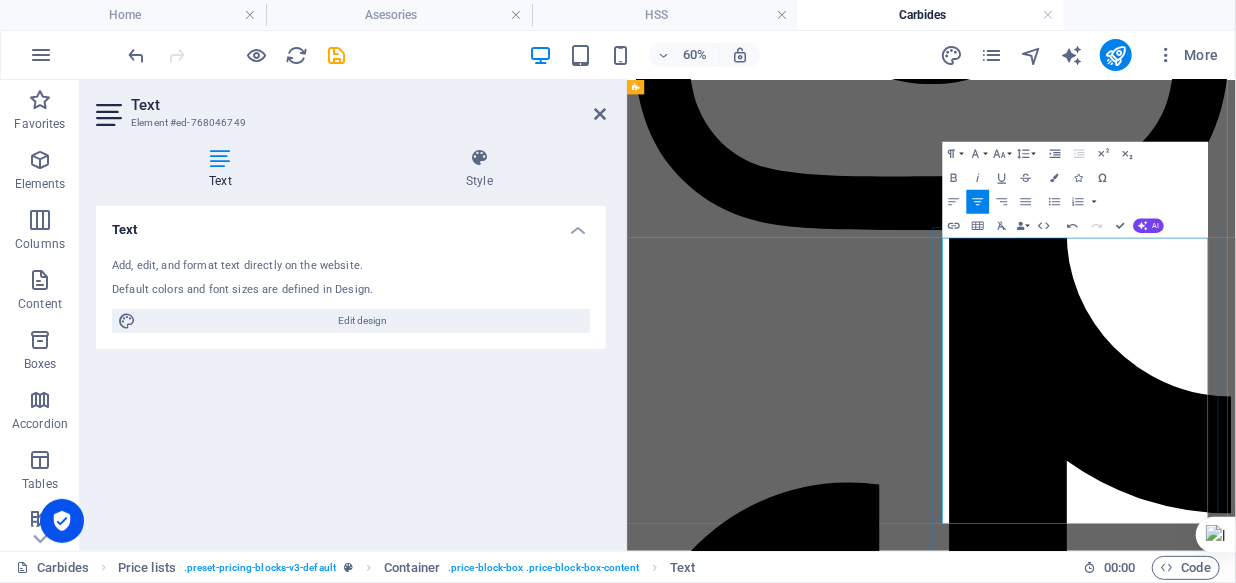 click on "50" at bounding box center [1340, 7992] 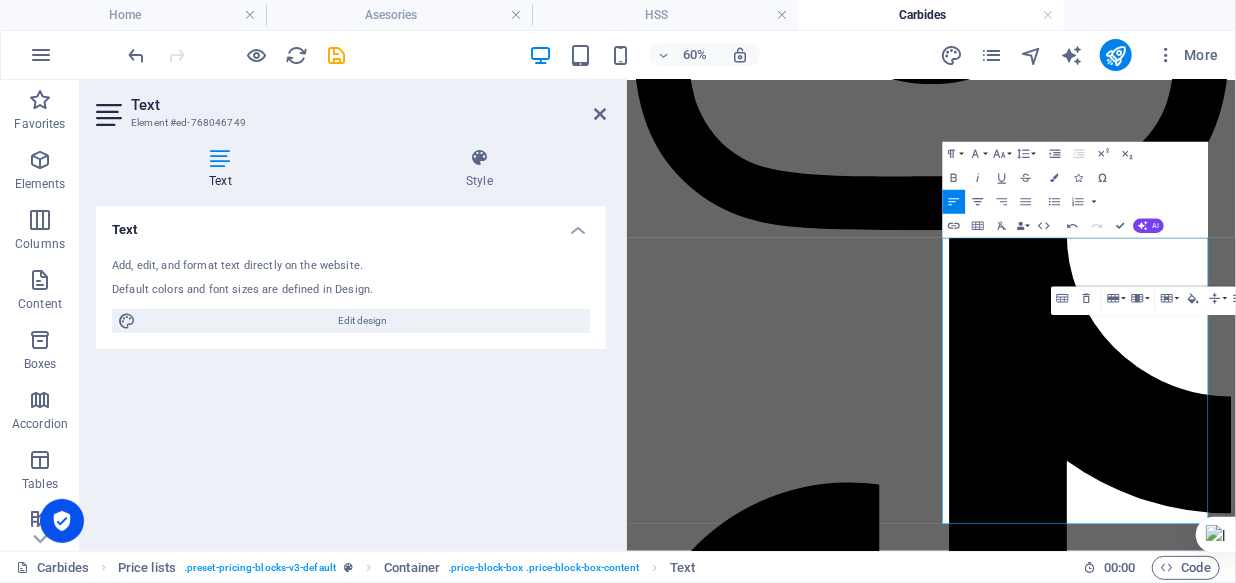 click 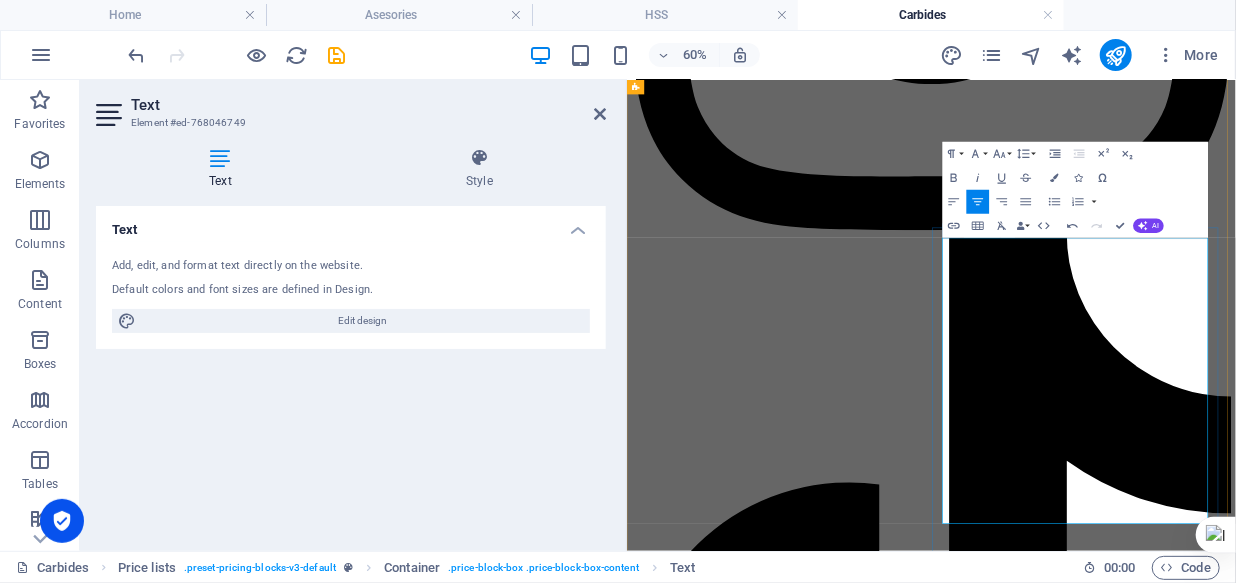 click on "96.000" at bounding box center (1535, 7944) 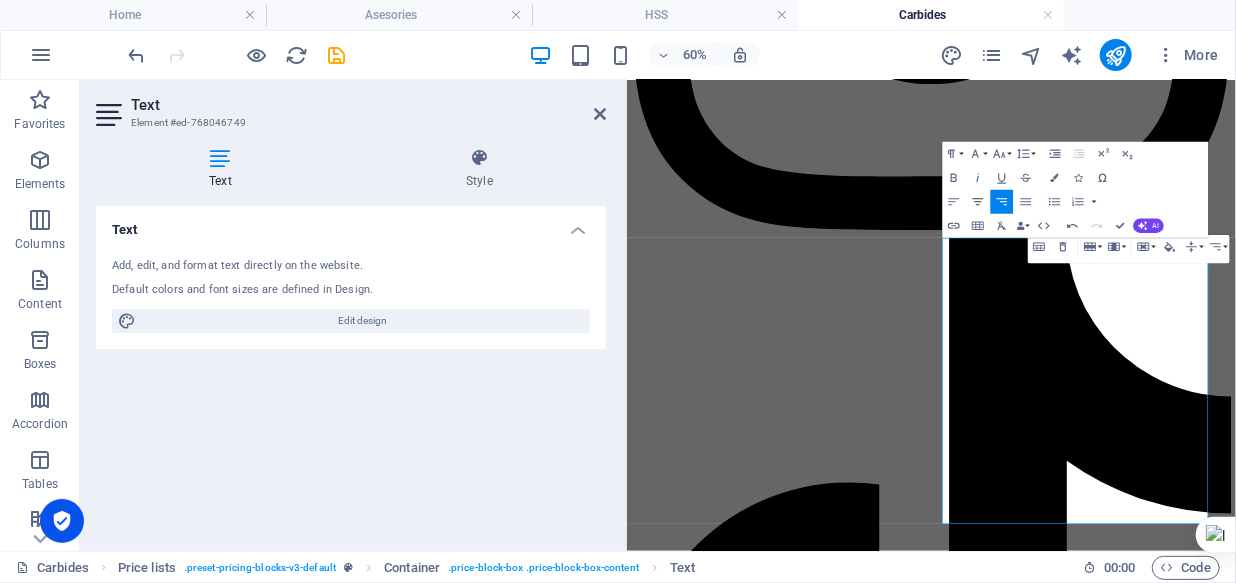 click 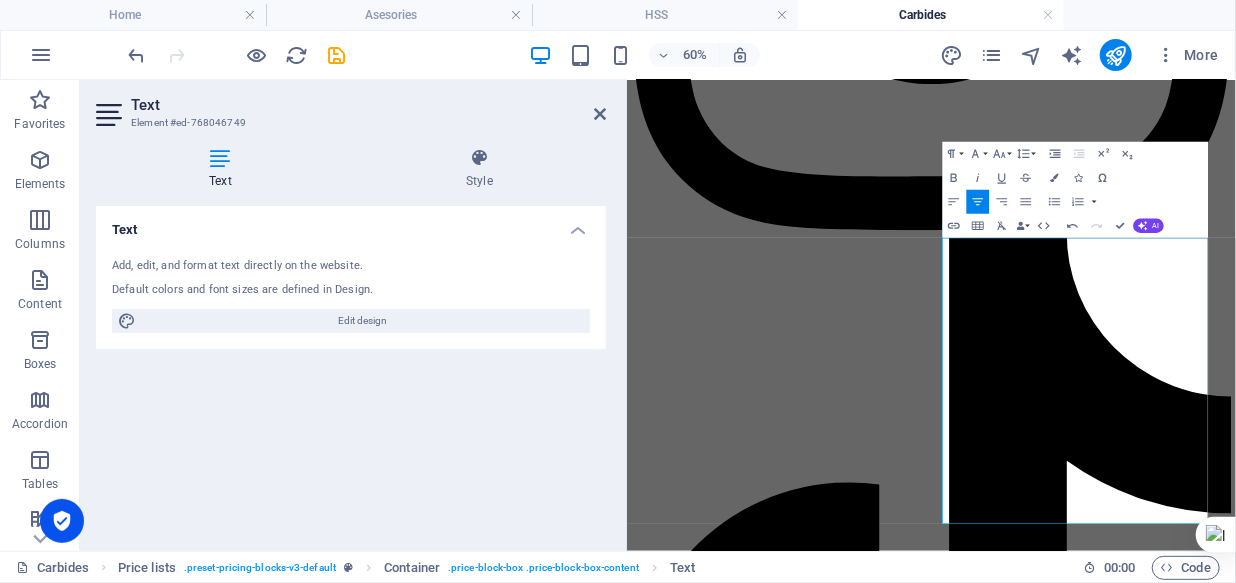 click 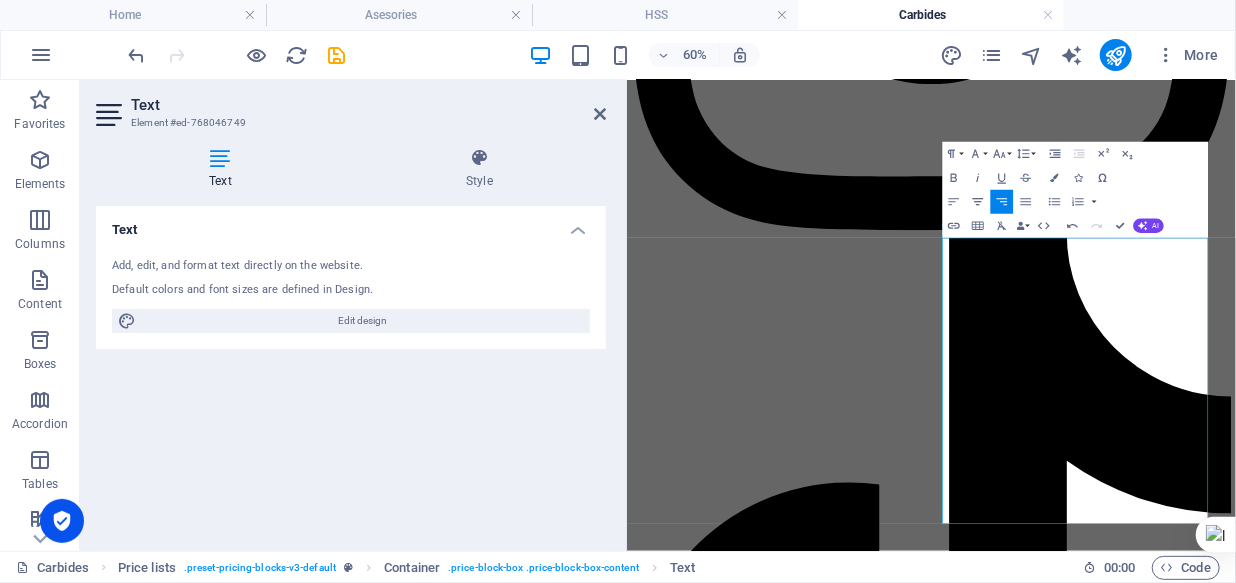 click 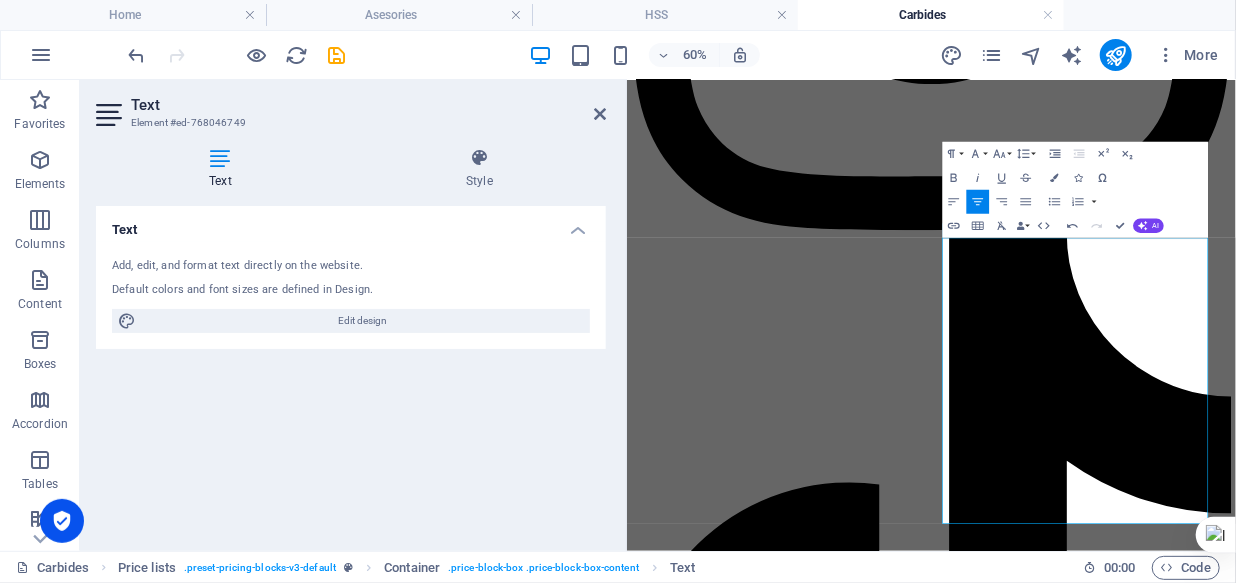 click 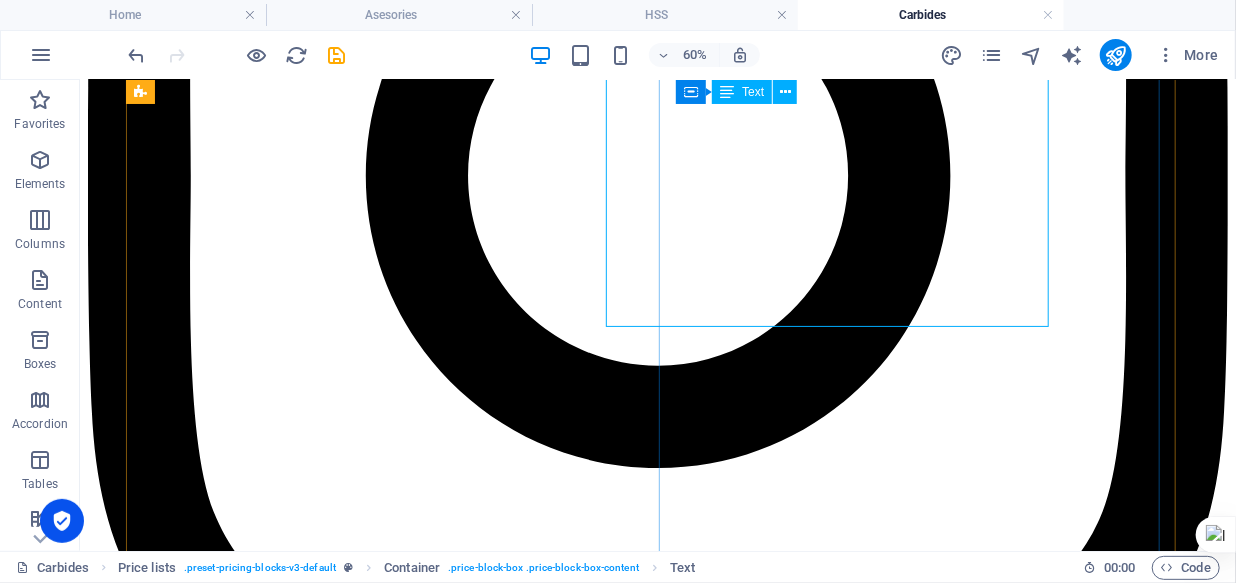 scroll, scrollTop: 3790, scrollLeft: 0, axis: vertical 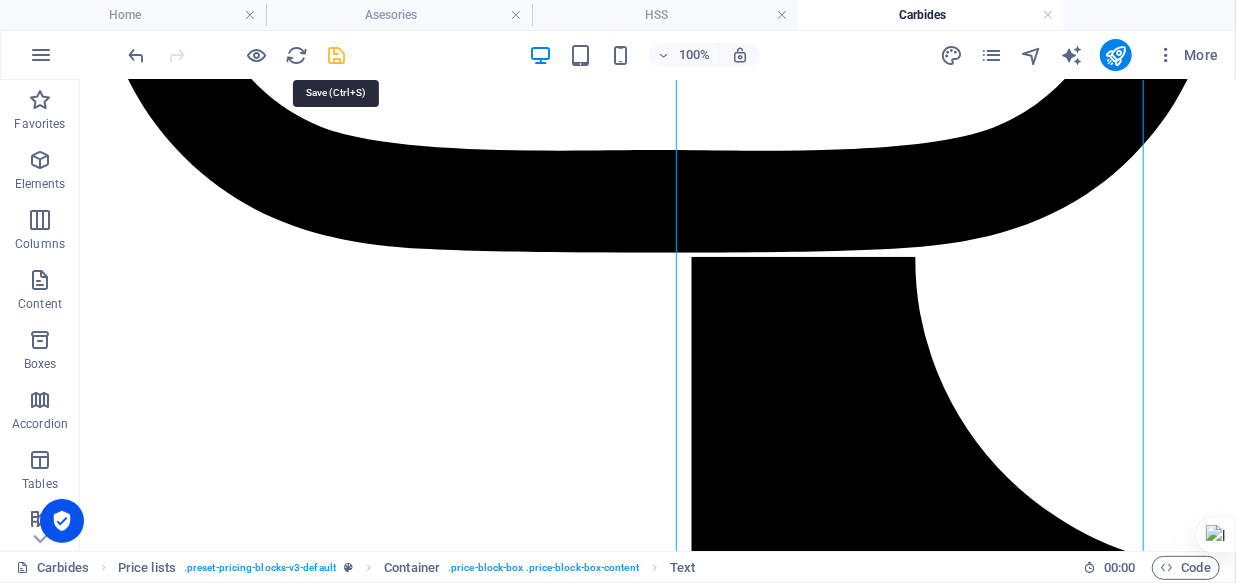 click at bounding box center (337, 55) 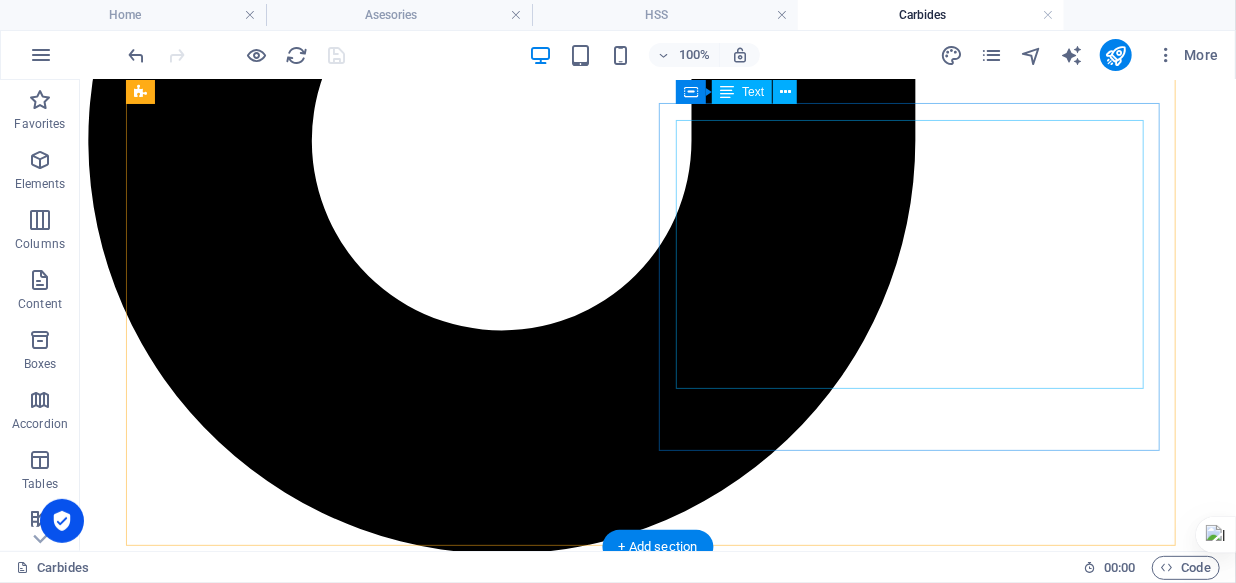 scroll, scrollTop: 4699, scrollLeft: 0, axis: vertical 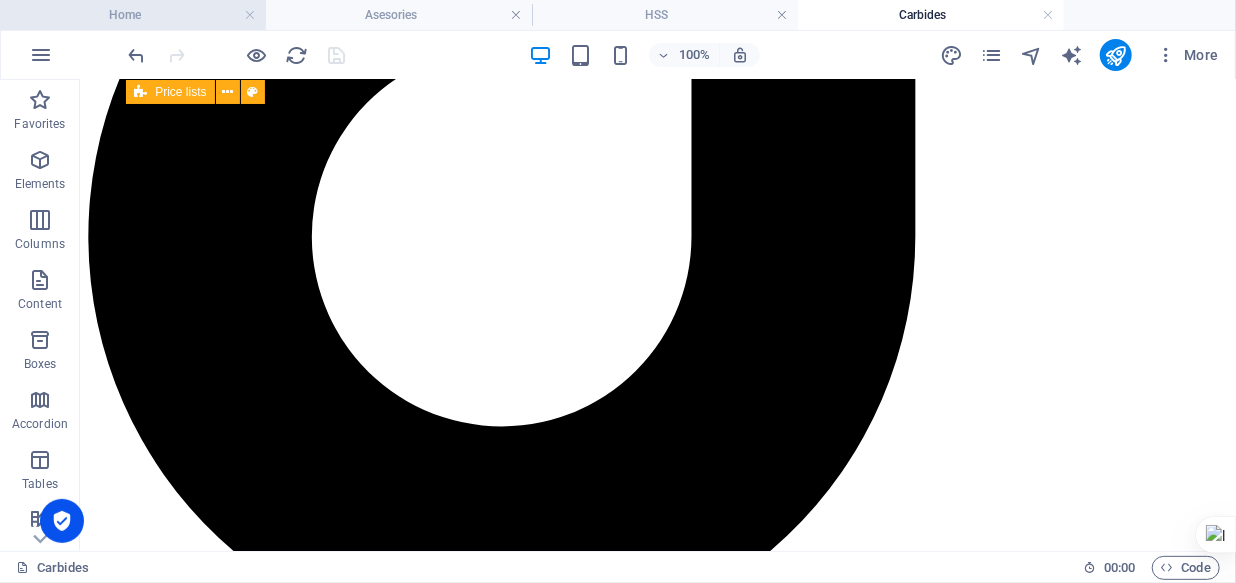 click on "Home" at bounding box center (133, 15) 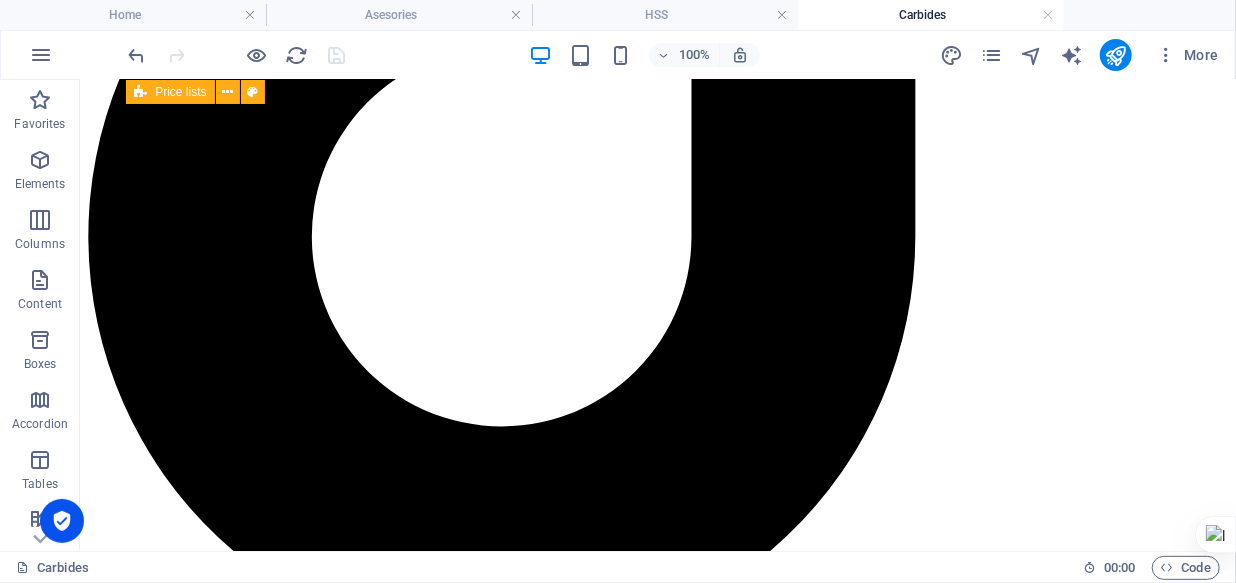 scroll, scrollTop: 0, scrollLeft: 0, axis: both 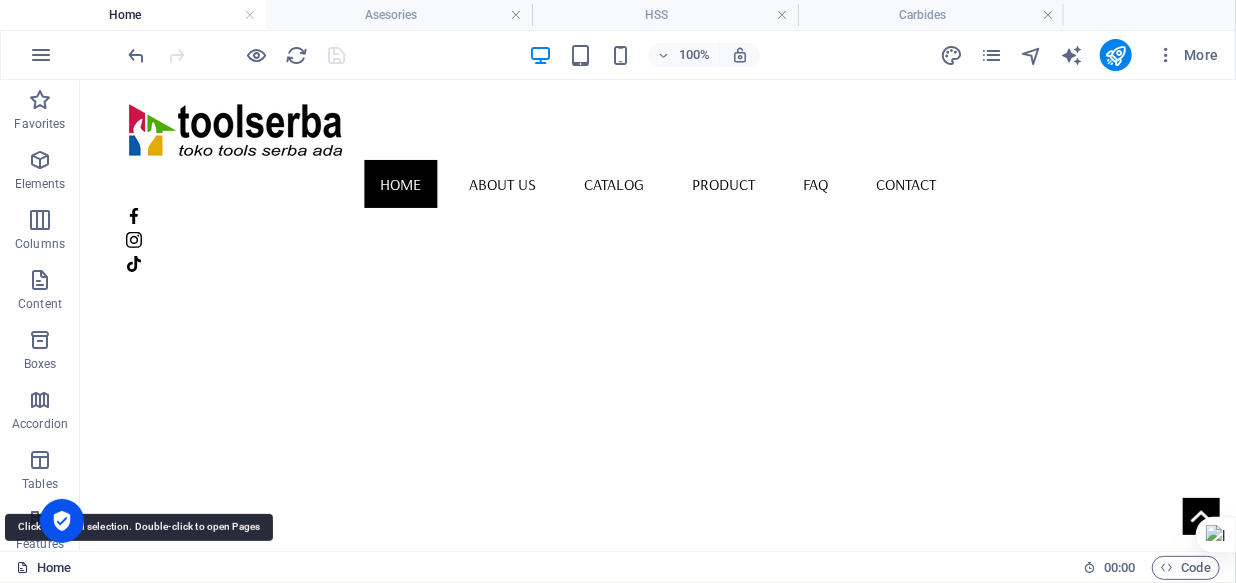click on "Home" at bounding box center (43, 568) 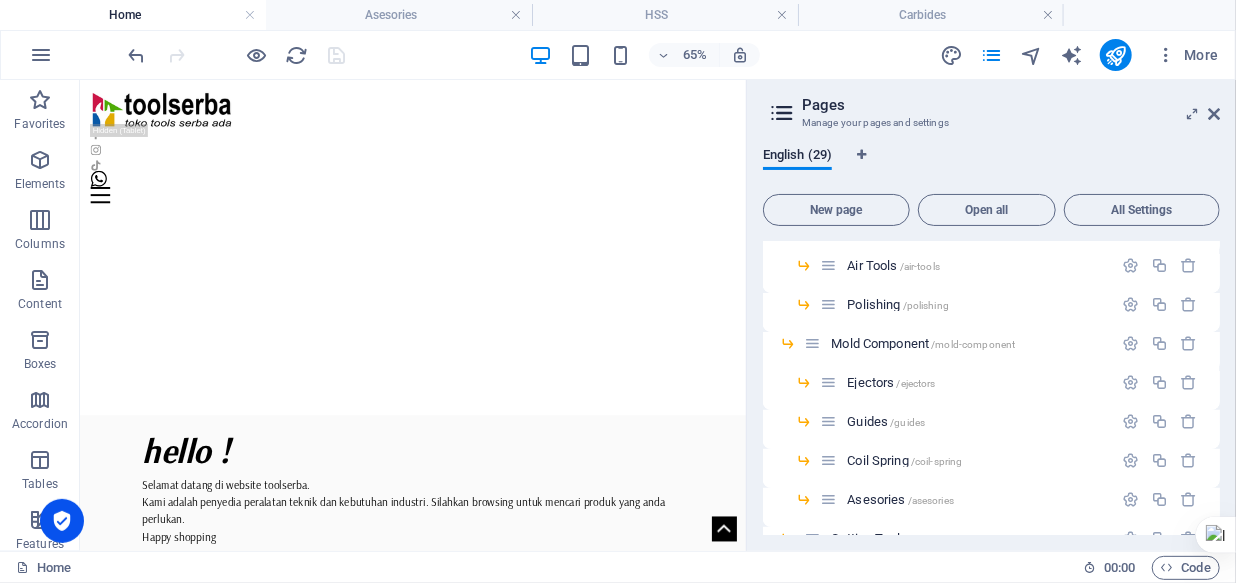 scroll, scrollTop: 272, scrollLeft: 0, axis: vertical 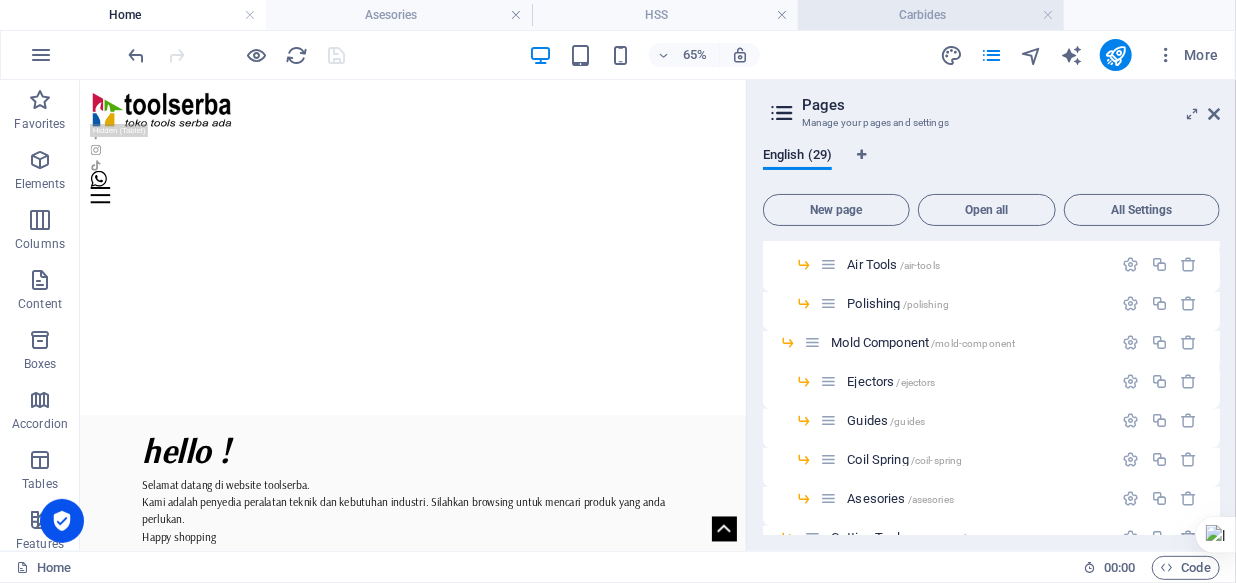 click on "Carbides" at bounding box center (931, 15) 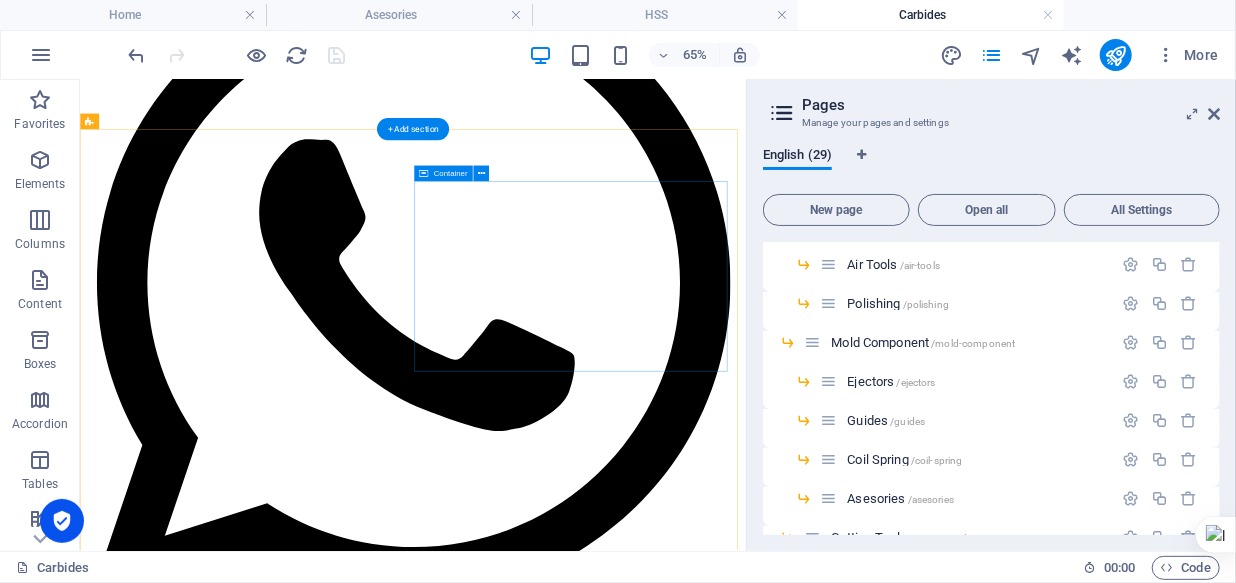 scroll, scrollTop: 4880, scrollLeft: 0, axis: vertical 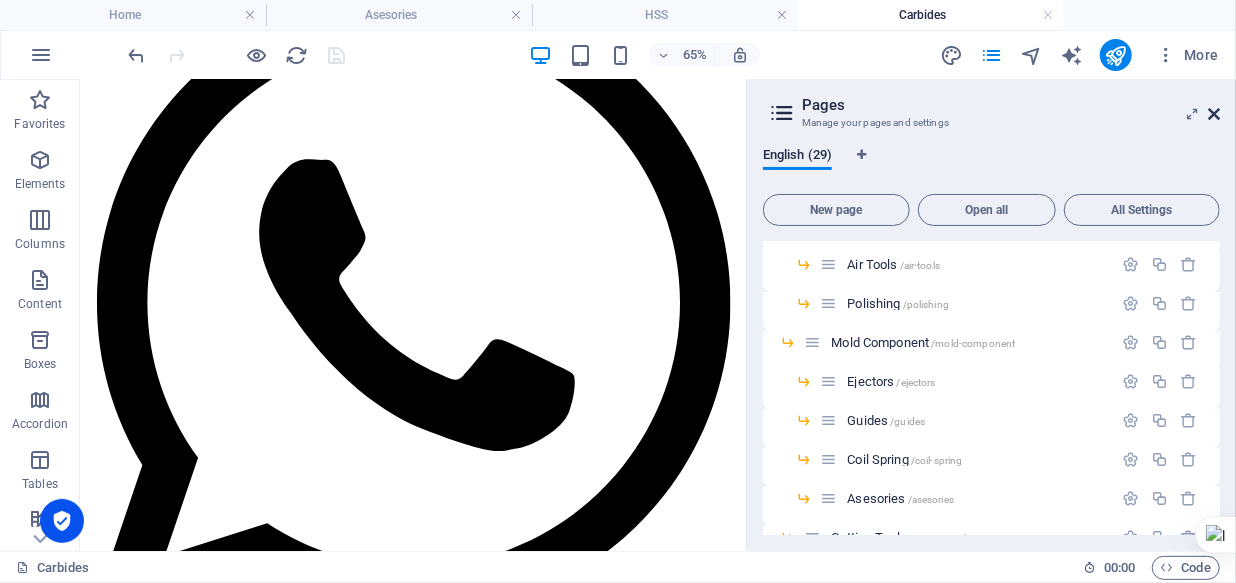 click at bounding box center (1214, 114) 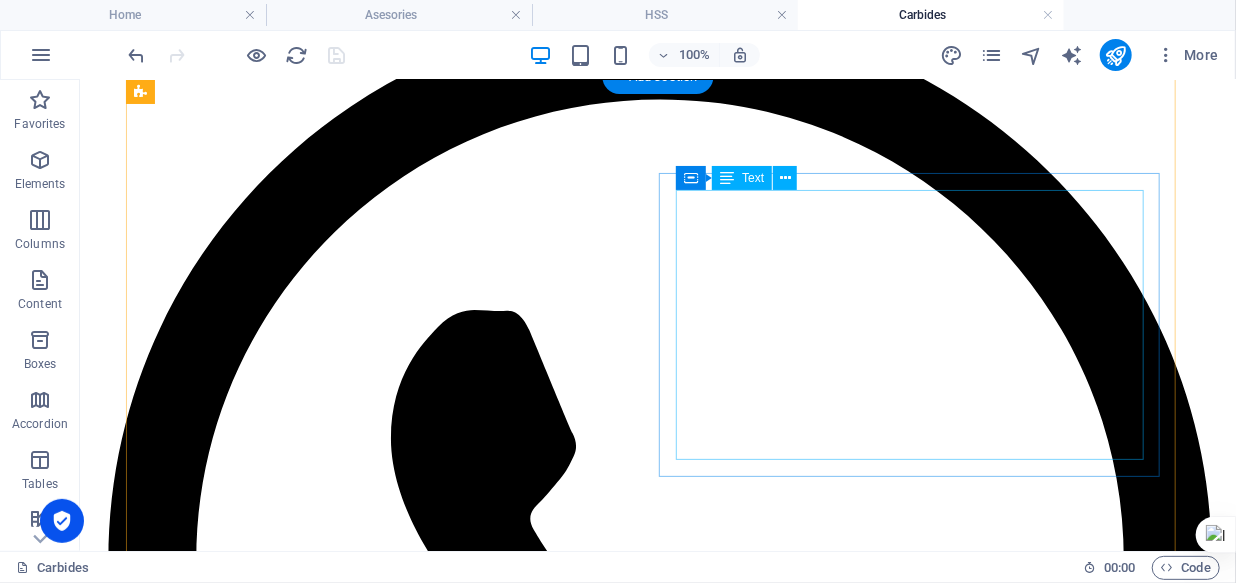 scroll, scrollTop: 5251, scrollLeft: 0, axis: vertical 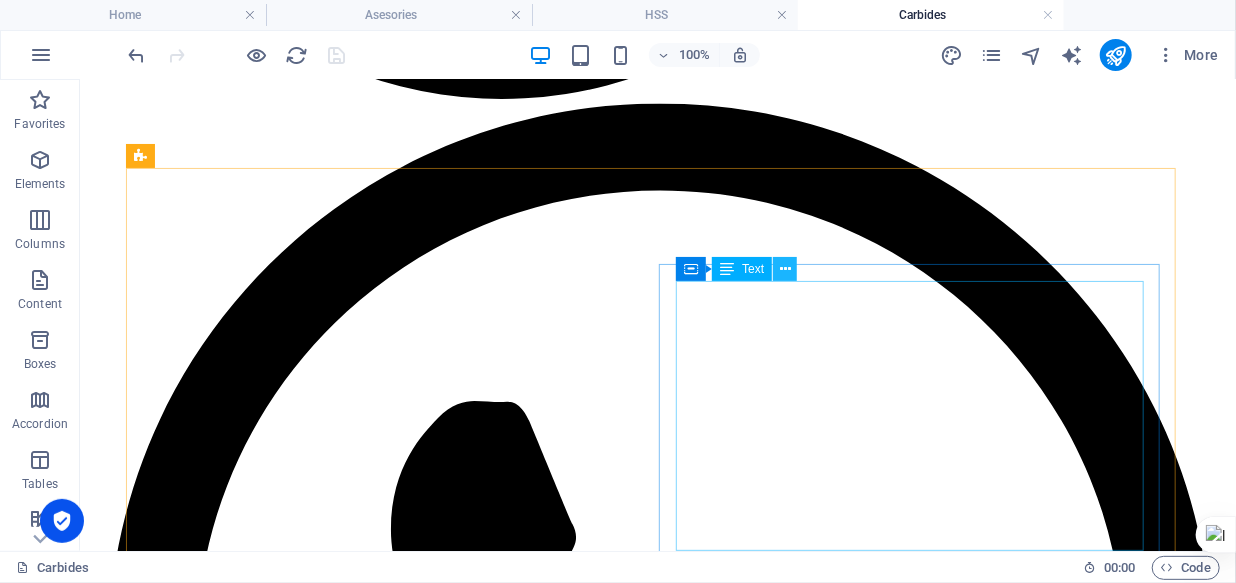 click at bounding box center (785, 269) 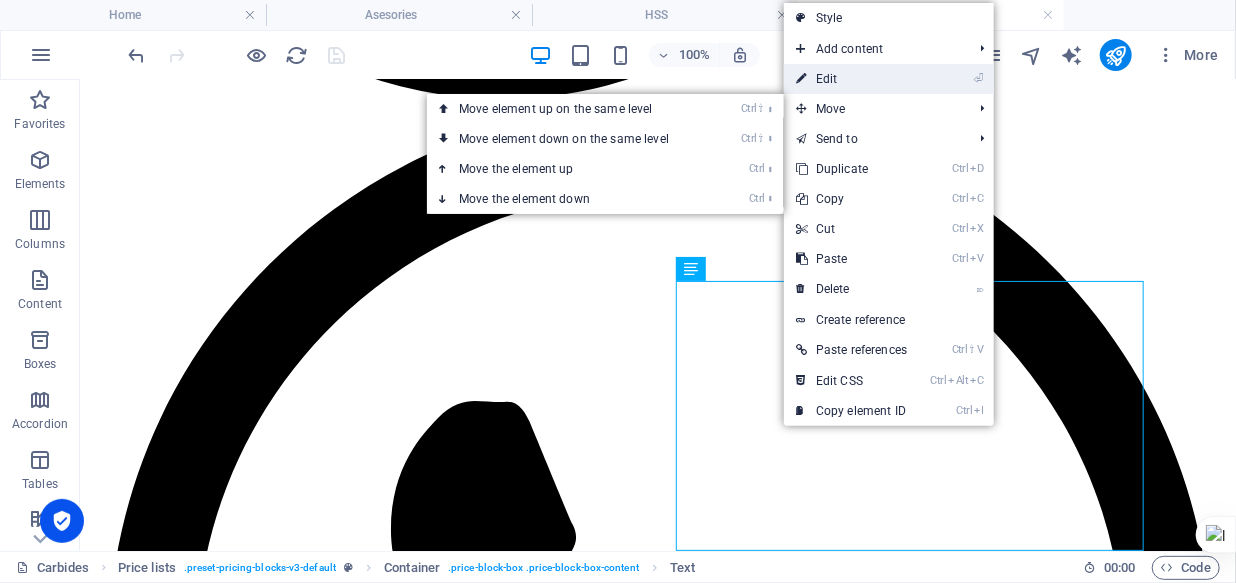 click on "⏎  Edit" at bounding box center [851, 79] 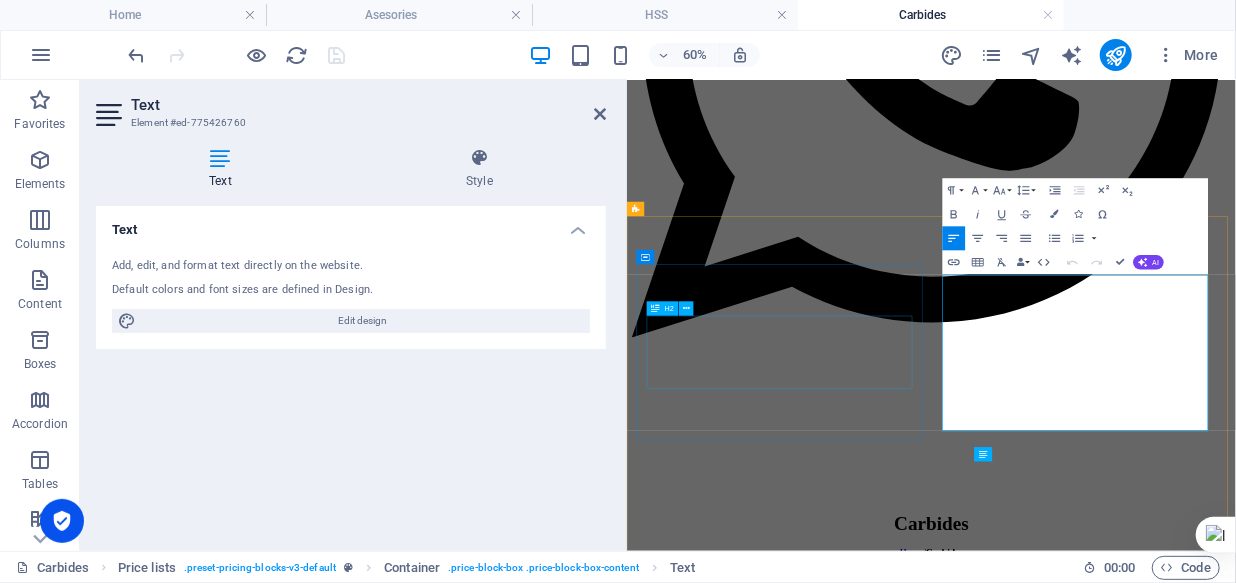 scroll, scrollTop: 4800, scrollLeft: 0, axis: vertical 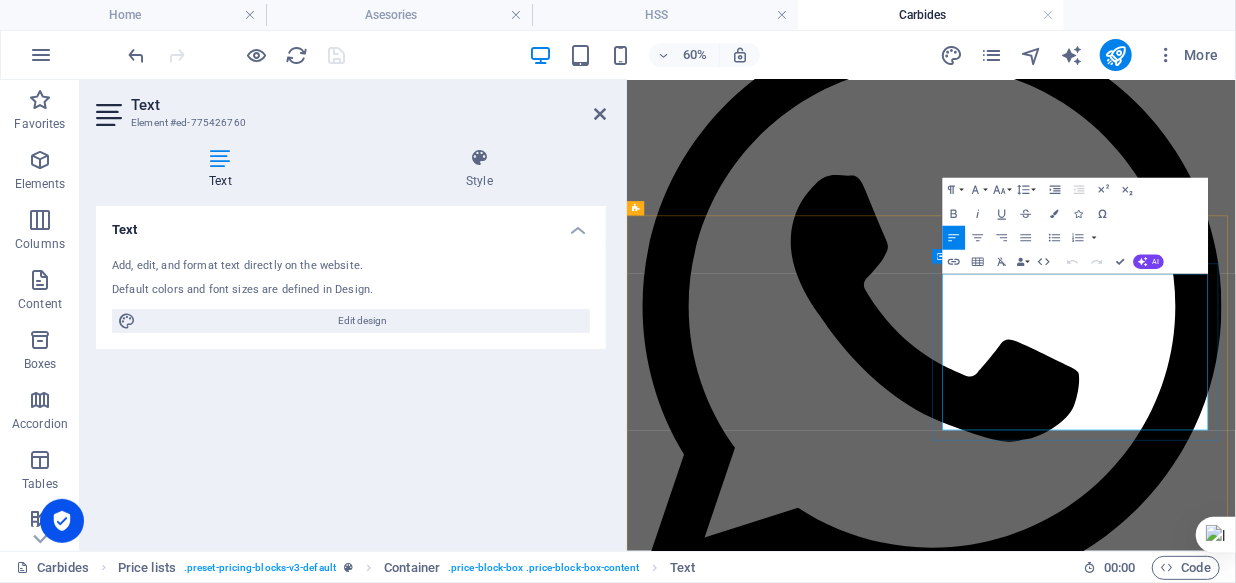 drag, startPoint x: 1459, startPoint y: 418, endPoint x: 1150, endPoint y: 407, distance: 309.19574 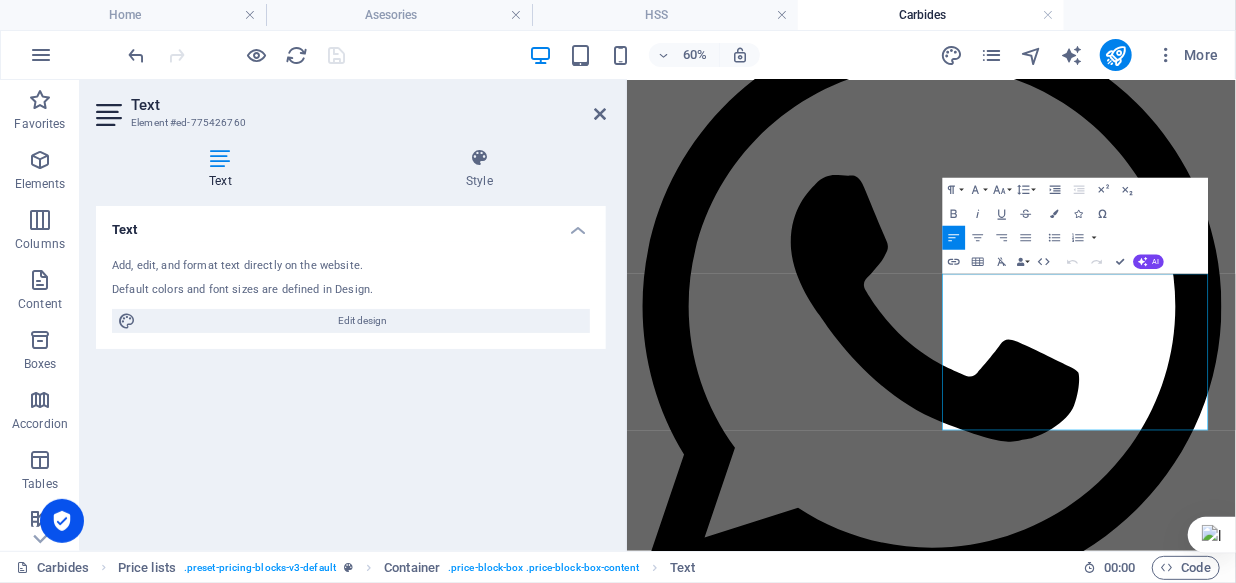 type 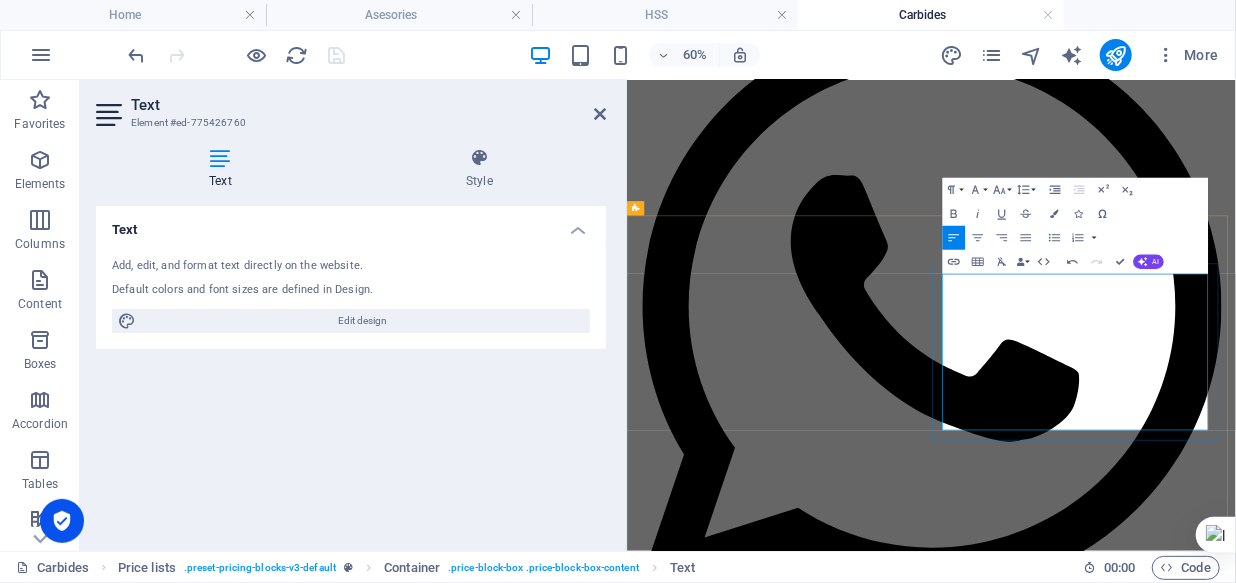 drag, startPoint x: 1565, startPoint y: 424, endPoint x: 1594, endPoint y: 419, distance: 29.427877 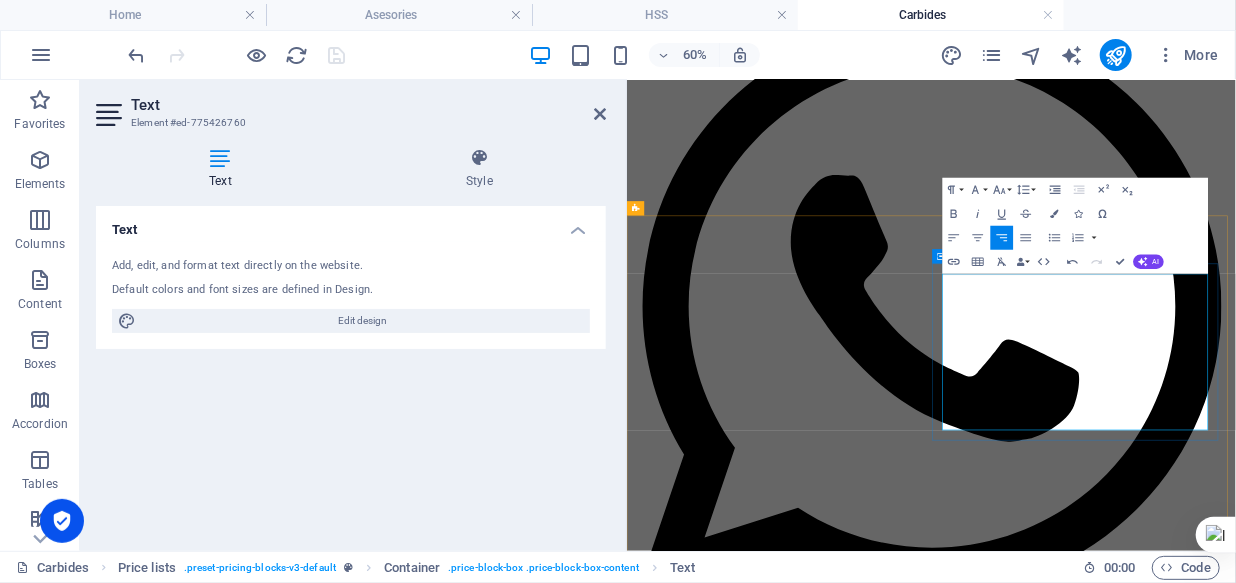 drag, startPoint x: 1453, startPoint y: 469, endPoint x: 1138, endPoint y: 465, distance: 315.0254 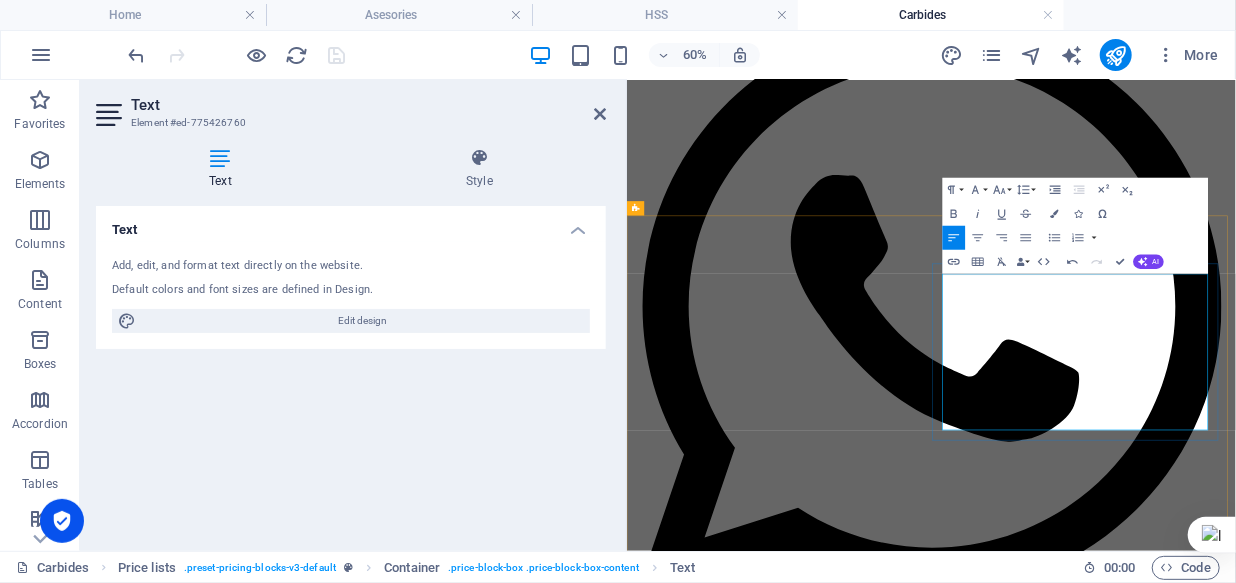 click on "Lorem ipsum dolor sit amet, consectetur." at bounding box center [769, 8173] 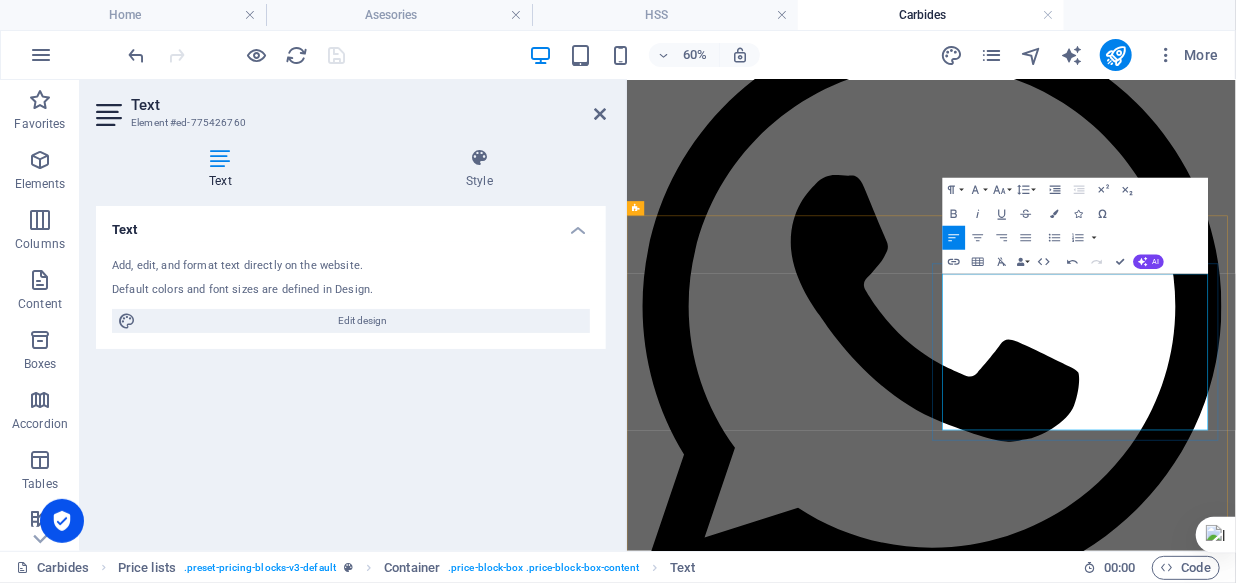 drag, startPoint x: 1447, startPoint y: 462, endPoint x: 1153, endPoint y: 471, distance: 294.13773 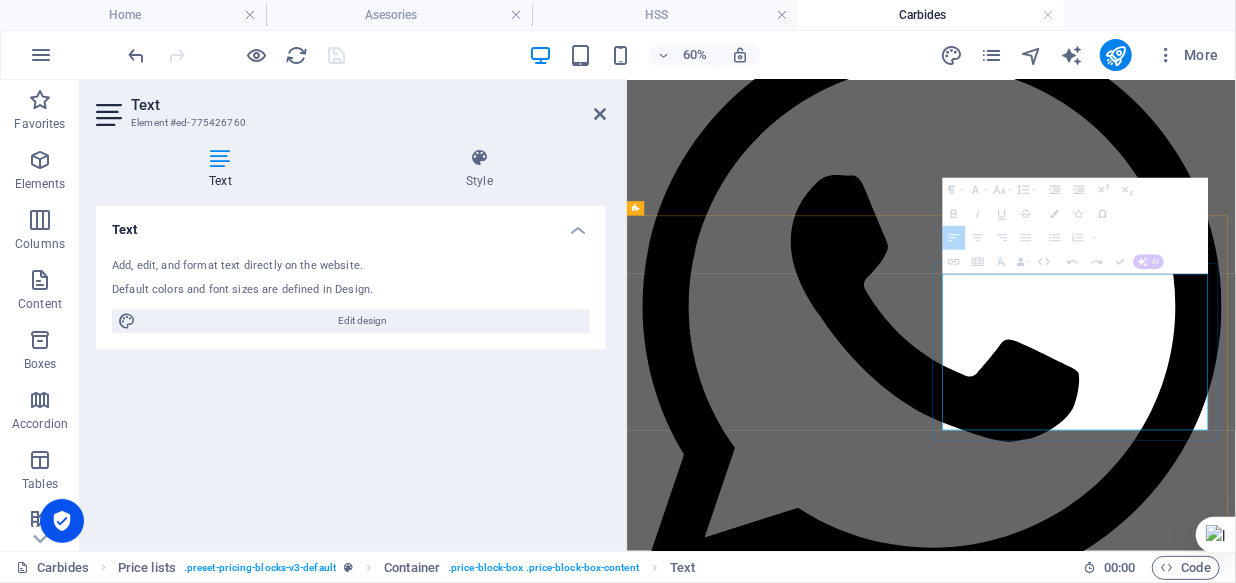 drag, startPoint x: 1226, startPoint y: 638, endPoint x: 1414, endPoint y: 638, distance: 188 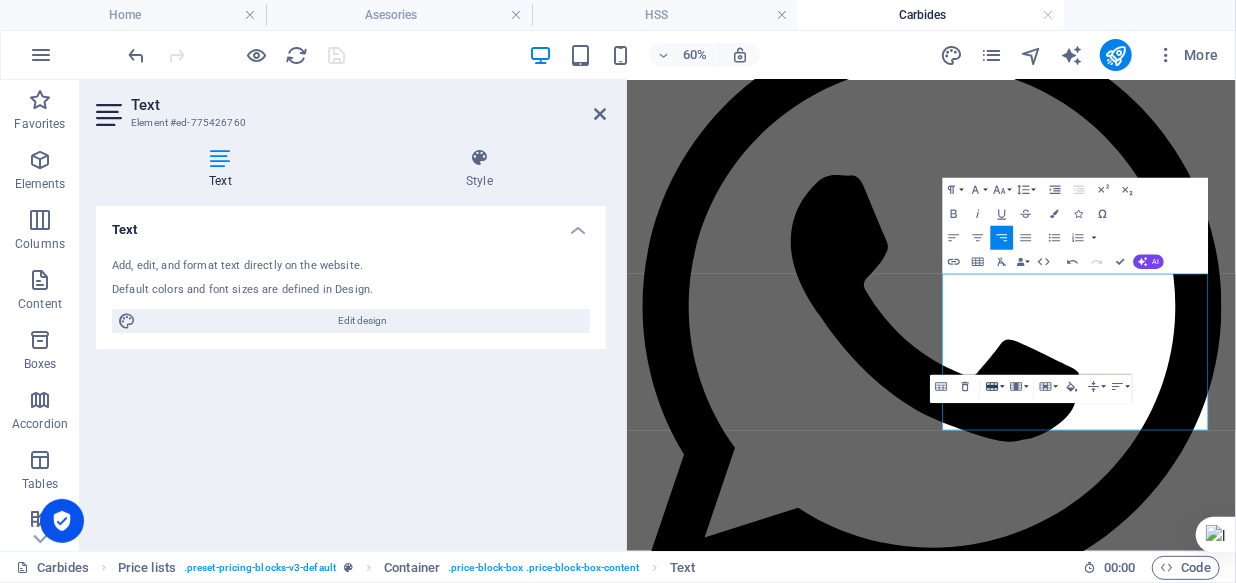 click on "Row" at bounding box center (994, 387) 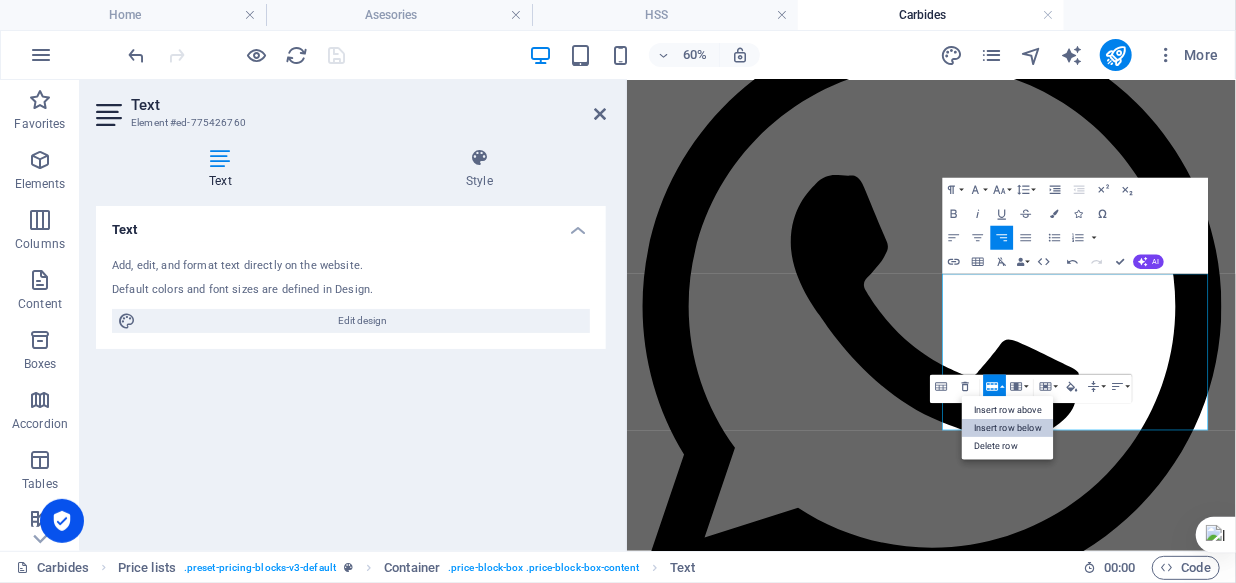 click on "Insert row below" at bounding box center [1008, 428] 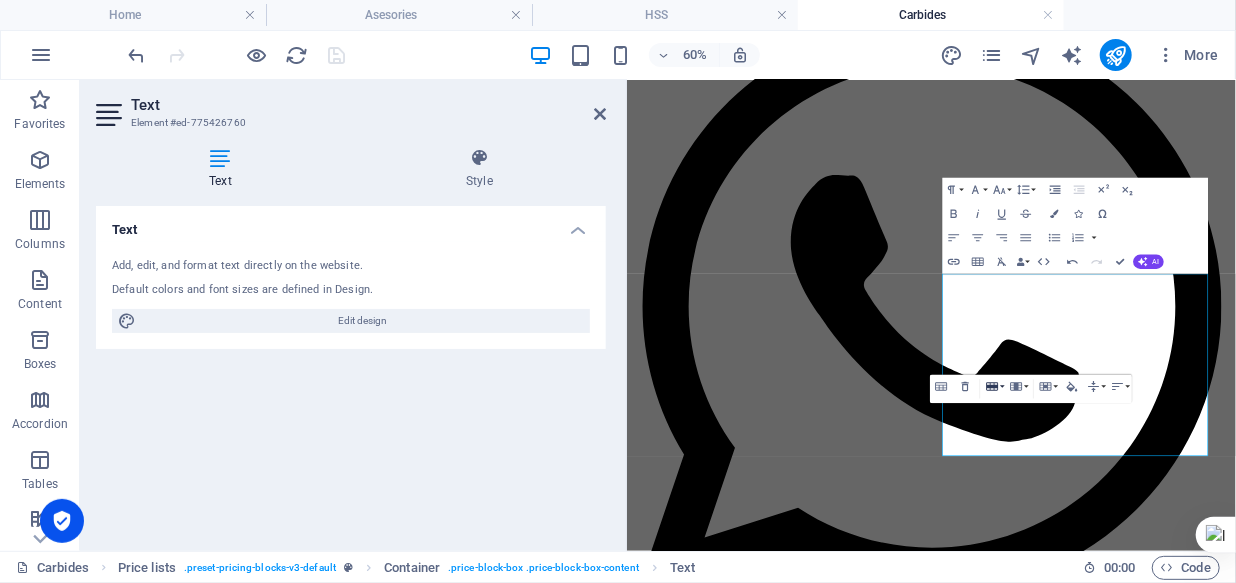 click on "Row" at bounding box center (994, 387) 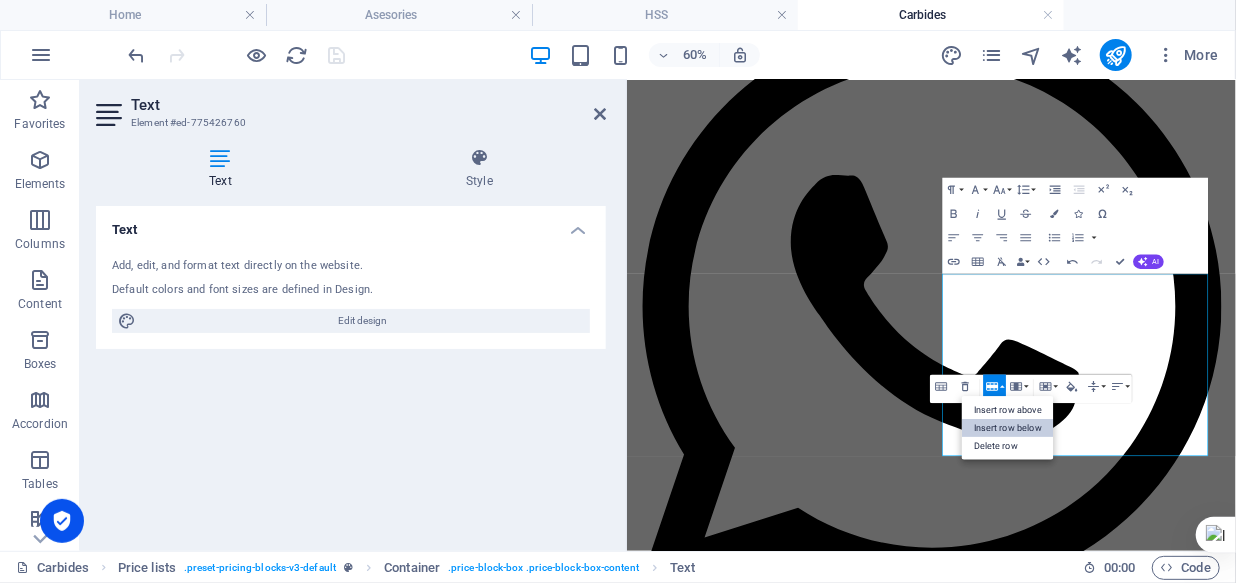 click on "Insert row below" at bounding box center [1008, 428] 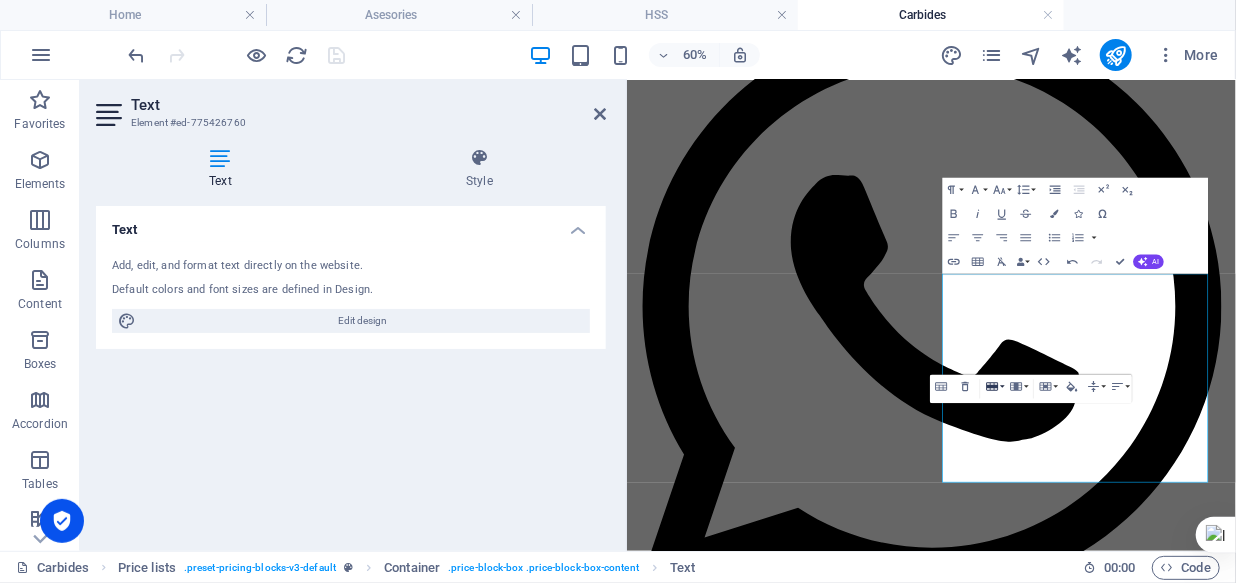 click on "Row" at bounding box center [994, 387] 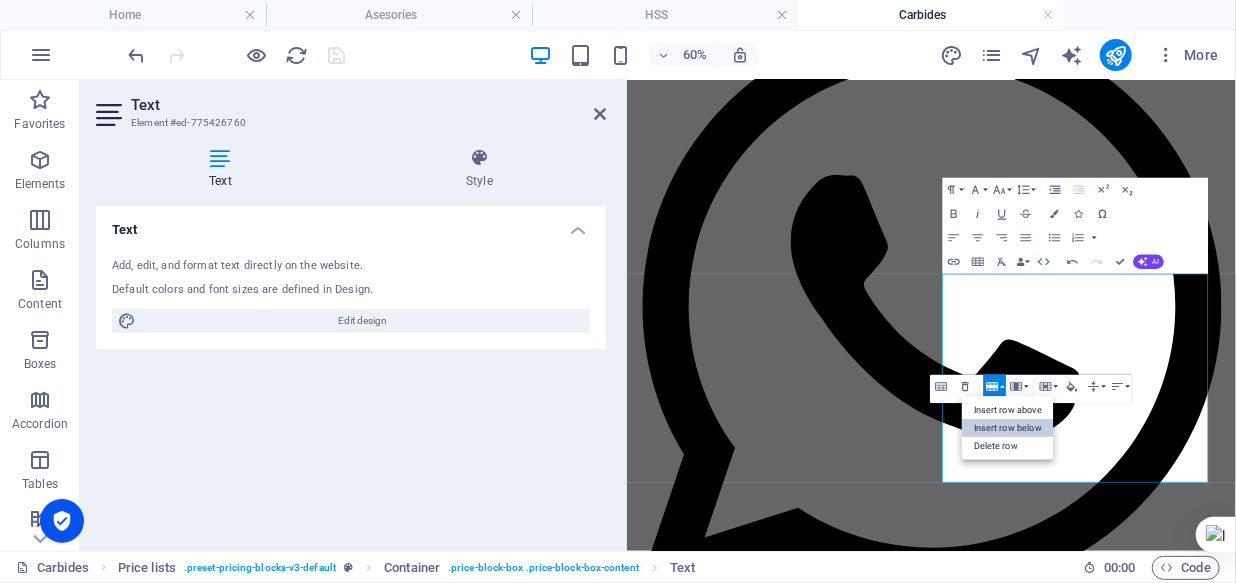 click on "Insert row below" at bounding box center [1008, 428] 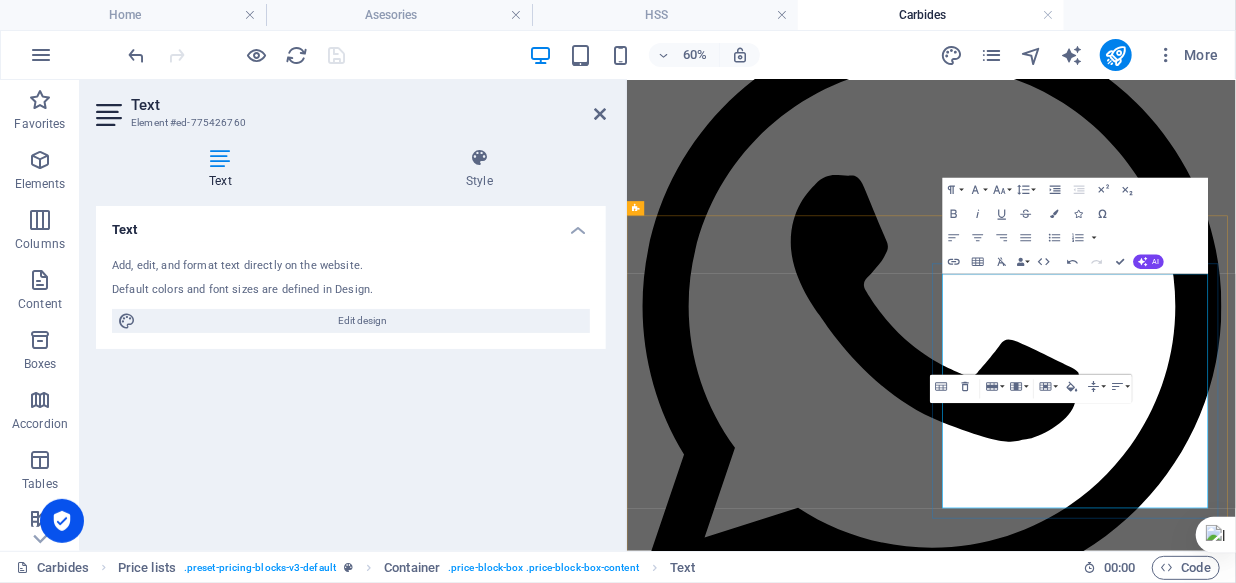 click at bounding box center [672, 8423] 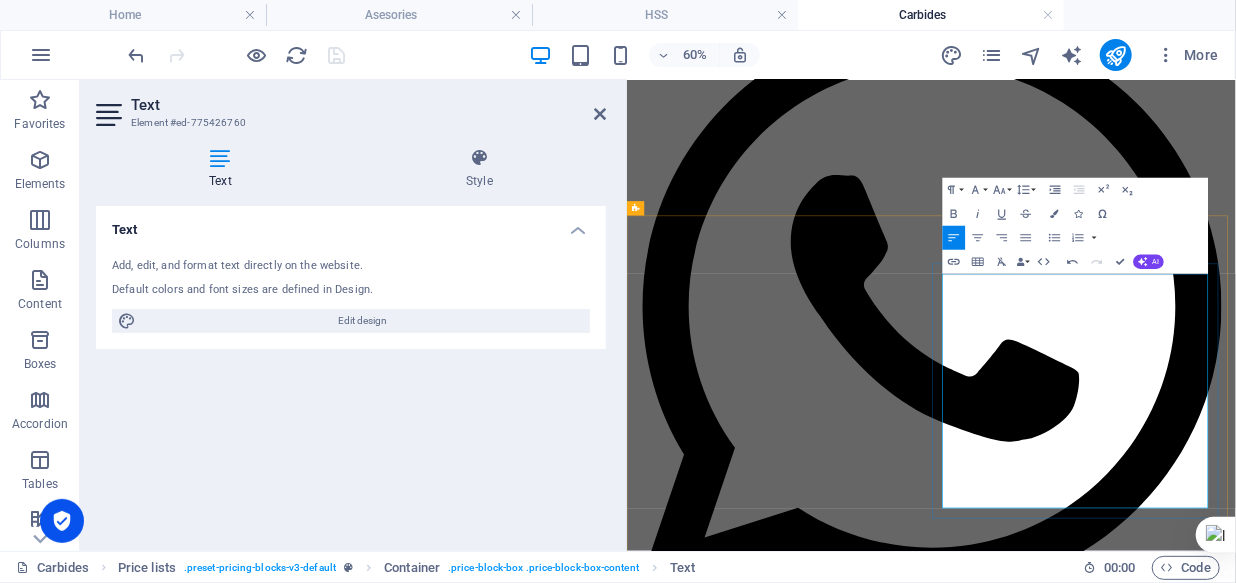 drag, startPoint x: 1561, startPoint y: 465, endPoint x: 1593, endPoint y: 463, distance: 32.06244 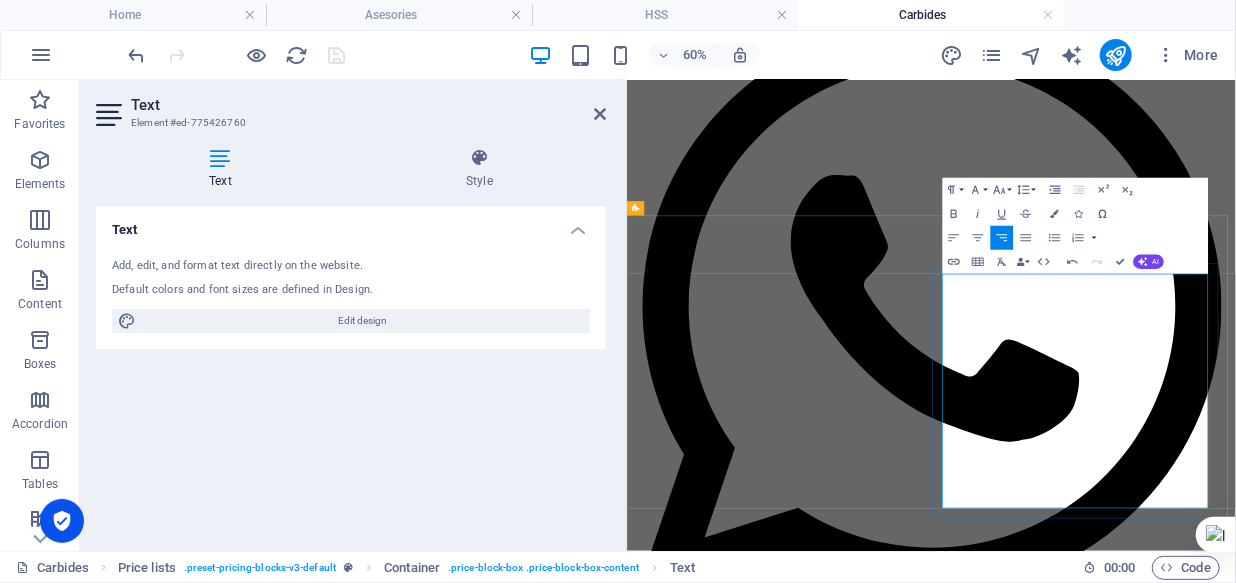 drag, startPoint x: 1561, startPoint y: 510, endPoint x: 1594, endPoint y: 510, distance: 33 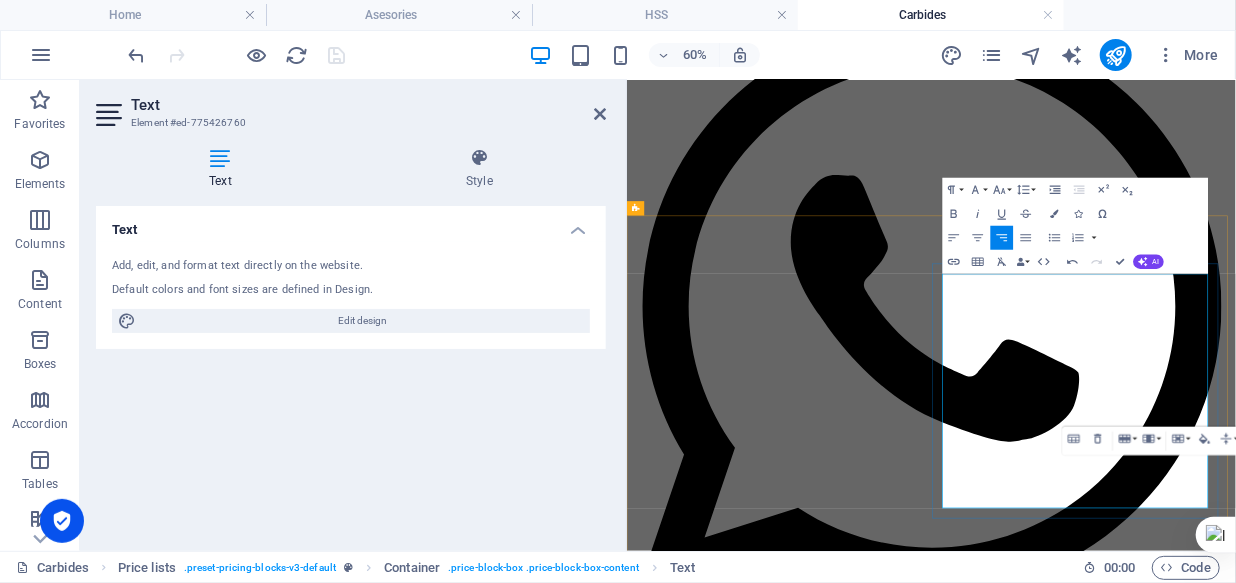 click at bounding box center (765, 8471) 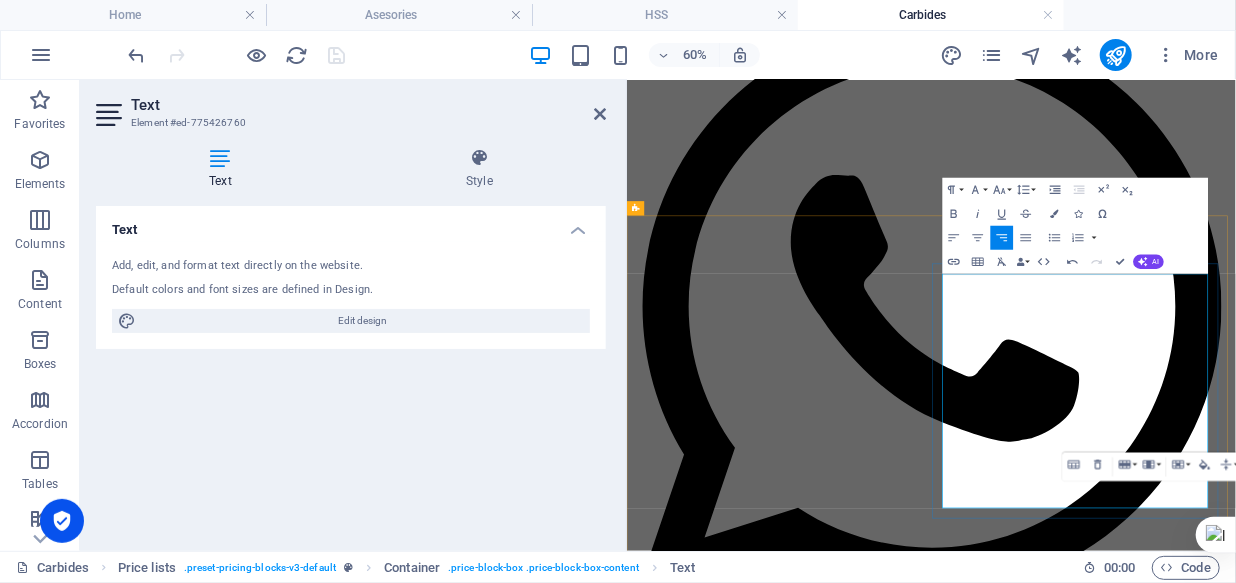 click on "UKURAN" at bounding box center (672, 8279) 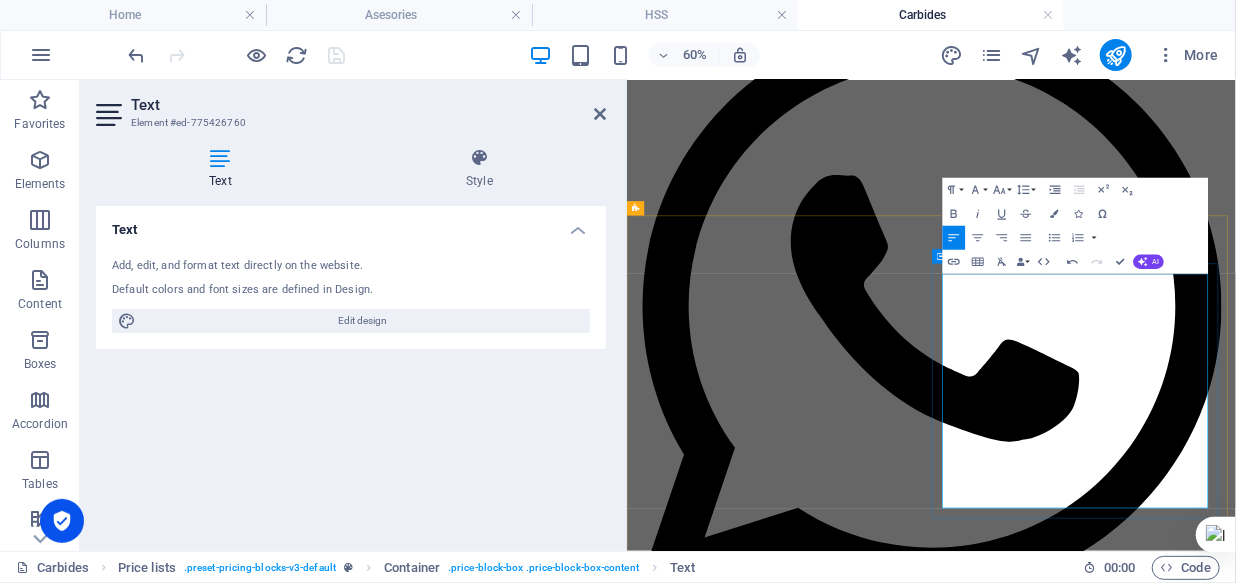 drag, startPoint x: 1223, startPoint y: 427, endPoint x: 1150, endPoint y: 427, distance: 73 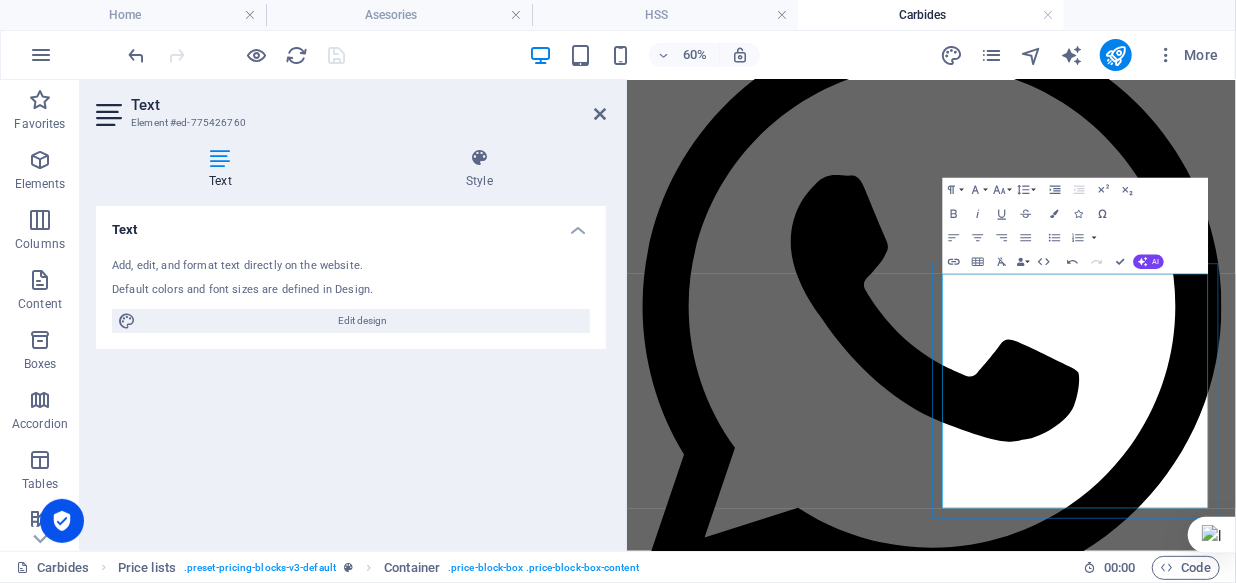 click on "UKURAN HARGA Rp./PC   3 X 75 63.000 3 X 100 71.000 4 X 100 71.000 5 X 100 133.000 6 X 100 133.000 8 X 100 202.000 10 X 100 298.000 12 X 100 410.000" at bounding box center (1133, 8560) 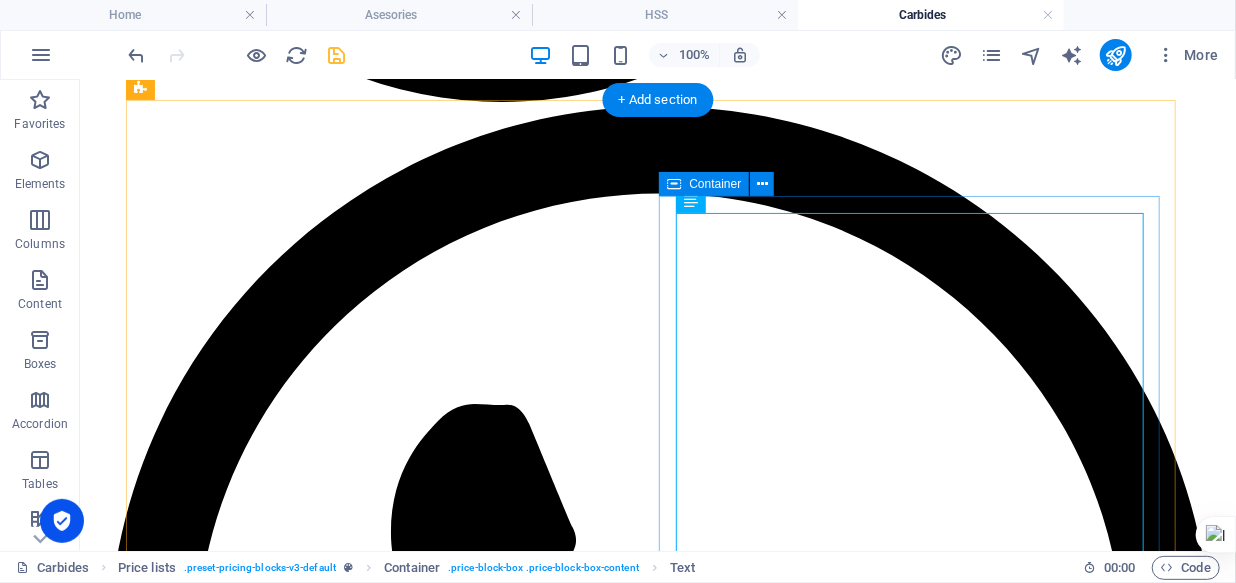 scroll, scrollTop: 5239, scrollLeft: 0, axis: vertical 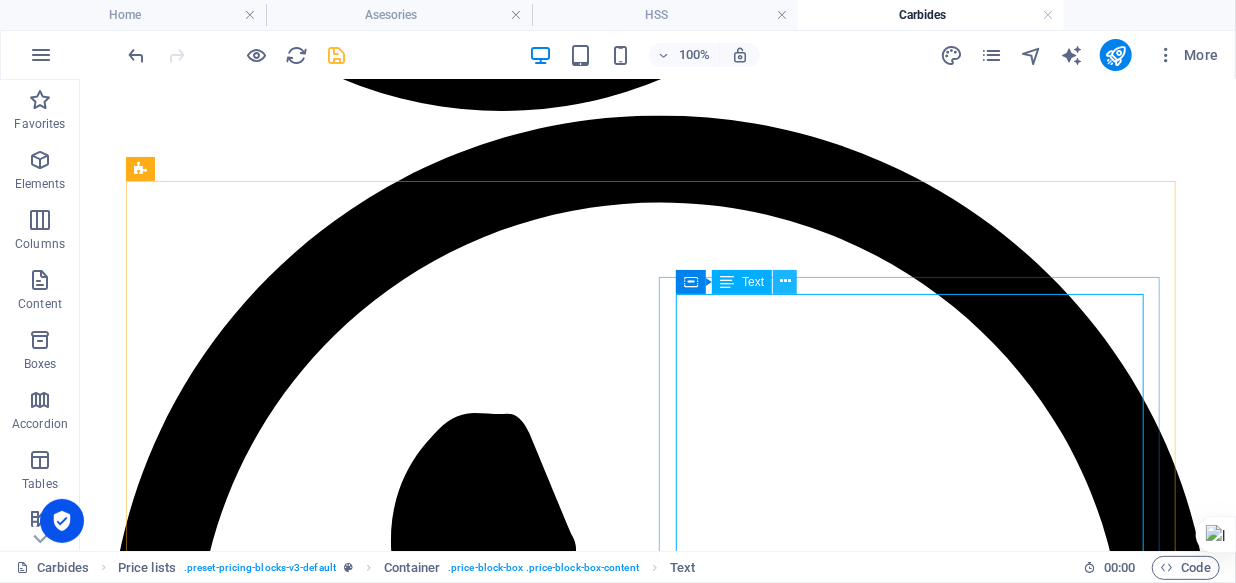 click at bounding box center (785, 281) 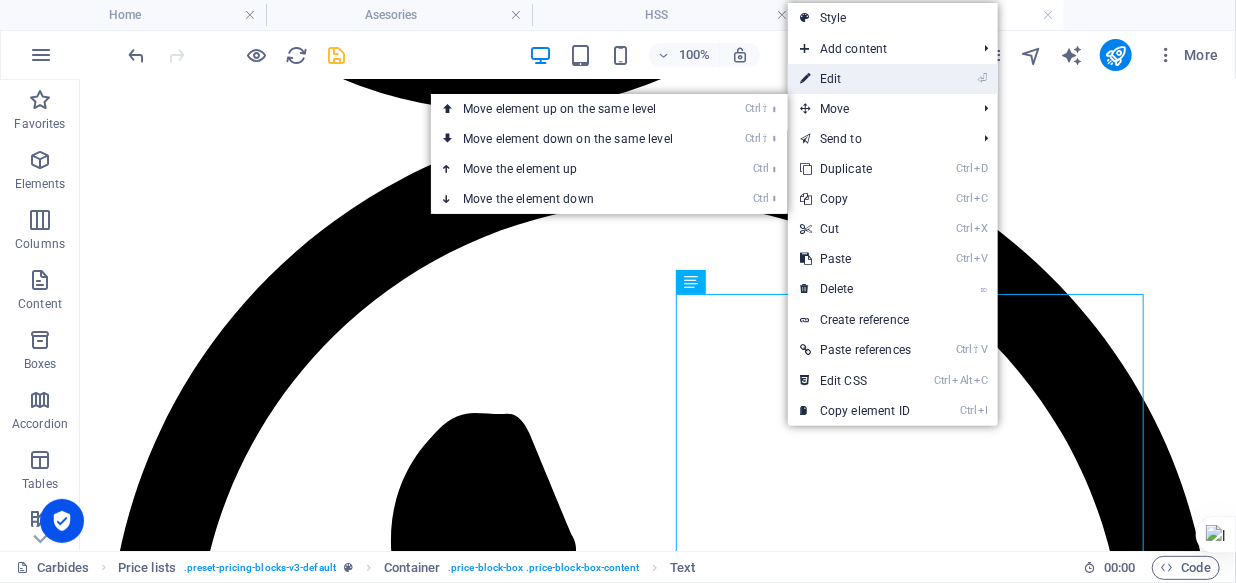 click on "⏎  Edit" at bounding box center (855, 79) 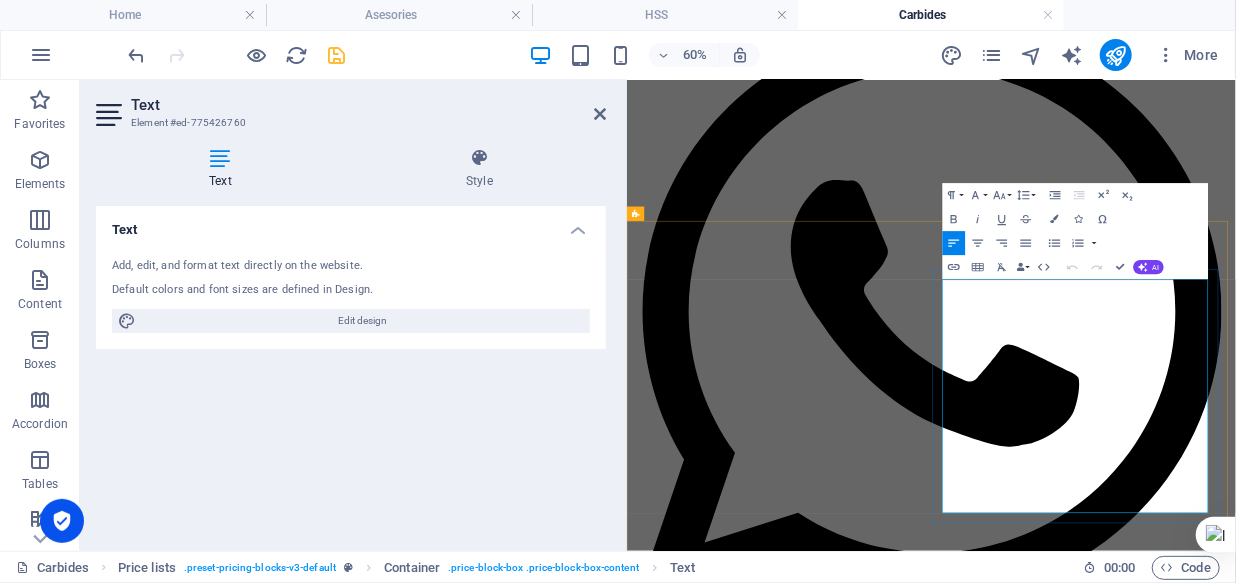 scroll, scrollTop: 4791, scrollLeft: 0, axis: vertical 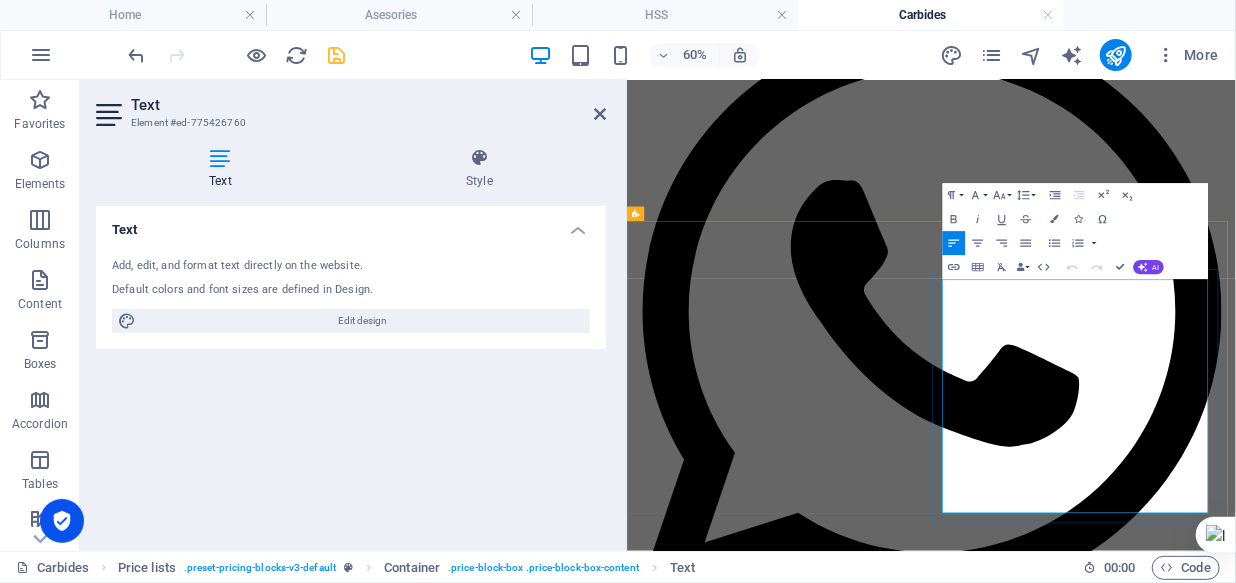 drag, startPoint x: 1237, startPoint y: 433, endPoint x: 1152, endPoint y: 433, distance: 85 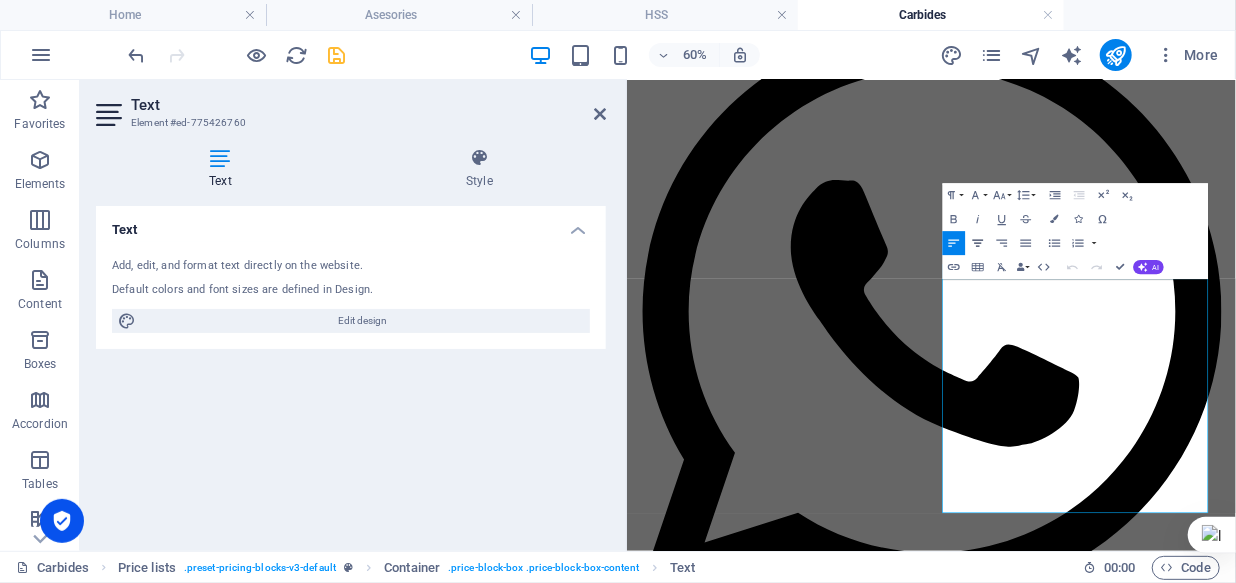 click 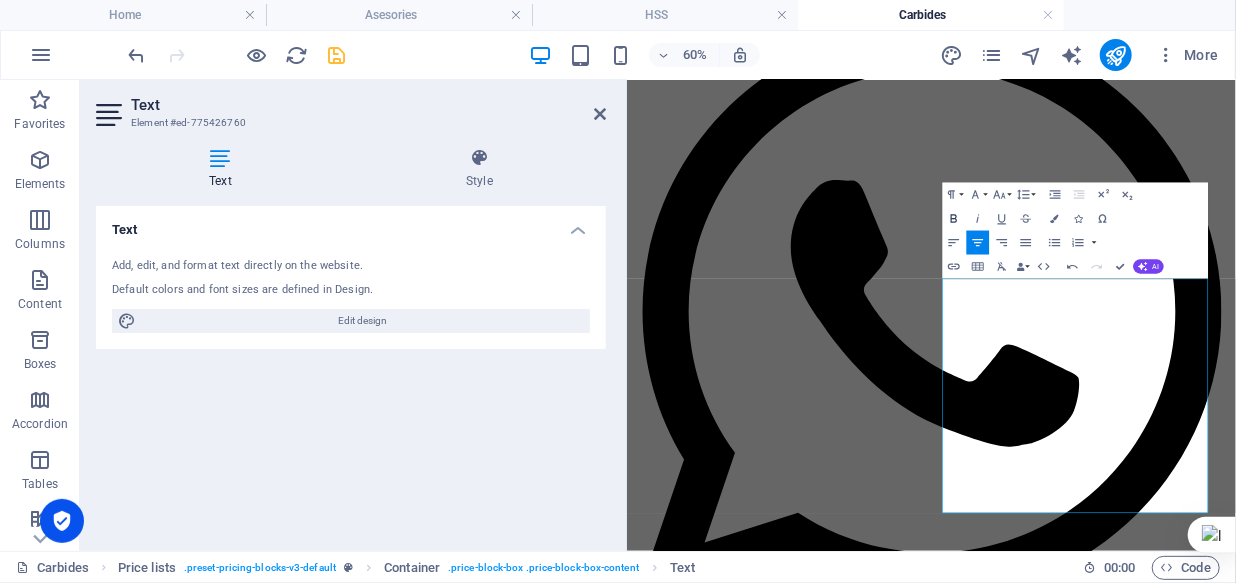 click 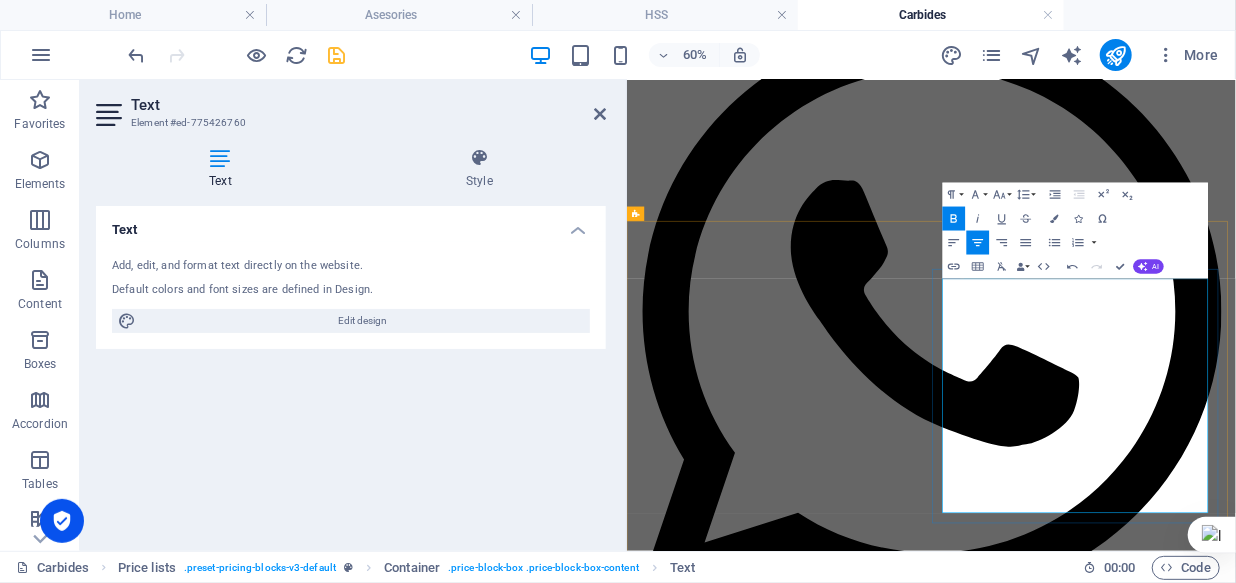 drag, startPoint x: 1441, startPoint y: 439, endPoint x: 1584, endPoint y: 430, distance: 143.28294 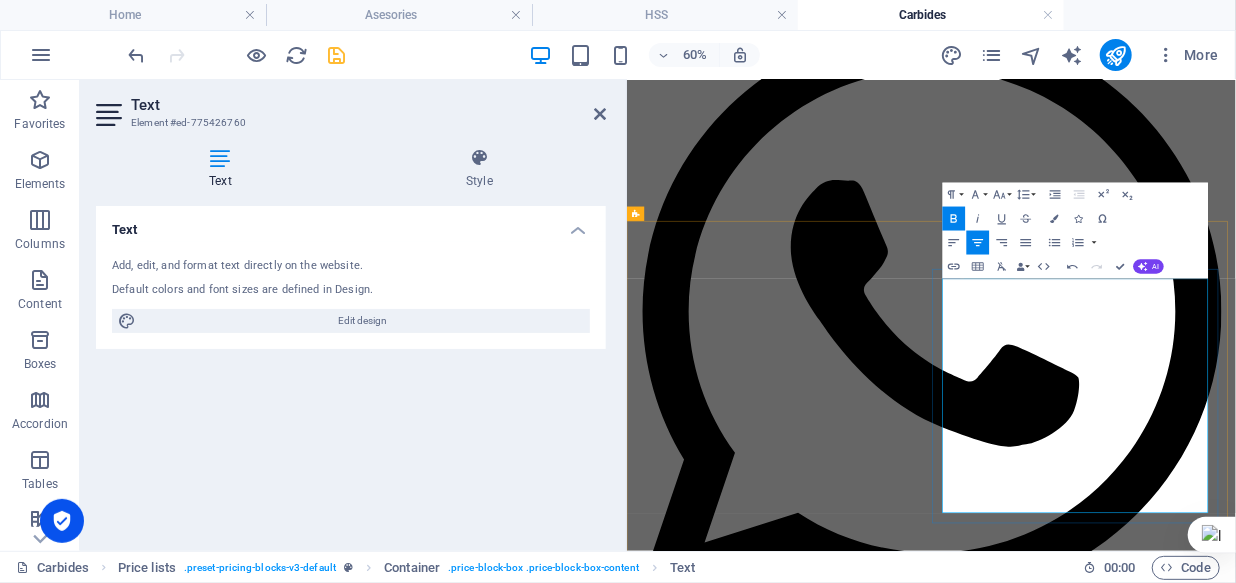 click on "HARGA Rp./PC" at bounding box center [767, 8288] 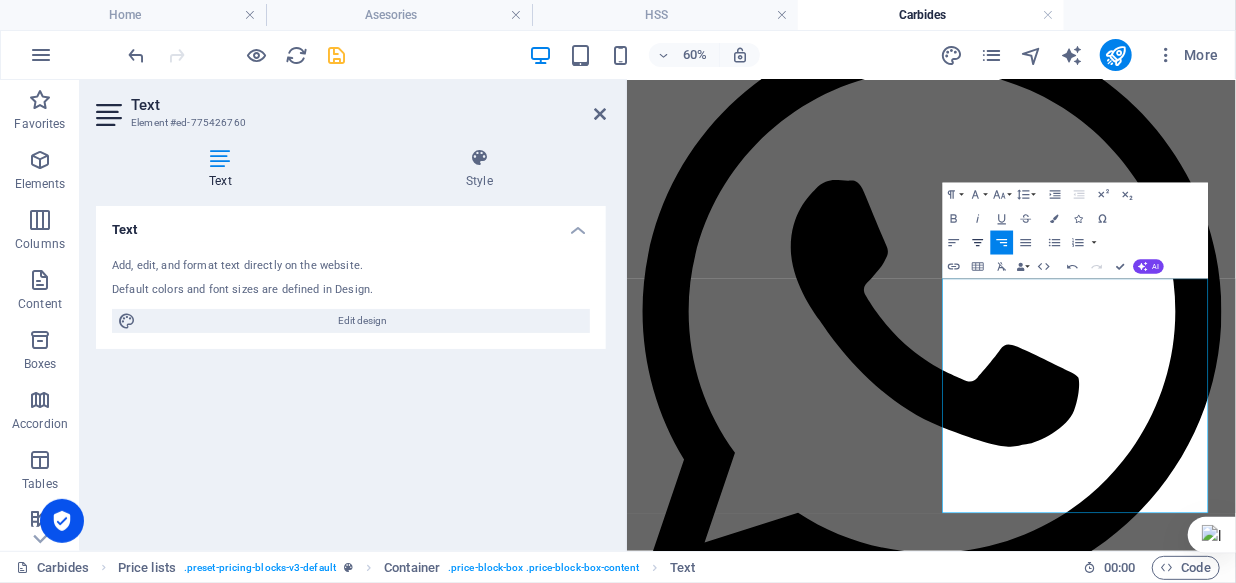 click on "Align Center" at bounding box center (977, 243) 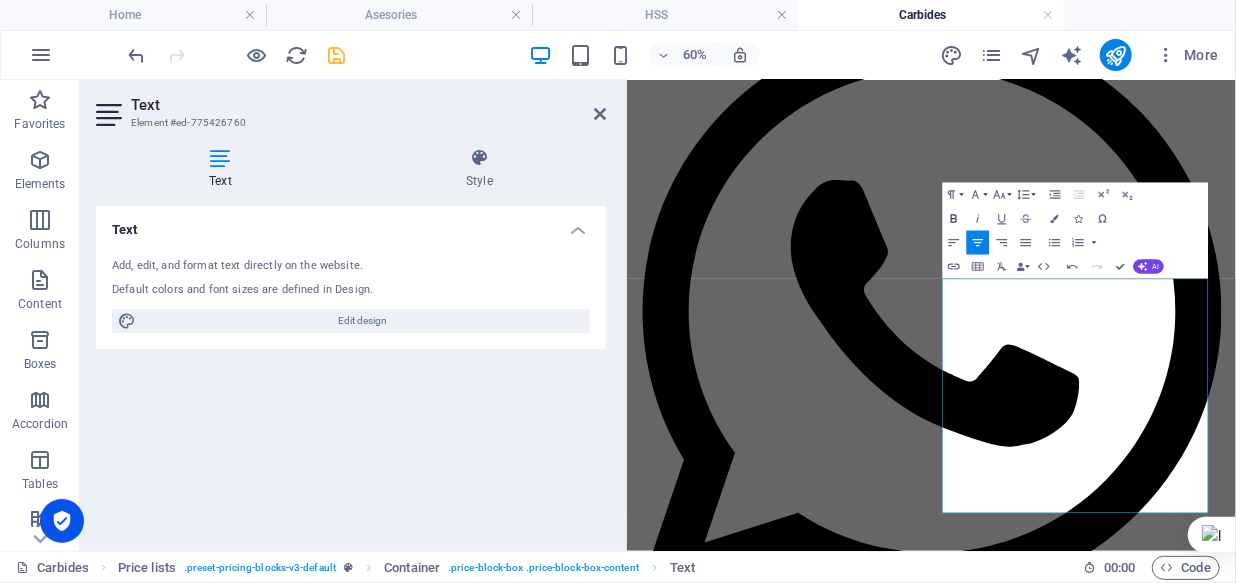 click 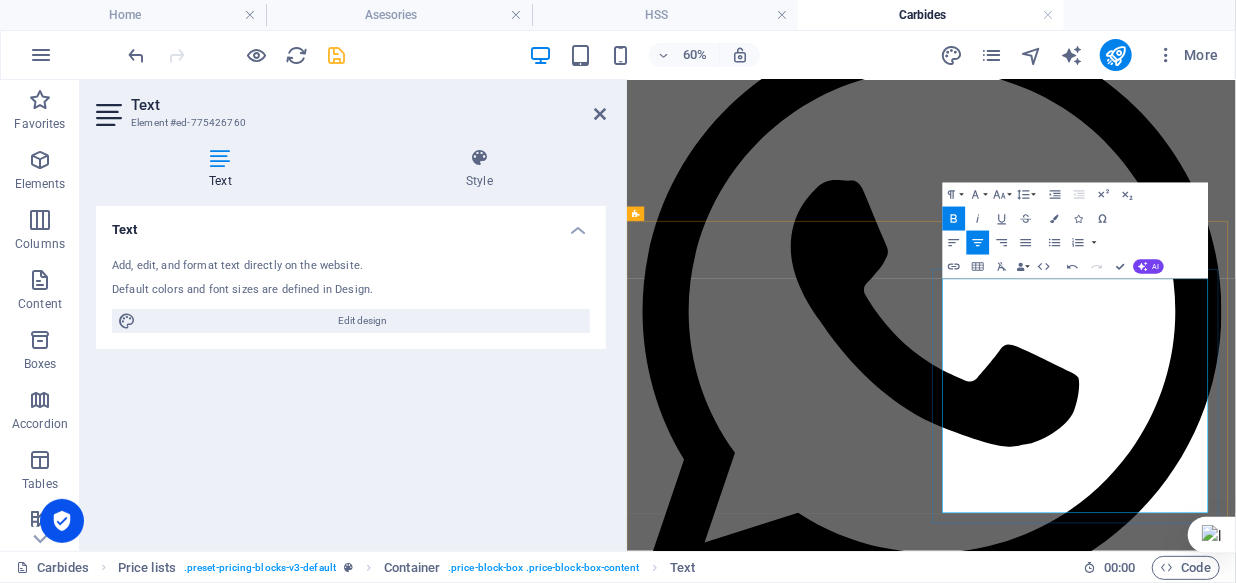 click on "3 X 75" at bounding box center [673, 8312] 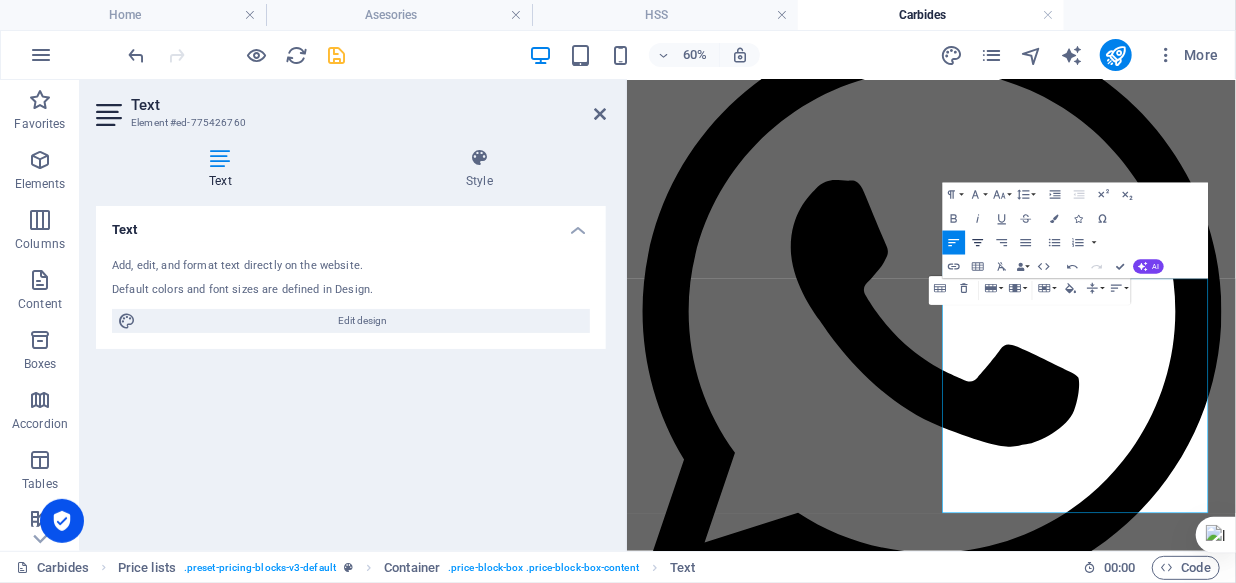 click 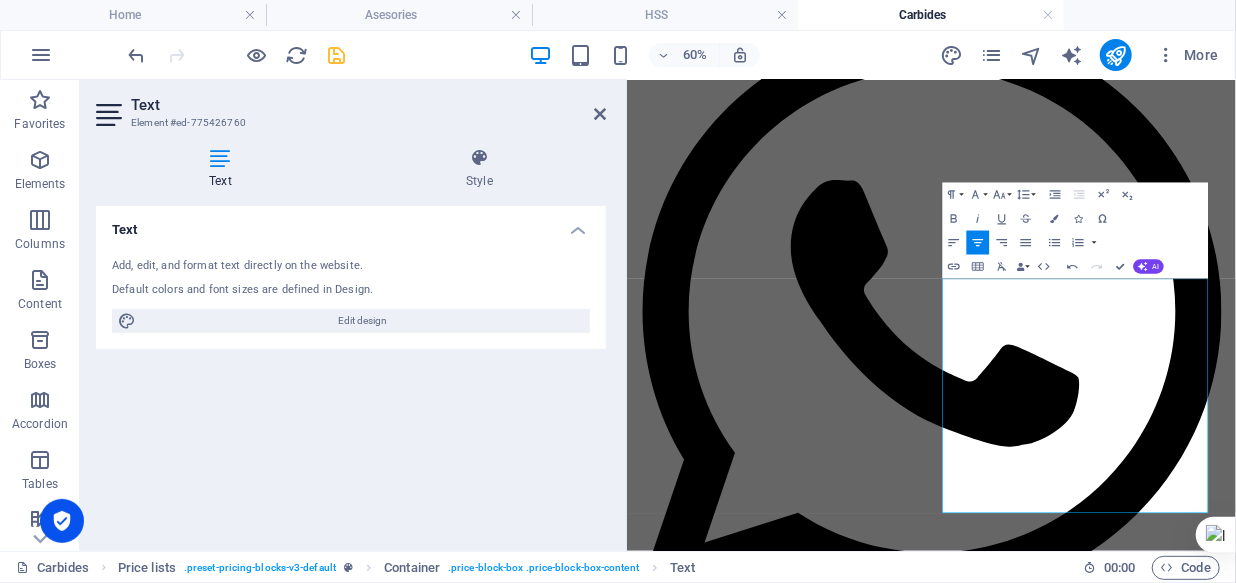 type 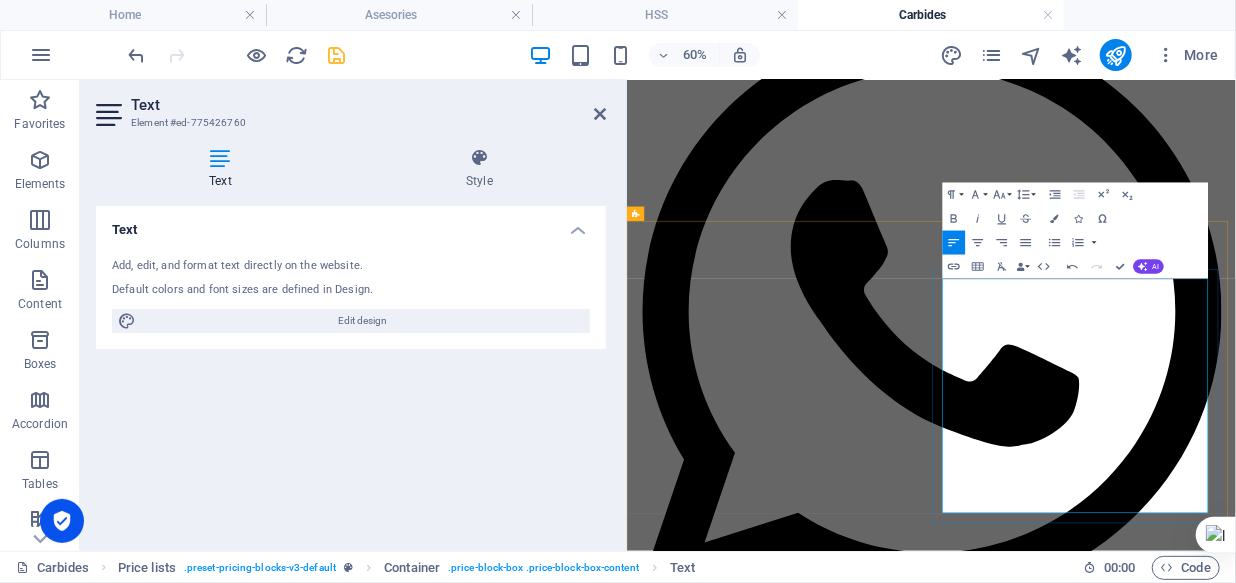 click on "3 X 100" at bounding box center [673, 8336] 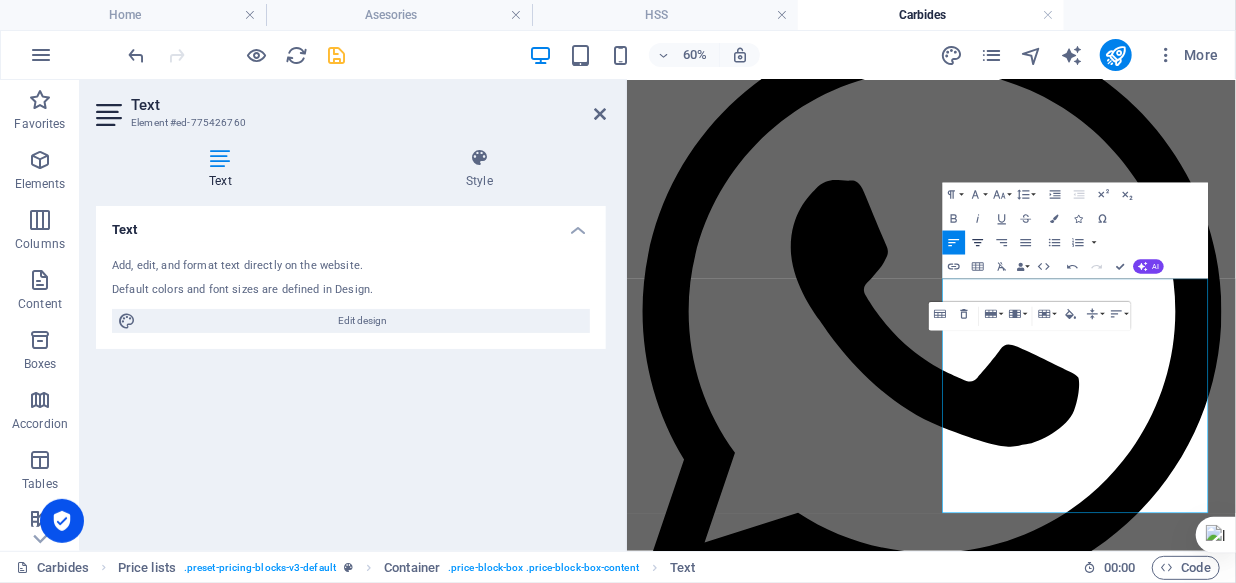 click 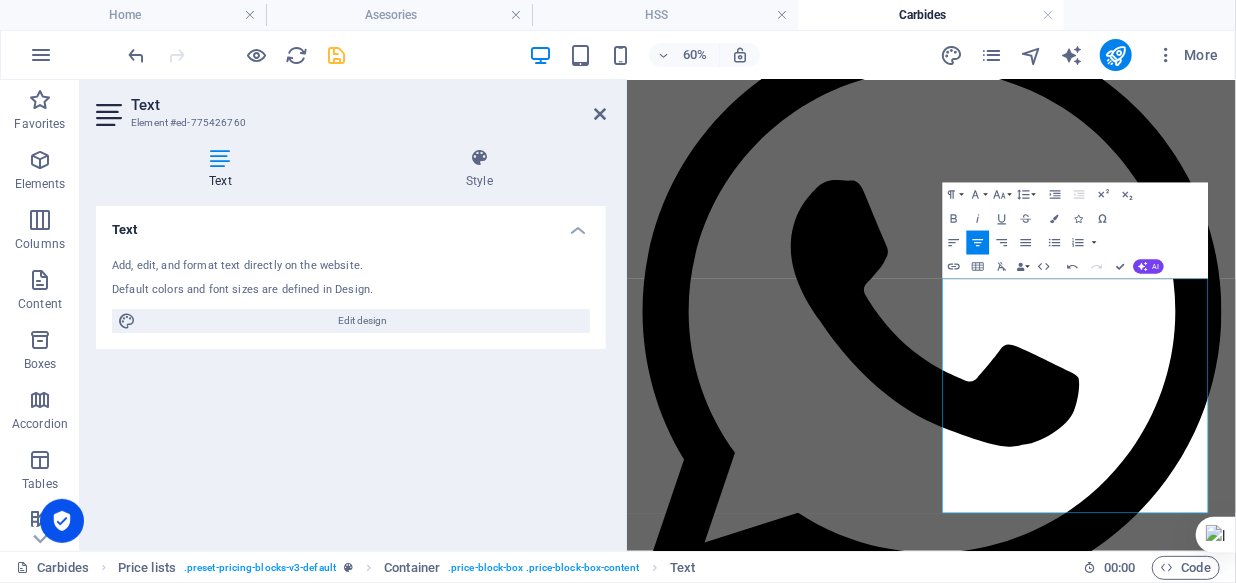 click 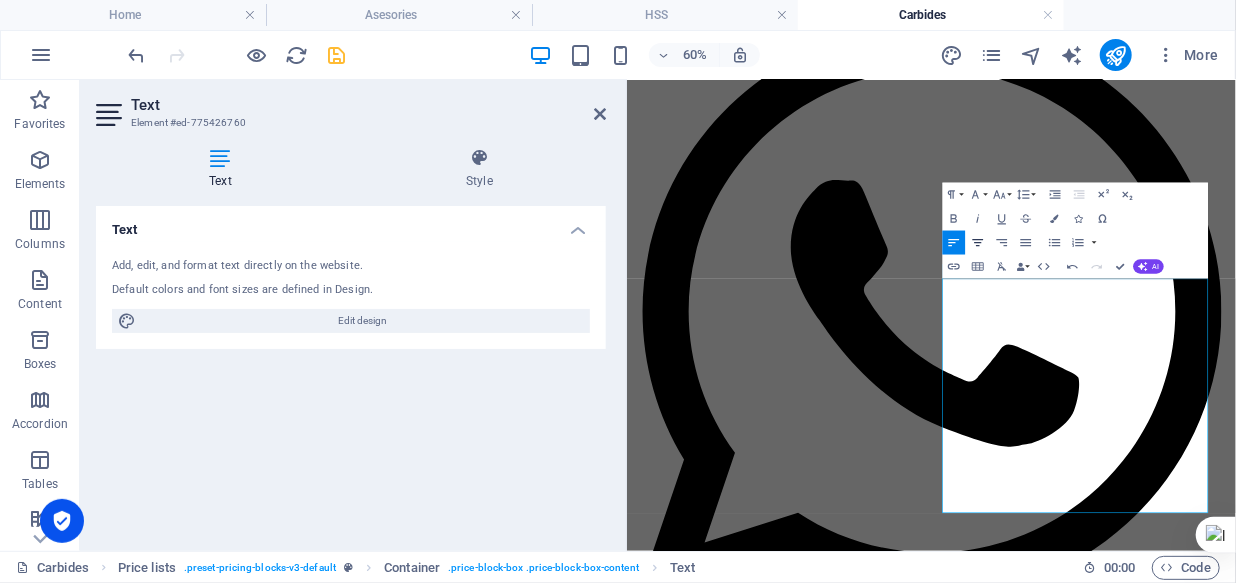 click 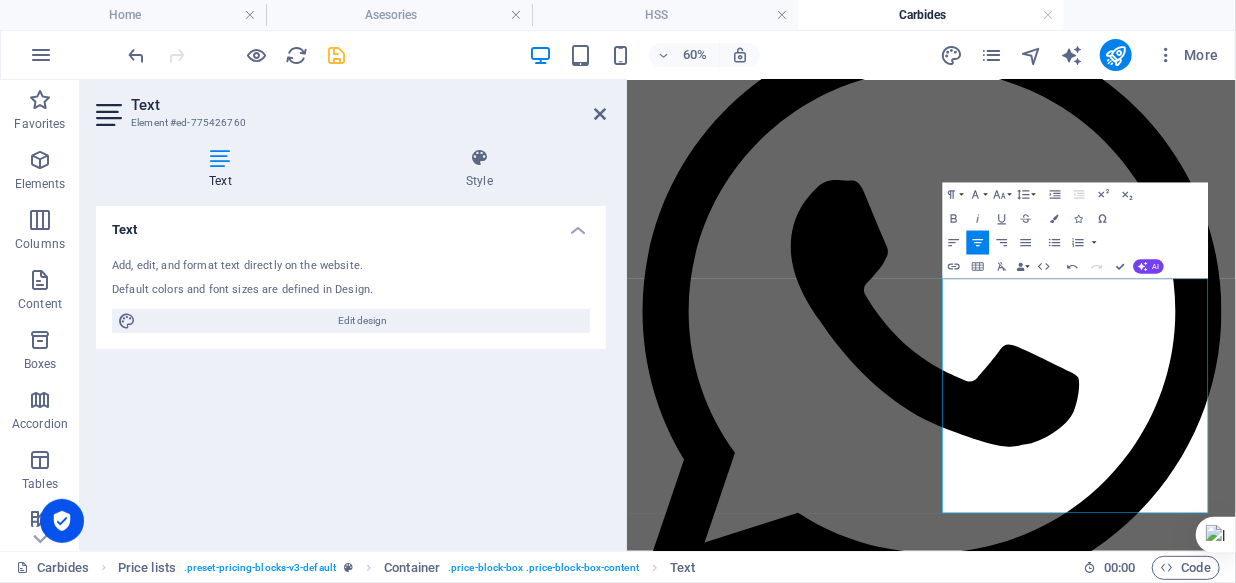 click 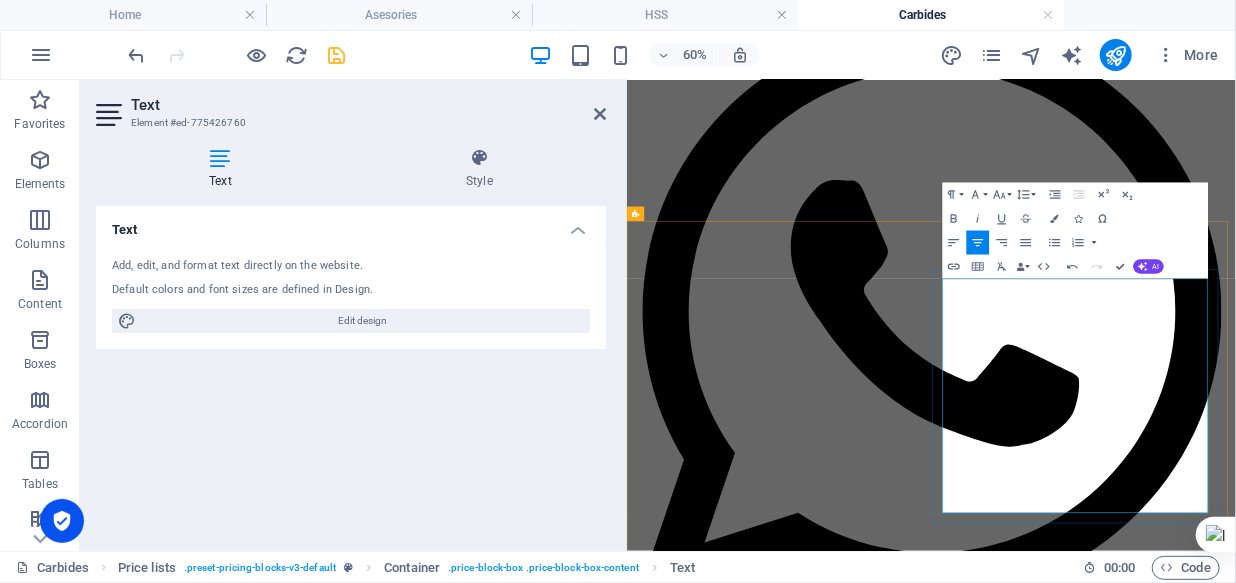 click on "63.000" at bounding box center (774, 8312) 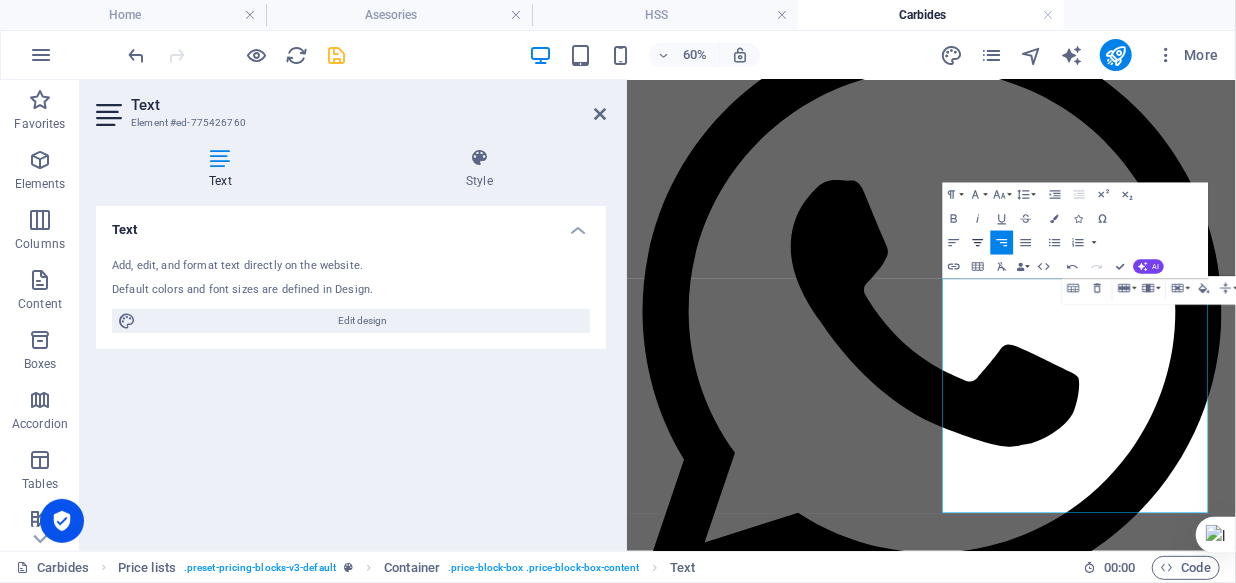 click 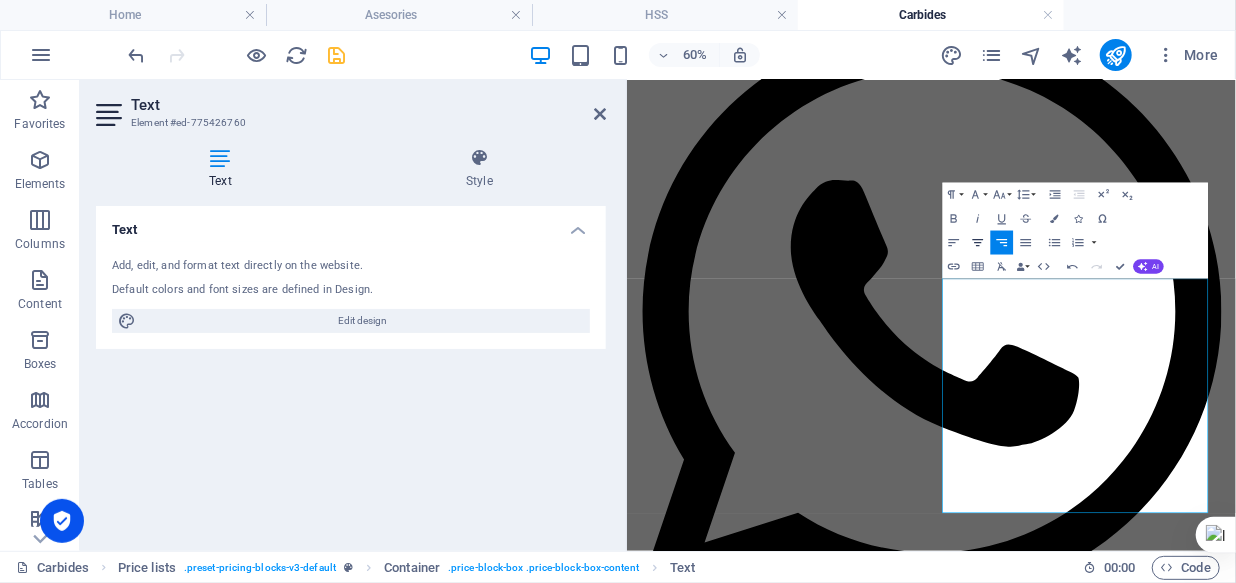 click 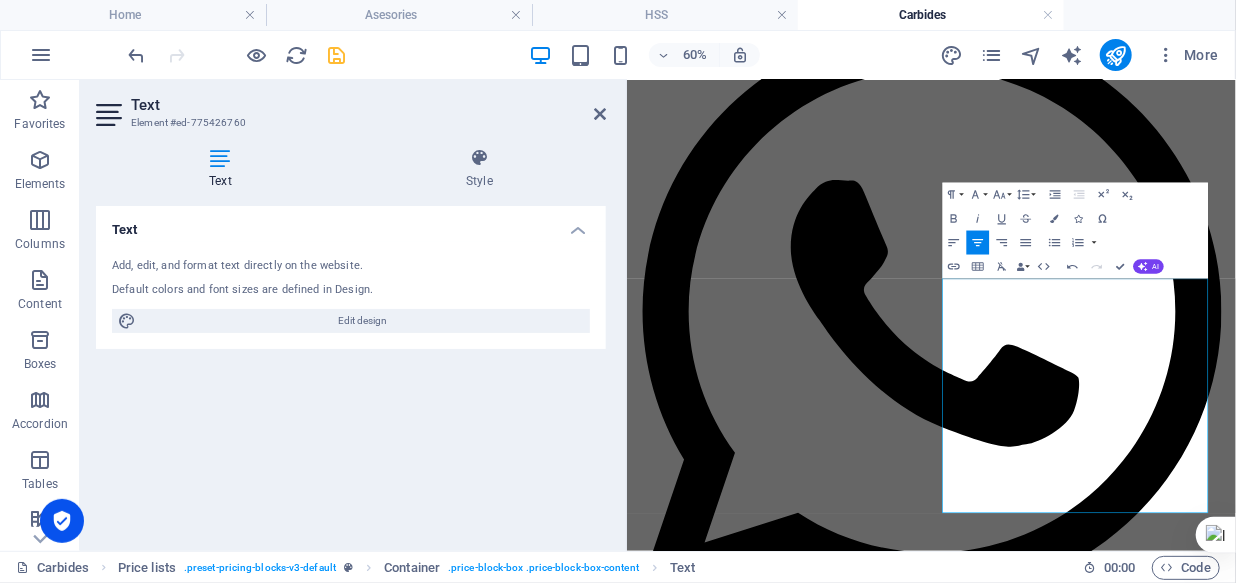 click 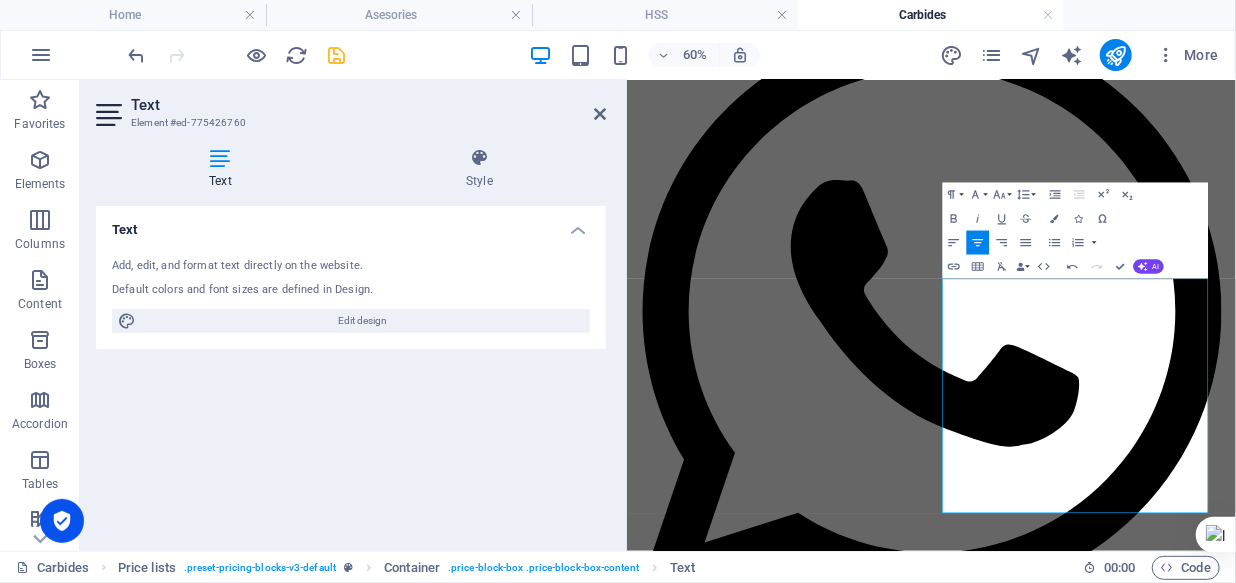 click 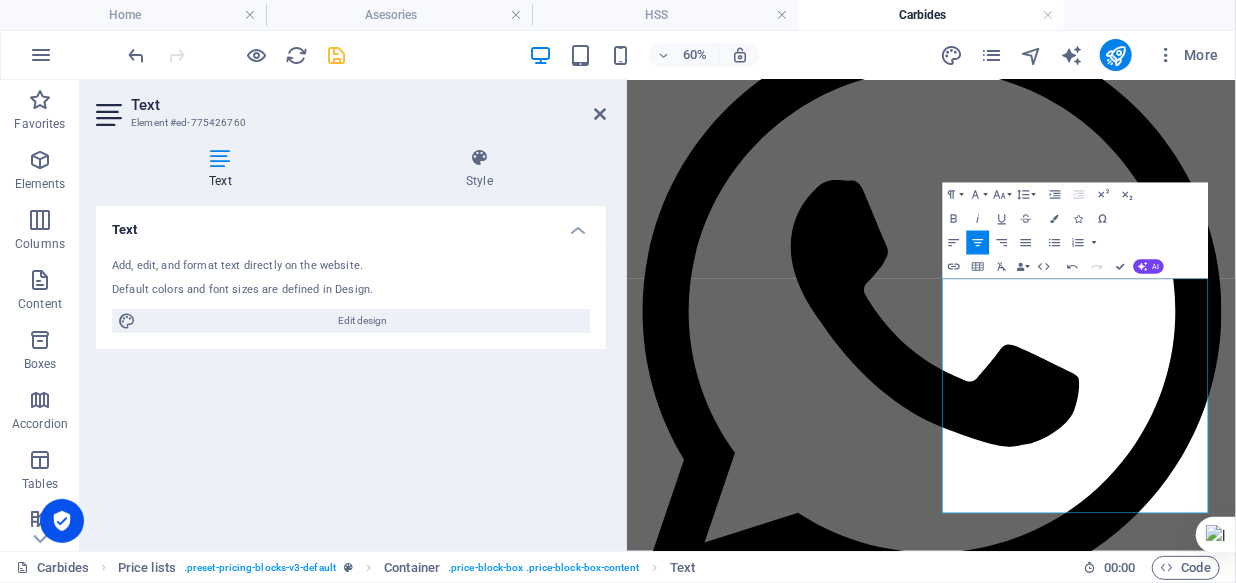 click 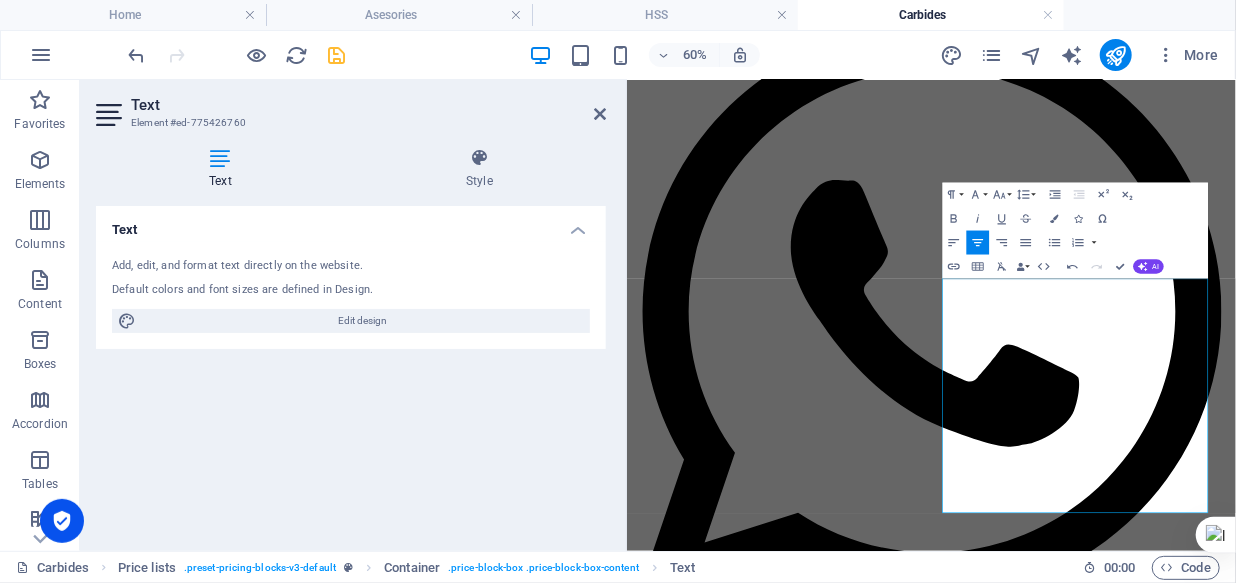 click 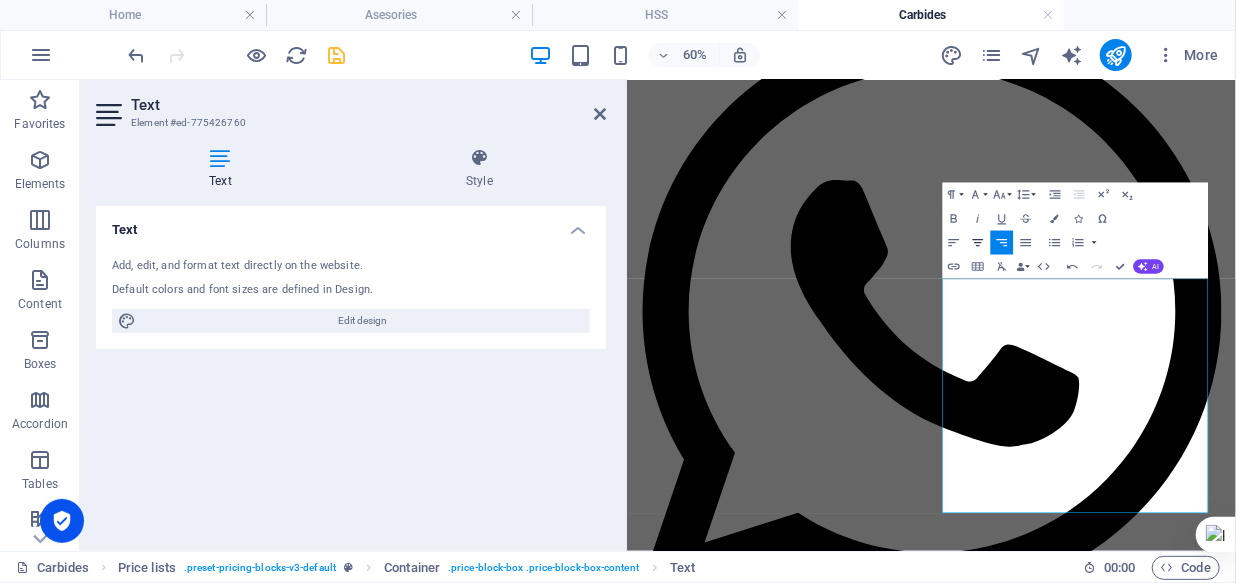click 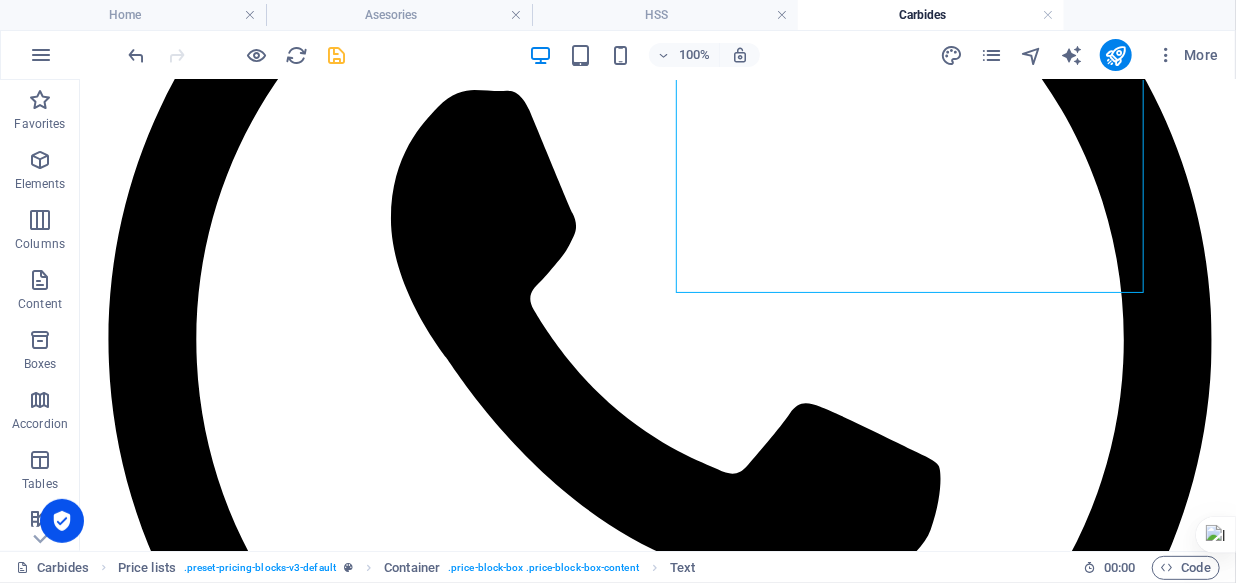scroll, scrollTop: 5693, scrollLeft: 0, axis: vertical 